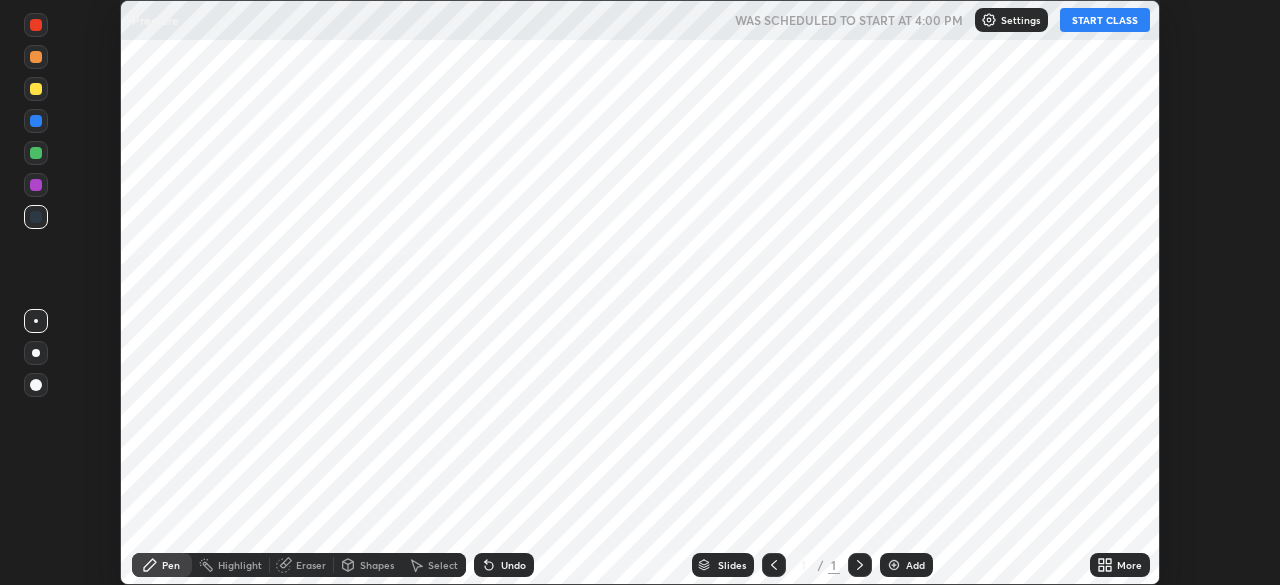 scroll, scrollTop: 0, scrollLeft: 0, axis: both 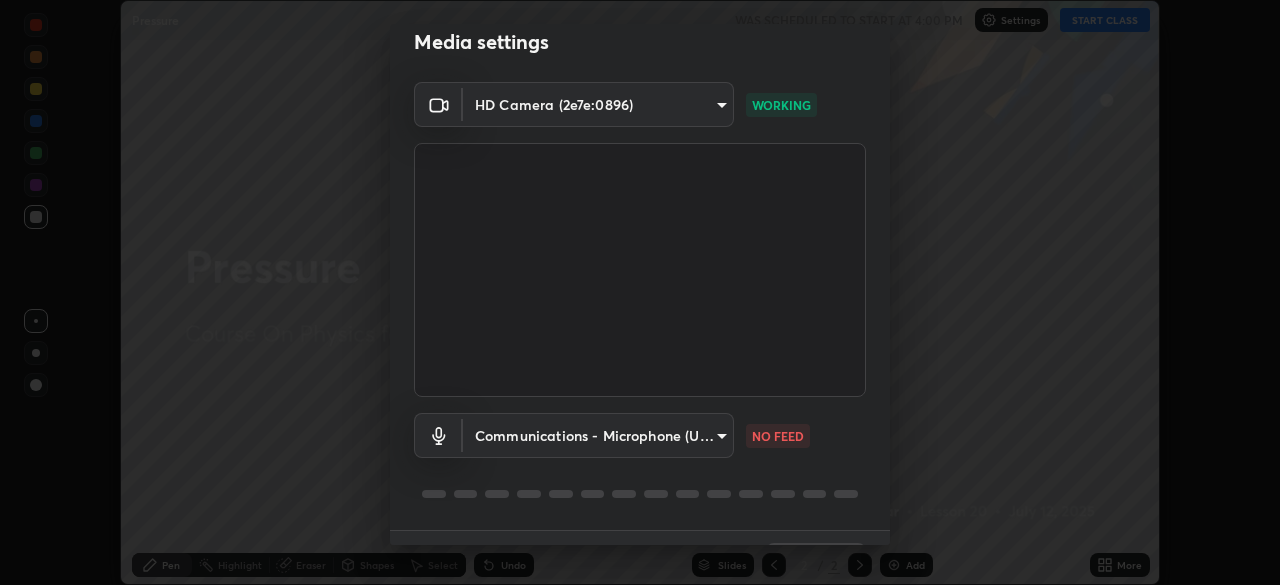 click on "Erase all Pressure WAS SCHEDULED TO START AT  4:00 PM Settings START CLASS Setting up your live class Pressure • L20 of Course On Physics for Foundation Class IX 1 2026 [PERSON_NAME] Pen Highlight Eraser Shapes Select Undo Slides 2 / 2 Add More Enable hand raising Enable raise hand to speak to learners. Once enabled, chat will be turned off temporarily. Enable x   No doubts shared Encourage your learners to ask a doubt for better clarity Report an issue Reason for reporting Buffering Chat not working Audio - Video sync issue Educator video quality low ​ Attach an image Report Media settings HD Camera (2e7e:0896) a42f9b48dabf02ae83a70923f4ec4460a2760f5b9a27cc7621bc27cb73a6dad7 WORKING Communications - Microphone (USB2.0 Device) communications NO FEED 1 / 5 Next" at bounding box center [640, 292] 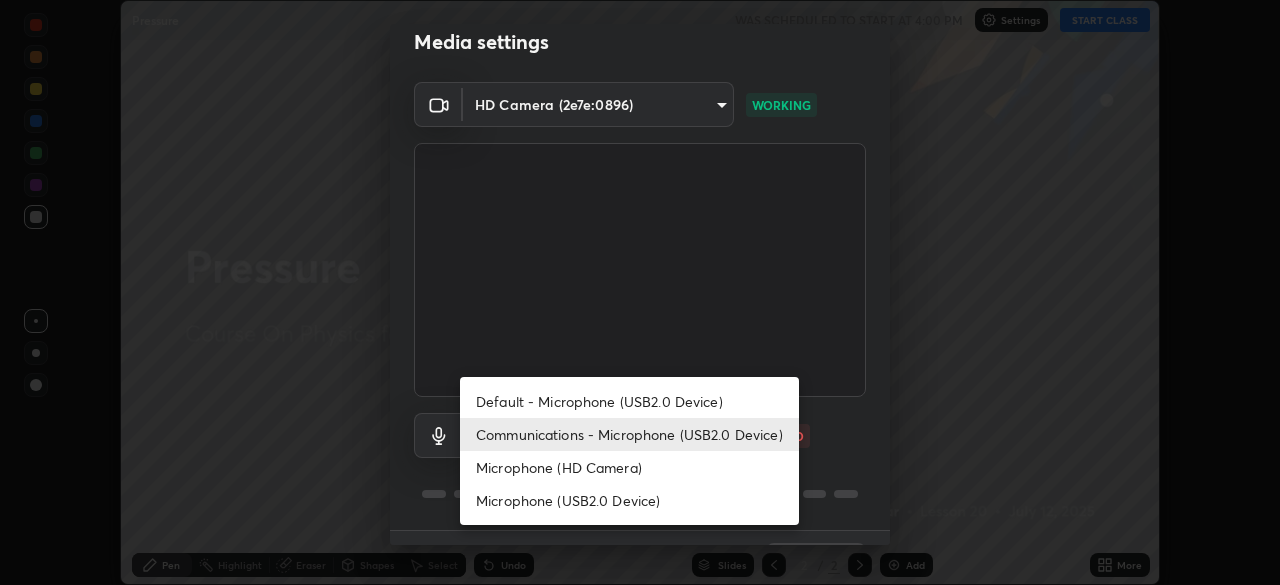 click on "Microphone (USB2.0 Device)" at bounding box center [629, 500] 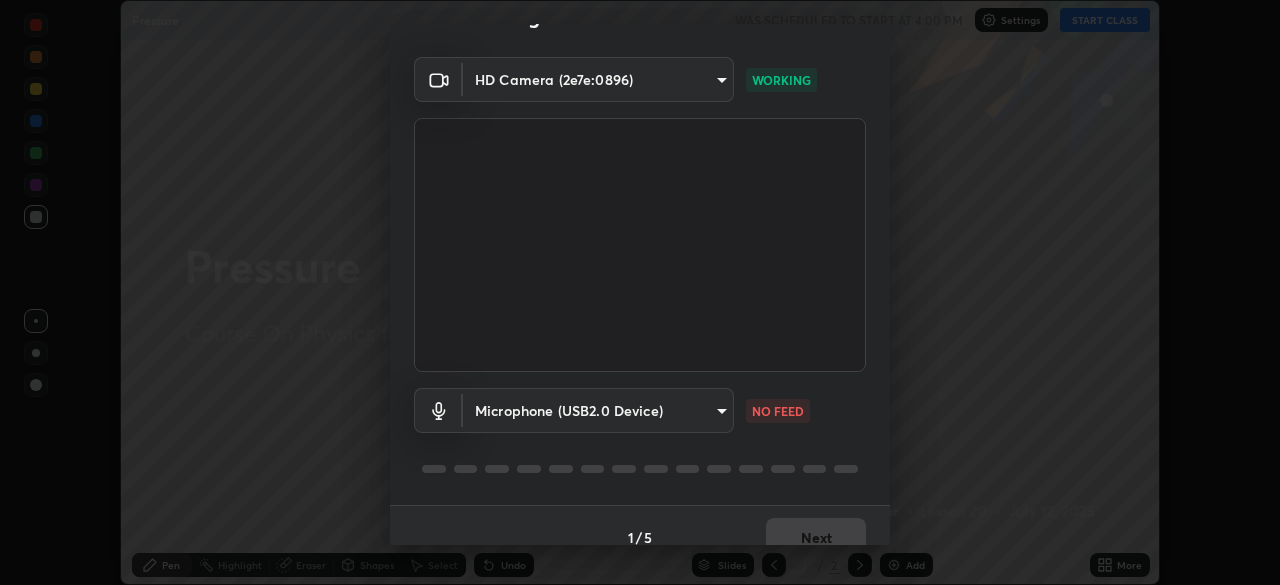 scroll, scrollTop: 71, scrollLeft: 0, axis: vertical 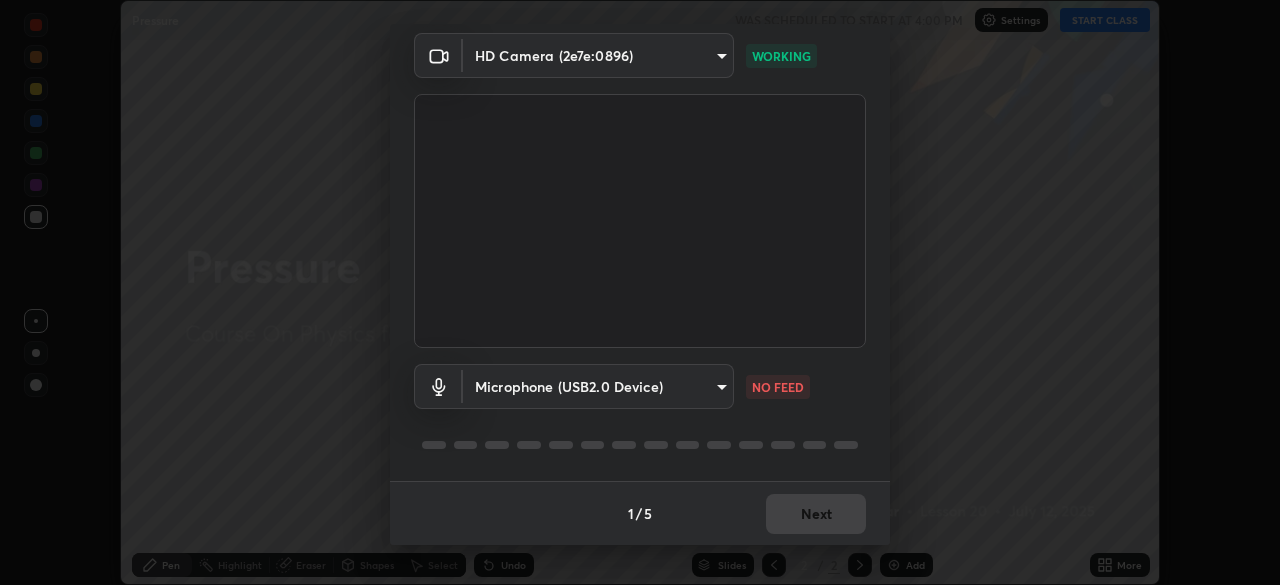 click on "Erase all Pressure WAS SCHEDULED TO START AT  4:00 PM Settings START CLASS Setting up your live class Pressure • L20 of Course On Physics for Foundation Class IX 1 2026 [PERSON_NAME] Pen Highlight Eraser Shapes Select Undo Slides 2 / 2 Add More Enable hand raising Enable raise hand to speak to learners. Once enabled, chat will be turned off temporarily. Enable x   No doubts shared Encourage your learners to ask a doubt for better clarity Report an issue Reason for reporting Buffering Chat not working Audio - Video sync issue Educator video quality low ​ Attach an image Report Media settings HD Camera (2e7e:0896) a42f9b48dabf02ae83a70923f4ec4460a2760f5b9a27cc7621bc27cb73a6dad7 WORKING Microphone (USB2.0 Device) 44a653f786359682f2d377fef7f0d828e2fdc4ddd079ff050ac7f3429318bf4c NO FEED 1 / 5 Next" at bounding box center [640, 292] 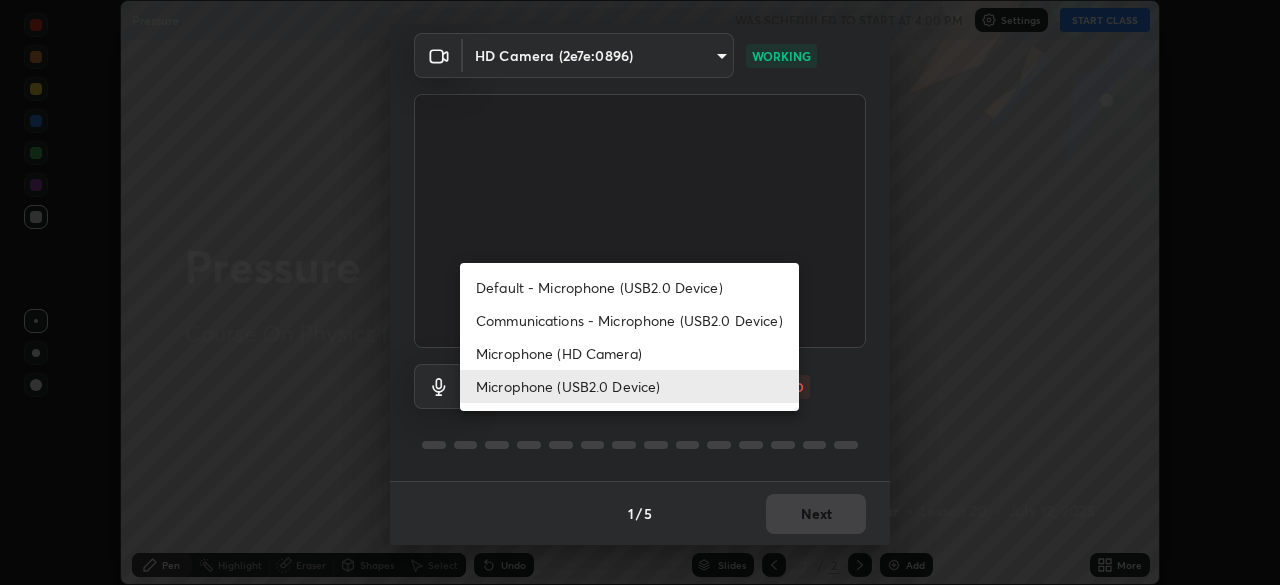 click on "Microphone (HD Camera)" at bounding box center [629, 353] 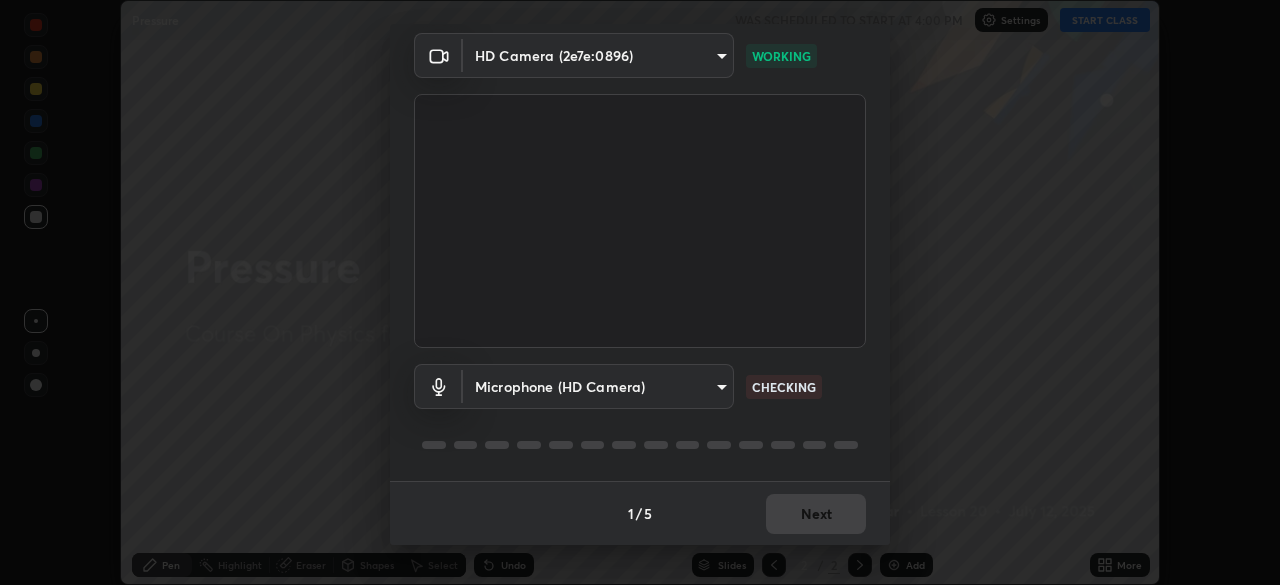 click on "Erase all Pressure WAS SCHEDULED TO START AT  4:00 PM Settings START CLASS Setting up your live class Pressure • L20 of Course On Physics for Foundation Class IX 1 2026 [PERSON_NAME] Pen Highlight Eraser Shapes Select Undo Slides 2 / 2 Add More Enable hand raising Enable raise hand to speak to learners. Once enabled, chat will be turned off temporarily. Enable x   No doubts shared Encourage your learners to ask a doubt for better clarity Report an issue Reason for reporting Buffering Chat not working Audio - Video sync issue Educator video quality low ​ Attach an image Report Media settings HD Camera (2e7e:0896) a42f9b48dabf02ae83a70923f4ec4460a2760f5b9a27cc7621bc27cb73a6dad7 WORKING Microphone (HD Camera) 6fa262c08290ee5e993021466585c853706d04c7c195a7715eb5a46d4a0fecfc CHECKING 1 / 5 Next" at bounding box center [640, 292] 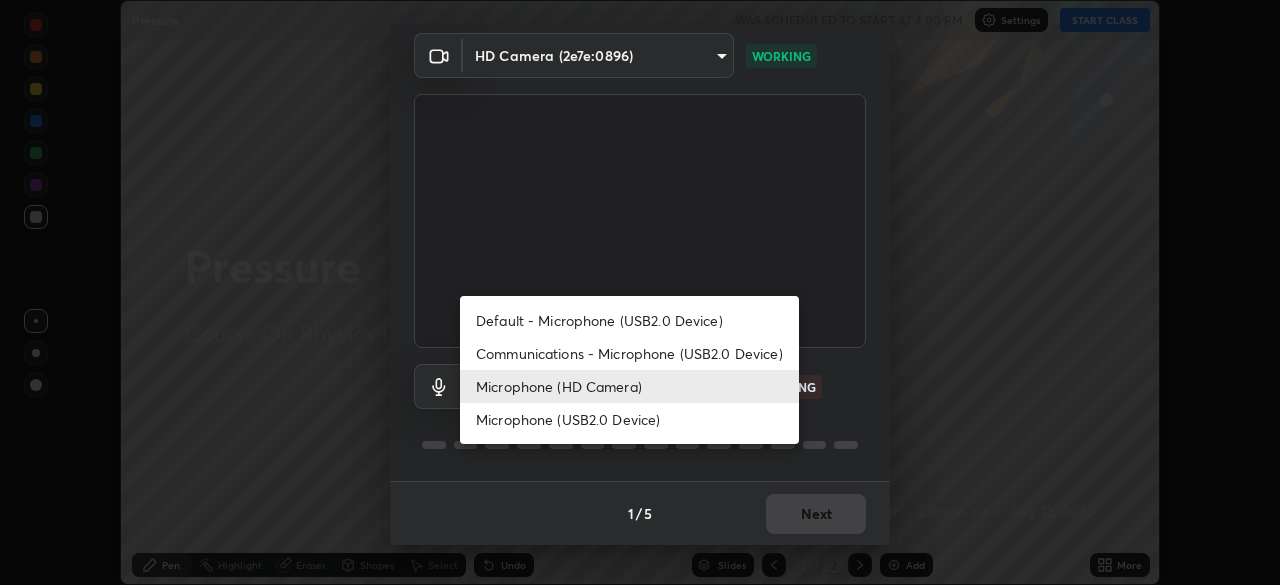 click on "Communications - Microphone (USB2.0 Device)" at bounding box center (629, 353) 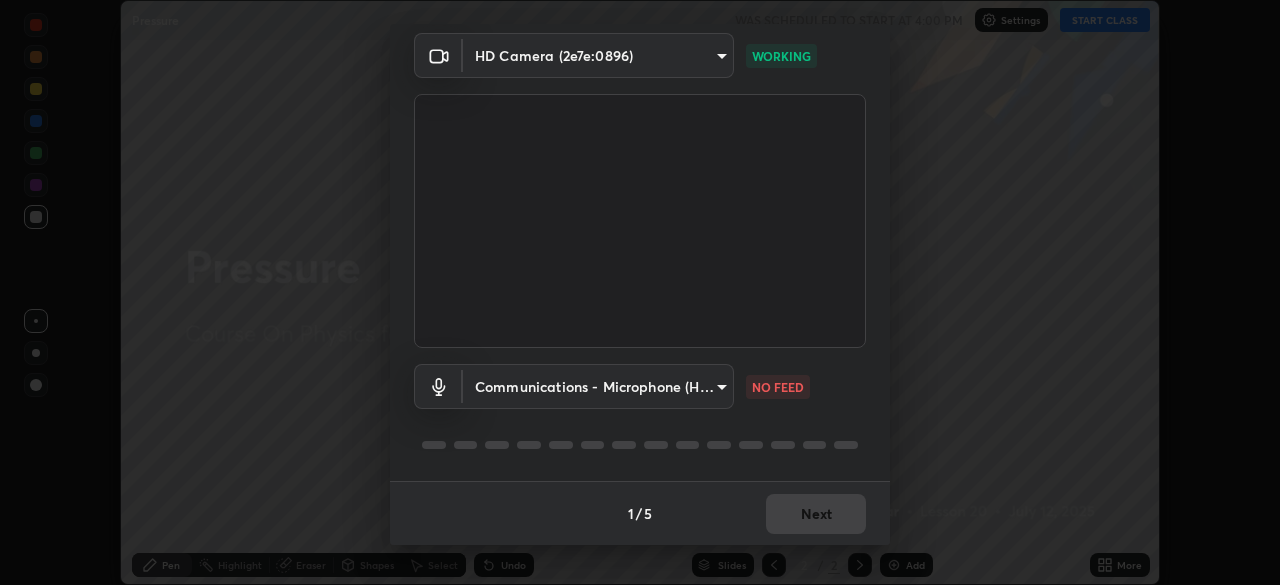 click on "Erase all Pressure WAS SCHEDULED TO START AT  4:00 PM Settings START CLASS Setting up your live class Pressure • L20 of Course On Physics for Foundation Class IX 1 2026 [PERSON_NAME] Pen Highlight Eraser Shapes Select Undo Slides 2 / 2 Add More Enable hand raising Enable raise hand to speak to learners. Once enabled, chat will be turned off temporarily. Enable x   No doubts shared Encourage your learners to ask a doubt for better clarity Report an issue Reason for reporting Buffering Chat not working Audio - Video sync issue Educator video quality low ​ Attach an image Report Media settings HD Camera (2e7e:0896) a42f9b48dabf02ae83a70923f4ec4460a2760f5b9a27cc7621bc27cb73a6dad7 WORKING Communications - Microphone (HD Camera) communications NO FEED 1 / 5 Next" at bounding box center [640, 292] 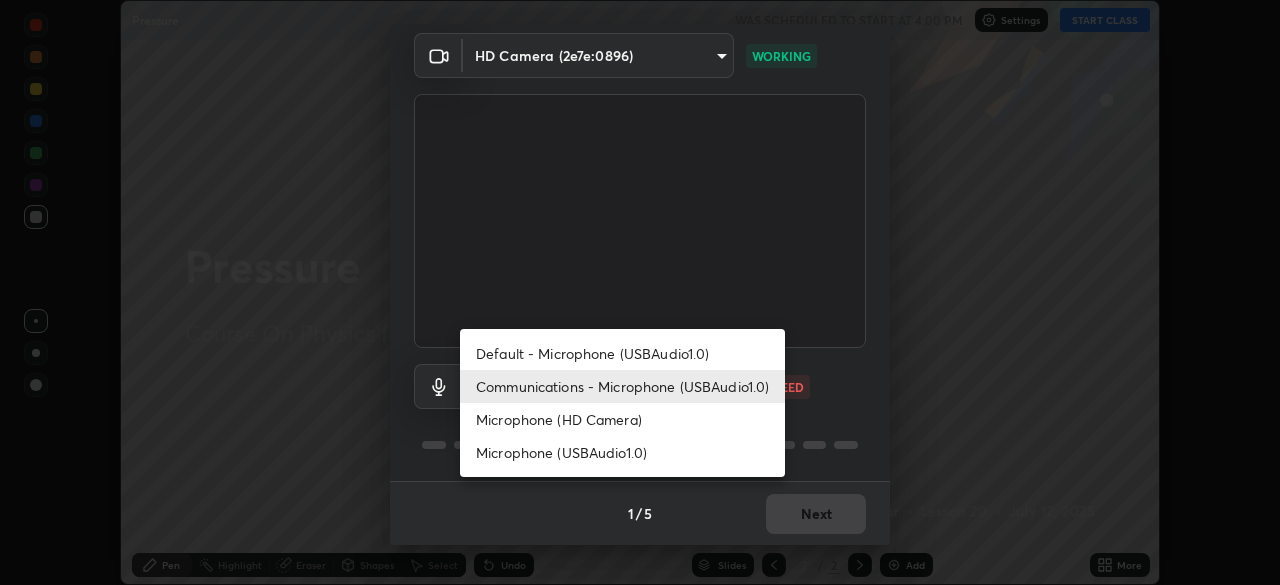 click on "Microphone (HD Camera)" at bounding box center (622, 419) 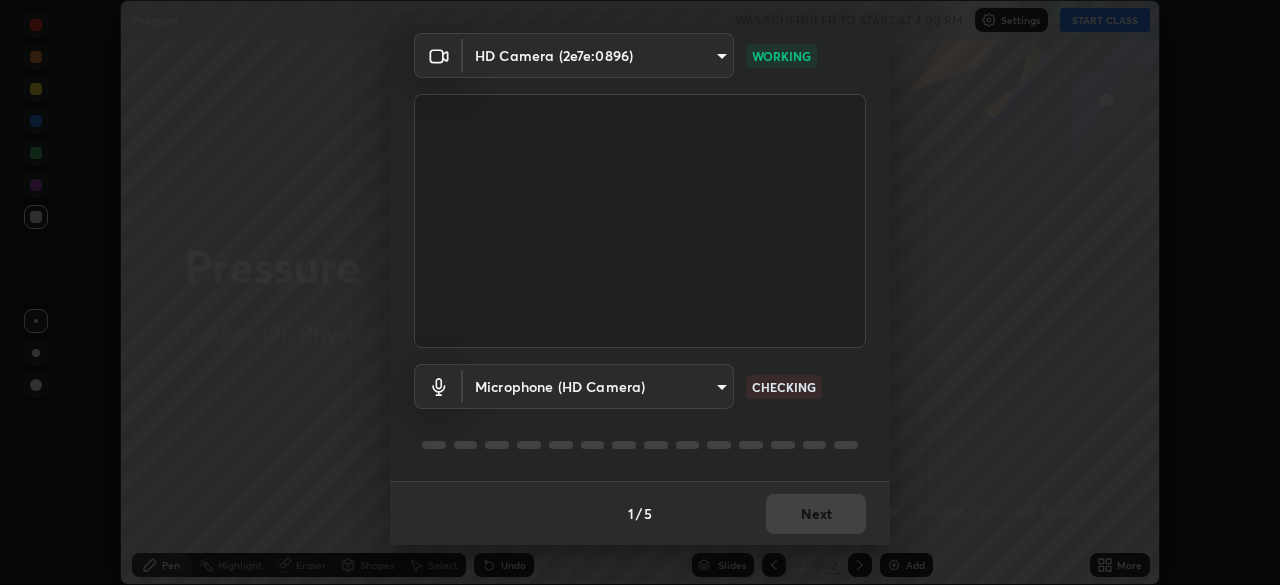 scroll, scrollTop: 70, scrollLeft: 0, axis: vertical 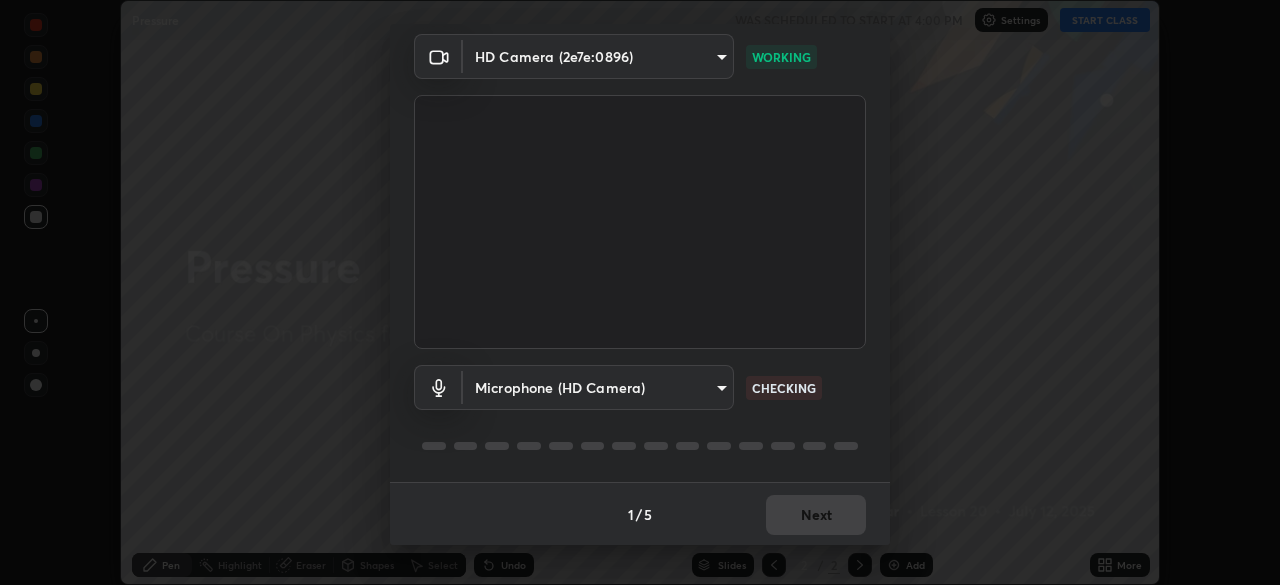 click on "Erase all Pressure WAS SCHEDULED TO START AT  4:00 PM Settings START CLASS Setting up your live class Pressure • L20 of Course On Physics for Foundation Class IX 1 2026 [PERSON_NAME] Pen Highlight Eraser Shapes Select Undo Slides 2 / 2 Add More Enable hand raising Enable raise hand to speak to learners. Once enabled, chat will be turned off temporarily. Enable x   No doubts shared Encourage your learners to ask a doubt for better clarity Report an issue Reason for reporting Buffering Chat not working Audio - Video sync issue Educator video quality low ​ Attach an image Report Media settings HD Camera (2e7e:0896) a42f9b48dabf02ae83a70923f4ec4460a2760f5b9a27cc7621bc27cb73a6dad7 WORKING Microphone (HD Camera) 6fa262c08290ee5e993021466585c853706d04c7c195a7715eb5a46d4a0fecfc CHECKING 1 / 5 Next" at bounding box center [640, 292] 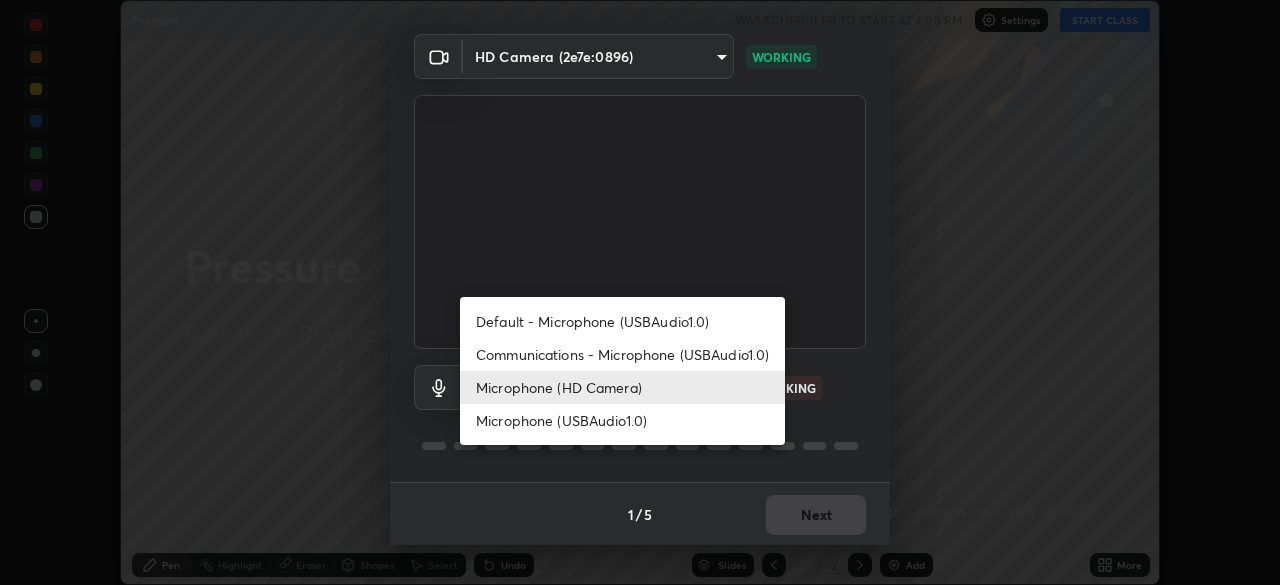 click on "Communications - Microphone (USBAudio1.0)" at bounding box center (622, 354) 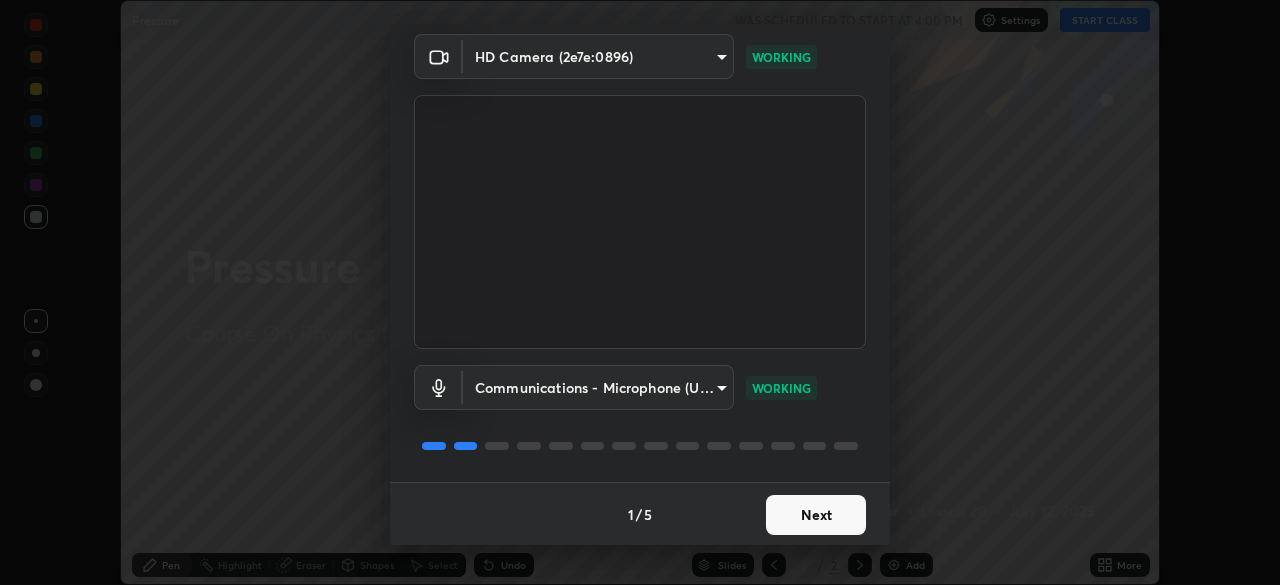 click on "Next" at bounding box center (816, 515) 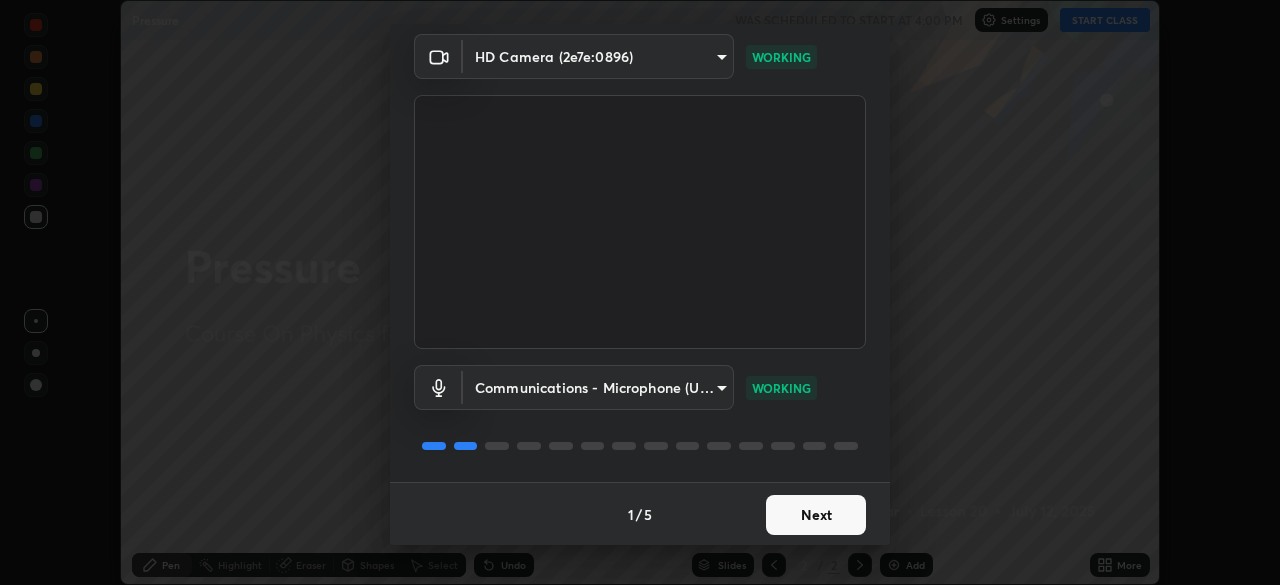 scroll, scrollTop: 0, scrollLeft: 0, axis: both 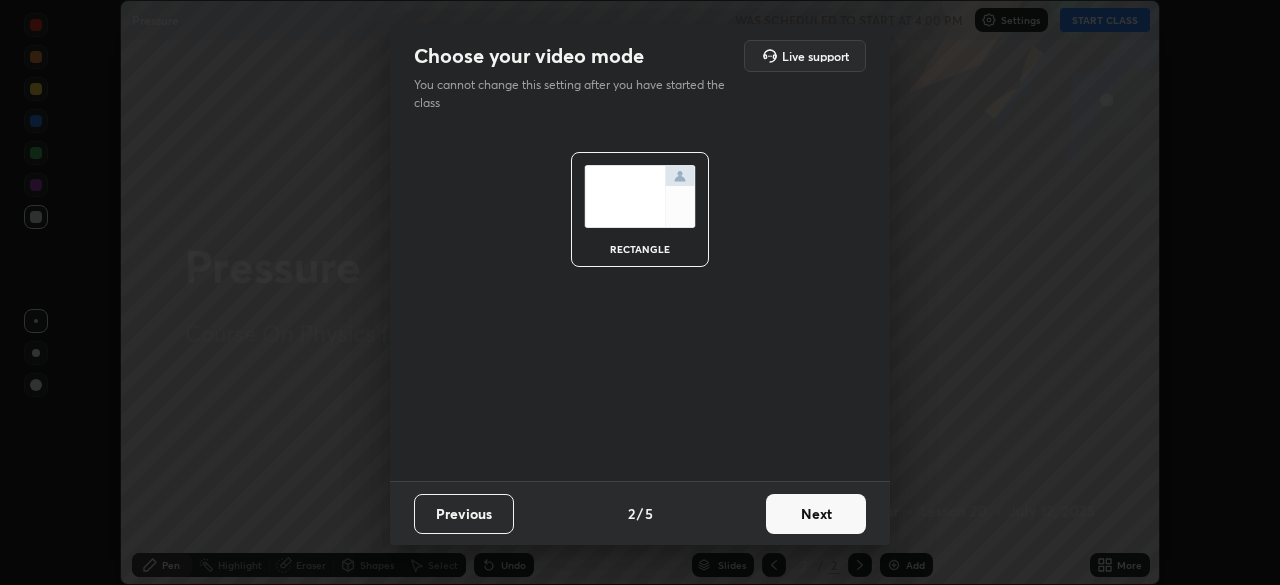 click on "Next" at bounding box center [816, 514] 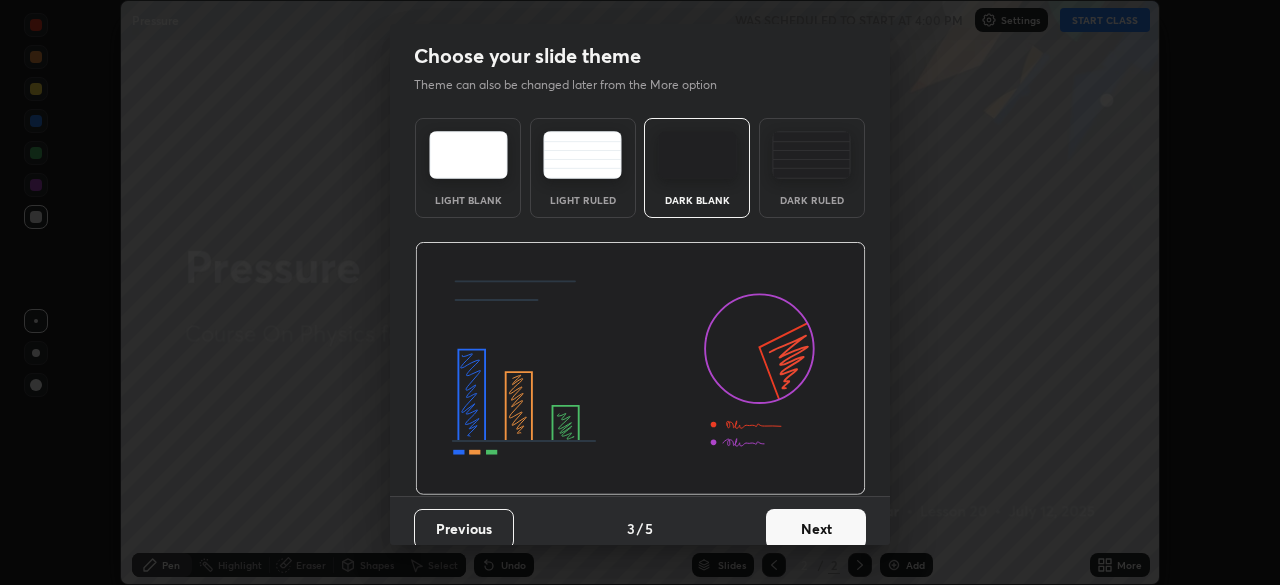 click on "Next" at bounding box center (816, 529) 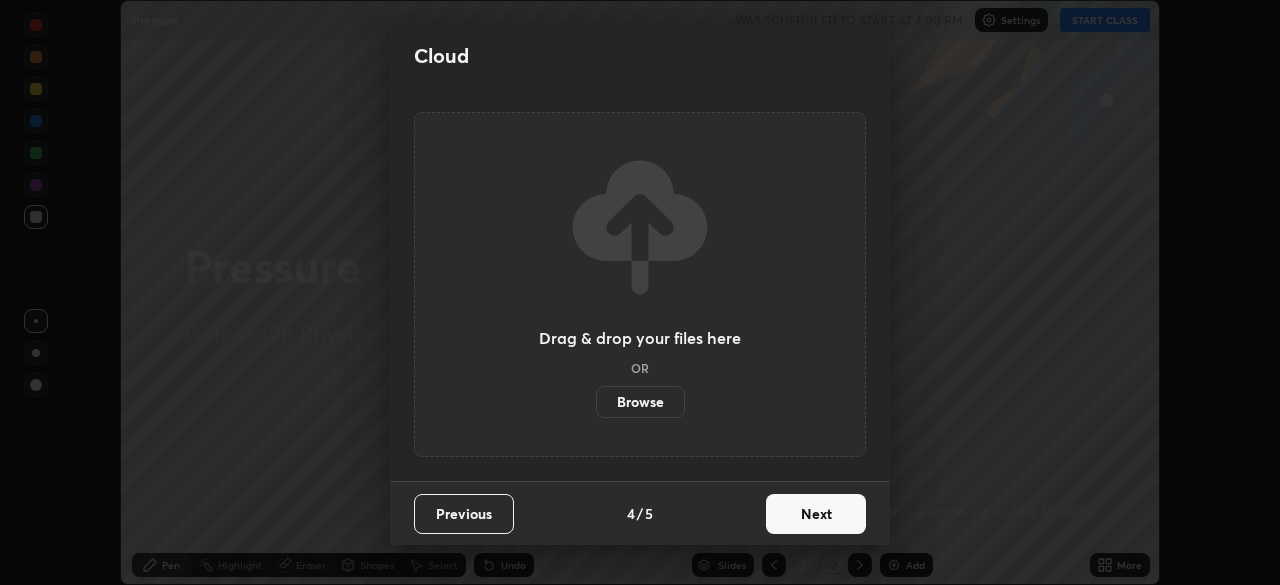 click on "Next" at bounding box center (816, 514) 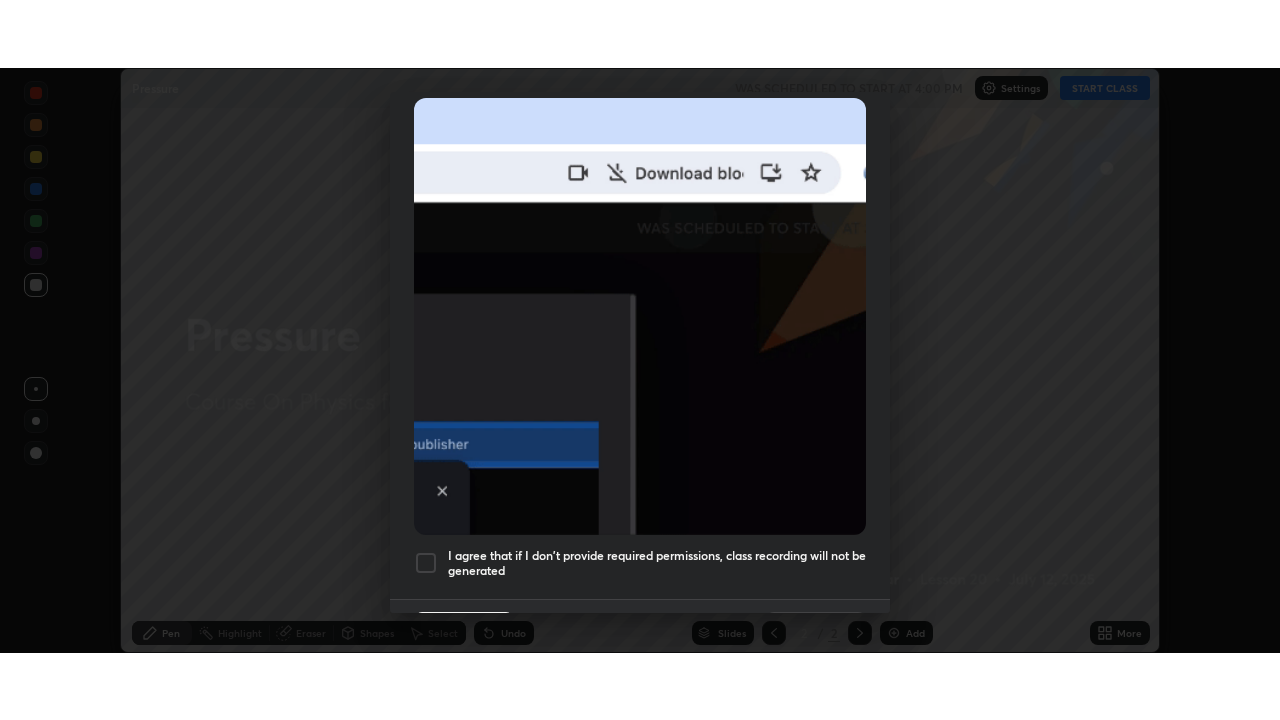 scroll, scrollTop: 479, scrollLeft: 0, axis: vertical 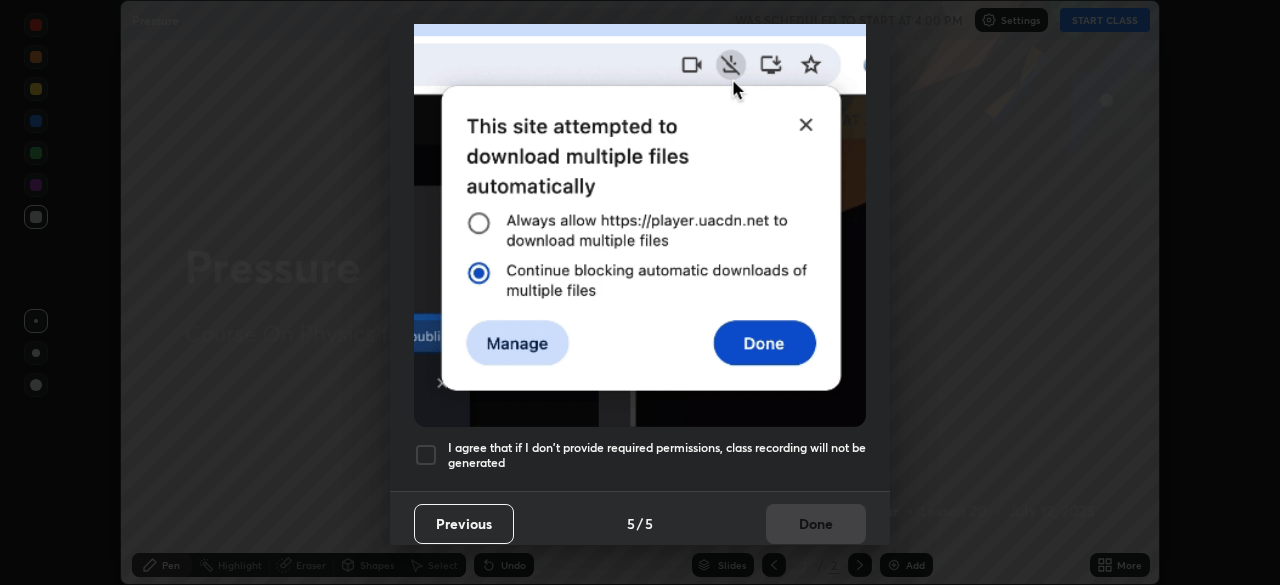click at bounding box center (640, 208) 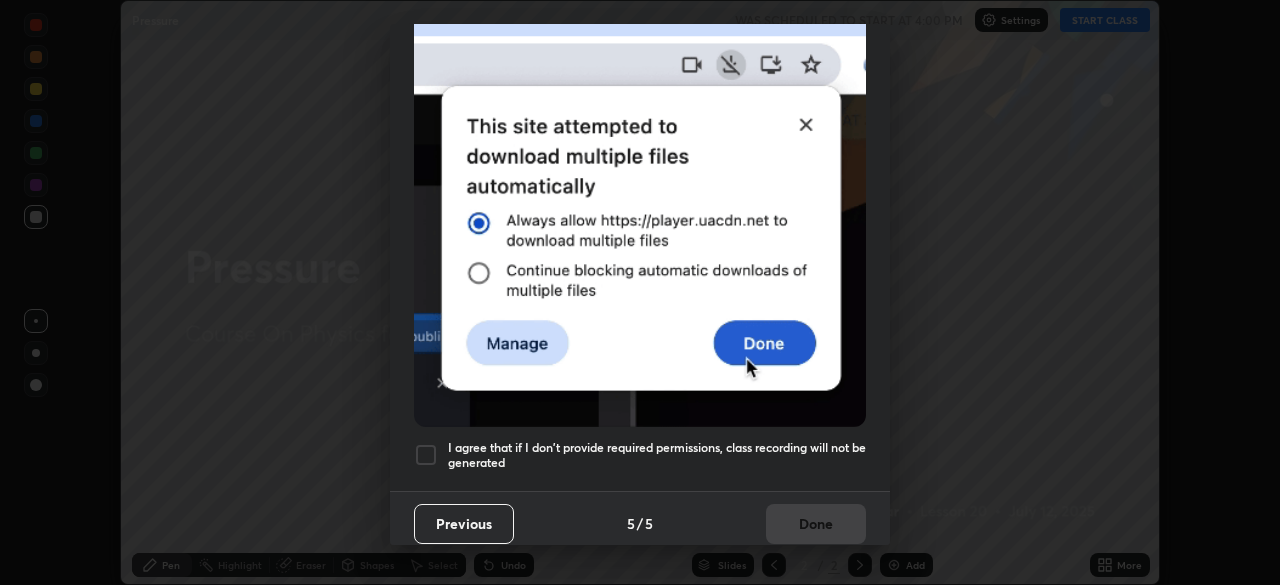 click on "I agree that if I don't provide required permissions, class recording will not be generated" at bounding box center (657, 455) 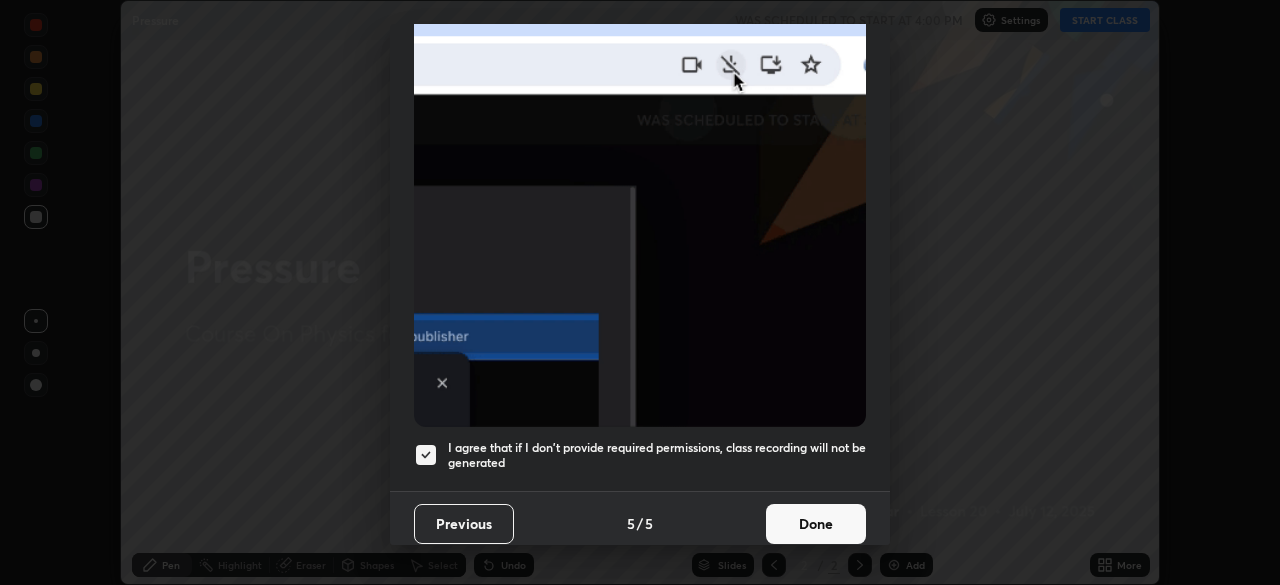 click on "Done" at bounding box center [816, 524] 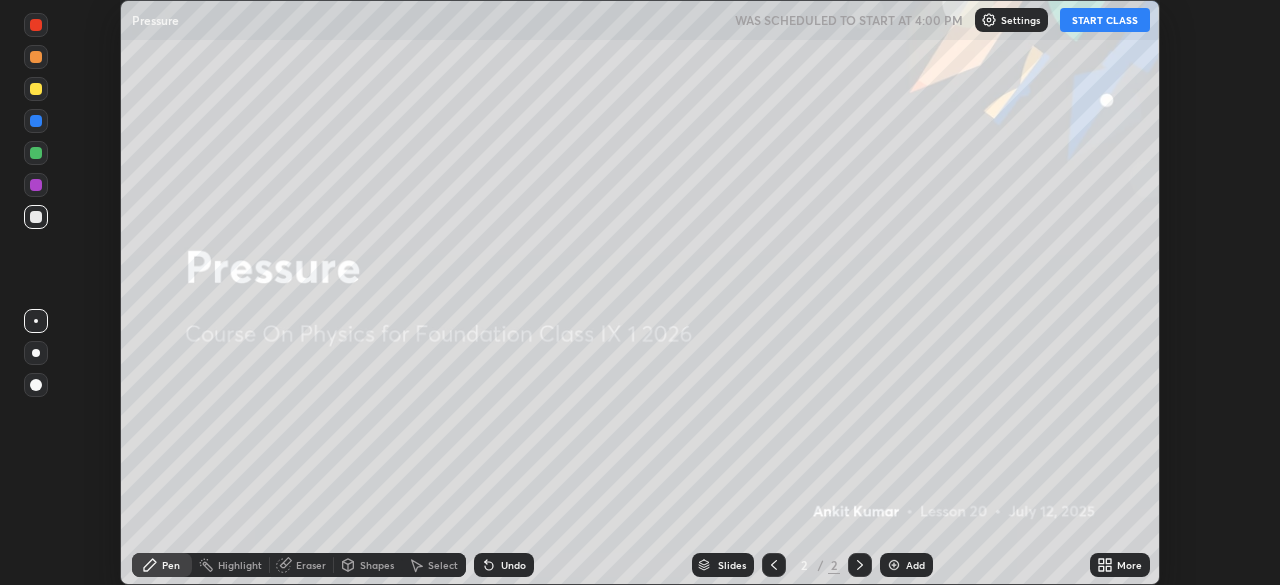 click on "START CLASS" at bounding box center [1105, 20] 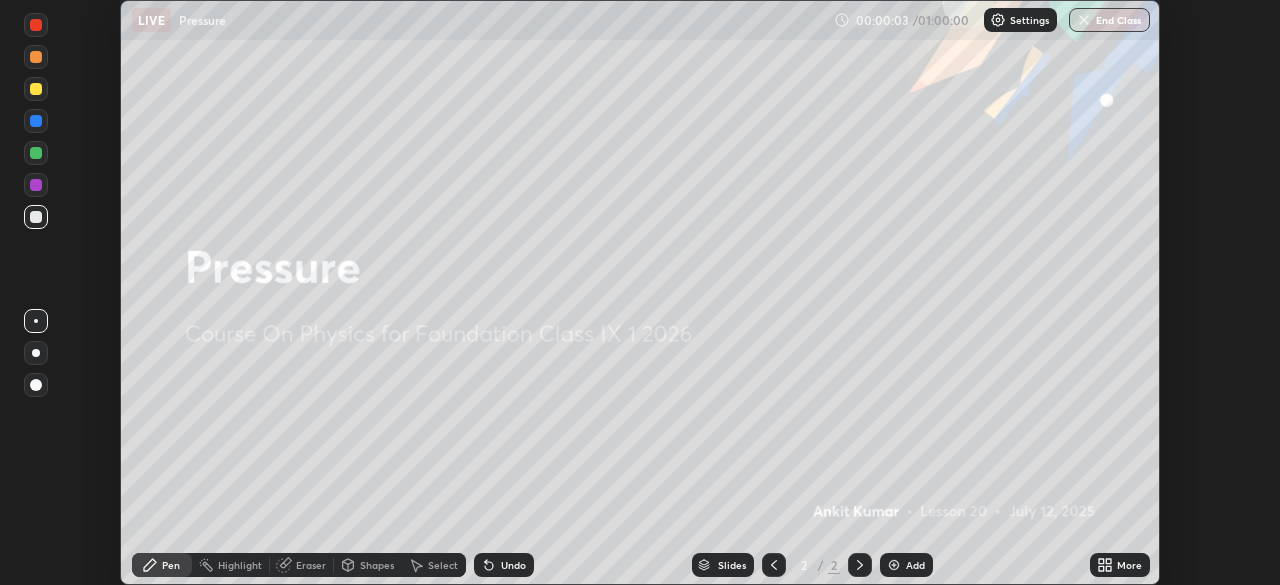 click 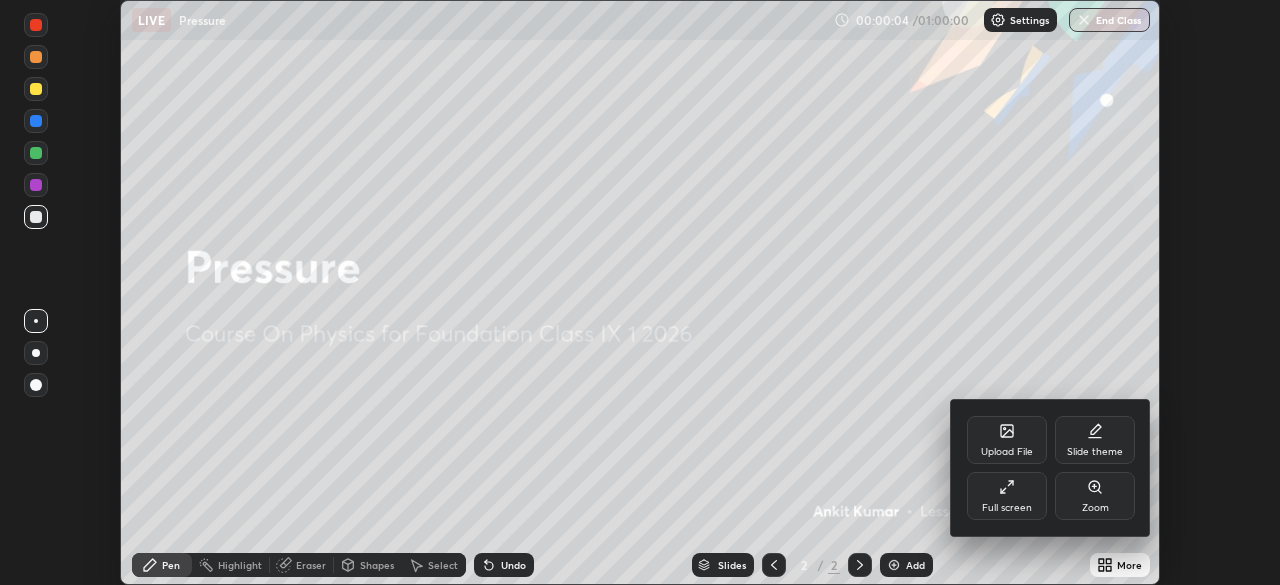 click at bounding box center [640, 292] 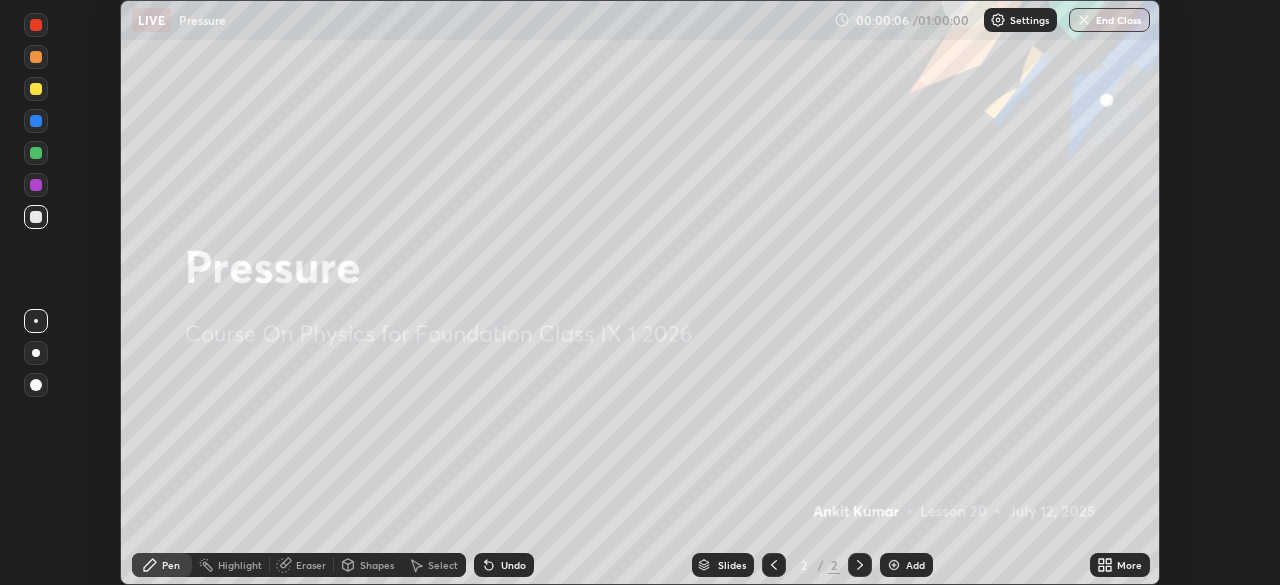click on "Add" at bounding box center (906, 565) 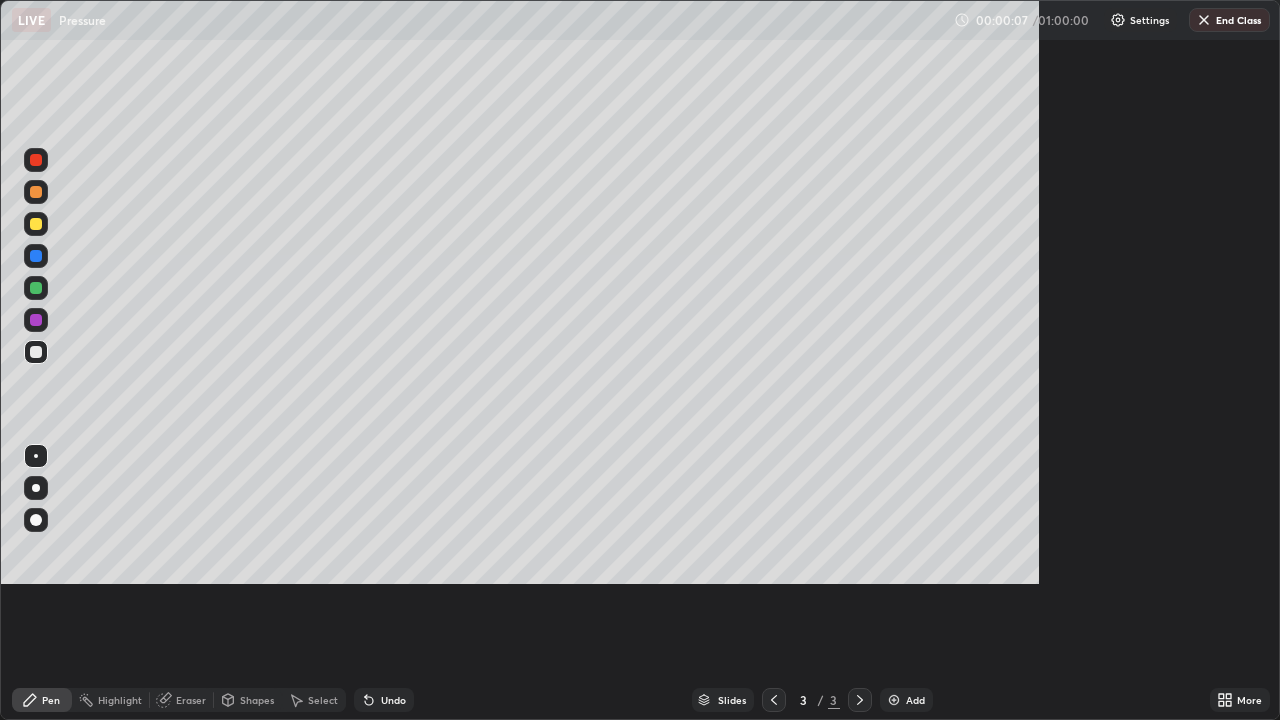 scroll, scrollTop: 99280, scrollLeft: 98720, axis: both 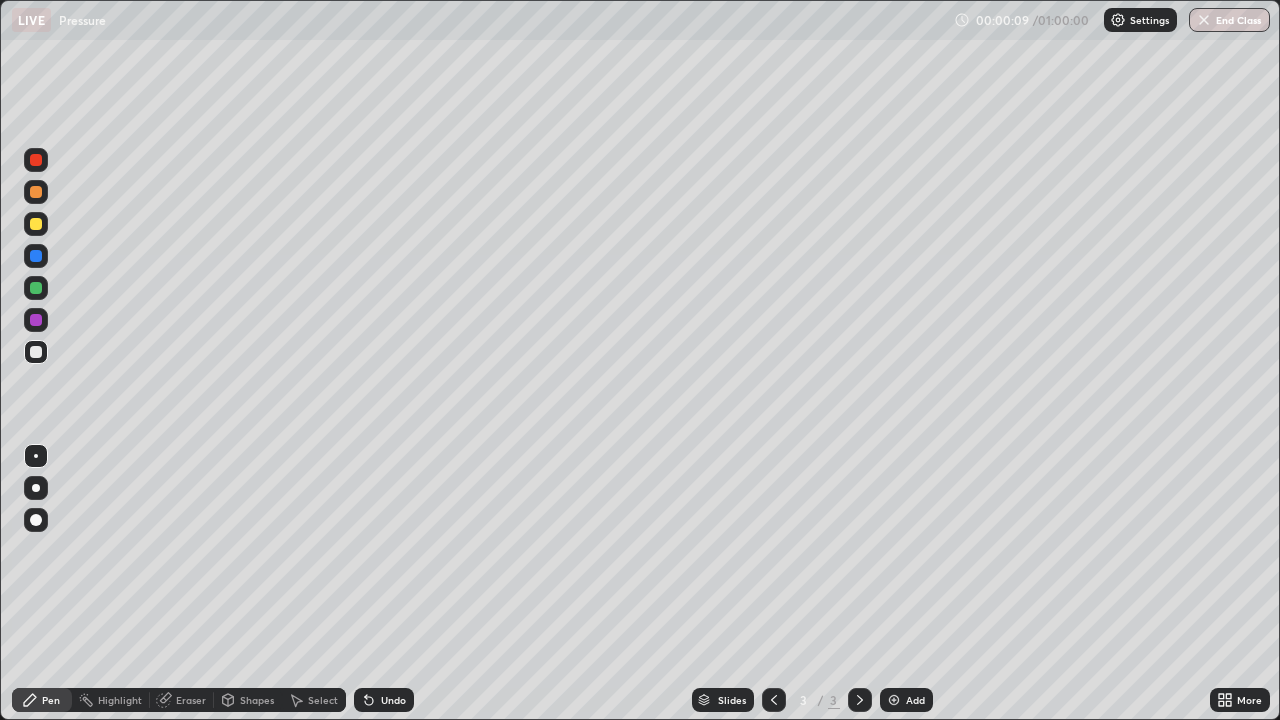 click 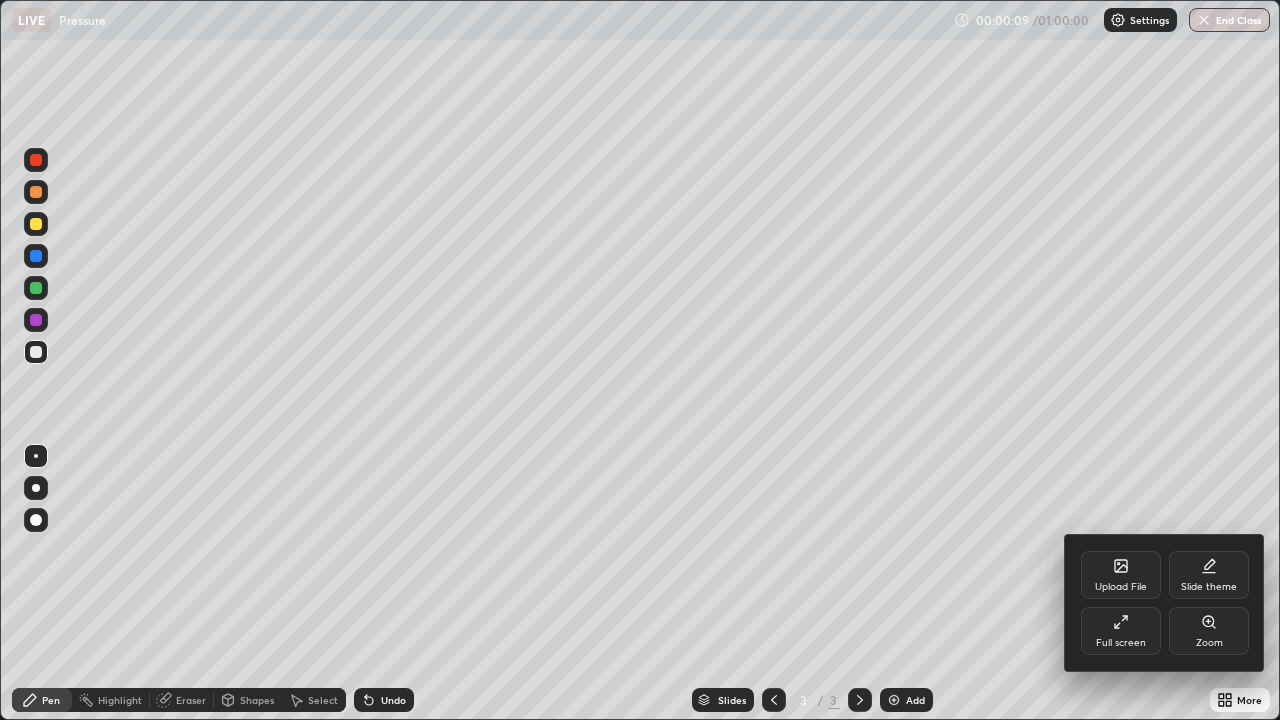 click on "Zoom" at bounding box center (1209, 631) 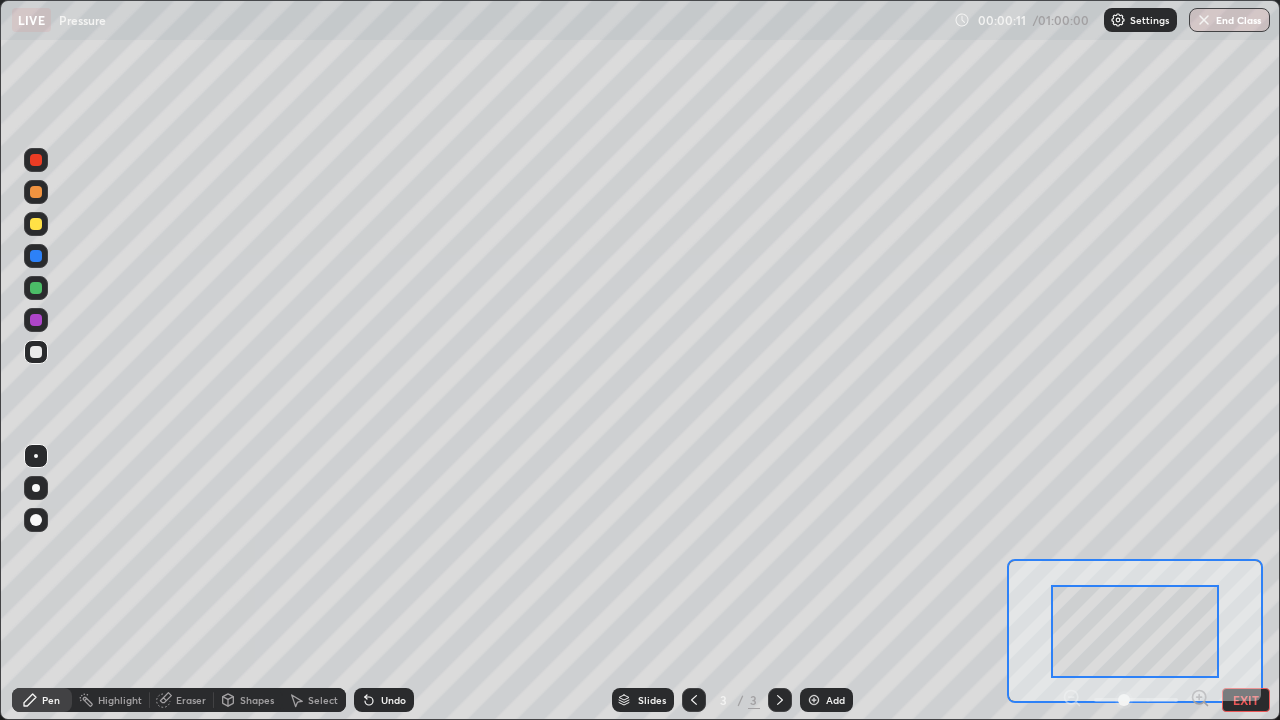 click on "Shapes" at bounding box center (257, 700) 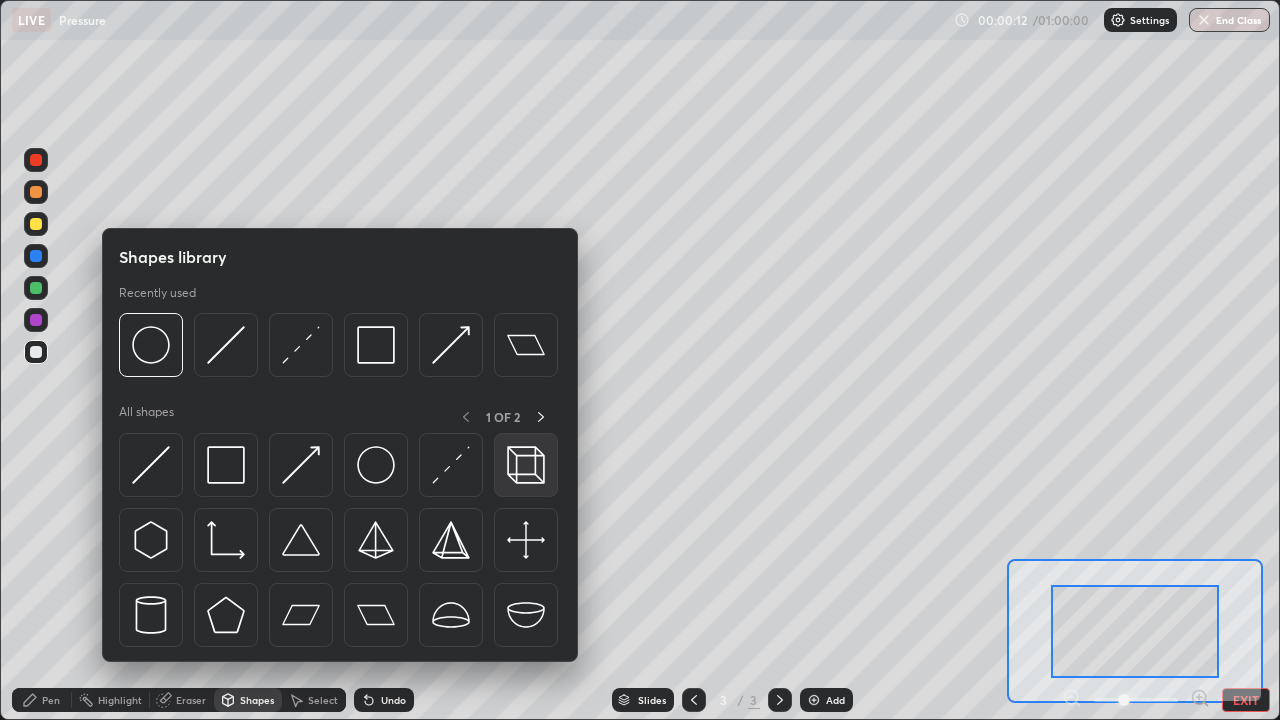 click at bounding box center [526, 465] 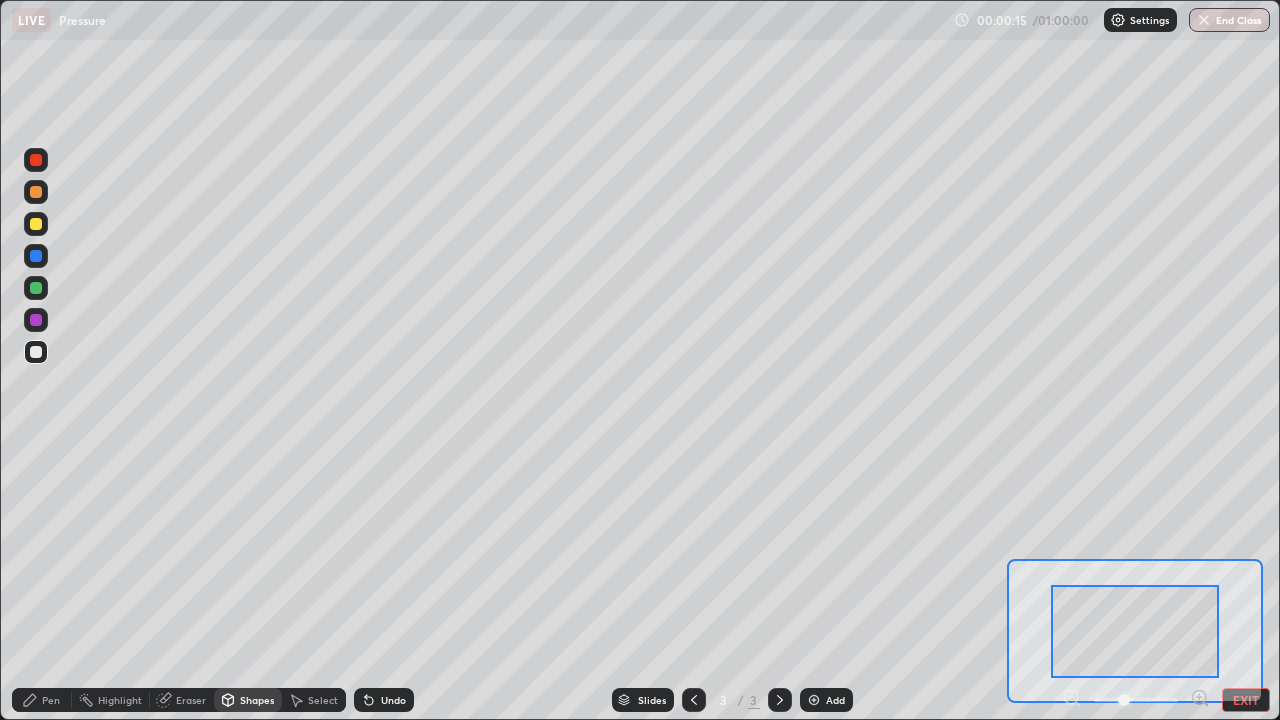 click on "Pen" at bounding box center [51, 700] 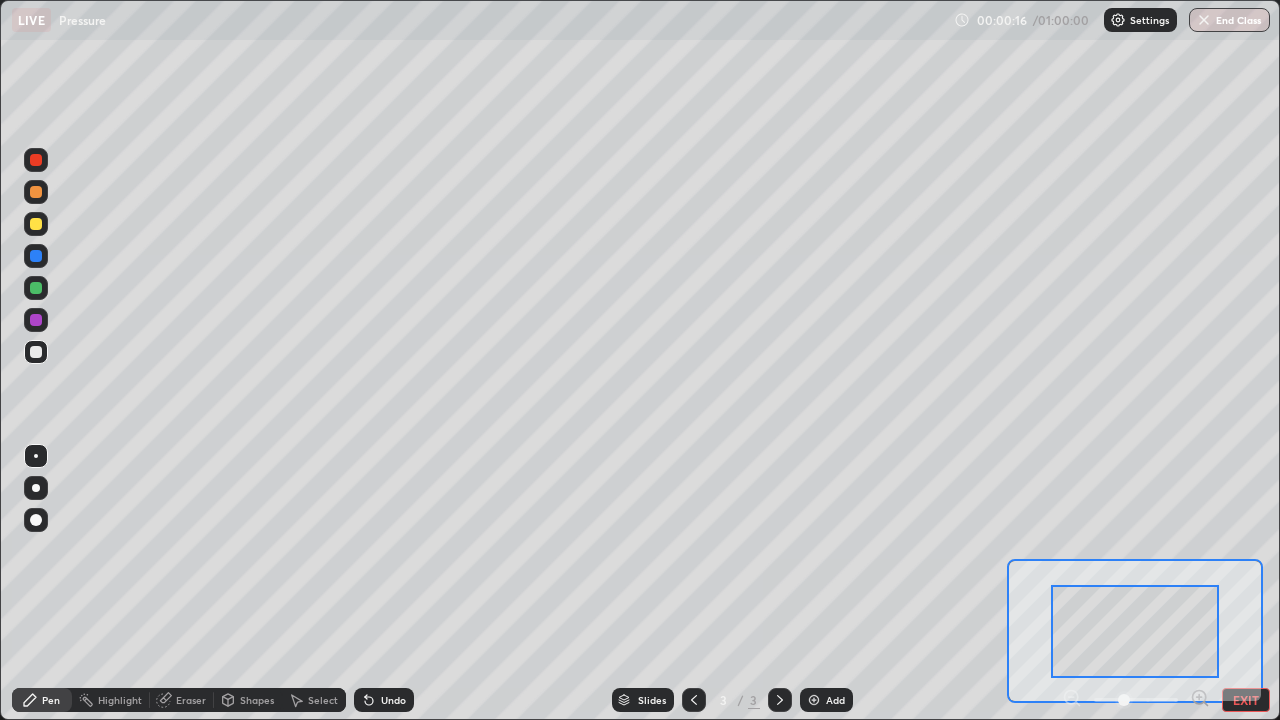 click at bounding box center (36, 256) 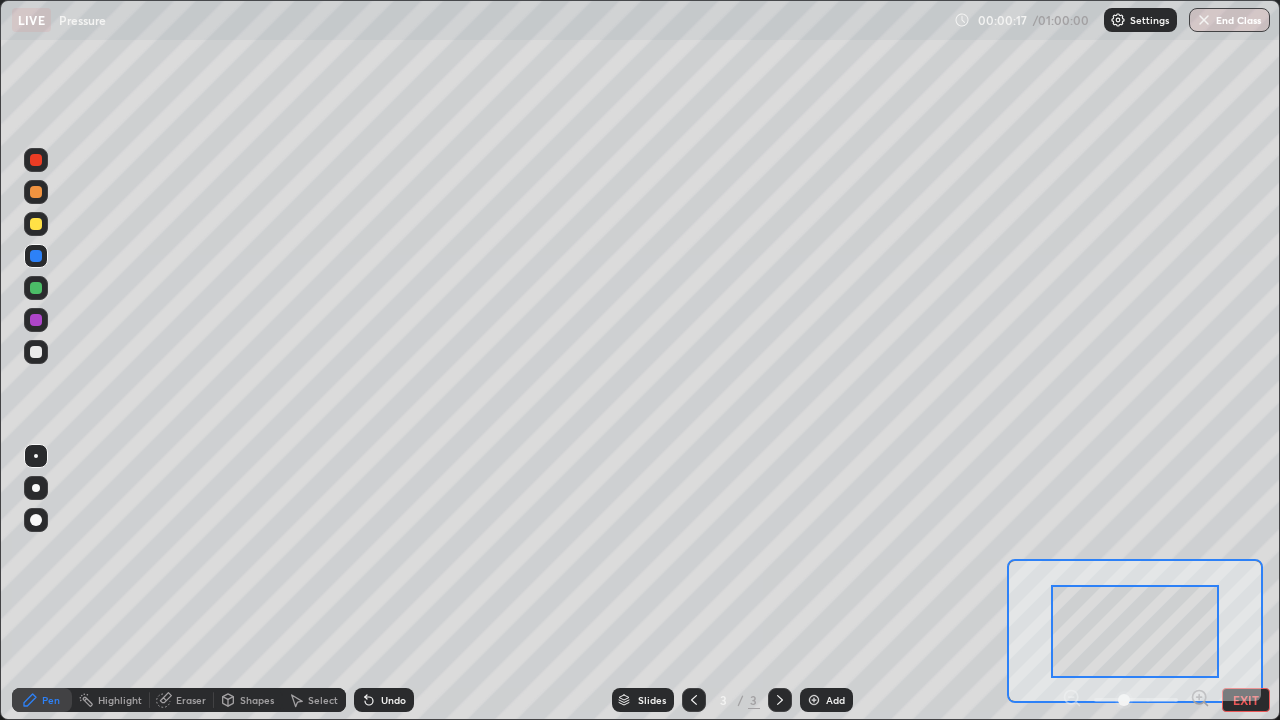 click on "Shapes" at bounding box center (248, 700) 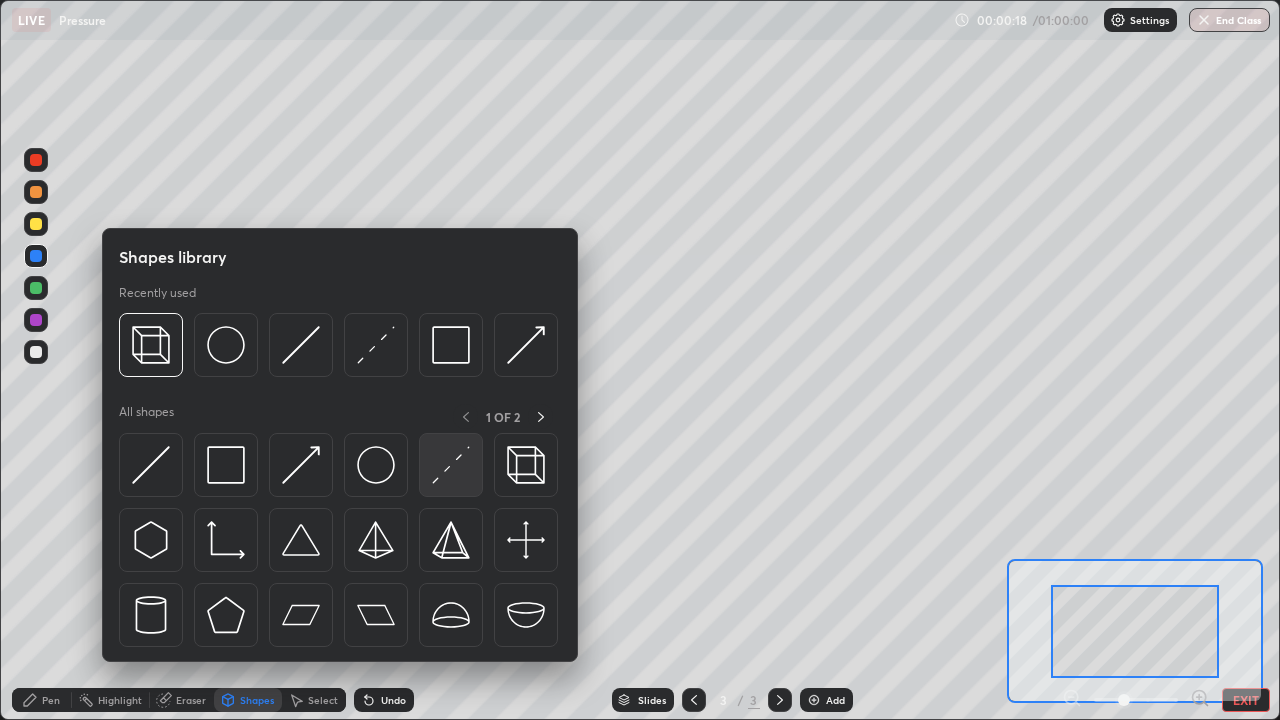 click at bounding box center (451, 465) 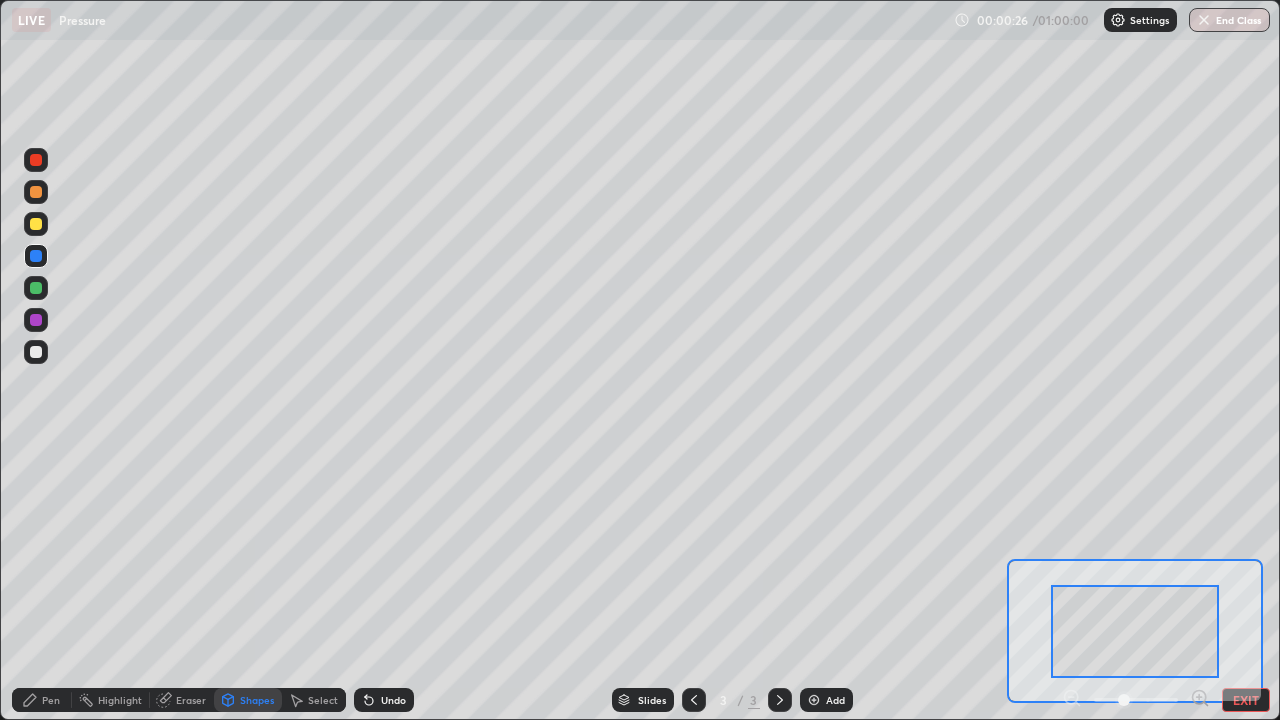 click on "Shapes" at bounding box center (257, 700) 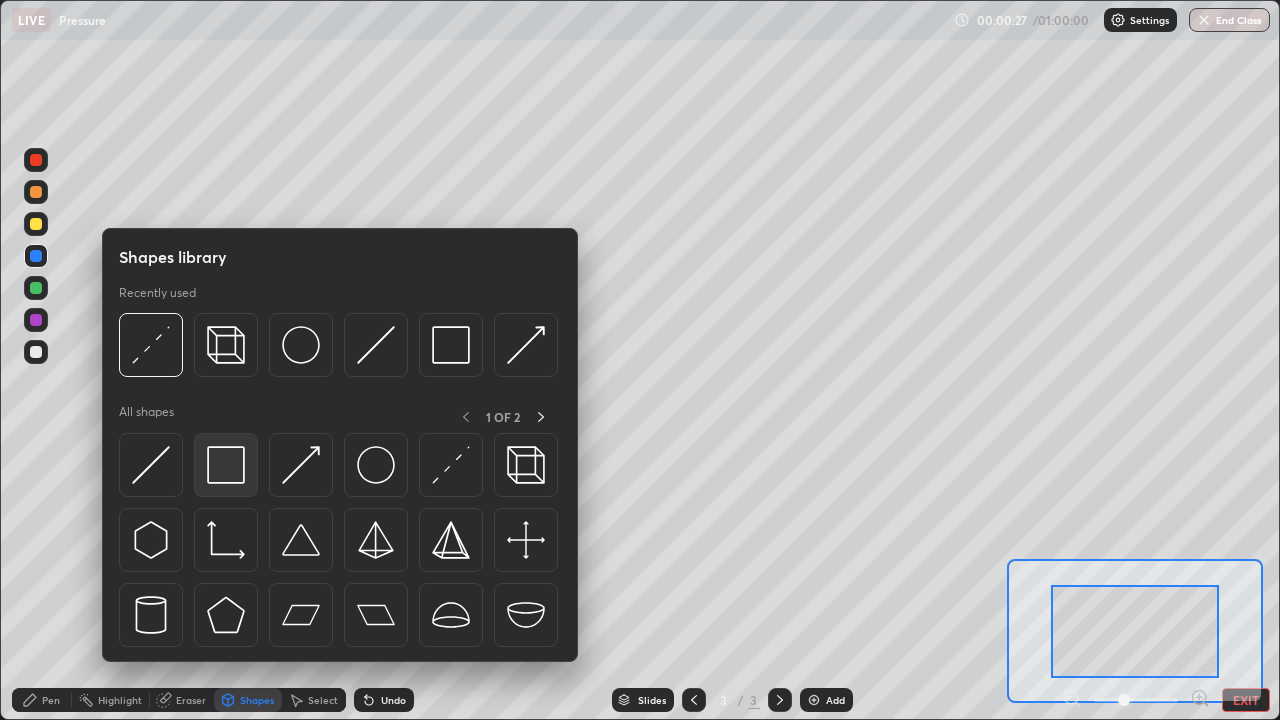 click at bounding box center [226, 465] 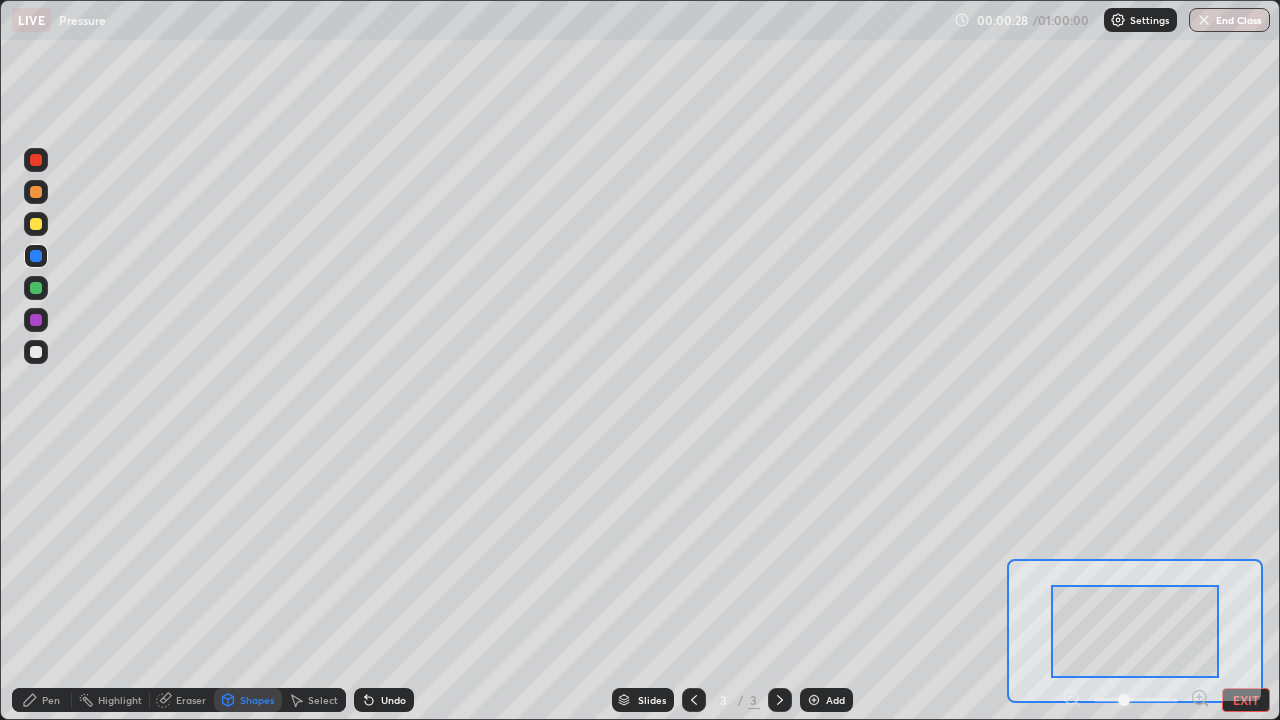 click at bounding box center (36, 288) 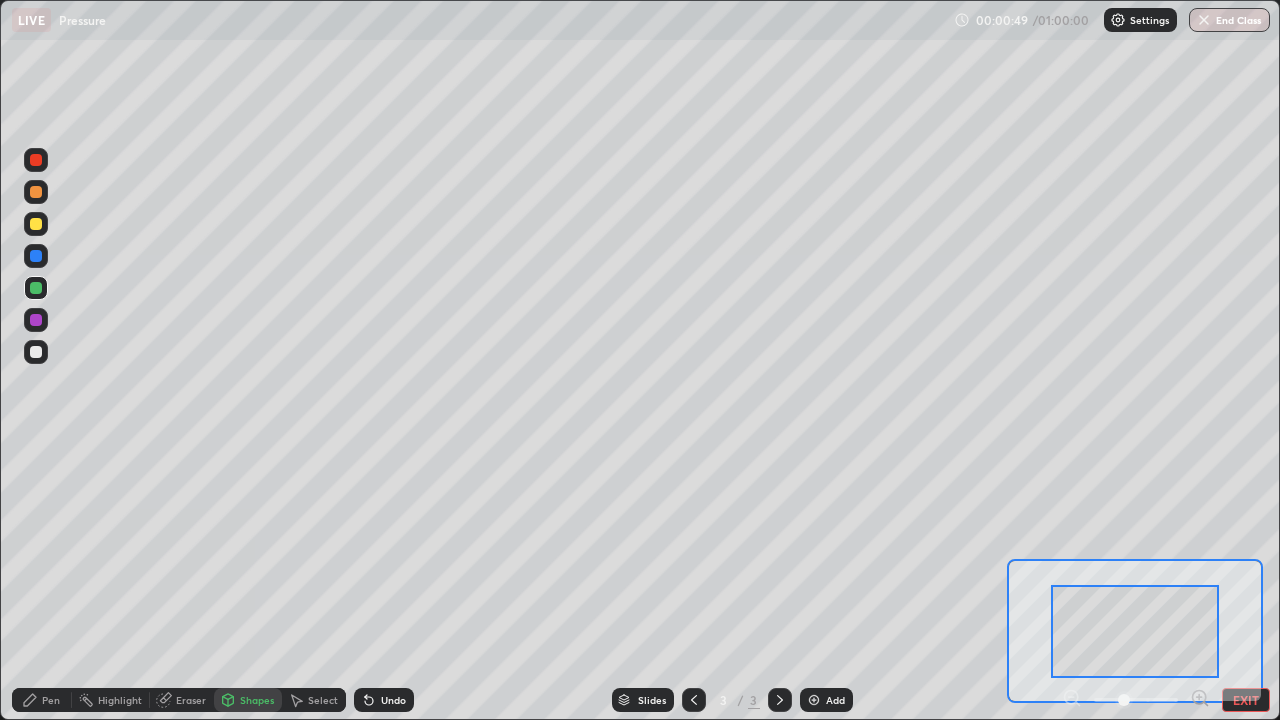 click on "Pen" at bounding box center [42, 700] 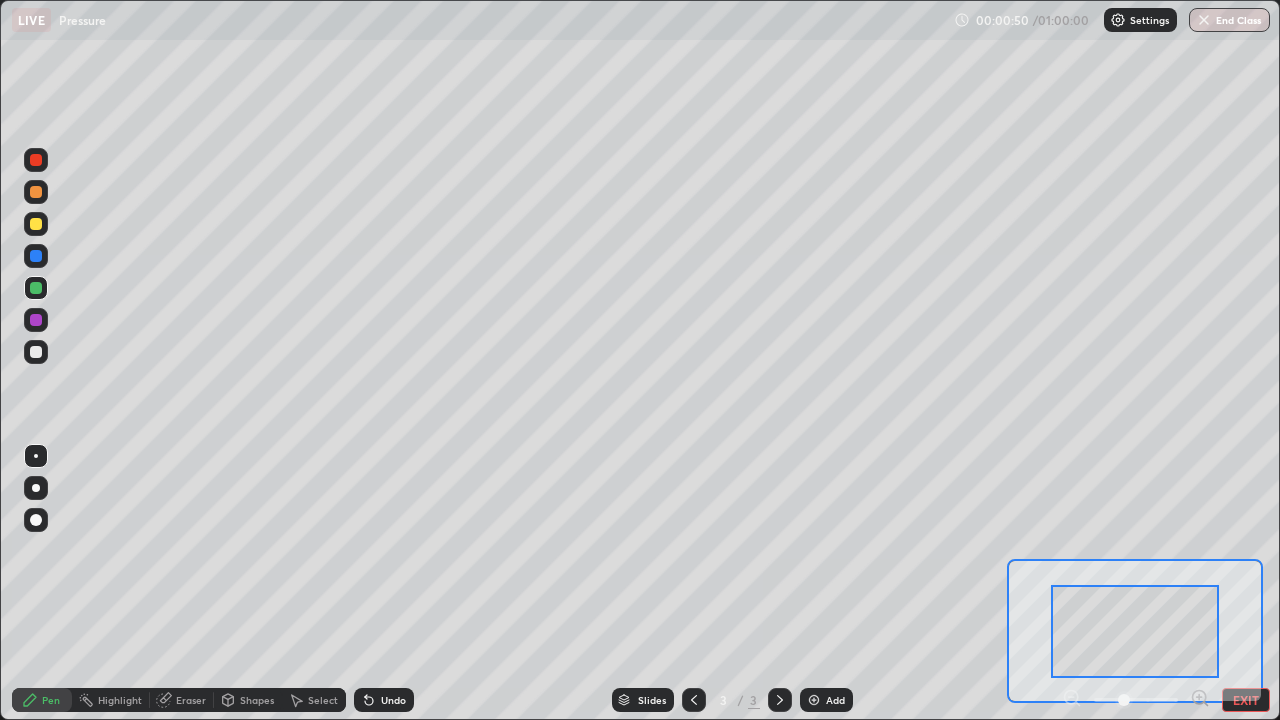 click at bounding box center [36, 320] 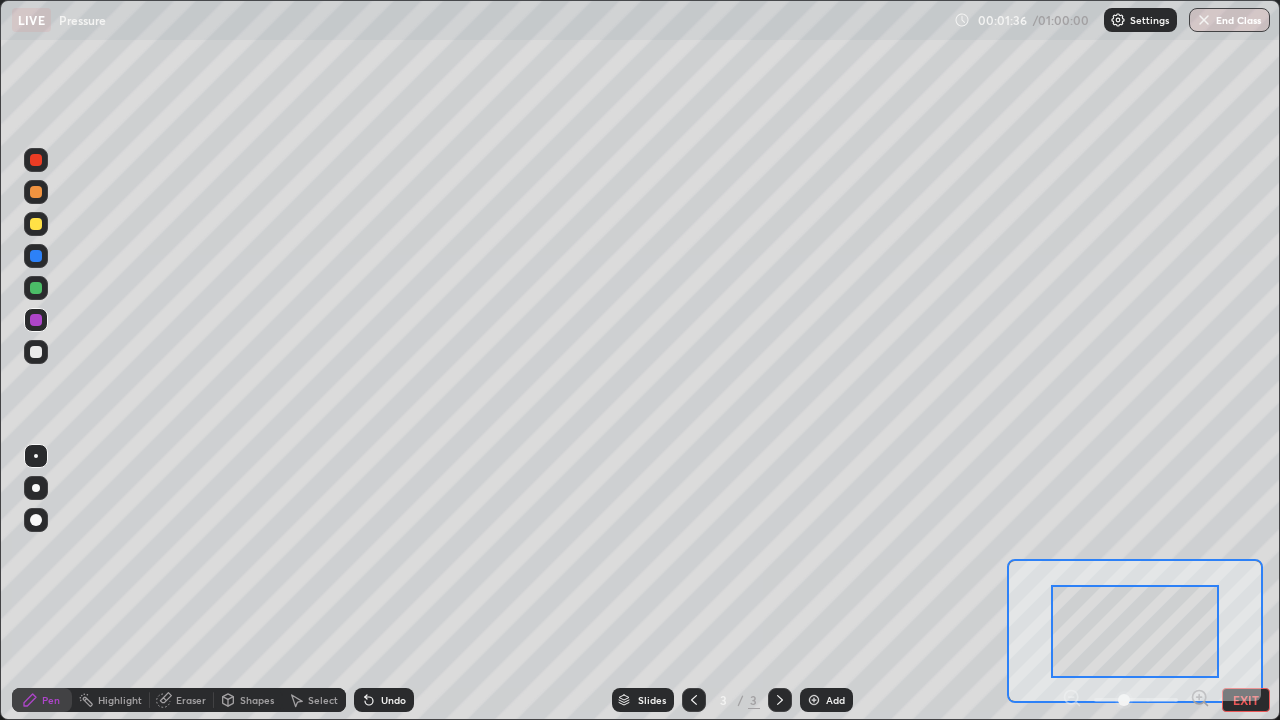 click at bounding box center [36, 288] 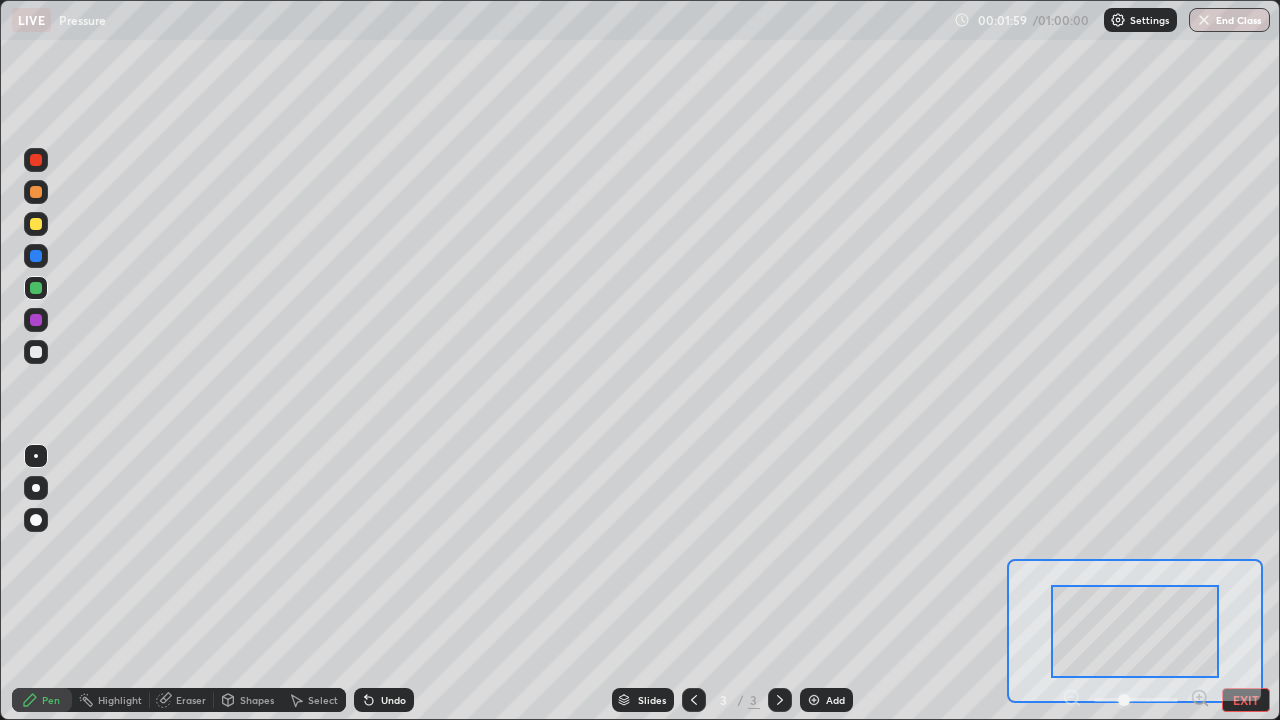 click on "Undo" at bounding box center [393, 700] 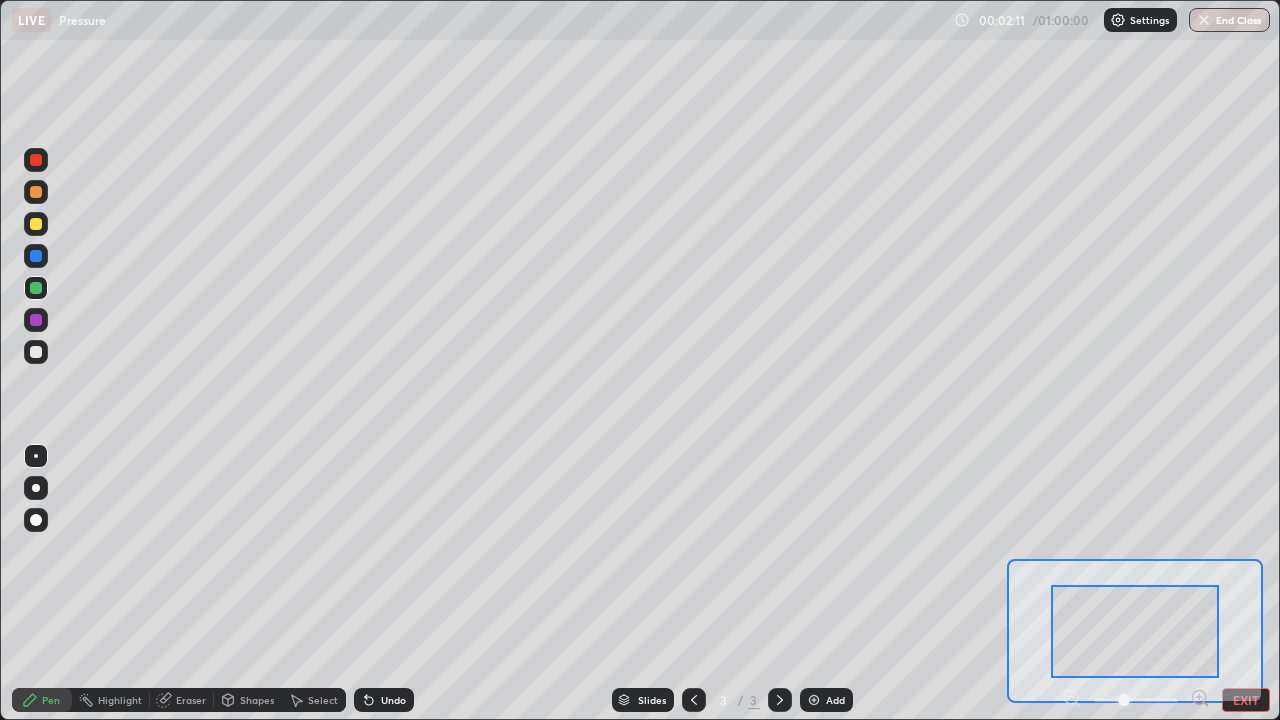 click on "Eraser" at bounding box center [182, 700] 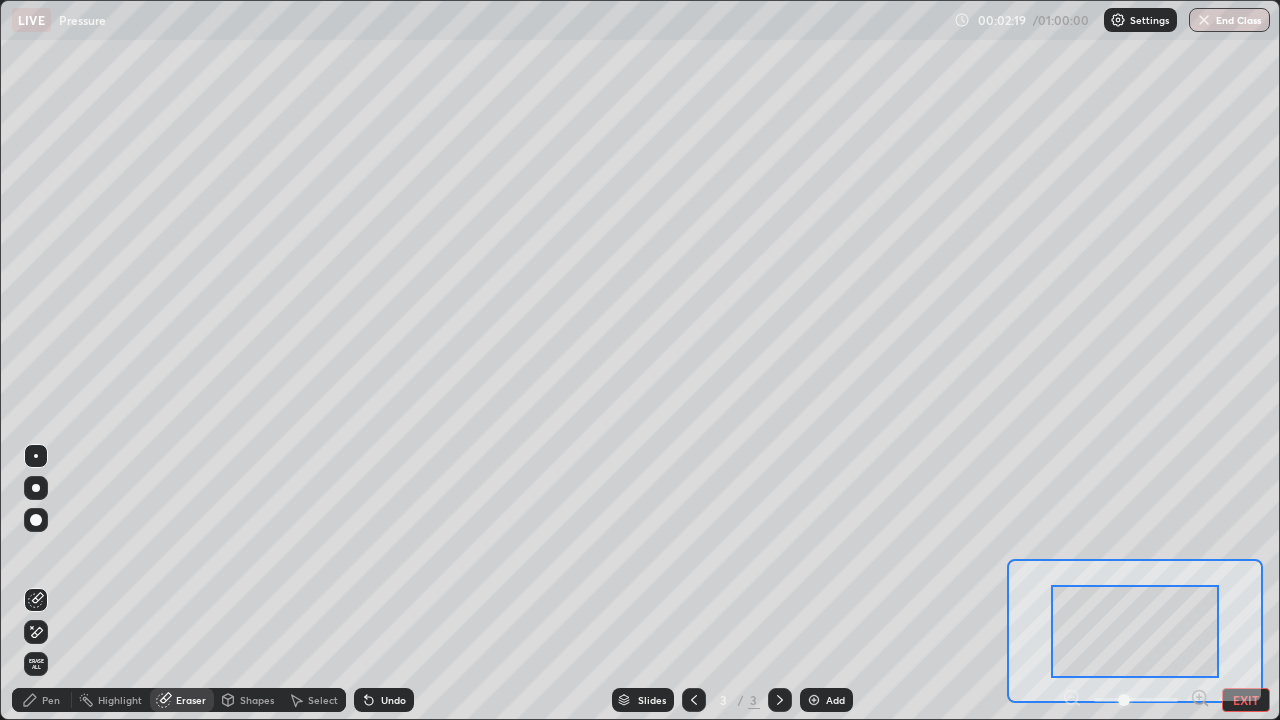 click on "Pen" at bounding box center (51, 700) 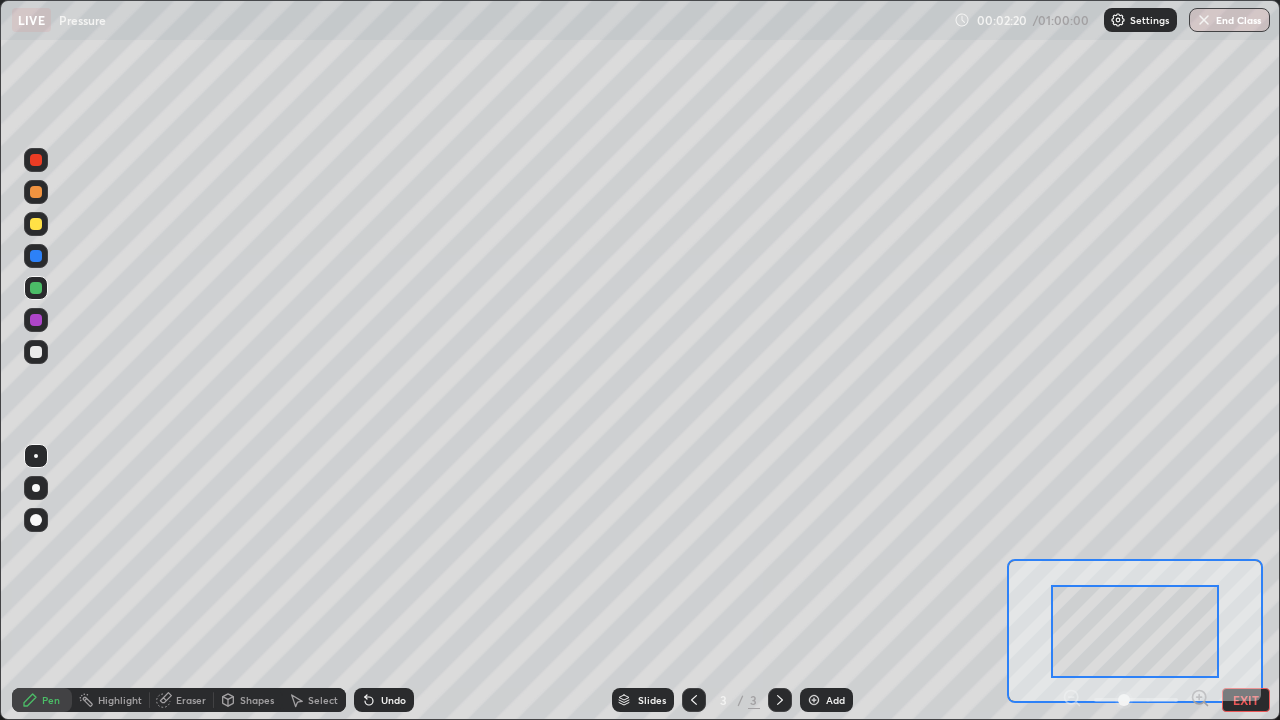 click at bounding box center [36, 224] 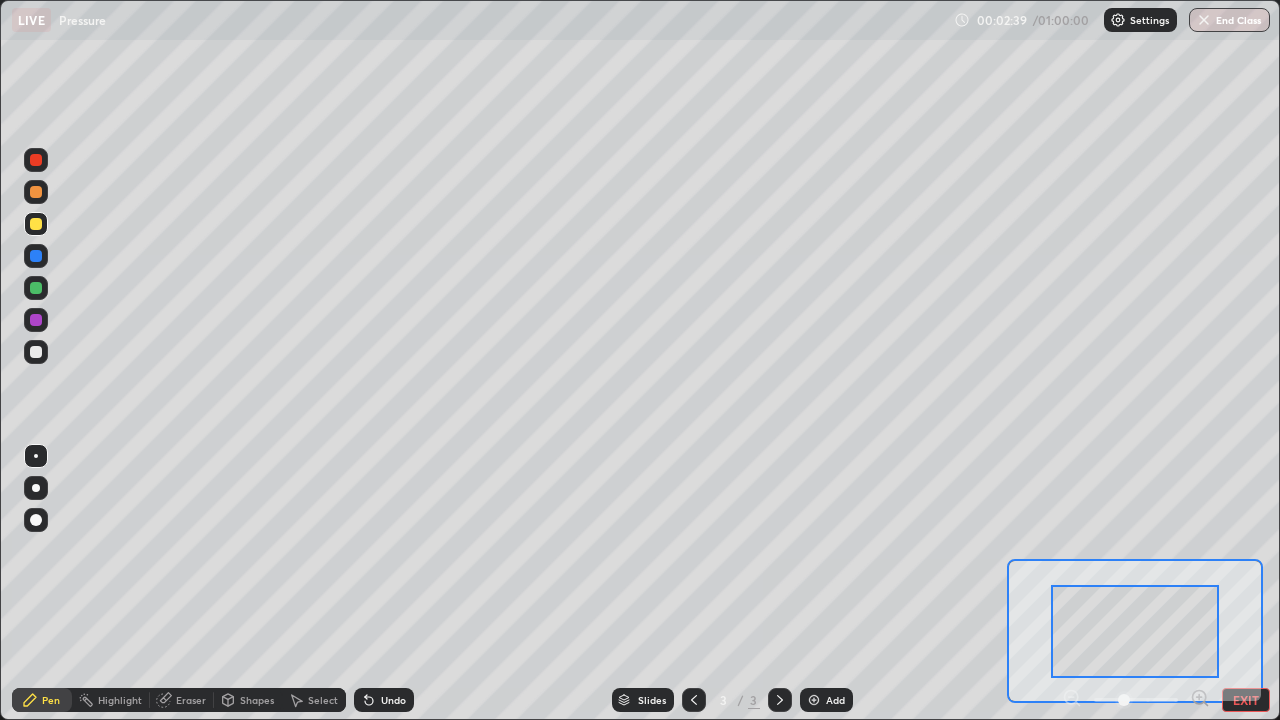 click at bounding box center (36, 192) 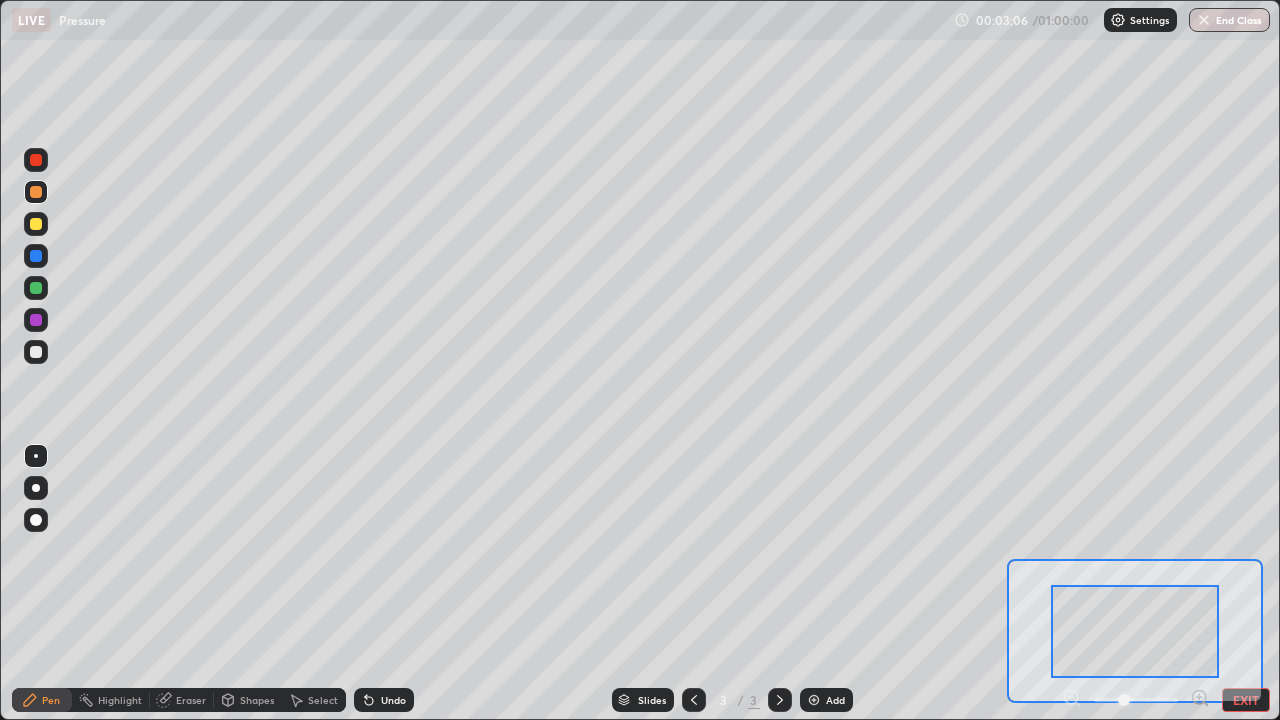 click on "EXIT" at bounding box center (1246, 700) 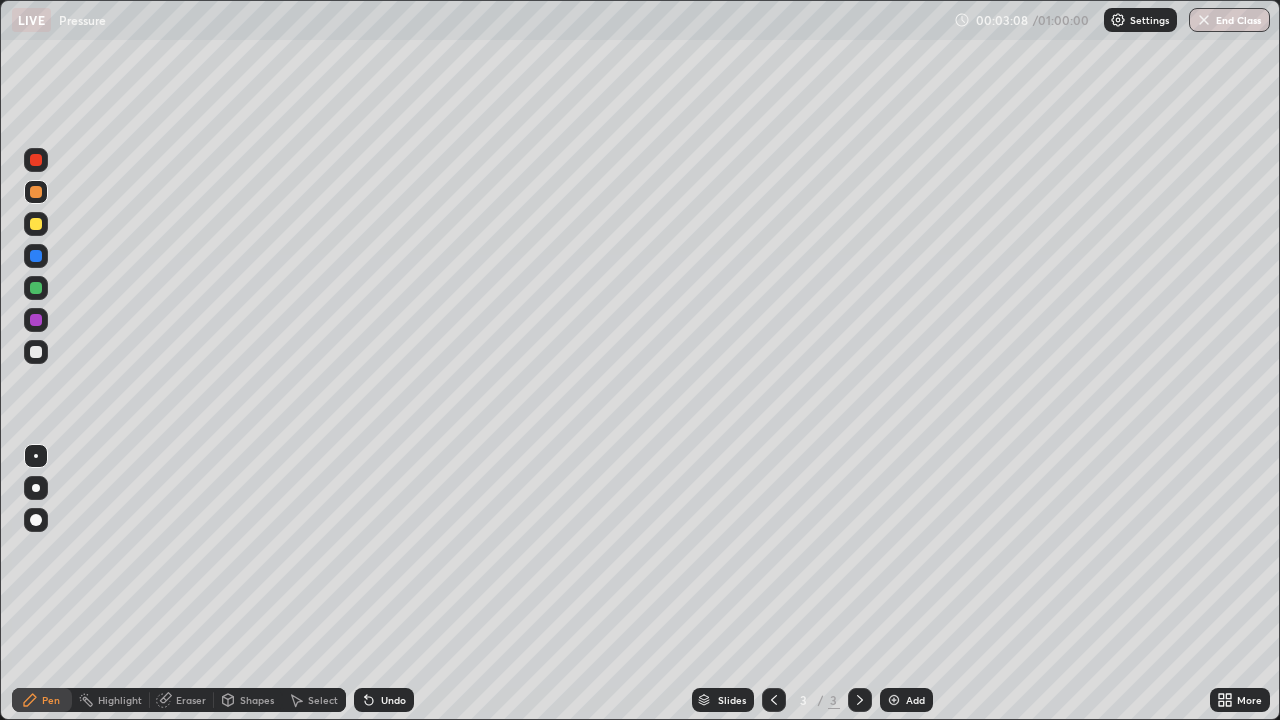 click on "More" at bounding box center (1240, 700) 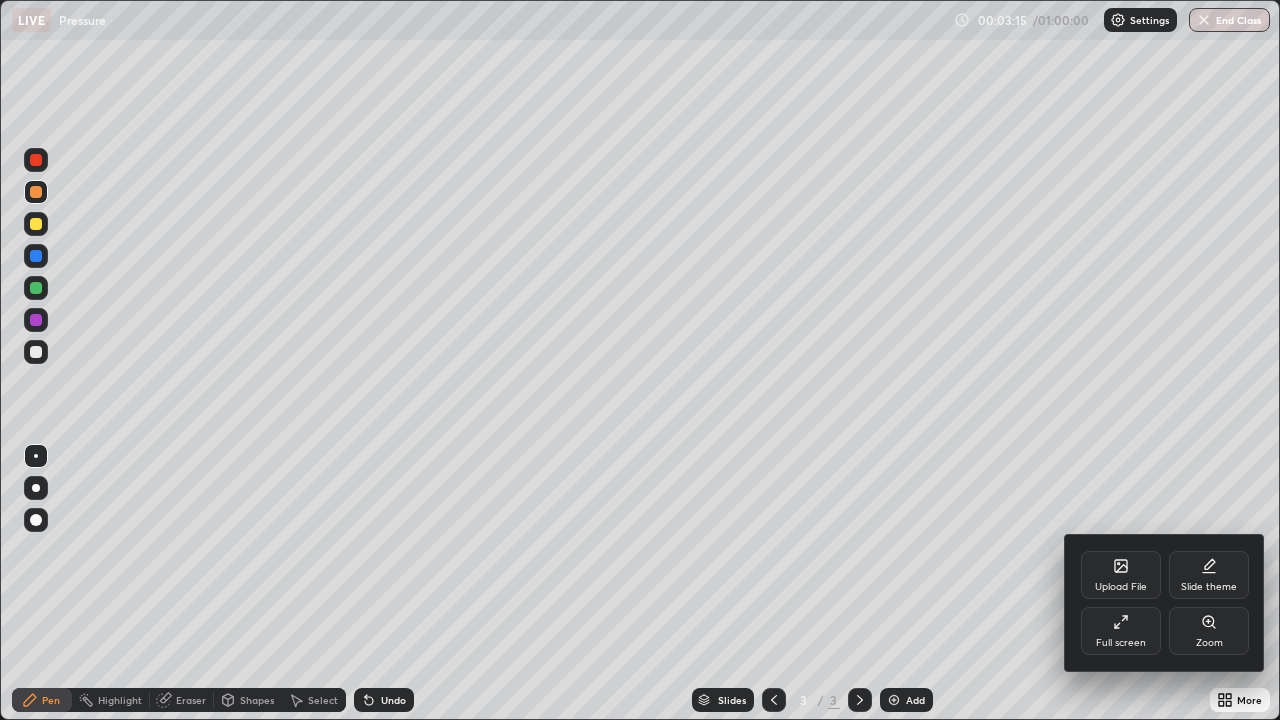 click on "Upload File" at bounding box center (1121, 587) 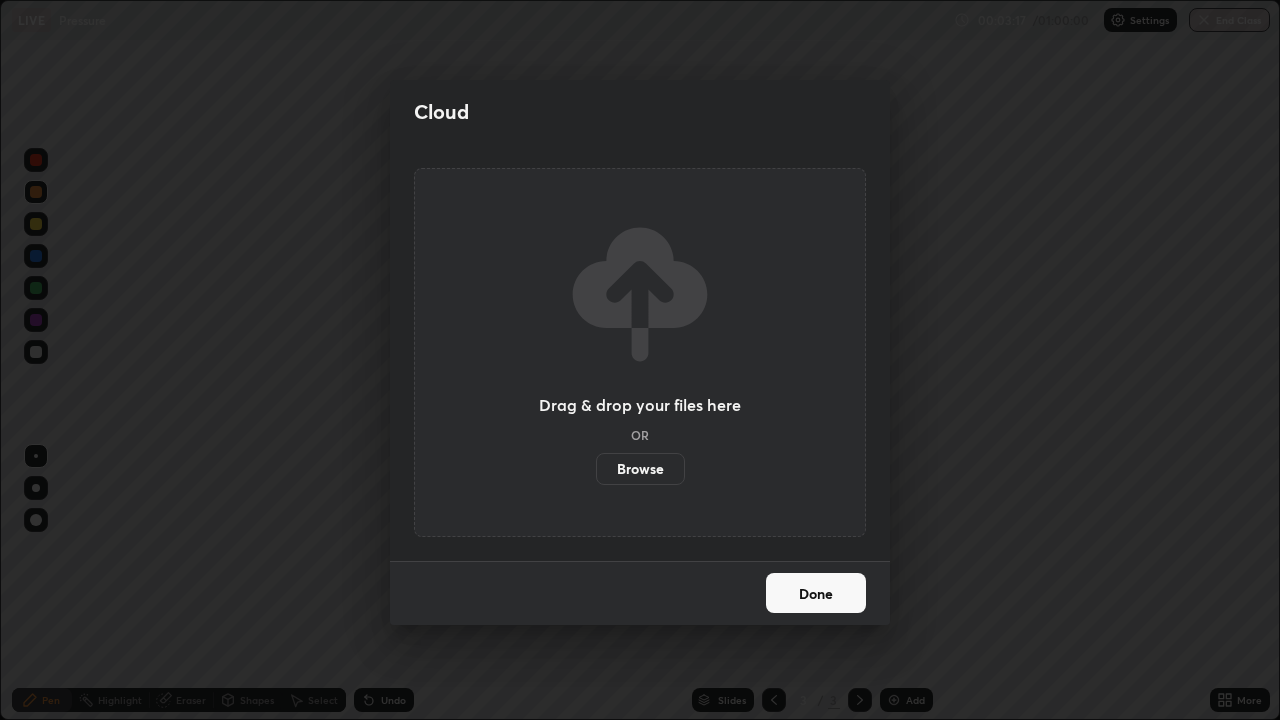 click on "Browse" at bounding box center [640, 469] 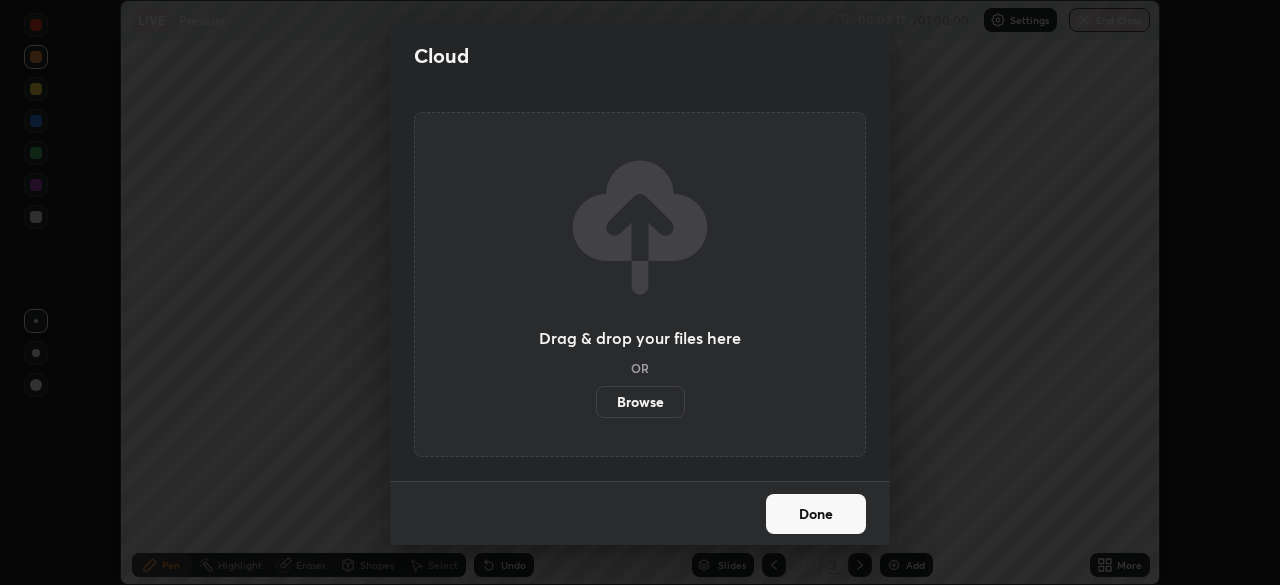 scroll, scrollTop: 585, scrollLeft: 1280, axis: both 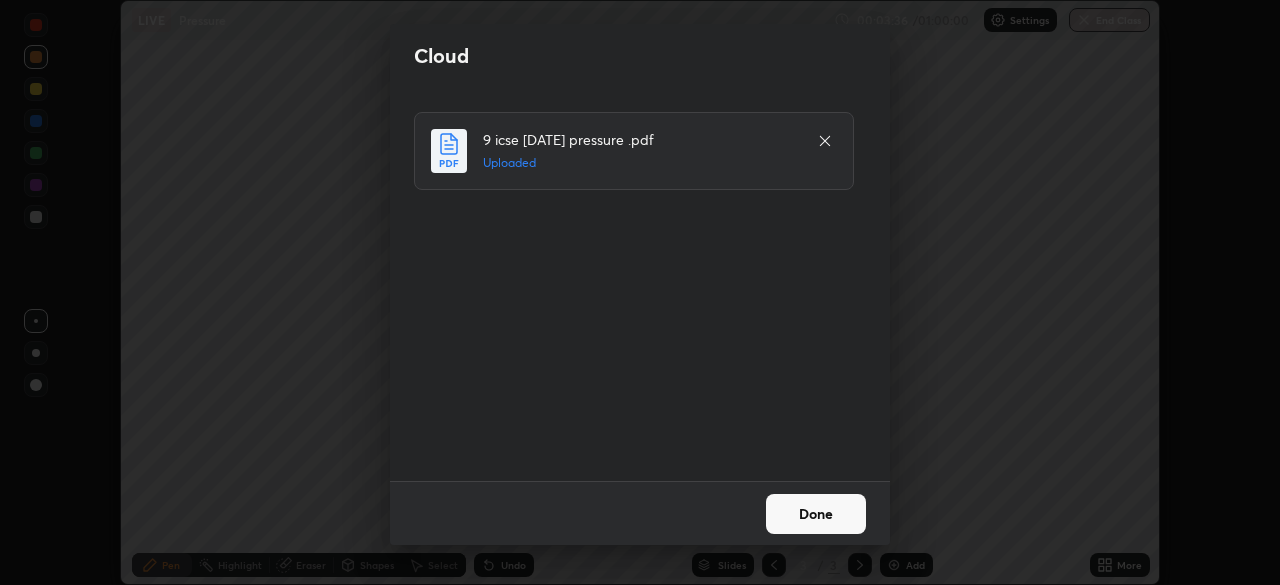 click on "Done" at bounding box center (816, 514) 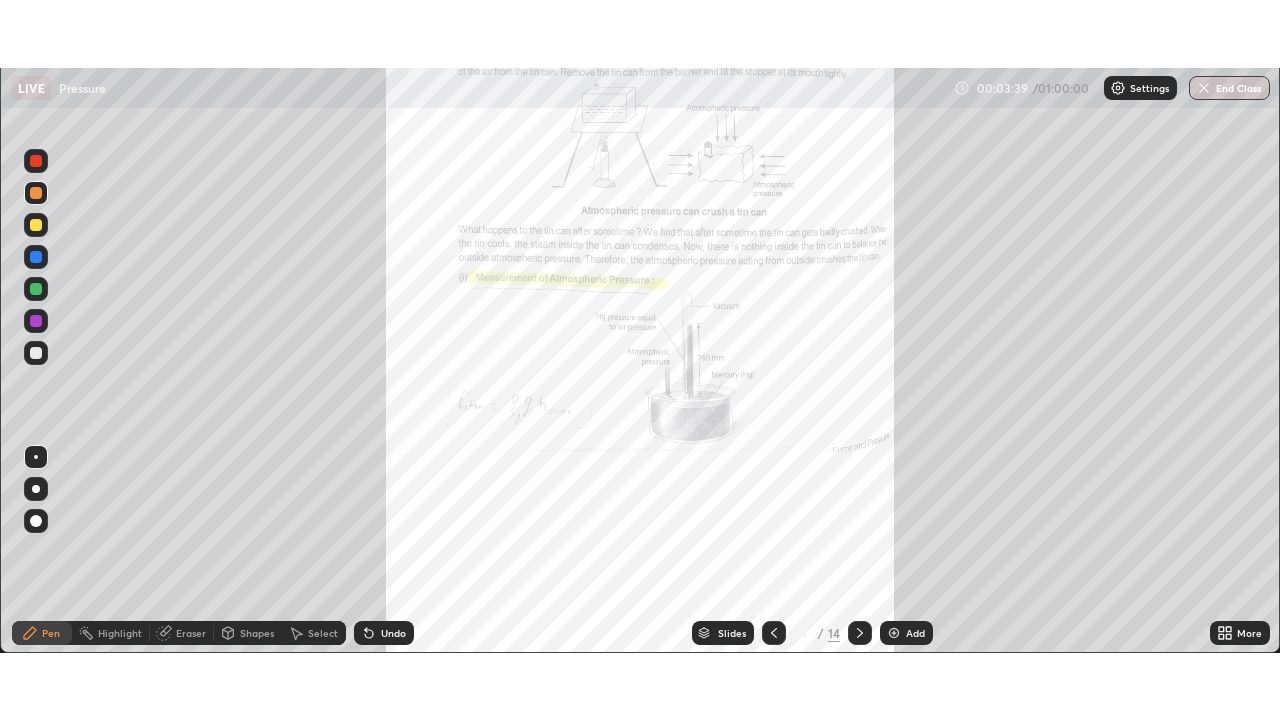 scroll, scrollTop: 99280, scrollLeft: 98720, axis: both 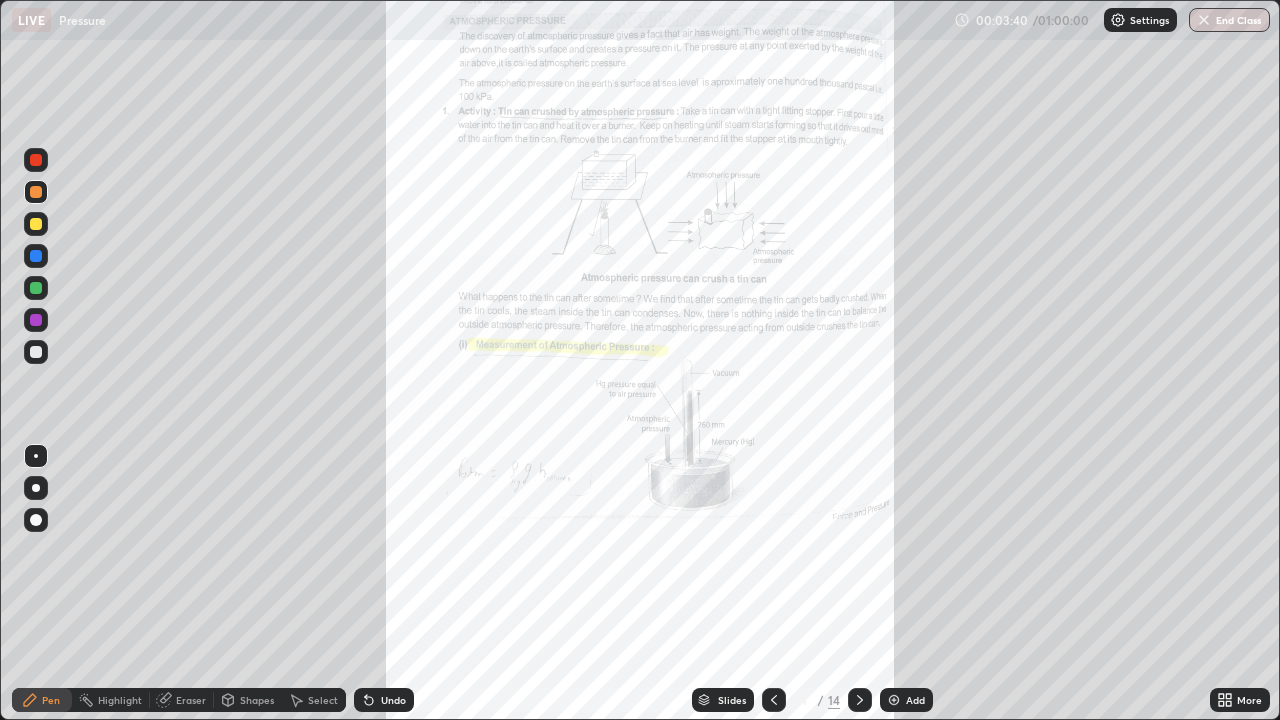 click on "Slides" at bounding box center [732, 700] 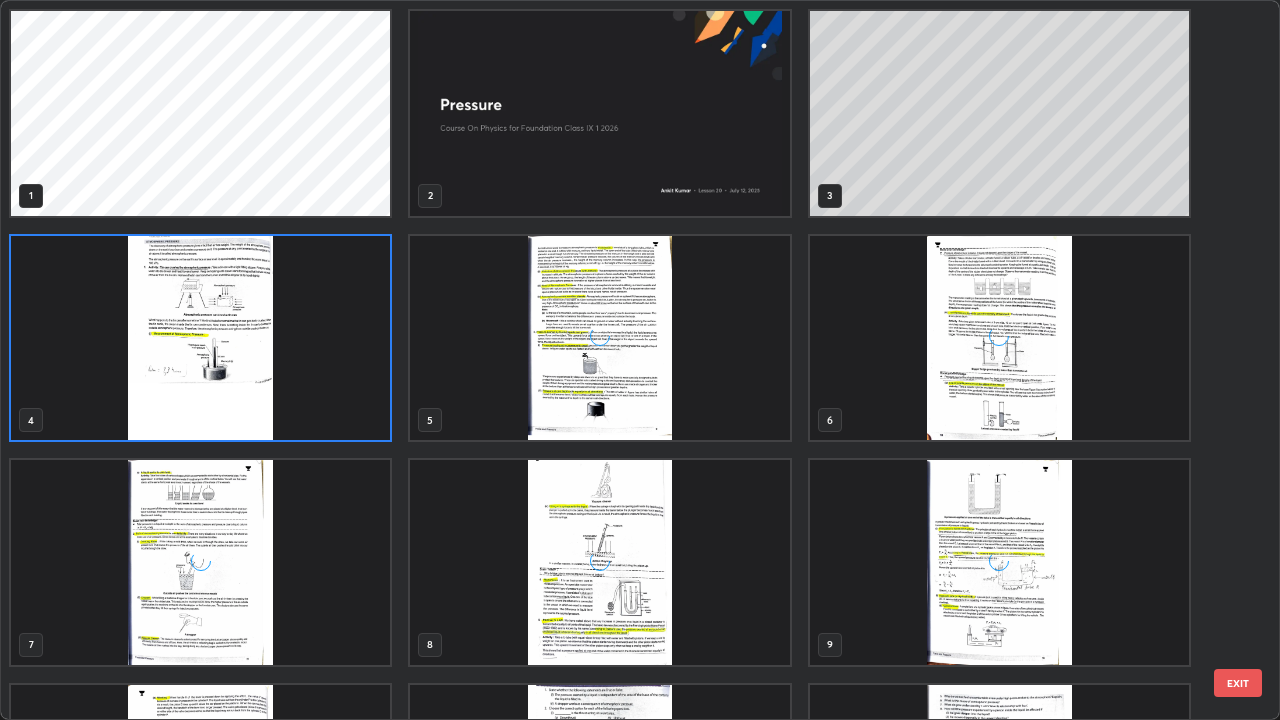 scroll, scrollTop: 7, scrollLeft: 11, axis: both 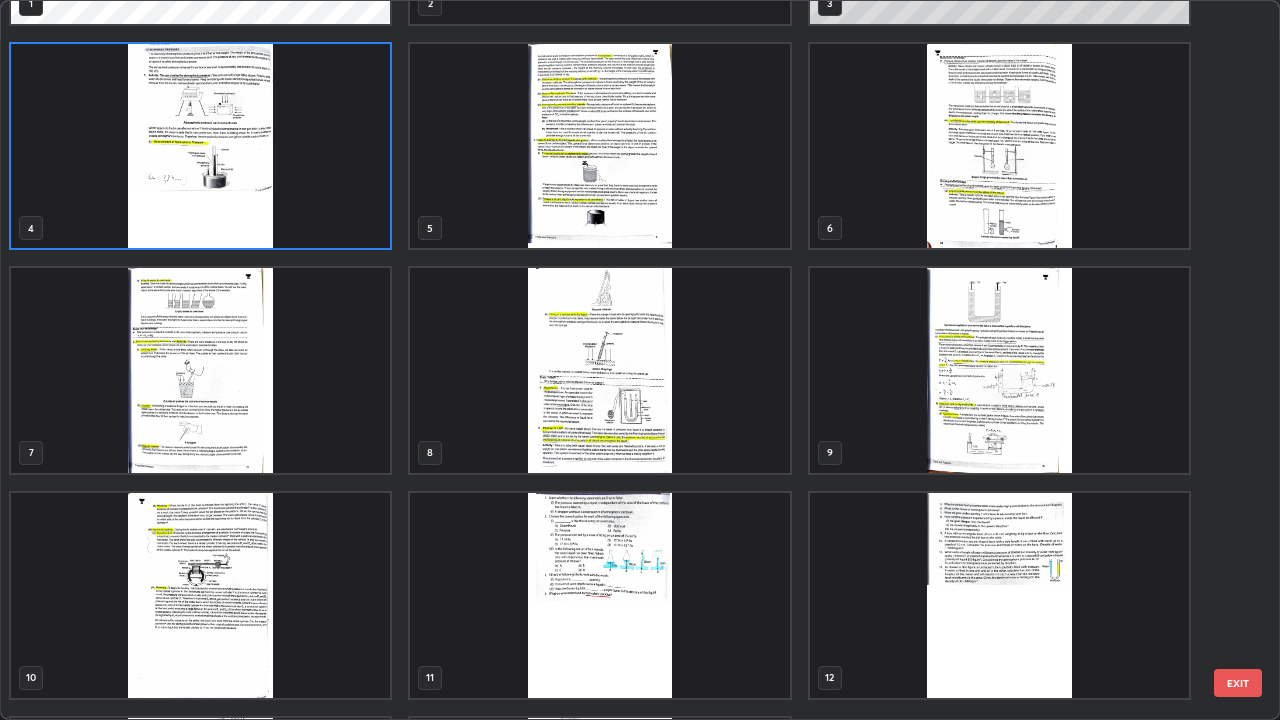 click at bounding box center [999, 595] 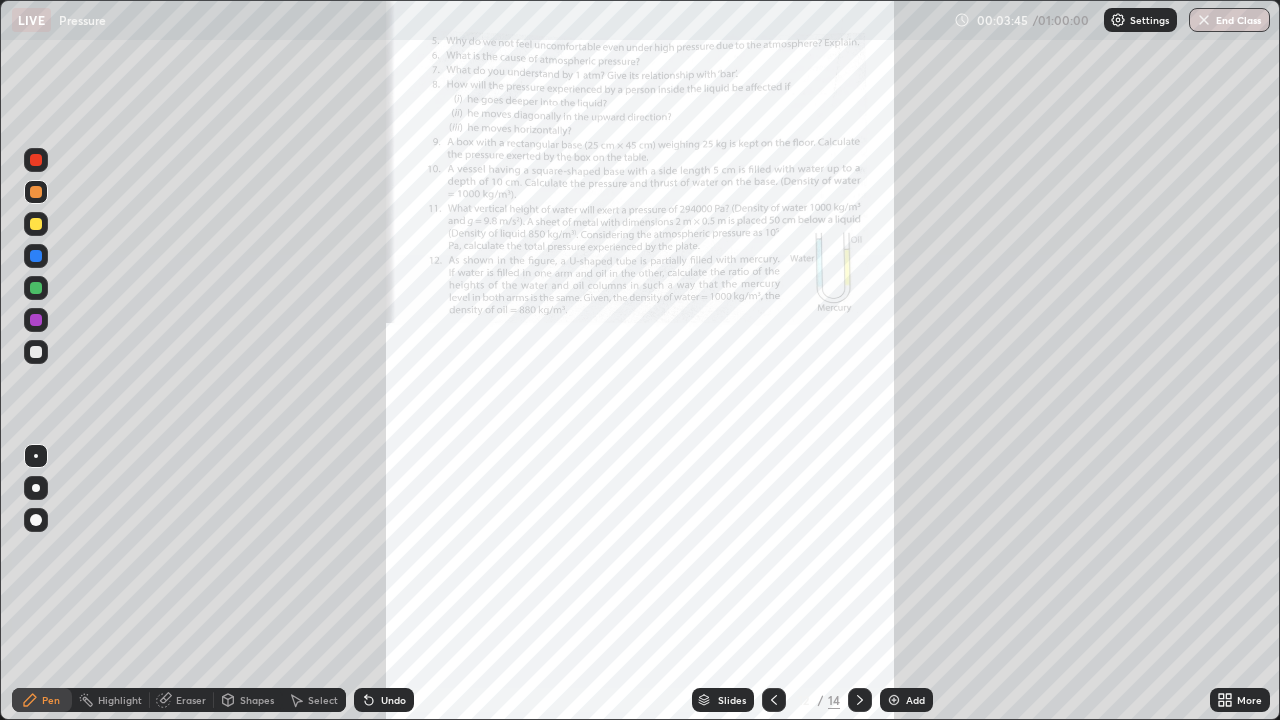 click at bounding box center [999, 595] 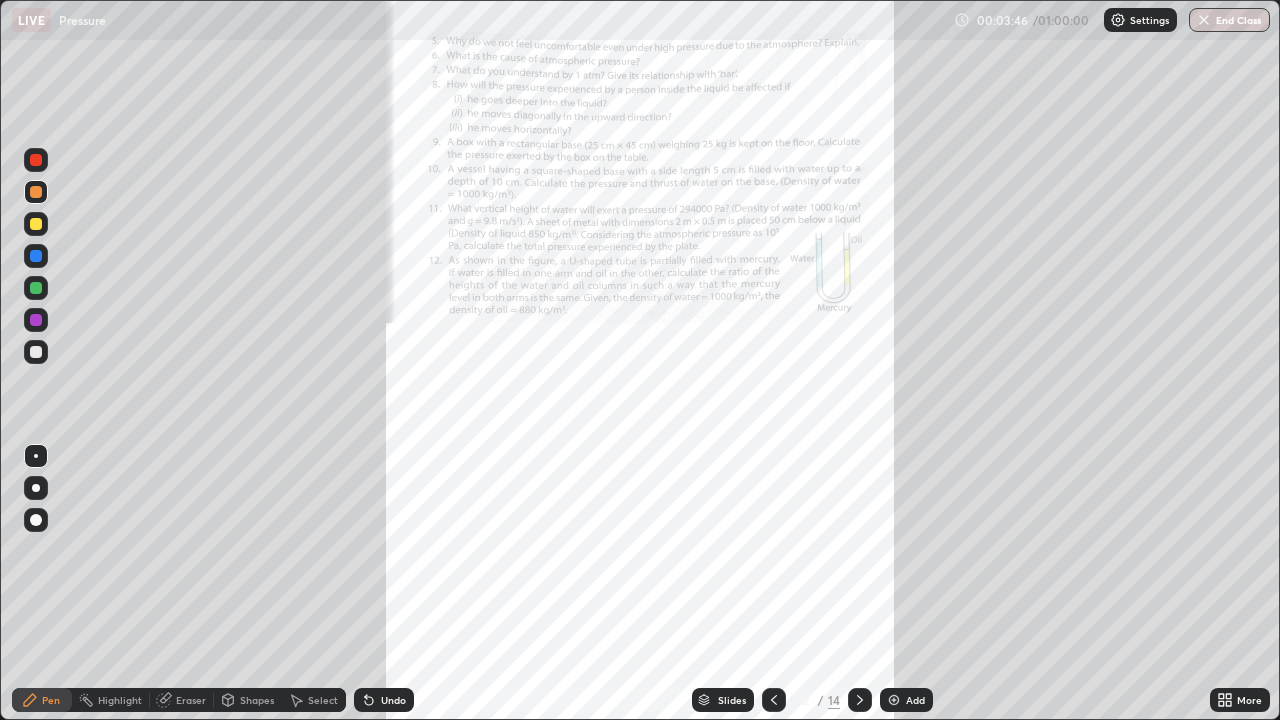 click on "More" at bounding box center (1249, 700) 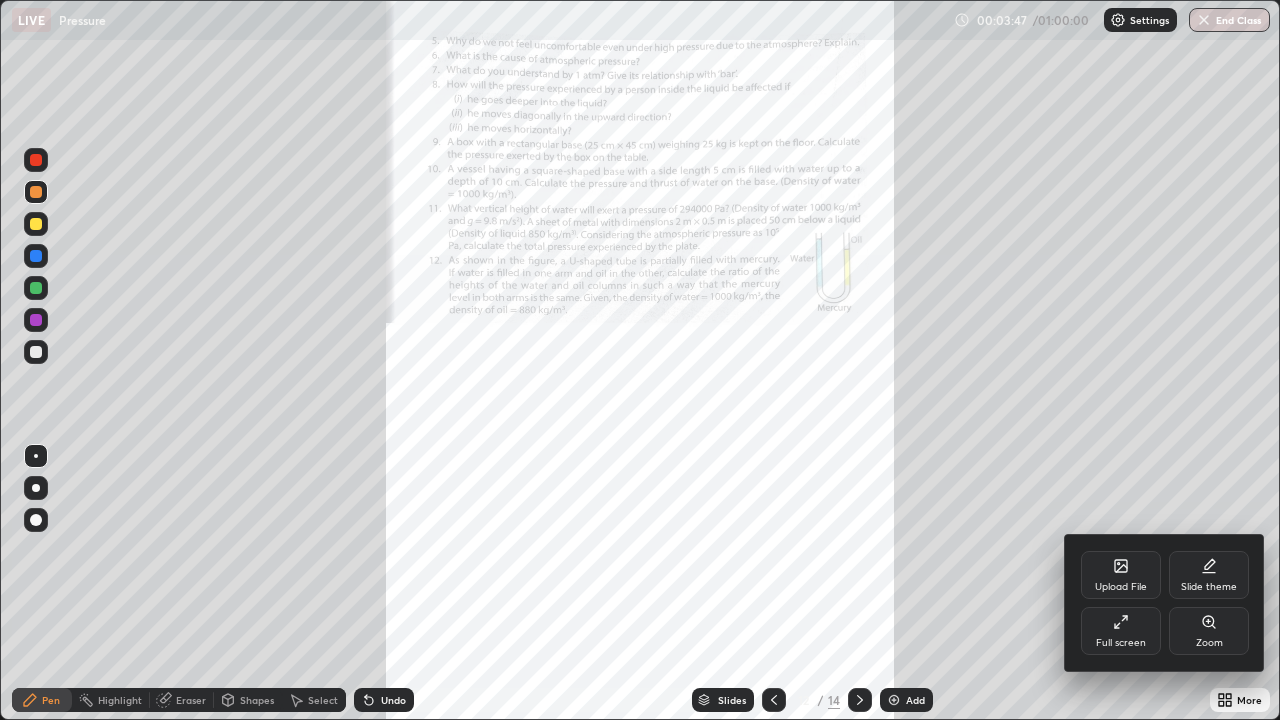 click on "Zoom" at bounding box center [1209, 631] 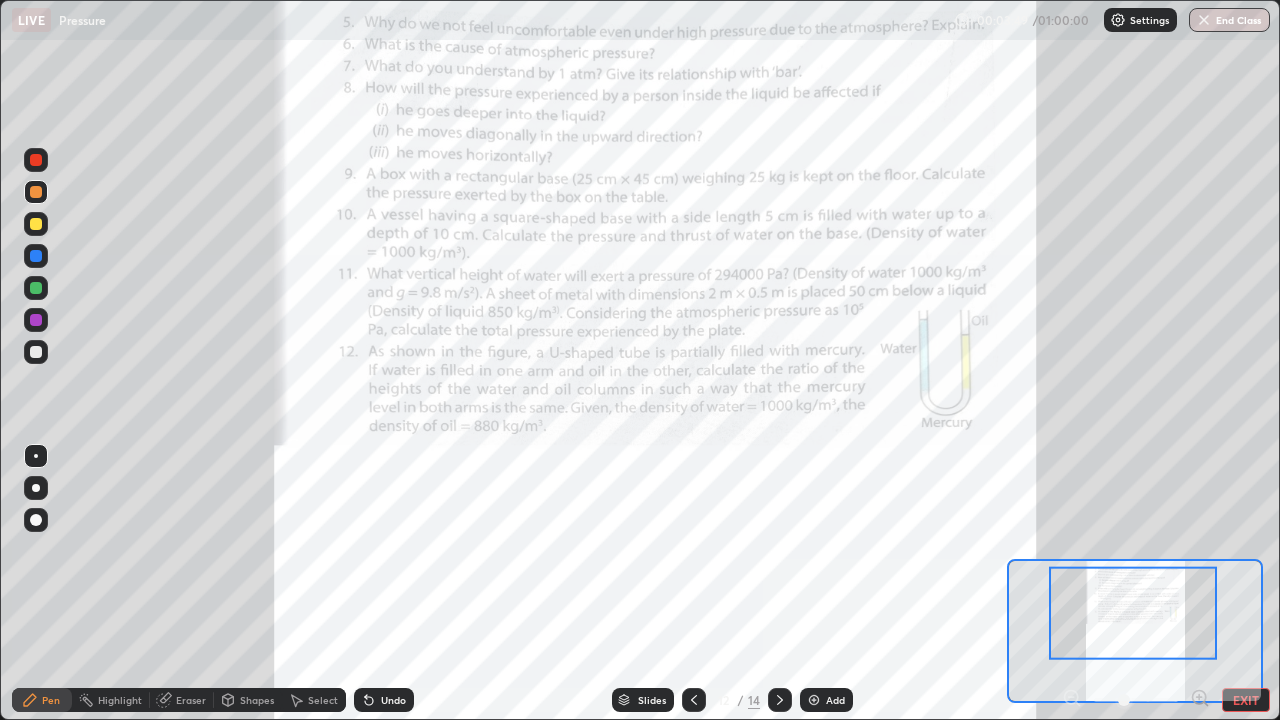 click 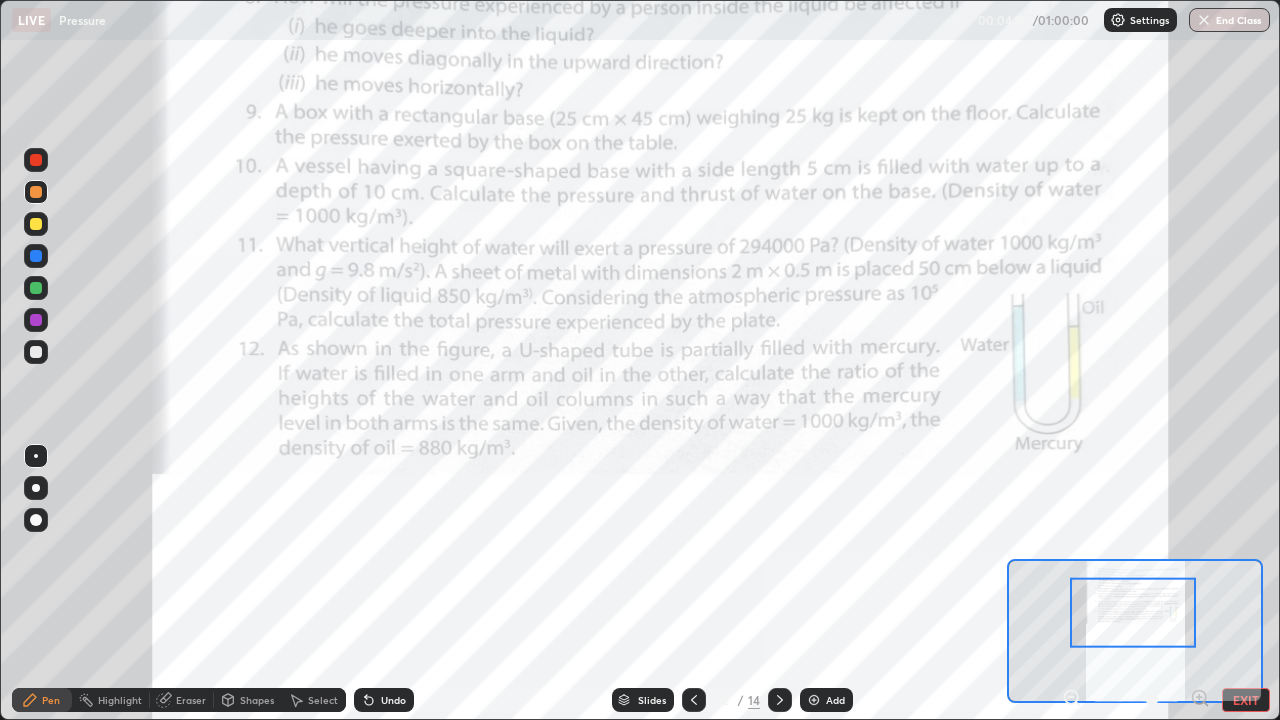 click at bounding box center (36, 160) 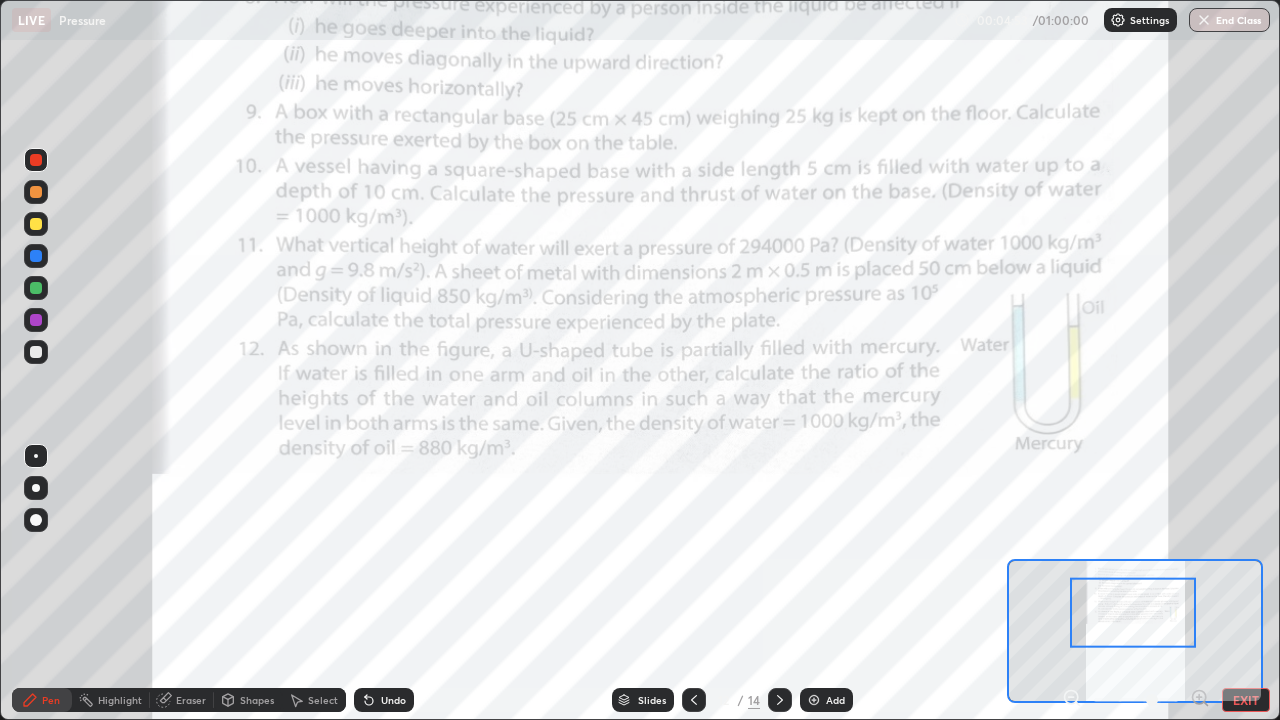 click on "Add" at bounding box center [826, 700] 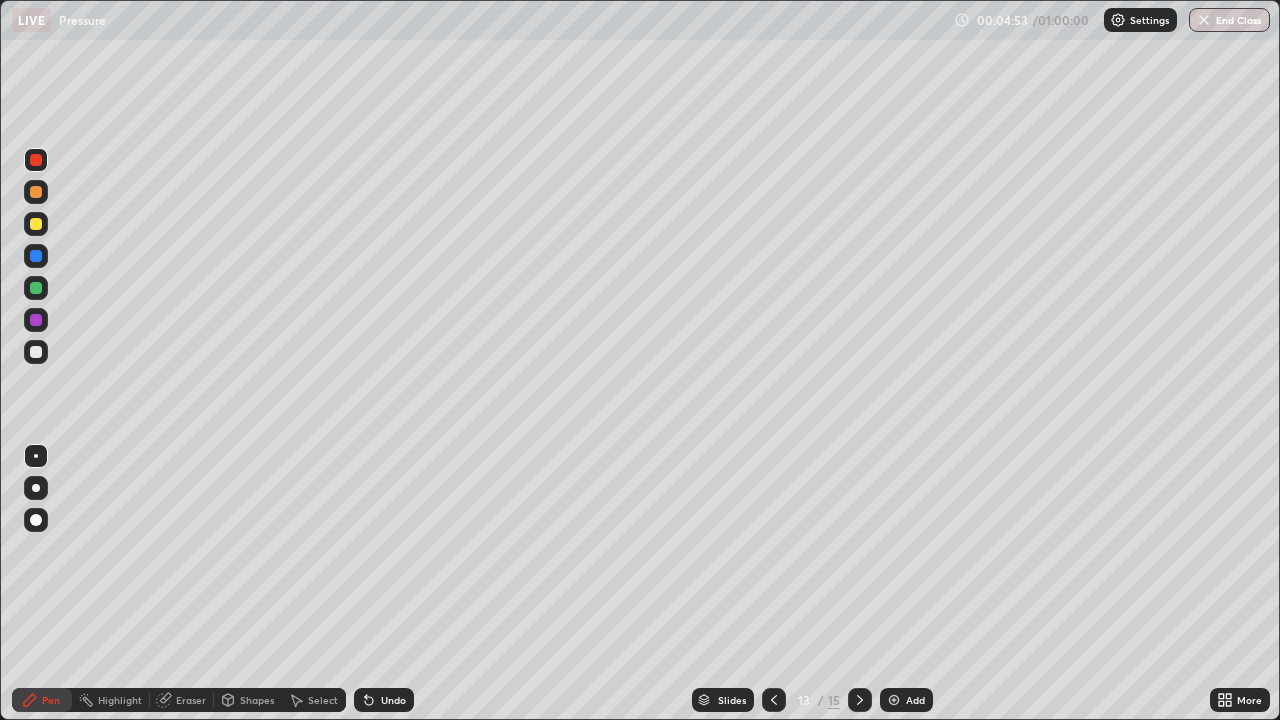click on "Shapes" at bounding box center [257, 700] 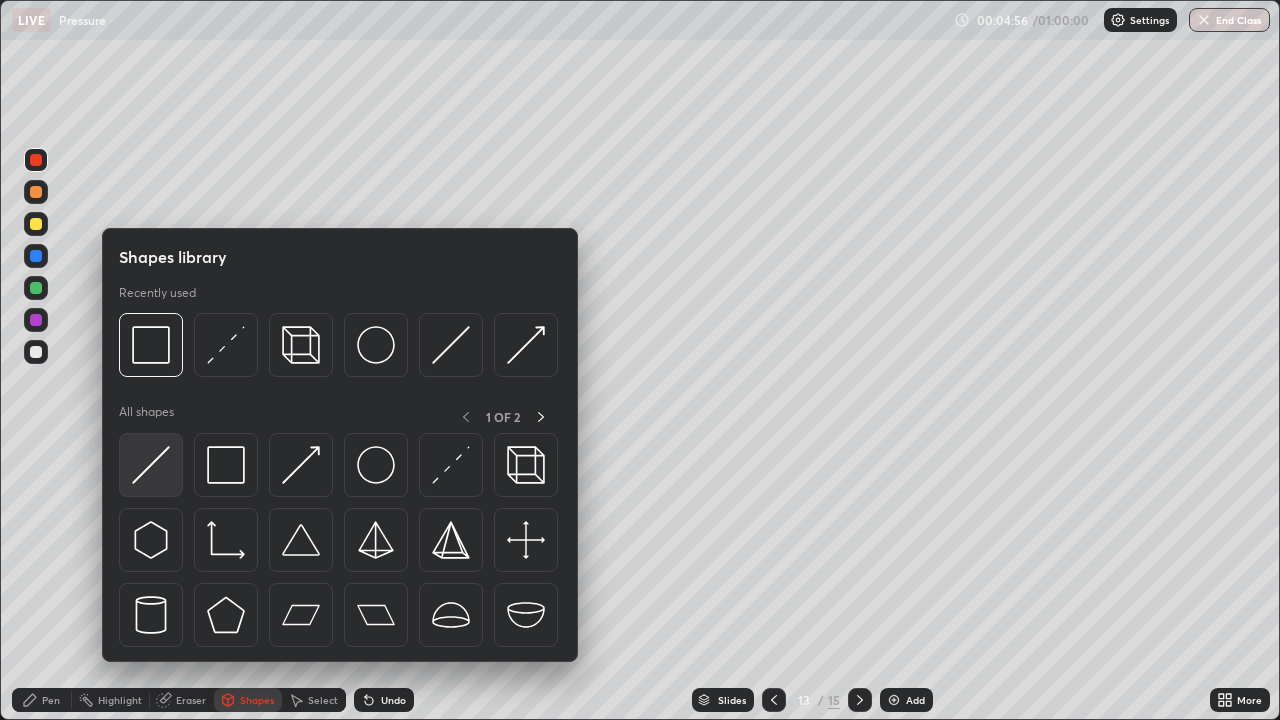 click at bounding box center (151, 465) 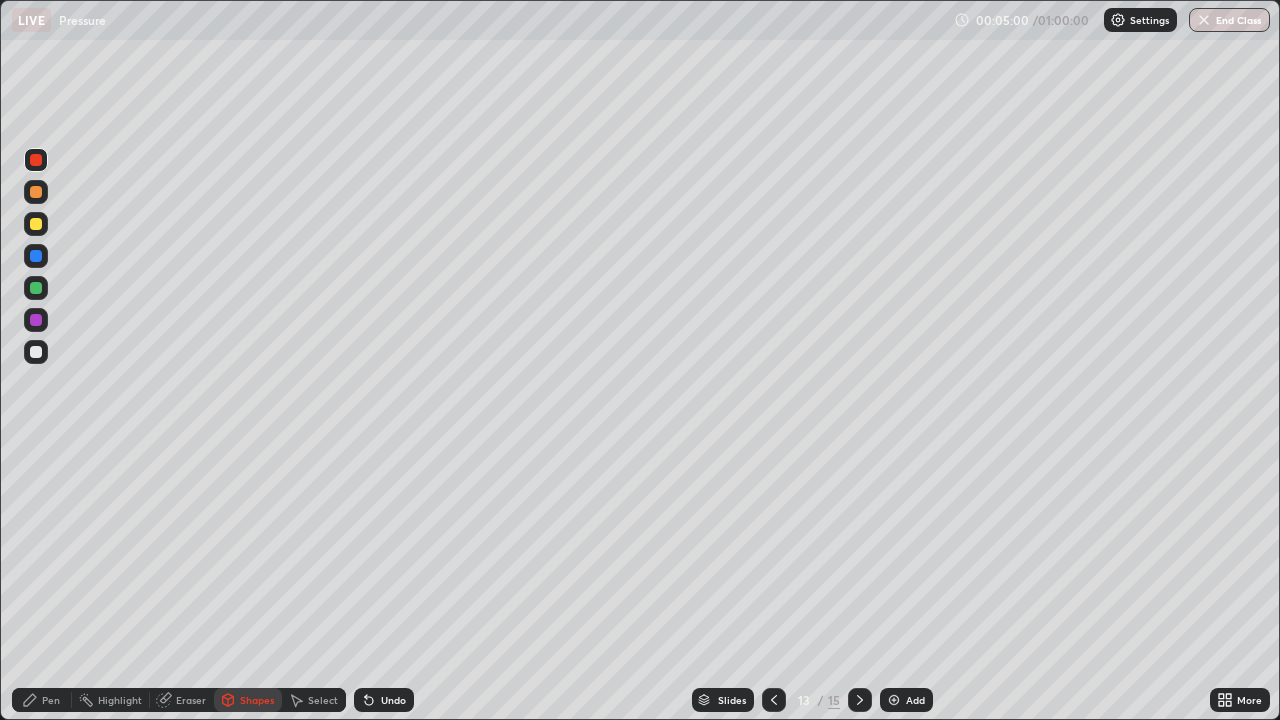 click at bounding box center (36, 352) 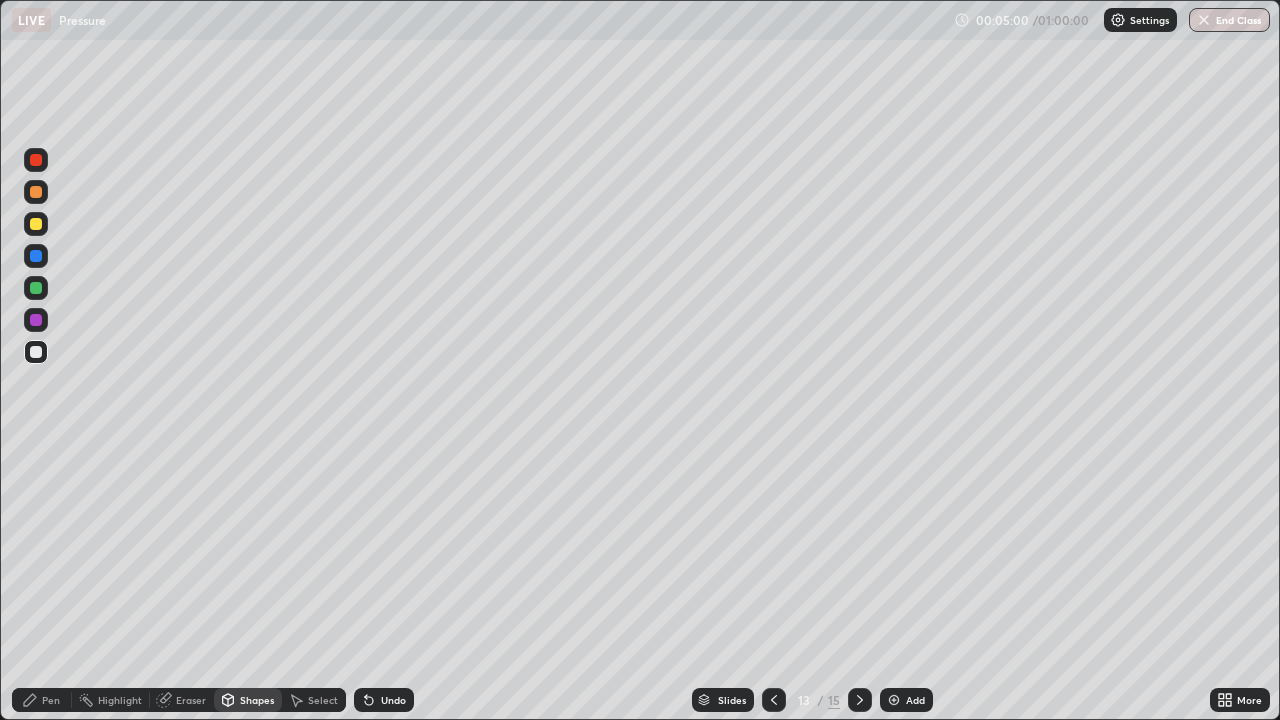 click on "Pen" at bounding box center [51, 700] 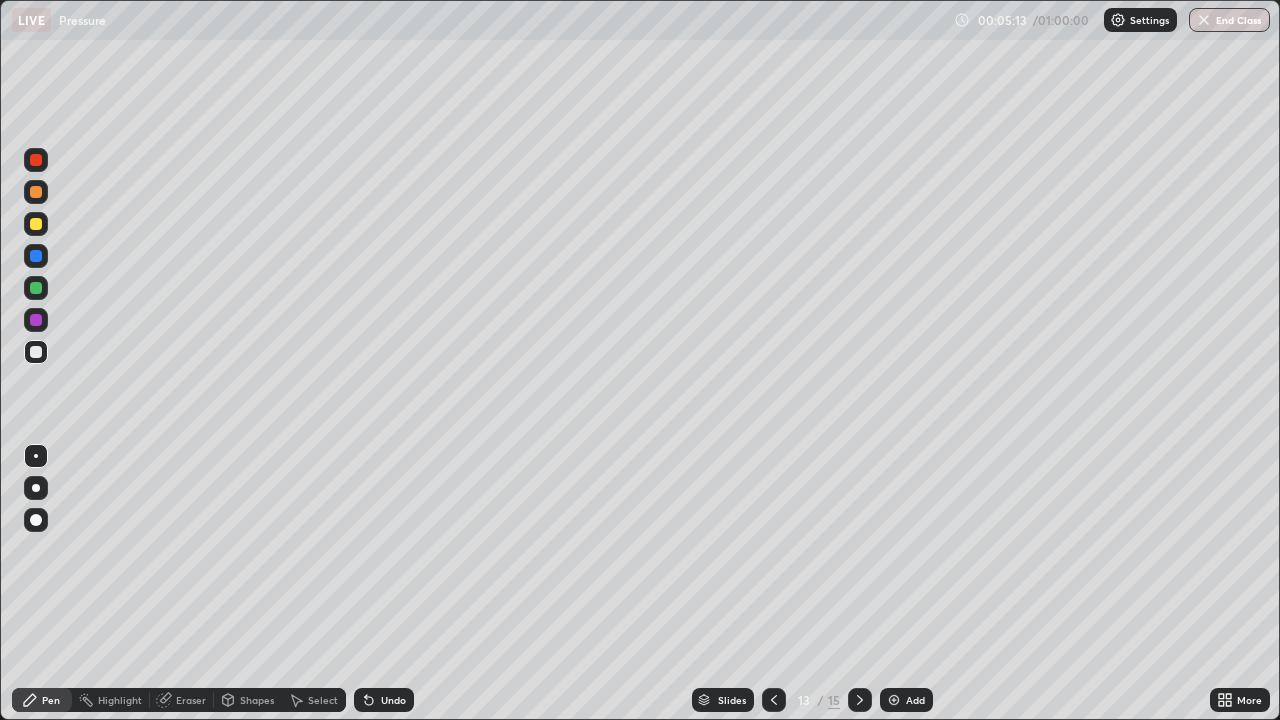 click at bounding box center [36, 320] 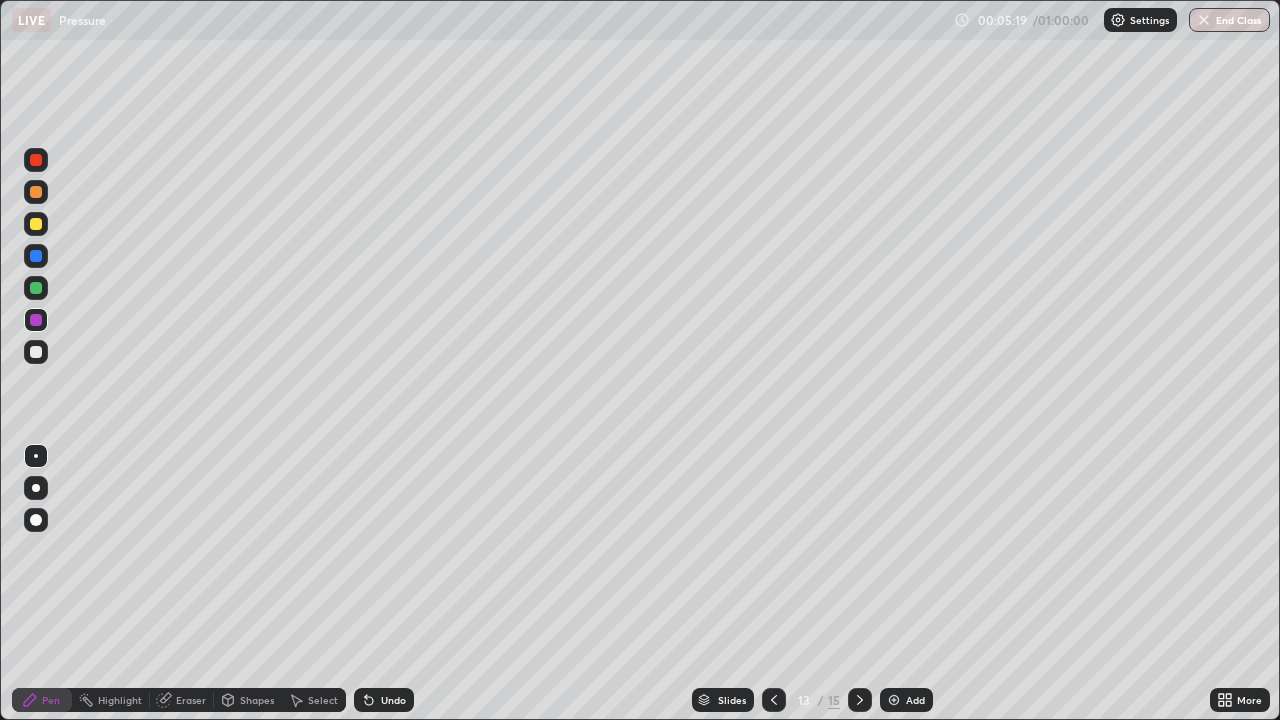 click at bounding box center [36, 288] 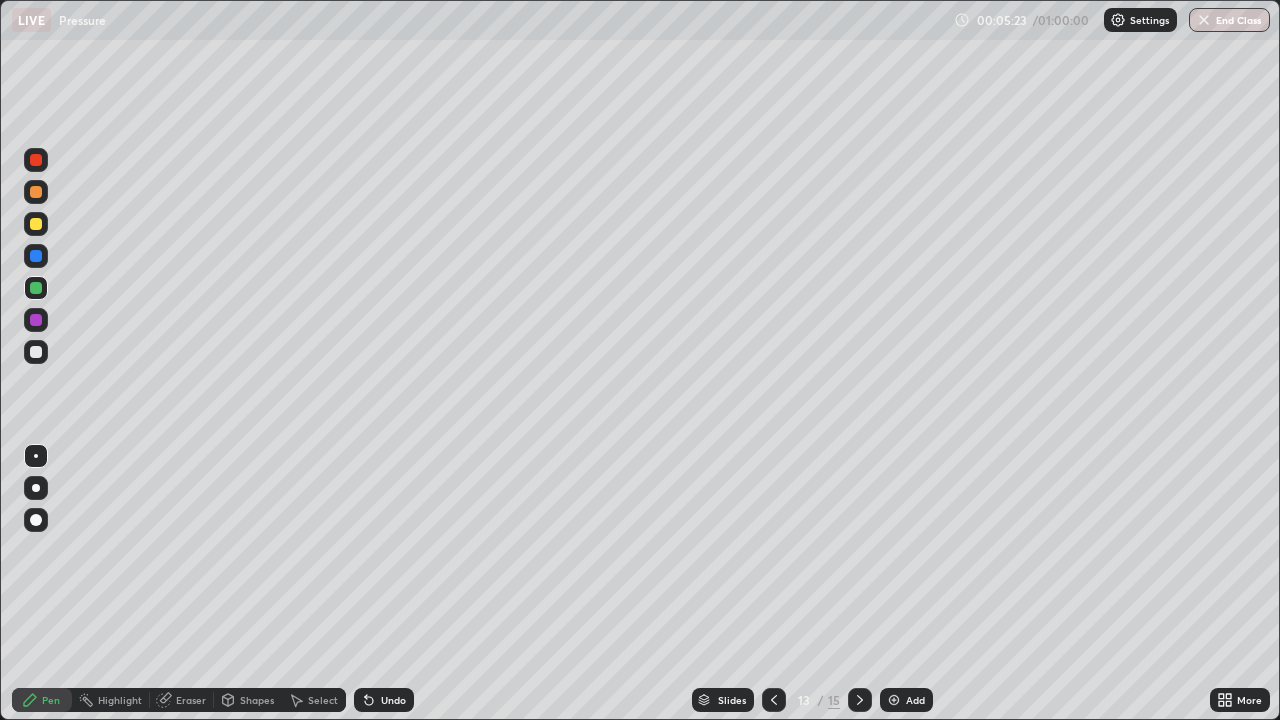 click at bounding box center [36, 256] 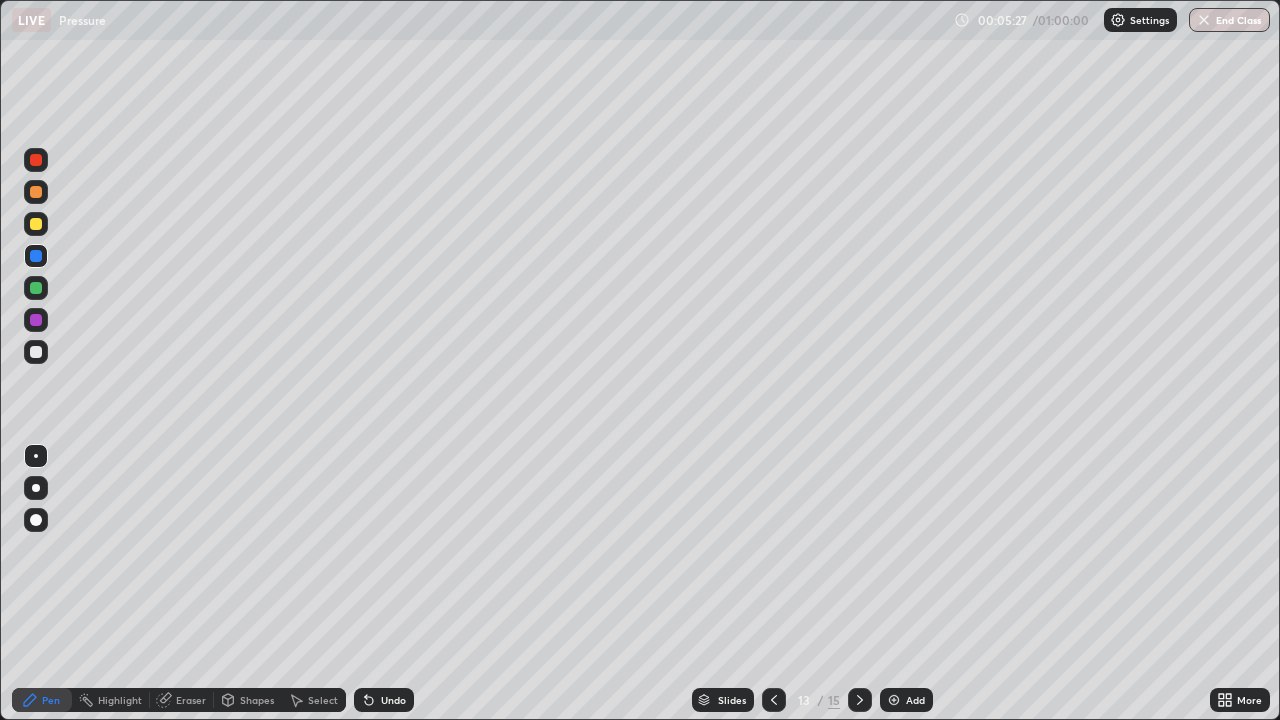 click at bounding box center [36, 224] 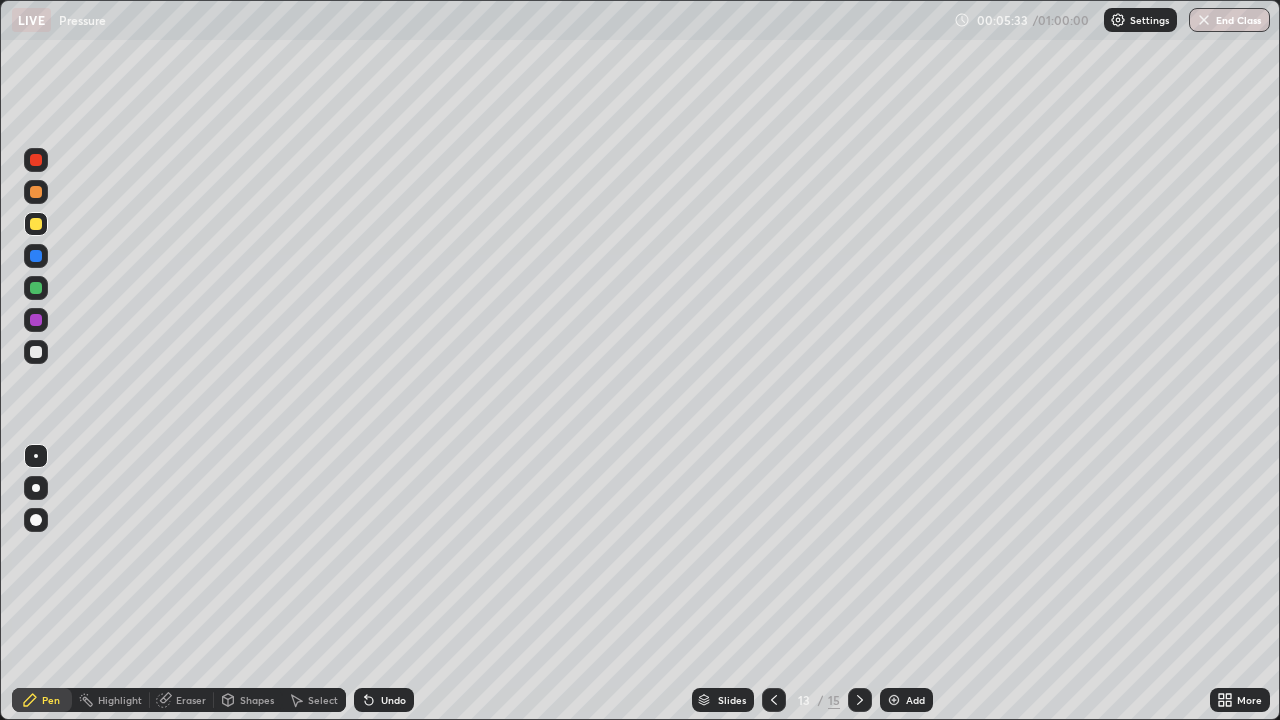 click at bounding box center (36, 352) 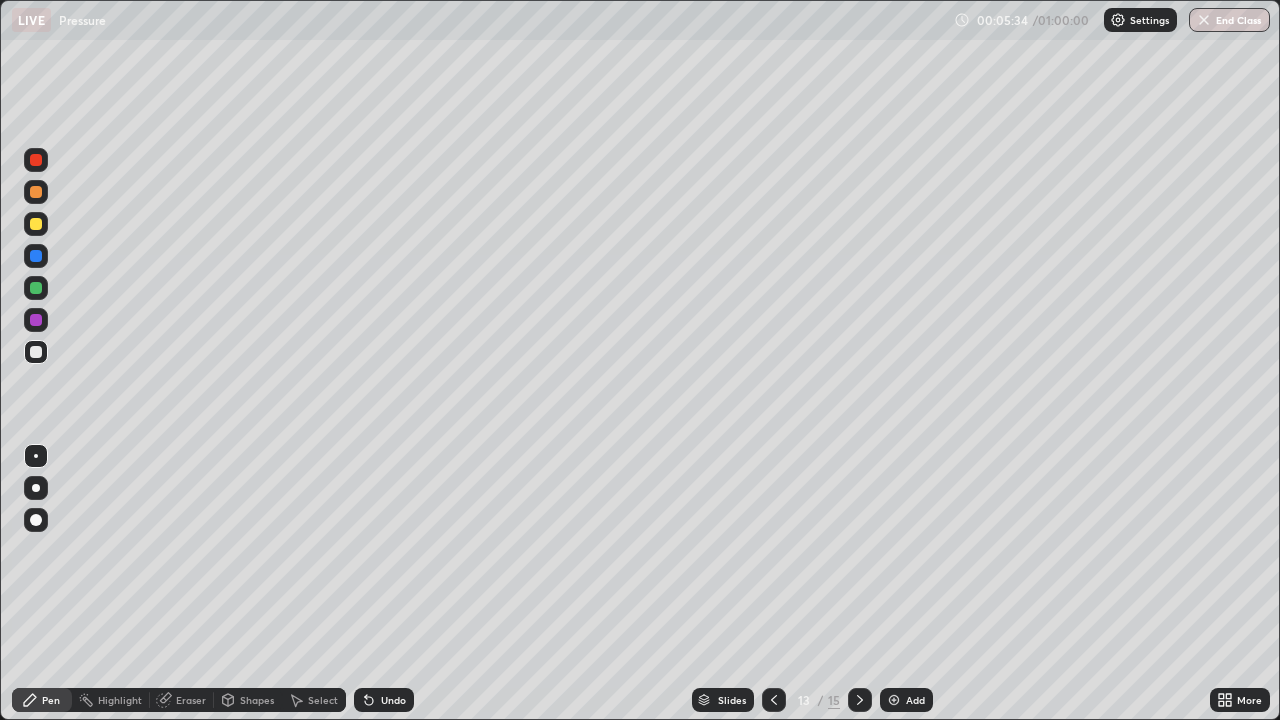 click at bounding box center [36, 224] 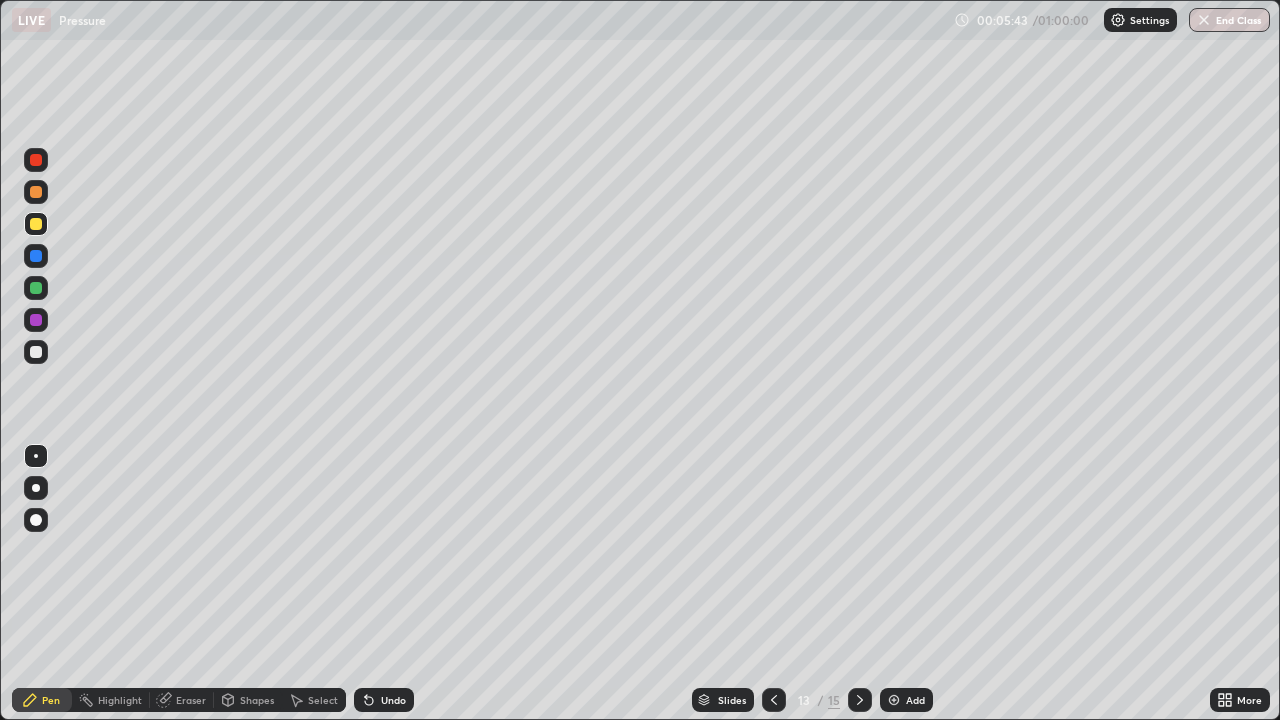 click 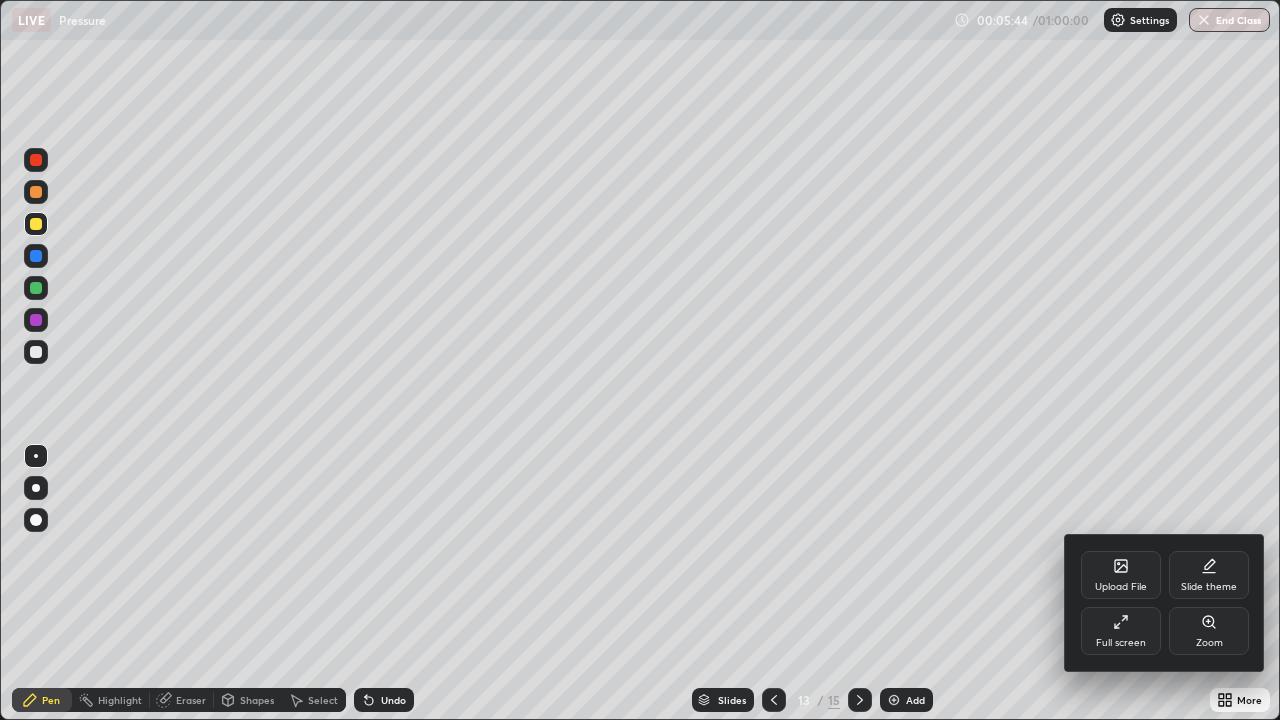 click 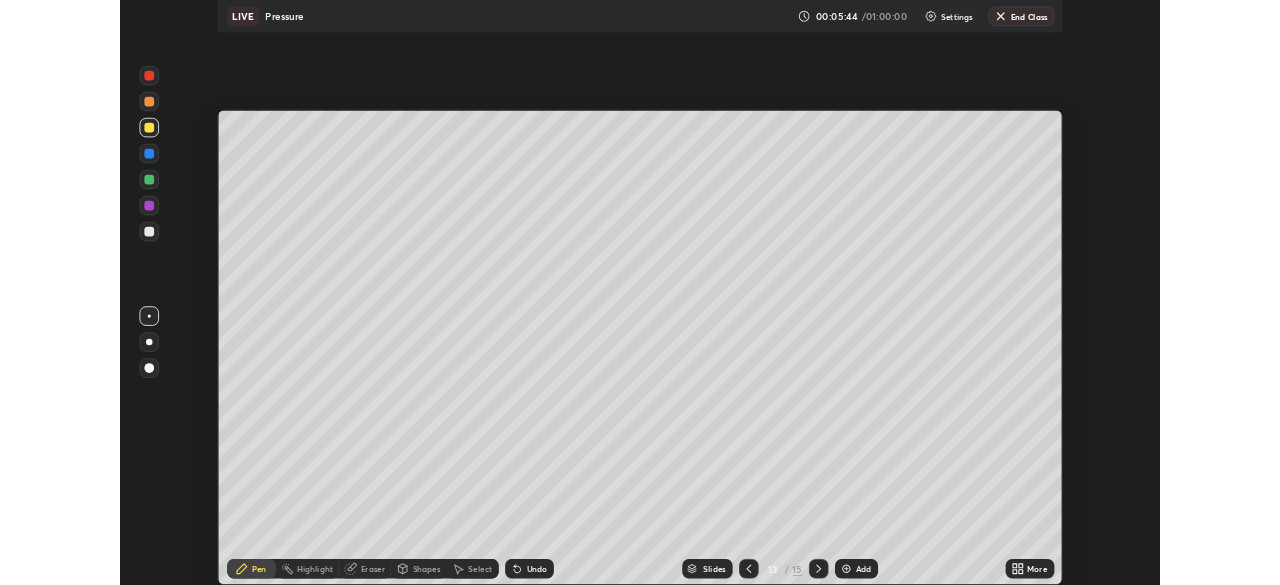 scroll, scrollTop: 585, scrollLeft: 1280, axis: both 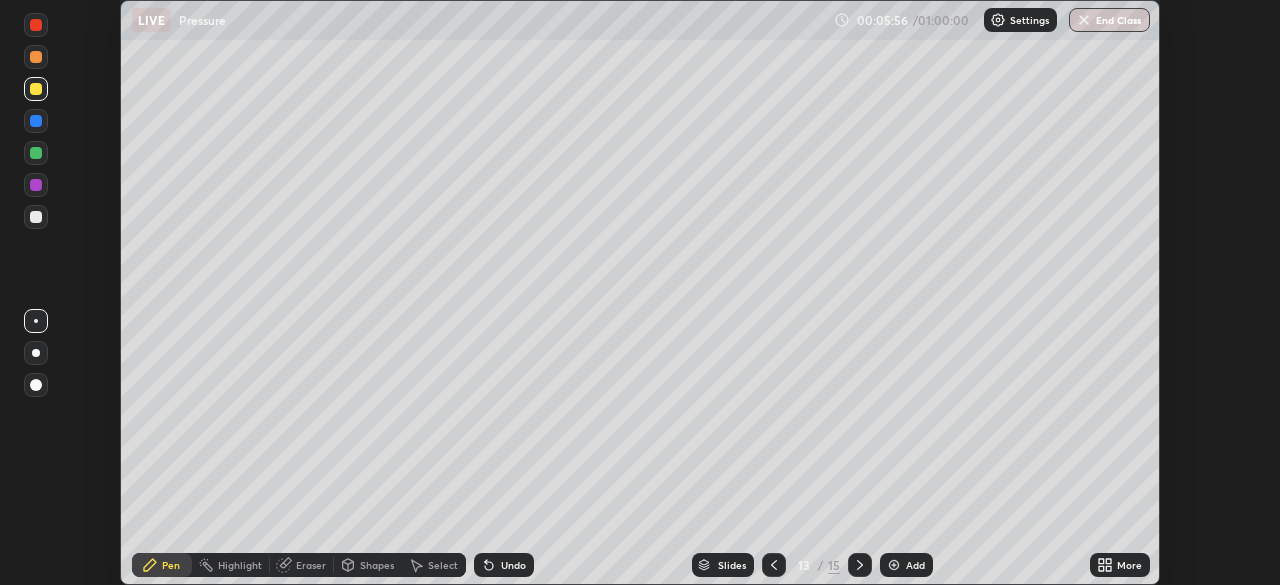 click at bounding box center (36, 185) 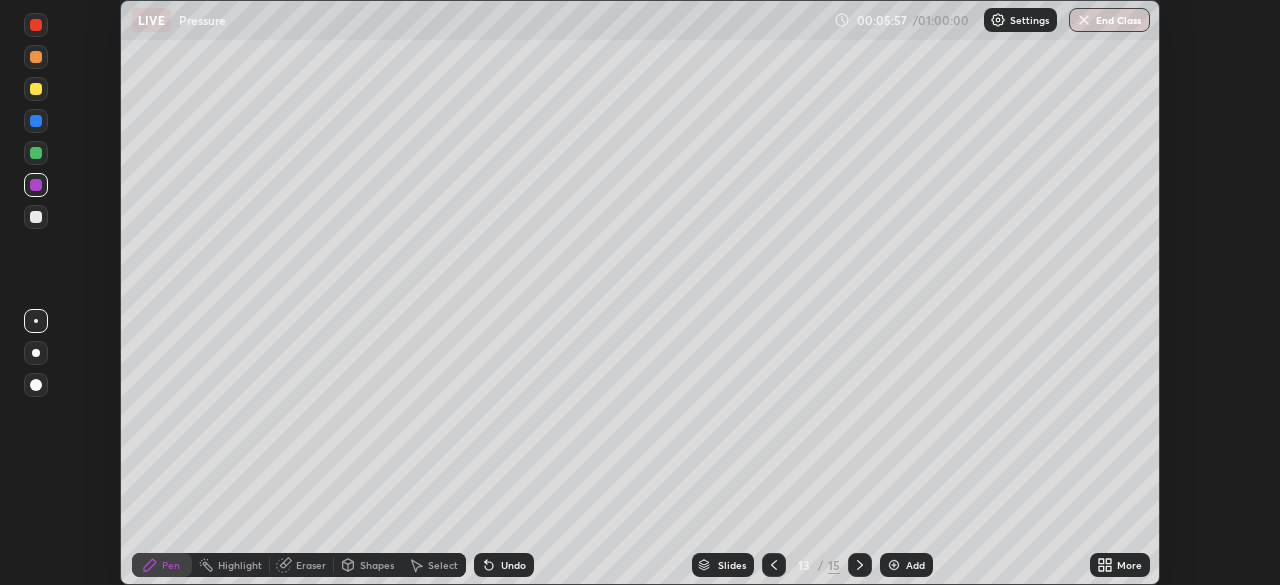 click at bounding box center (36, 153) 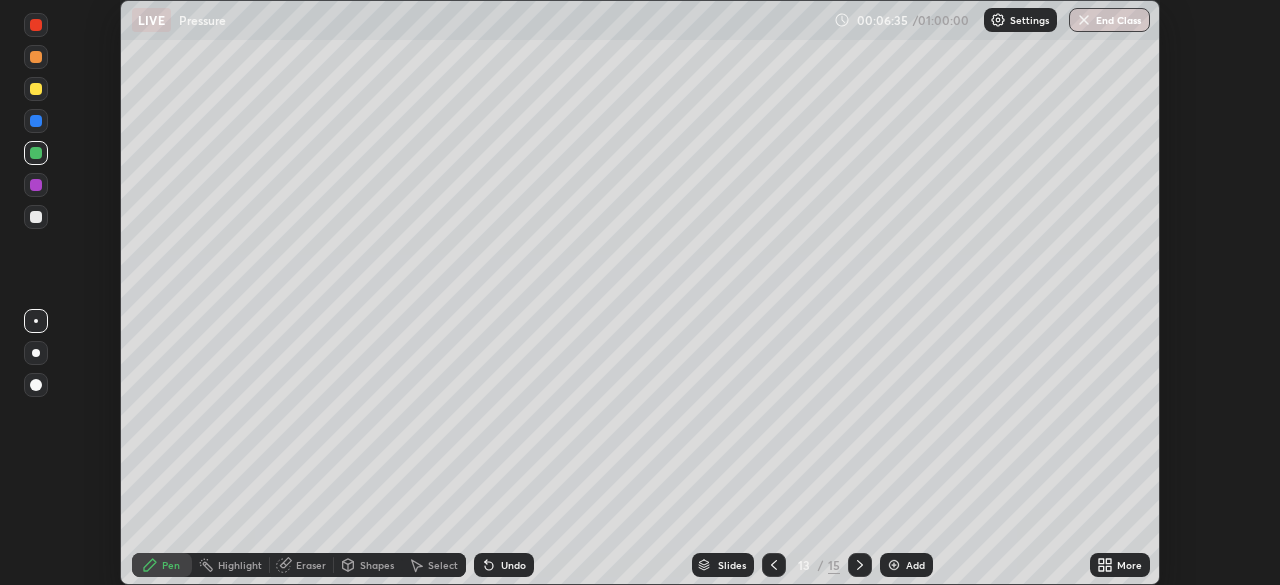 click 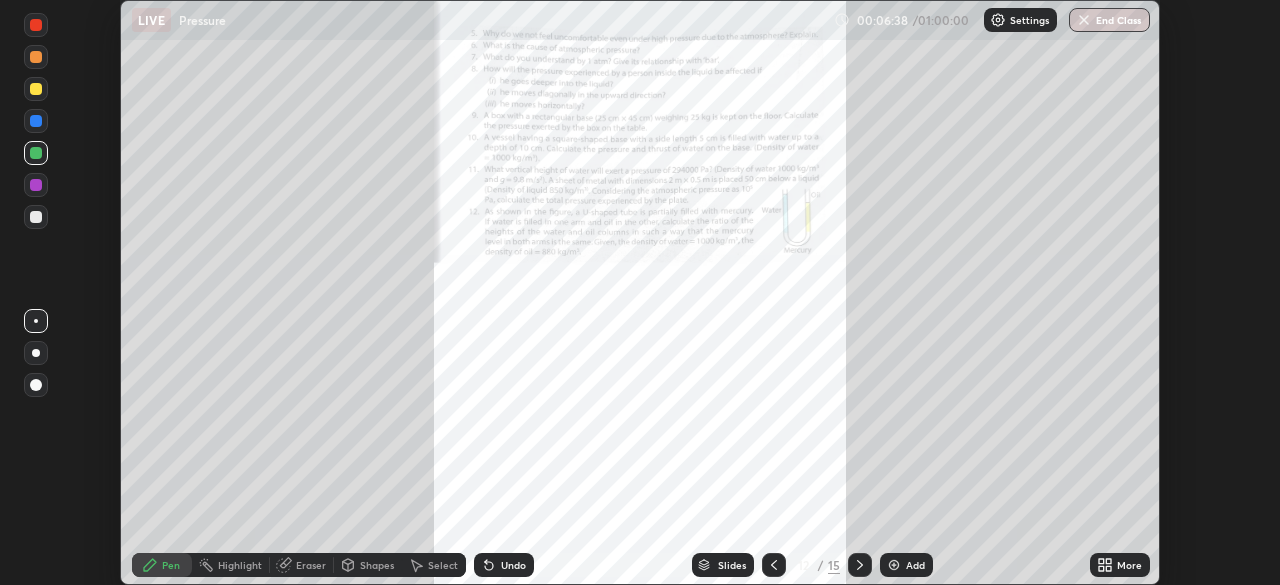 click 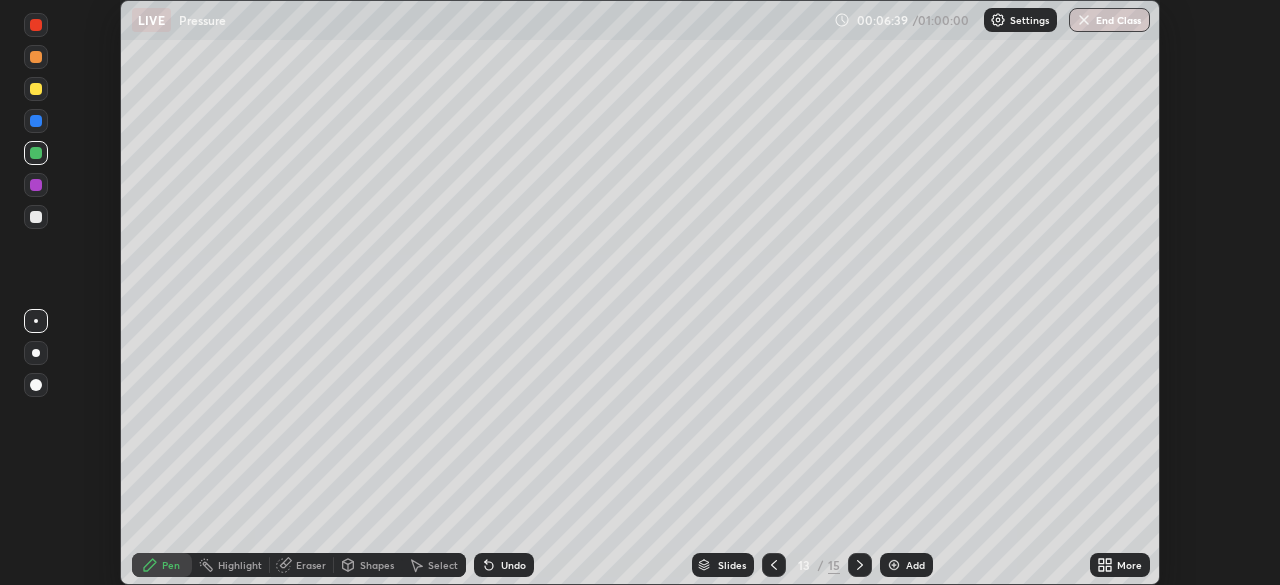 click on "Eraser" at bounding box center (311, 565) 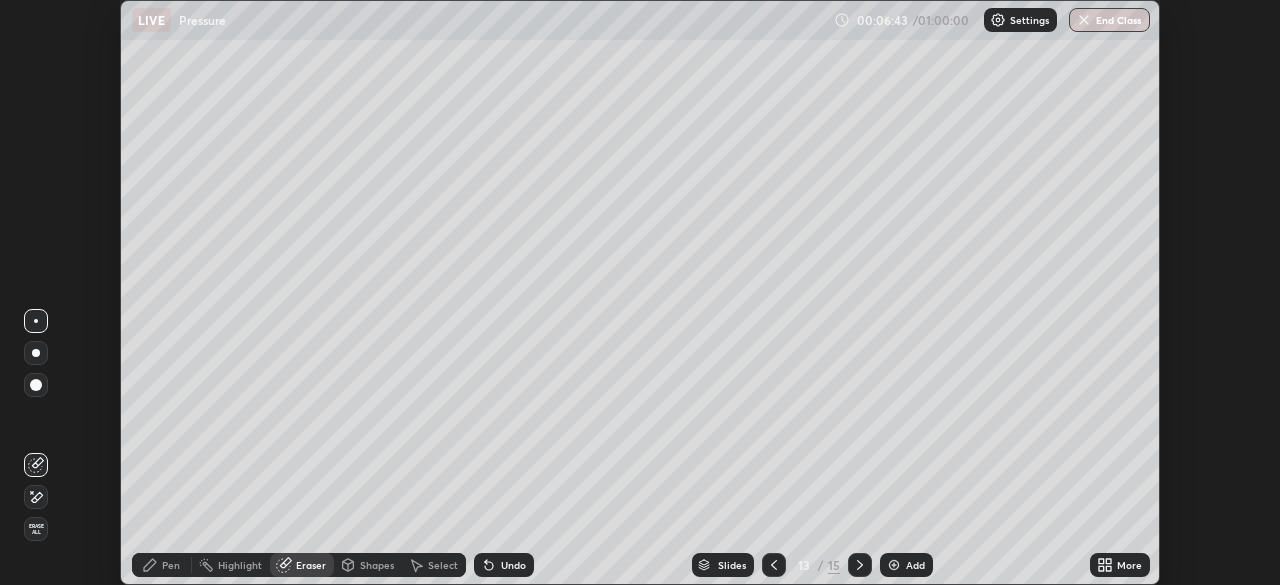 click at bounding box center [36, 385] 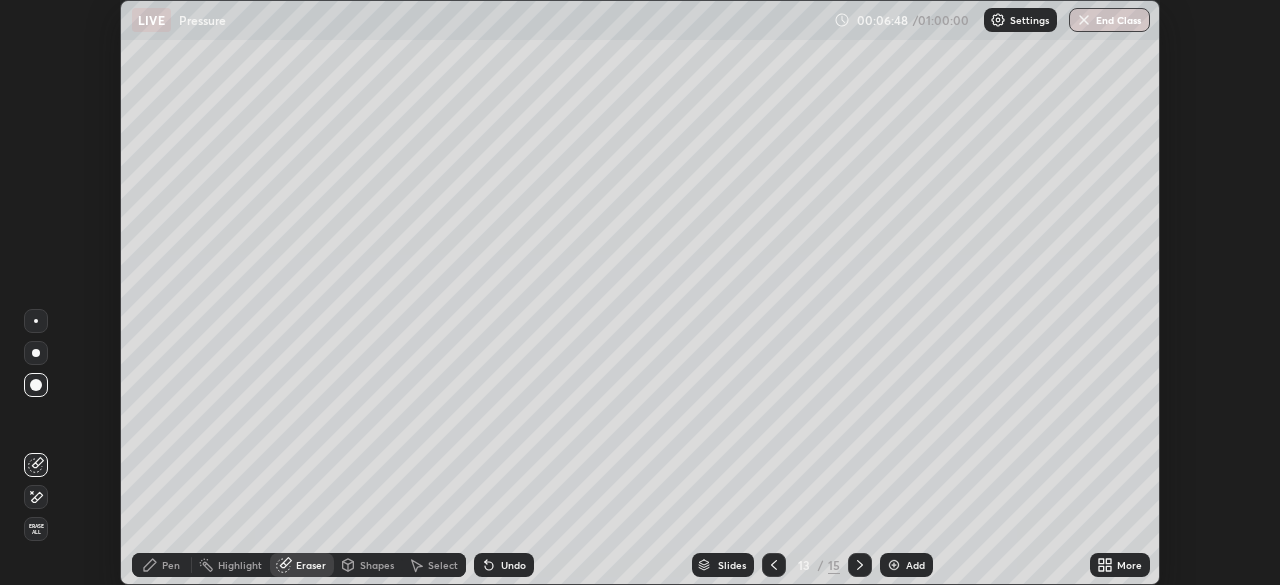 click 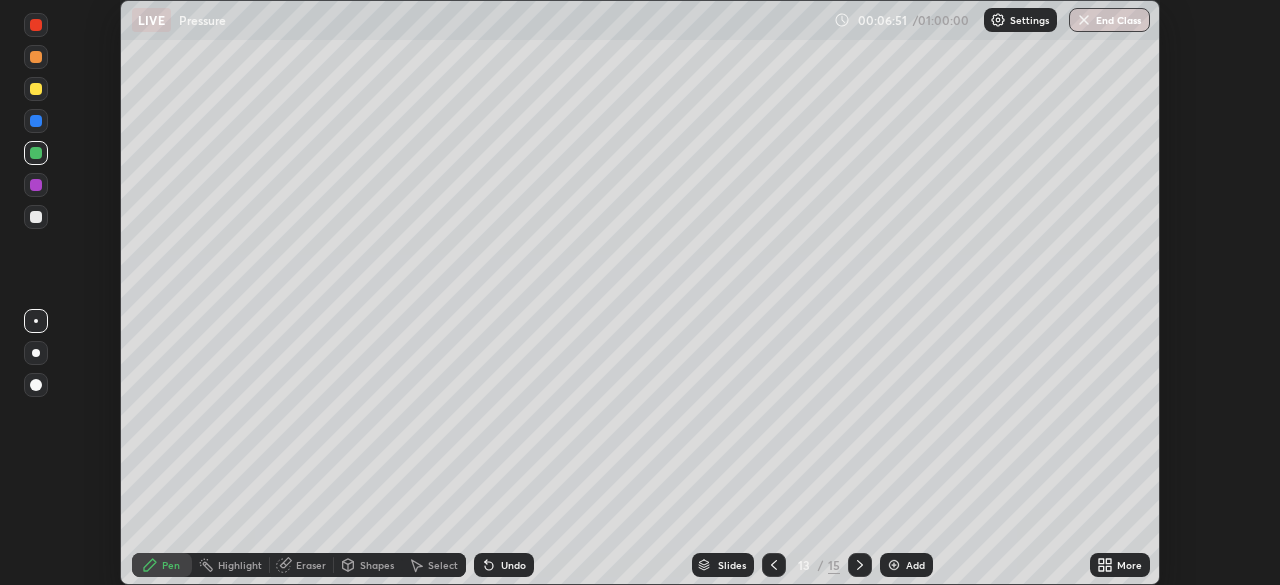 click at bounding box center [36, 89] 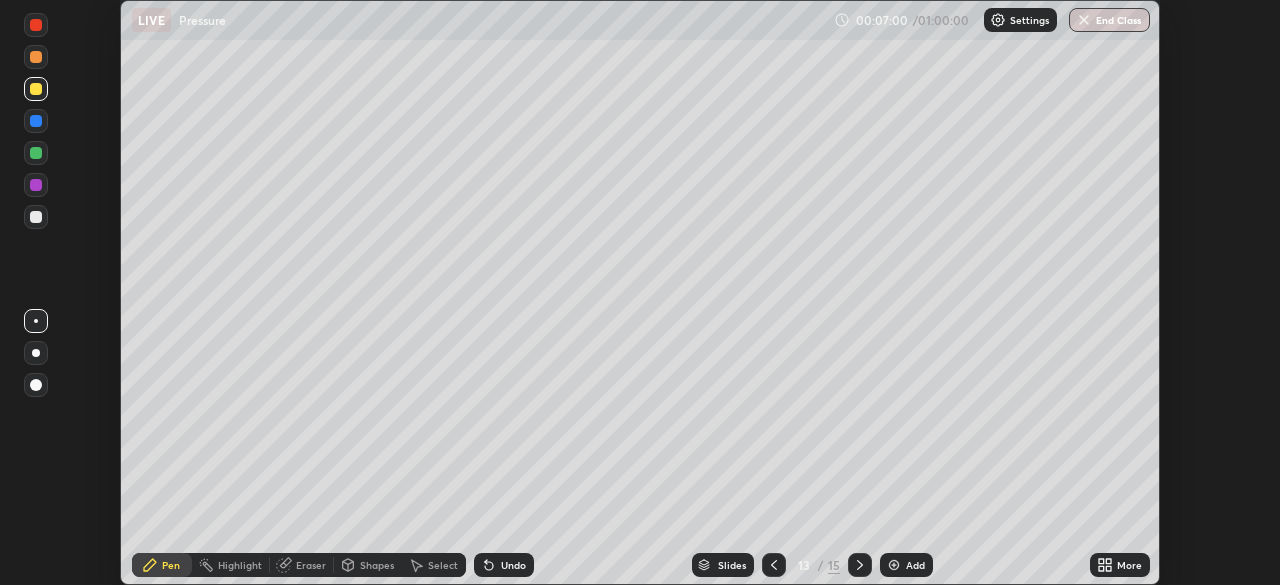 click at bounding box center (36, 25) 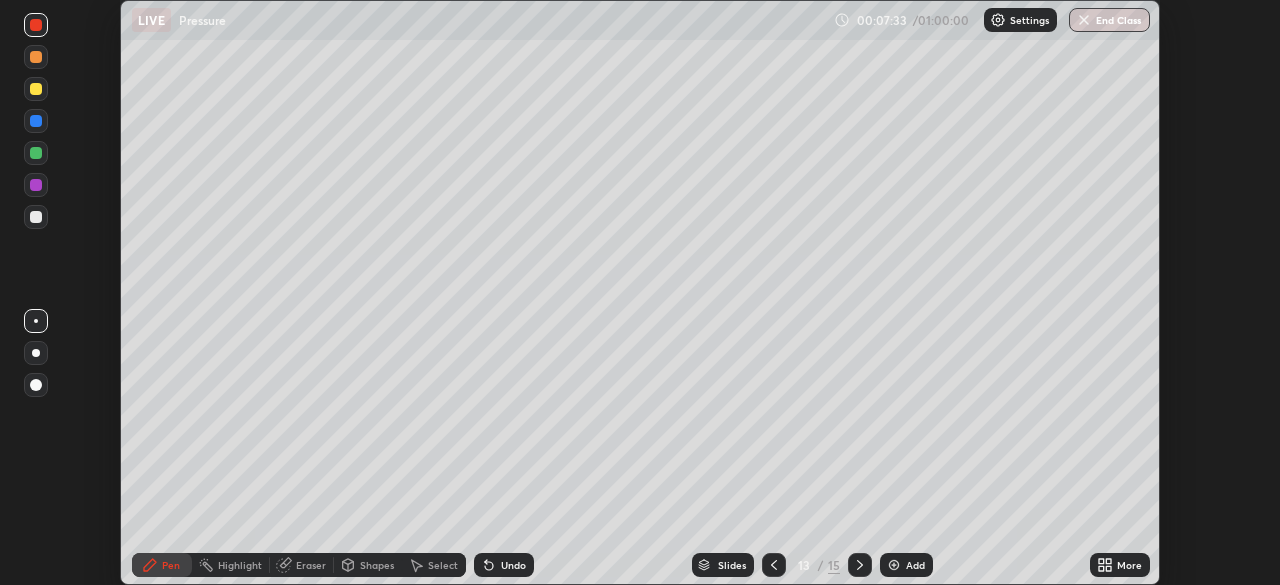 click 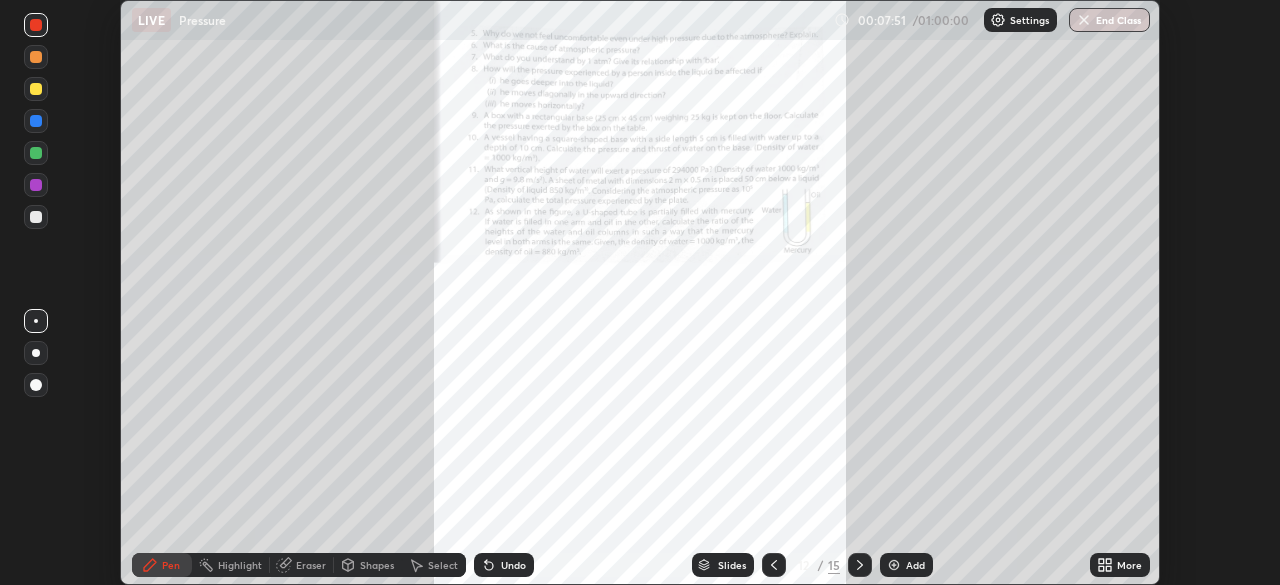 click 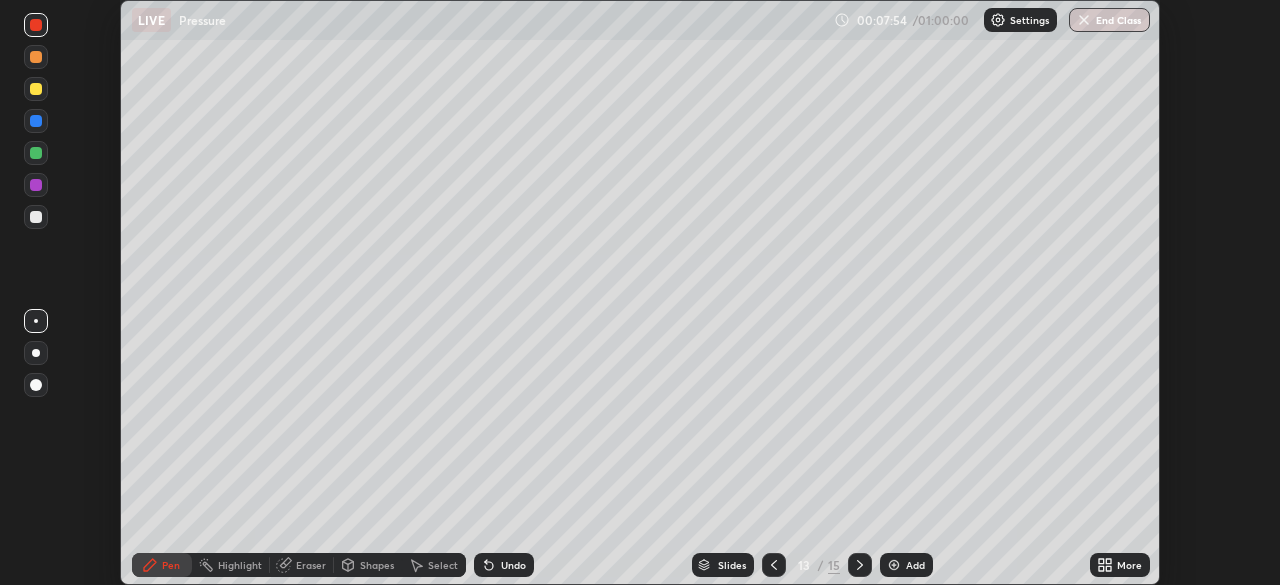 click at bounding box center (36, 121) 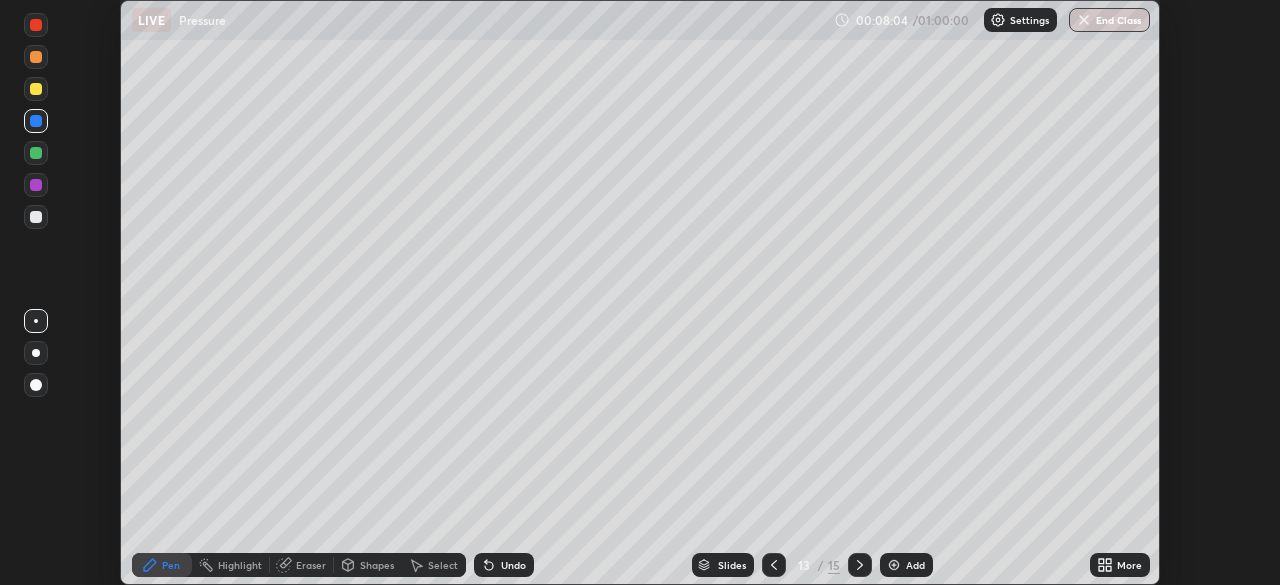 click at bounding box center (36, 89) 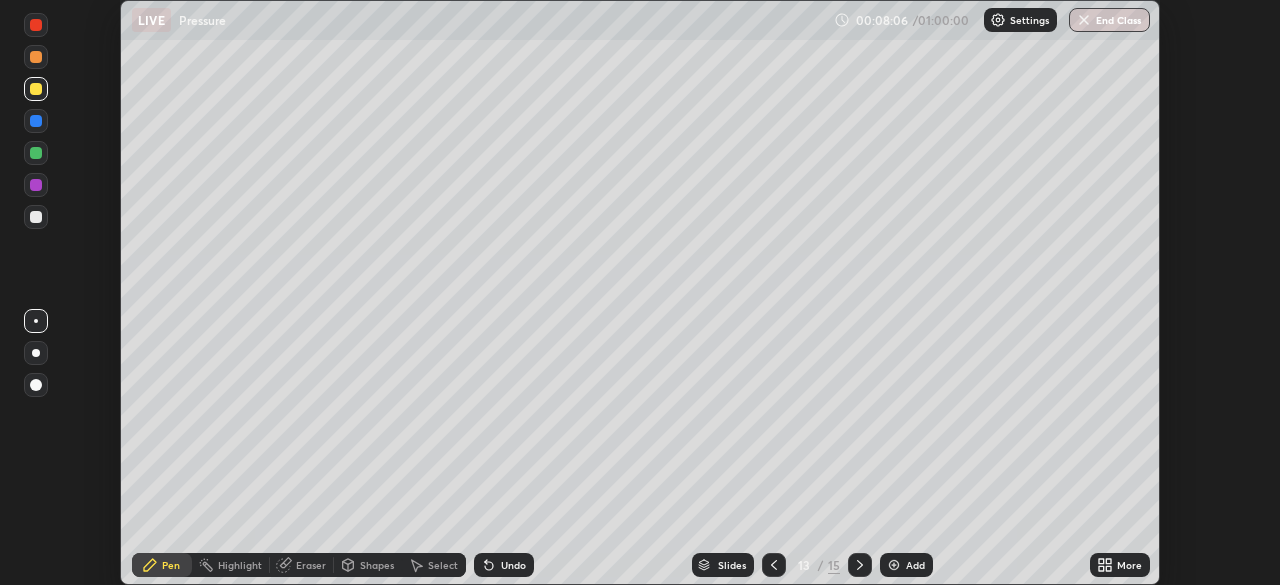 click at bounding box center [36, 217] 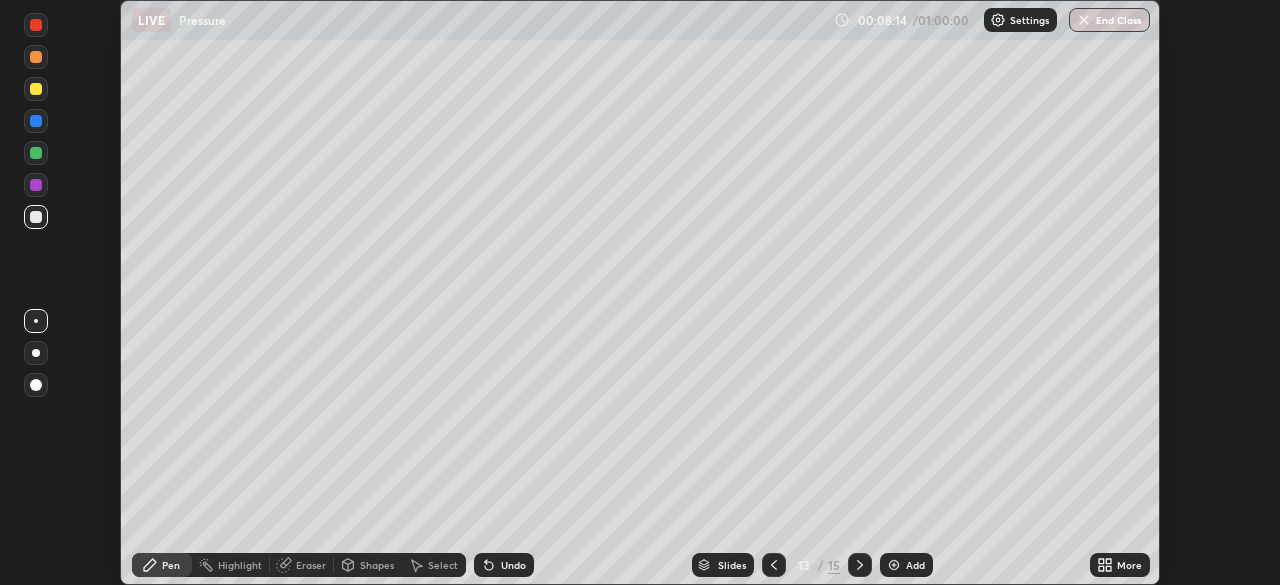 click at bounding box center (36, 185) 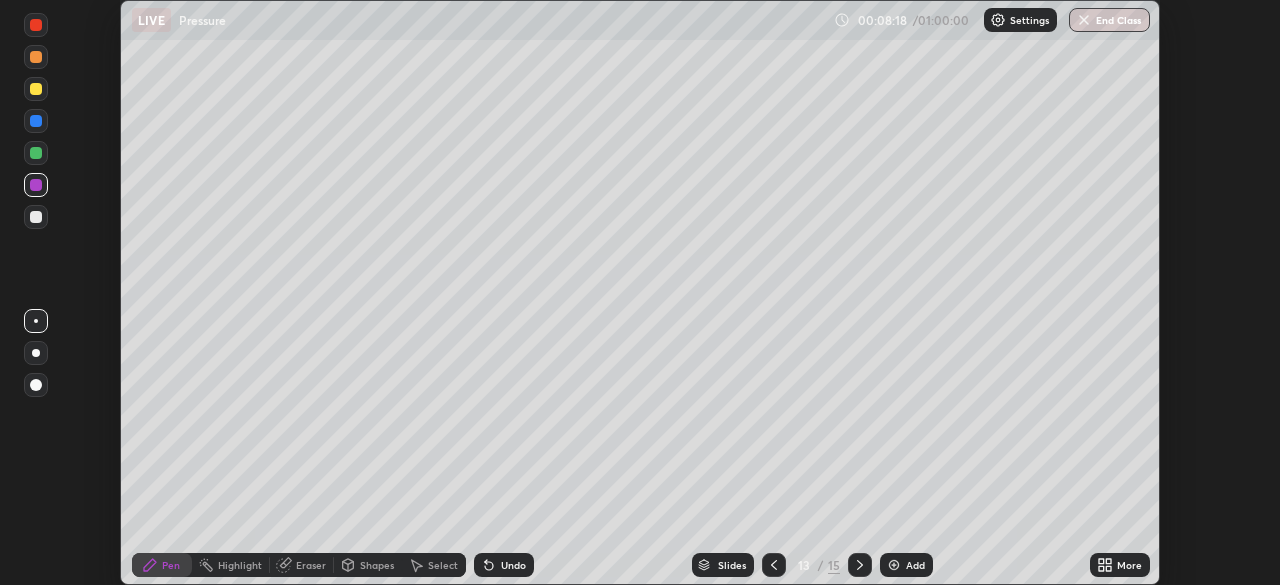 click at bounding box center [36, 25] 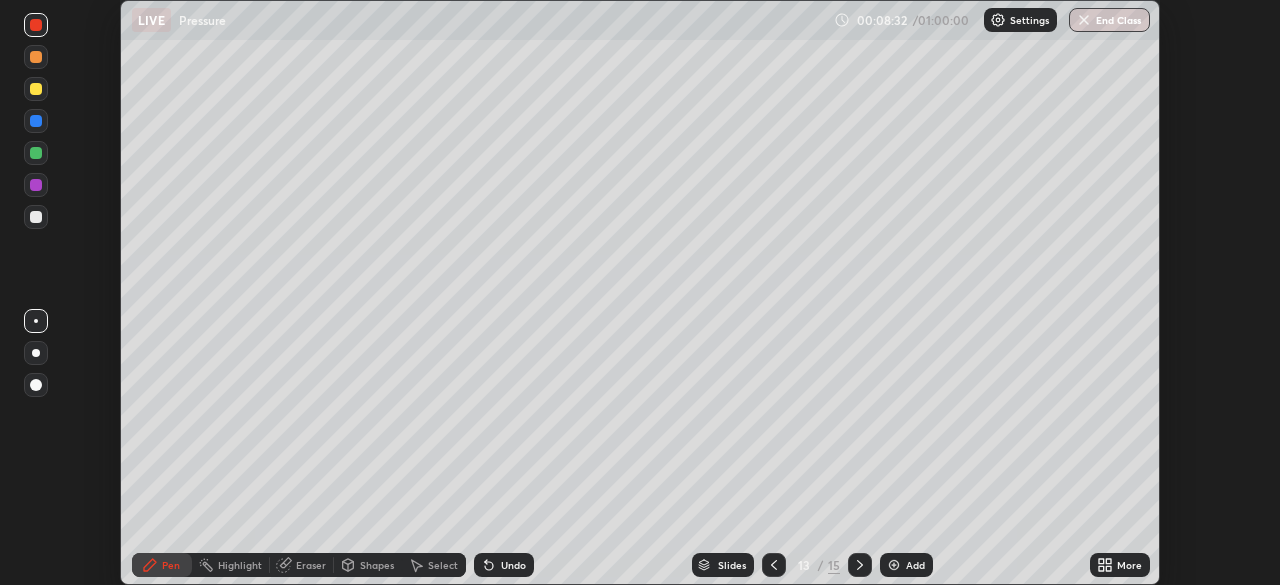 click at bounding box center [36, 217] 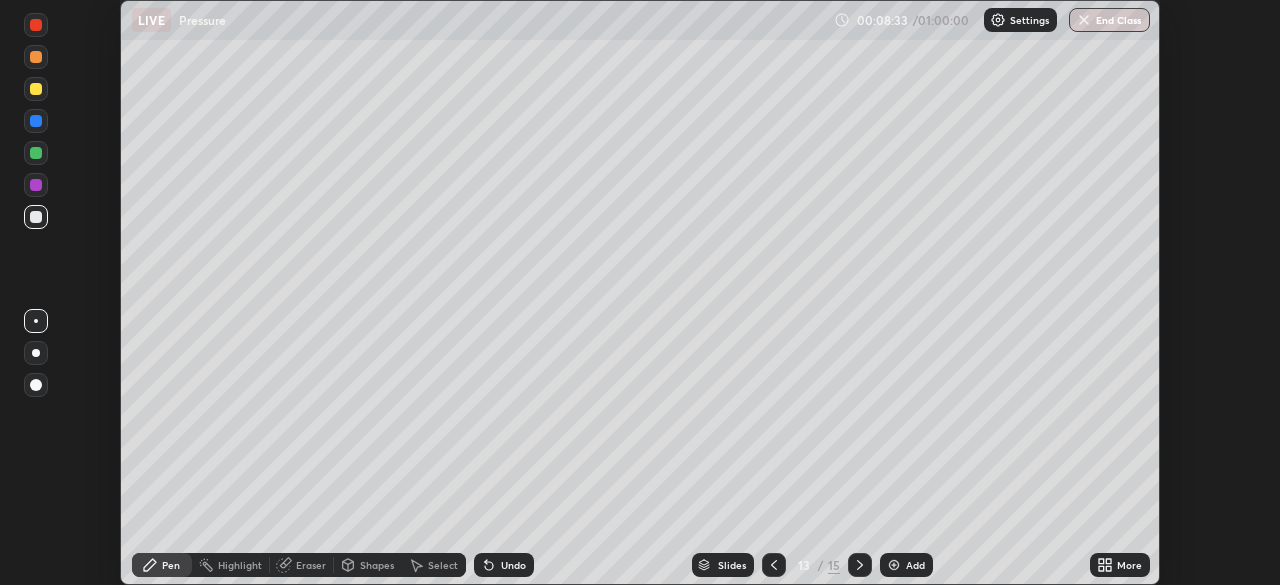 click at bounding box center (36, 353) 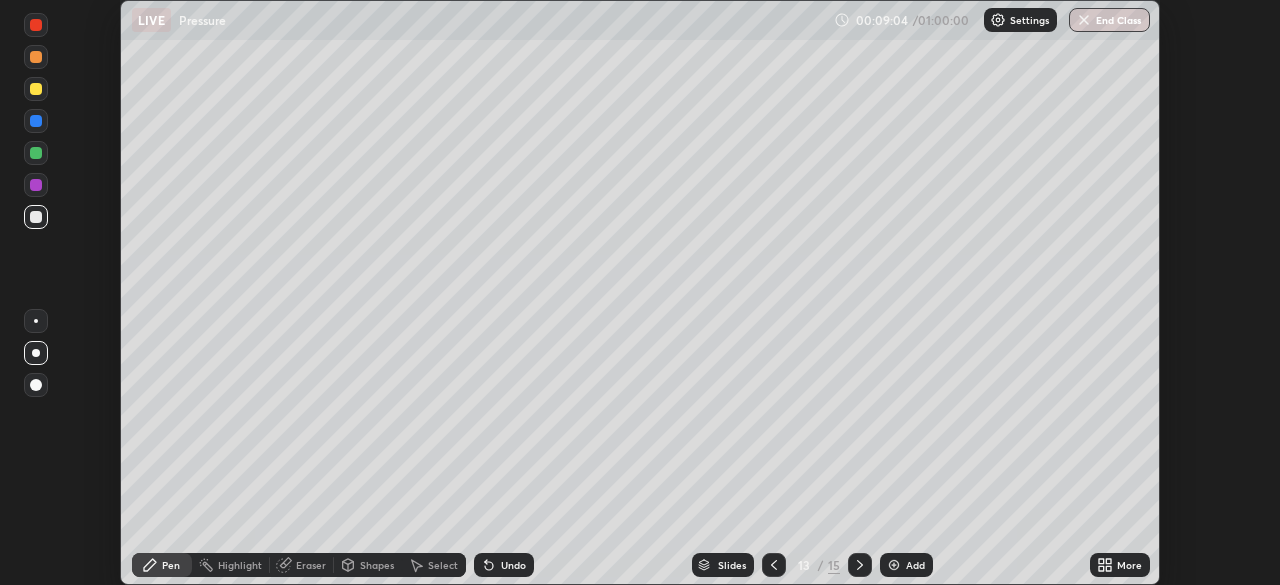 click on "Undo" at bounding box center (513, 565) 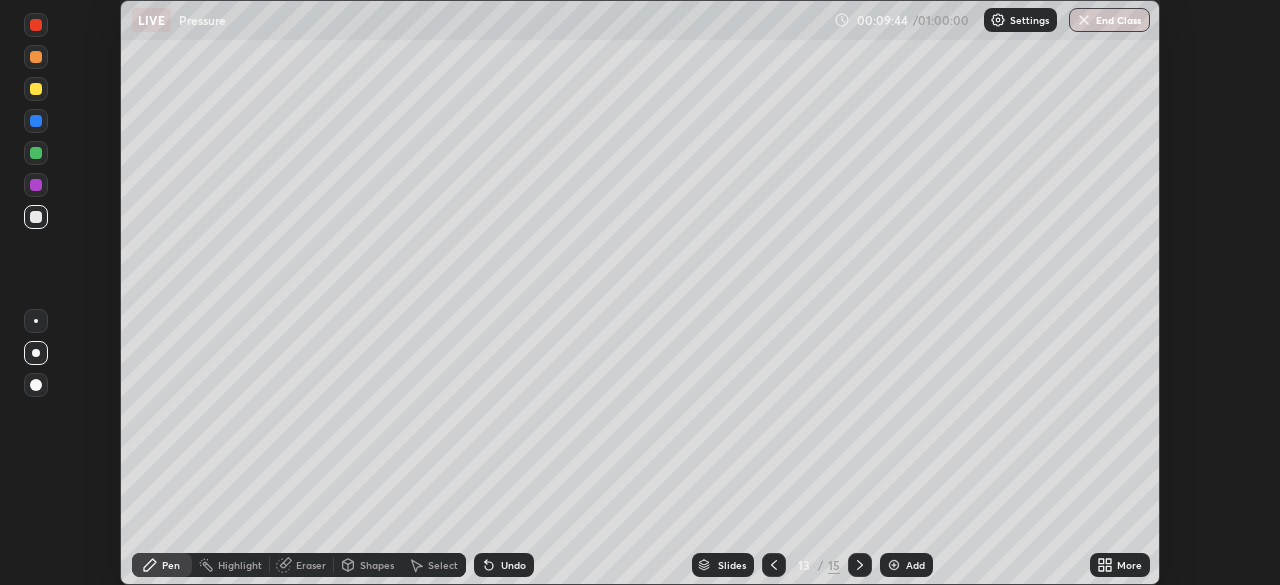 click at bounding box center (36, 89) 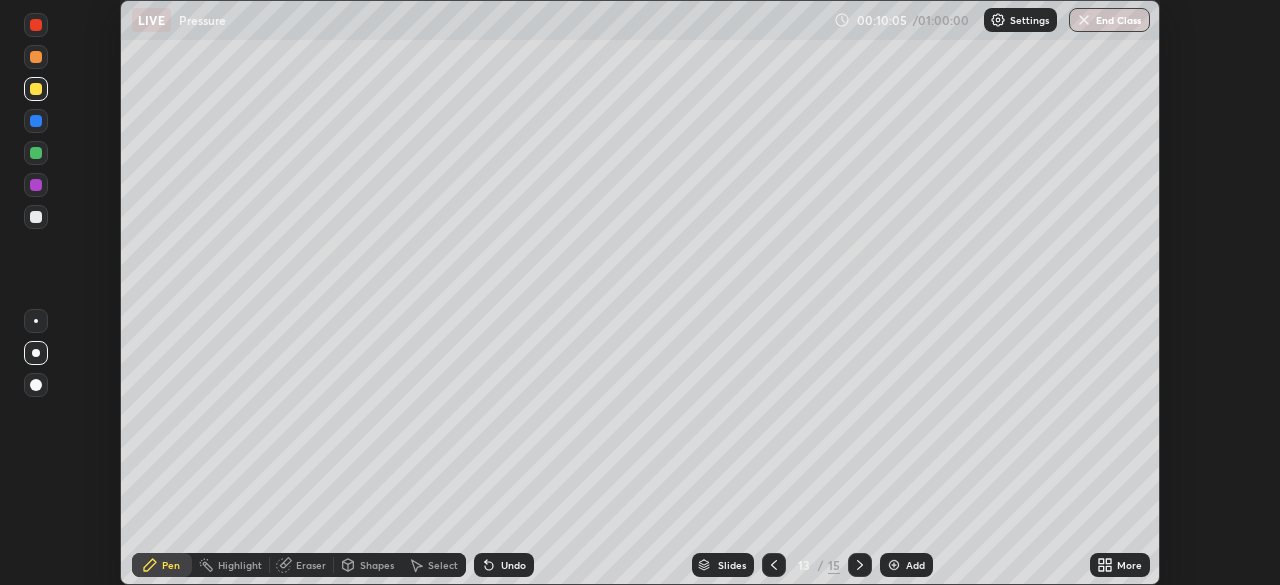 click on "Highlight" at bounding box center (240, 565) 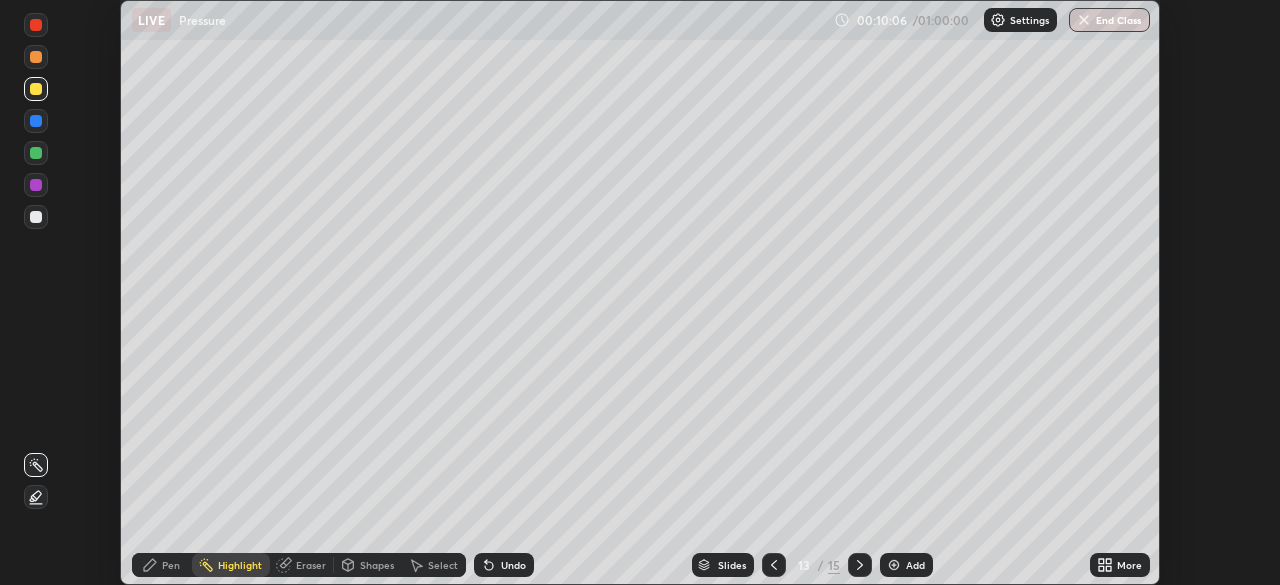 click 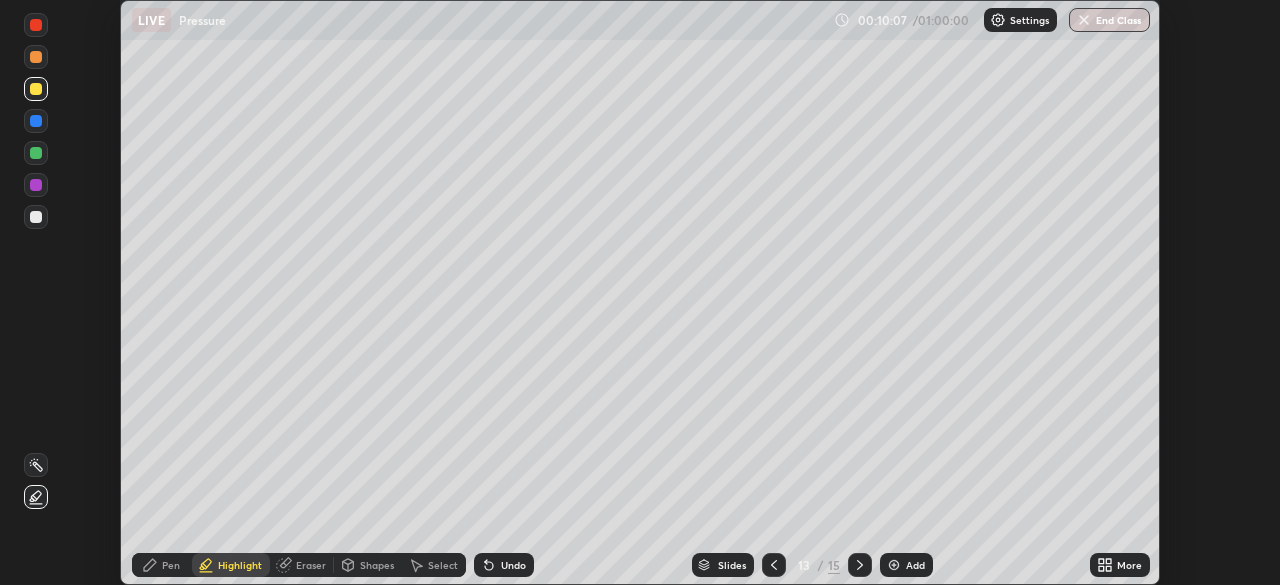 click at bounding box center (36, 185) 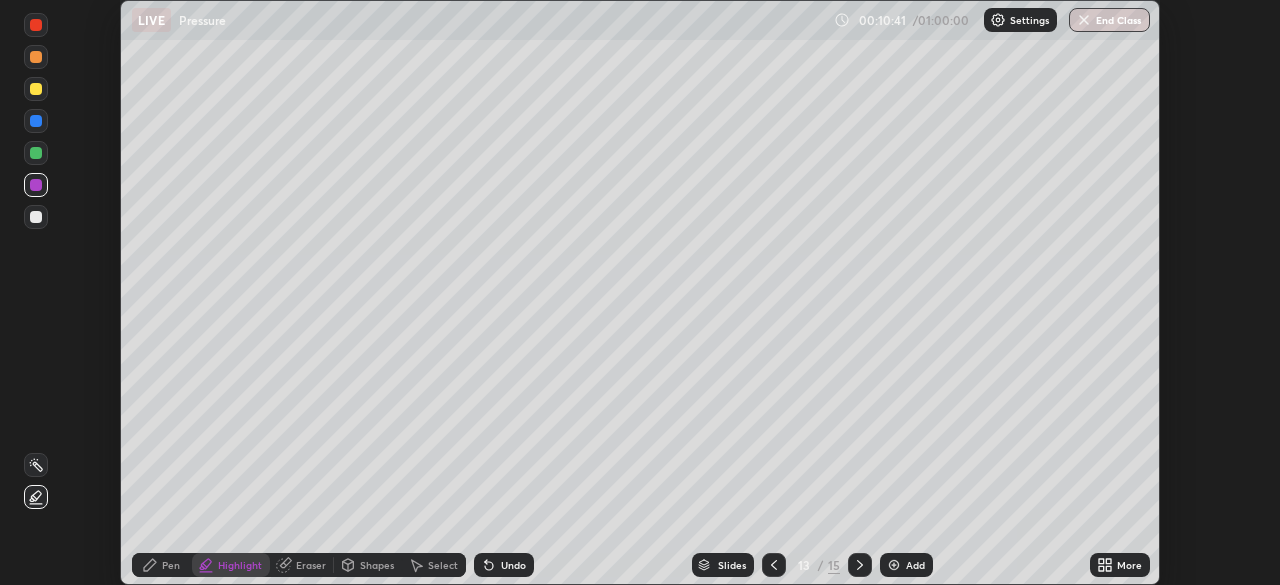 click at bounding box center (36, 121) 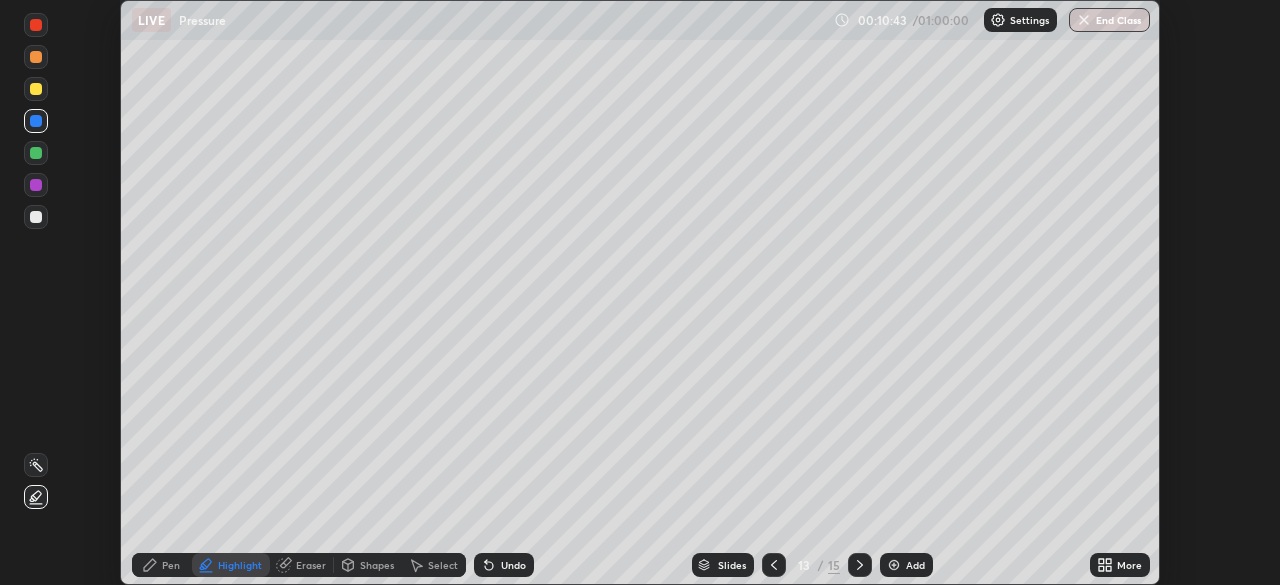click on "Pen" at bounding box center (171, 565) 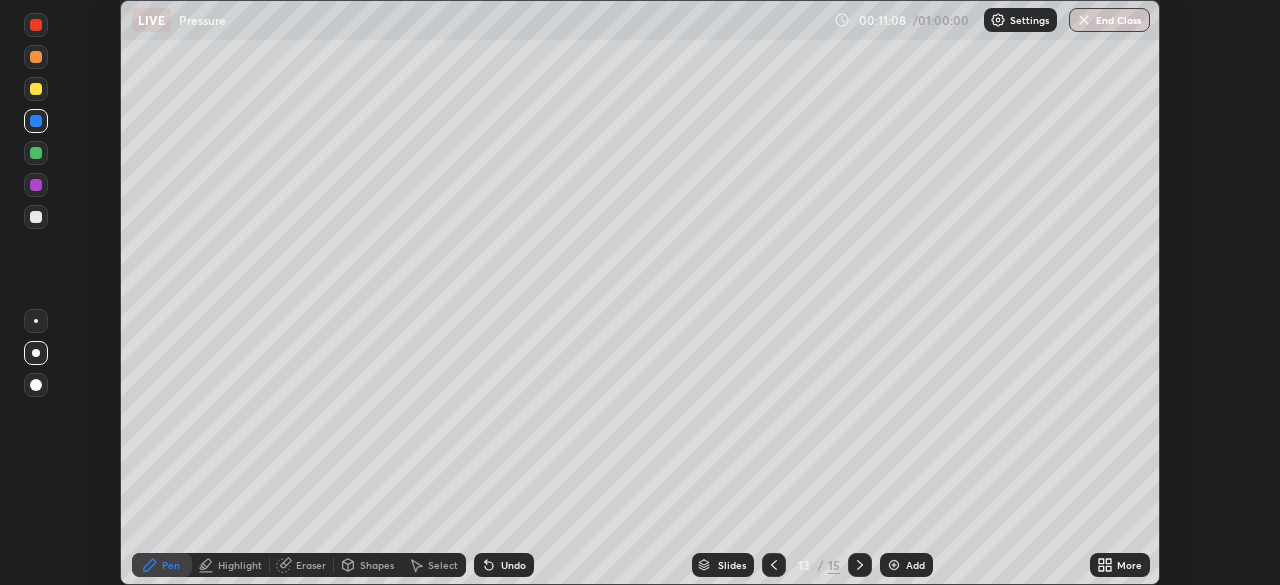 click at bounding box center [36, 153] 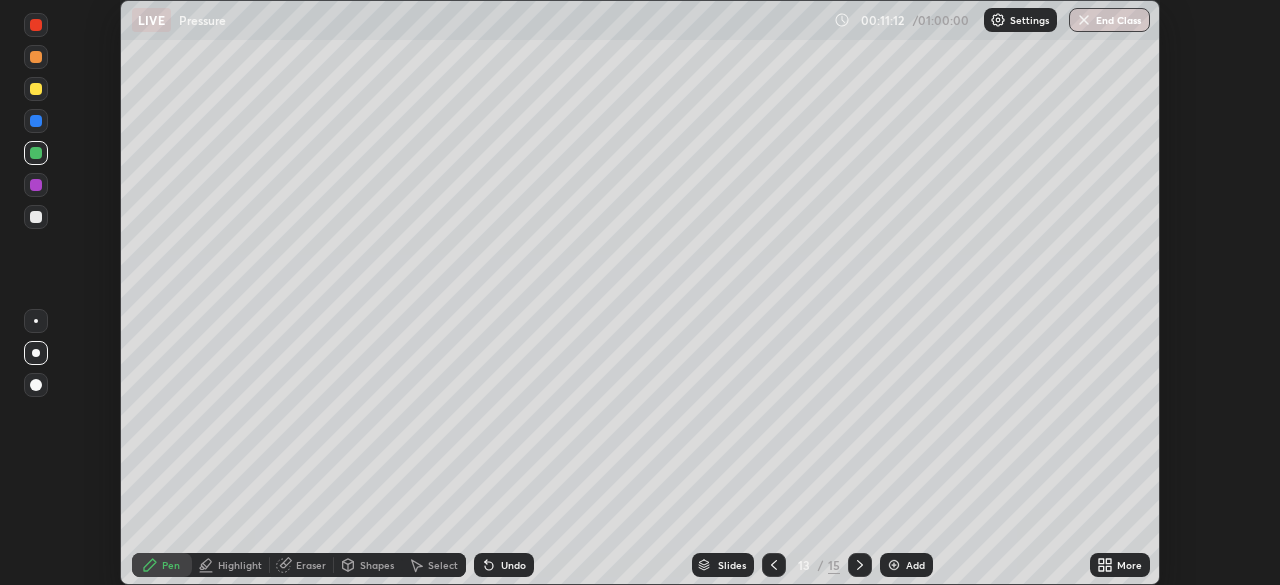 click on "Add" at bounding box center (906, 565) 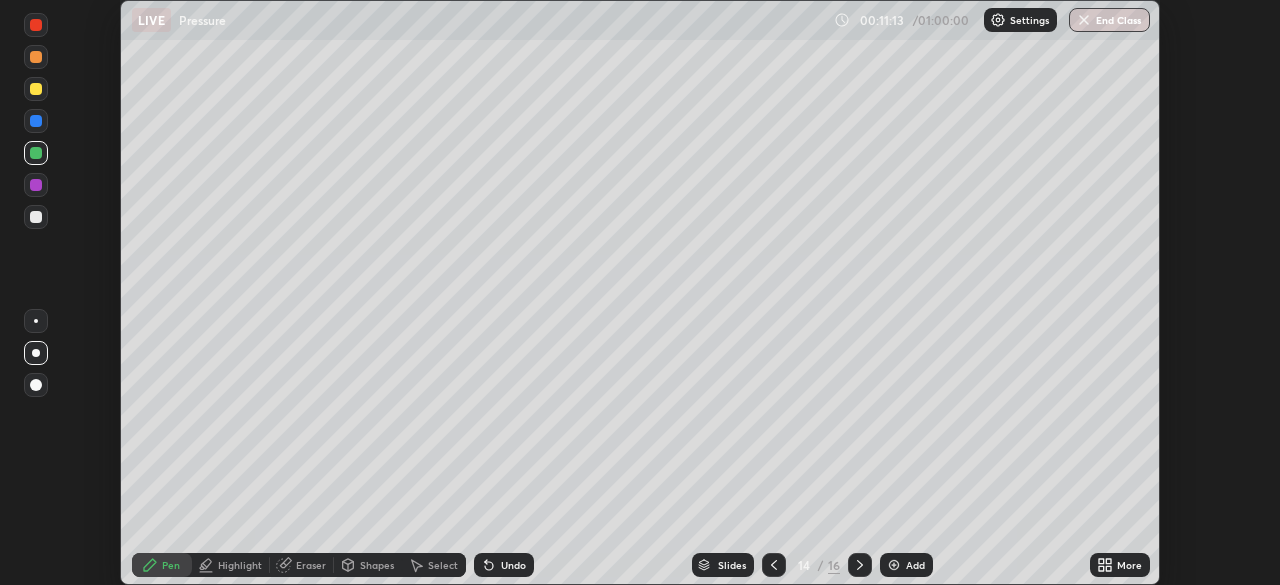 click on "Shapes" at bounding box center [377, 565] 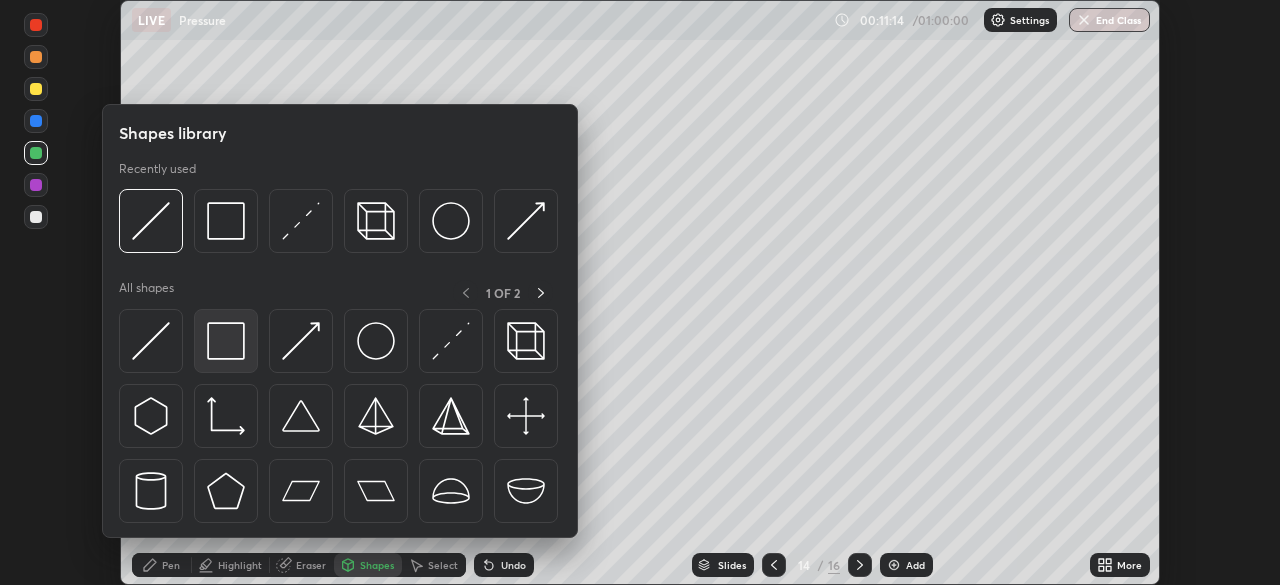 click at bounding box center (226, 341) 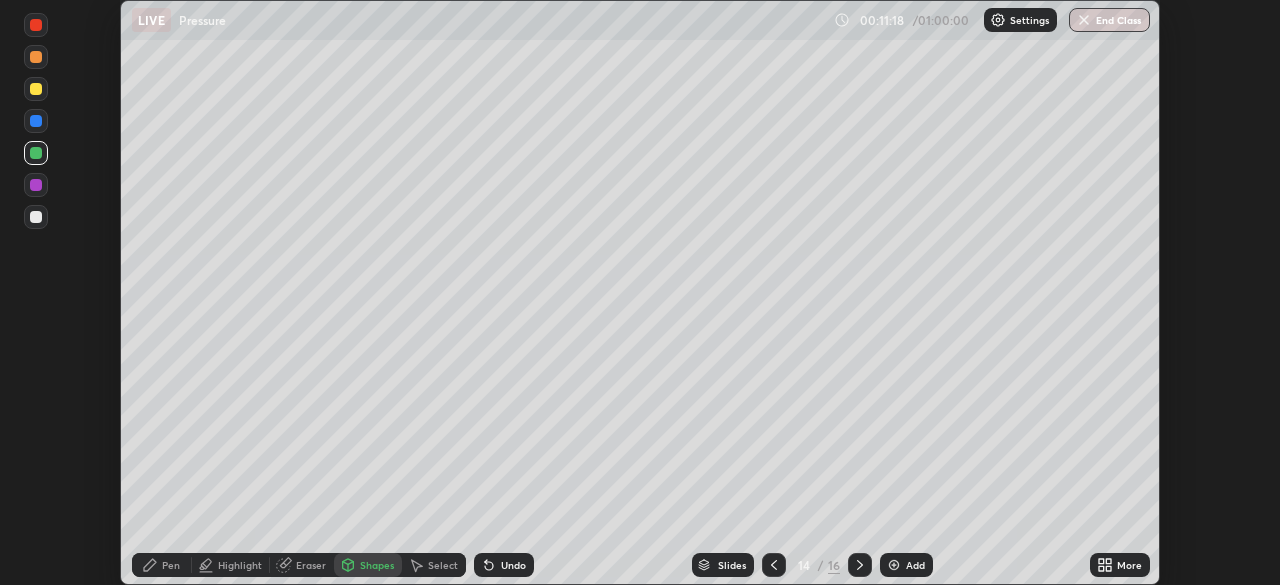 click on "Shapes" at bounding box center (377, 565) 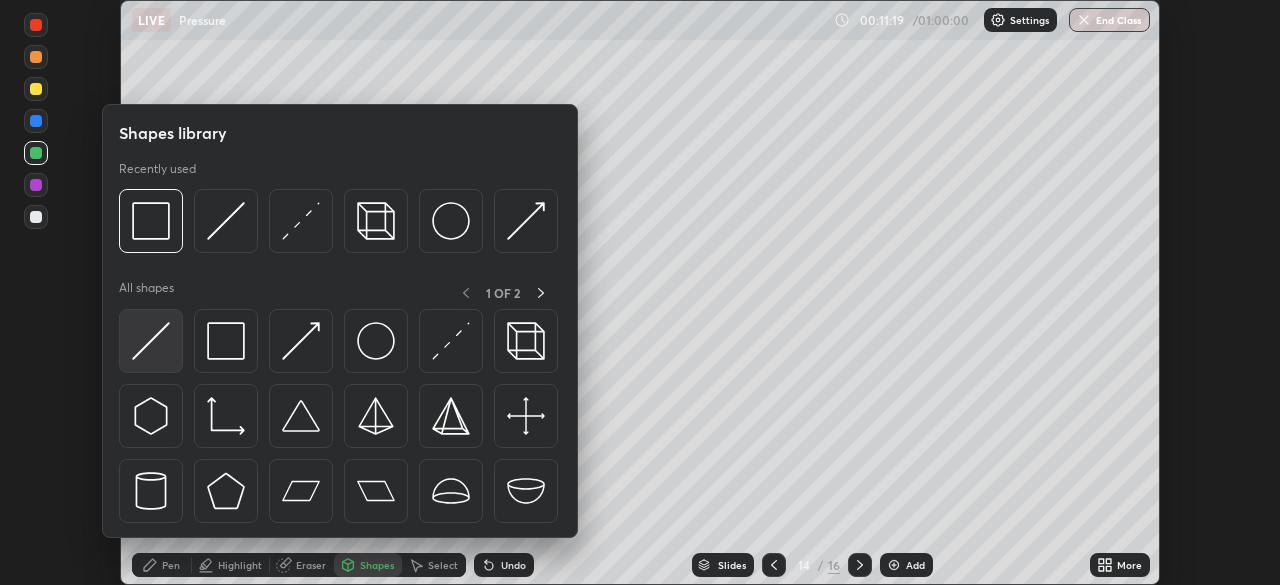 click at bounding box center [151, 341] 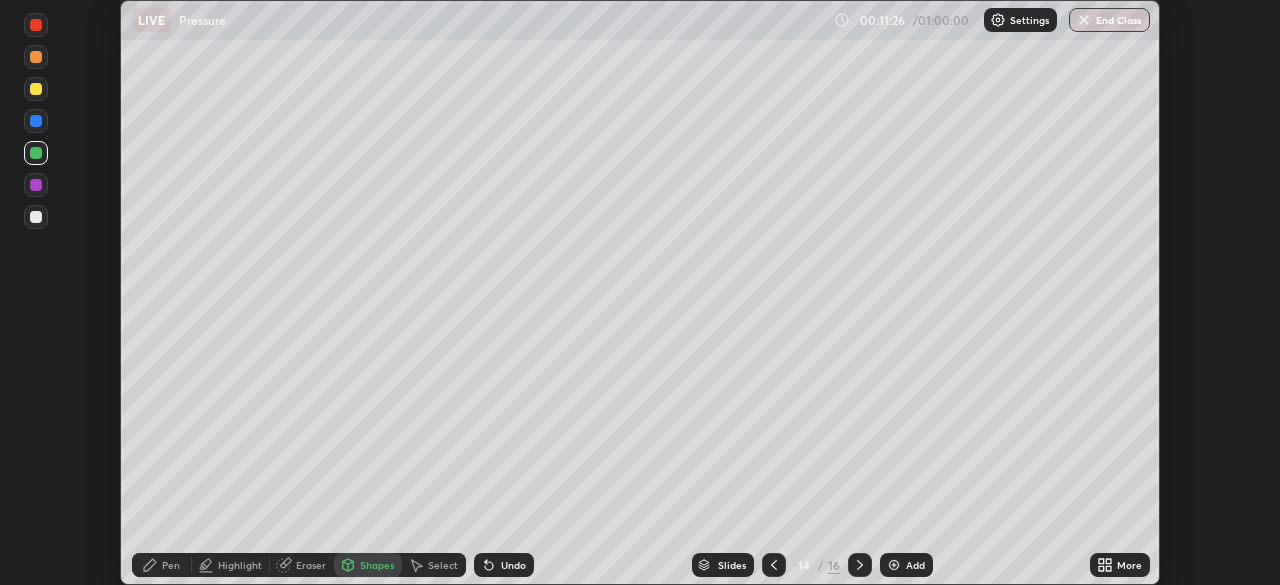 click on "Pen" at bounding box center (171, 565) 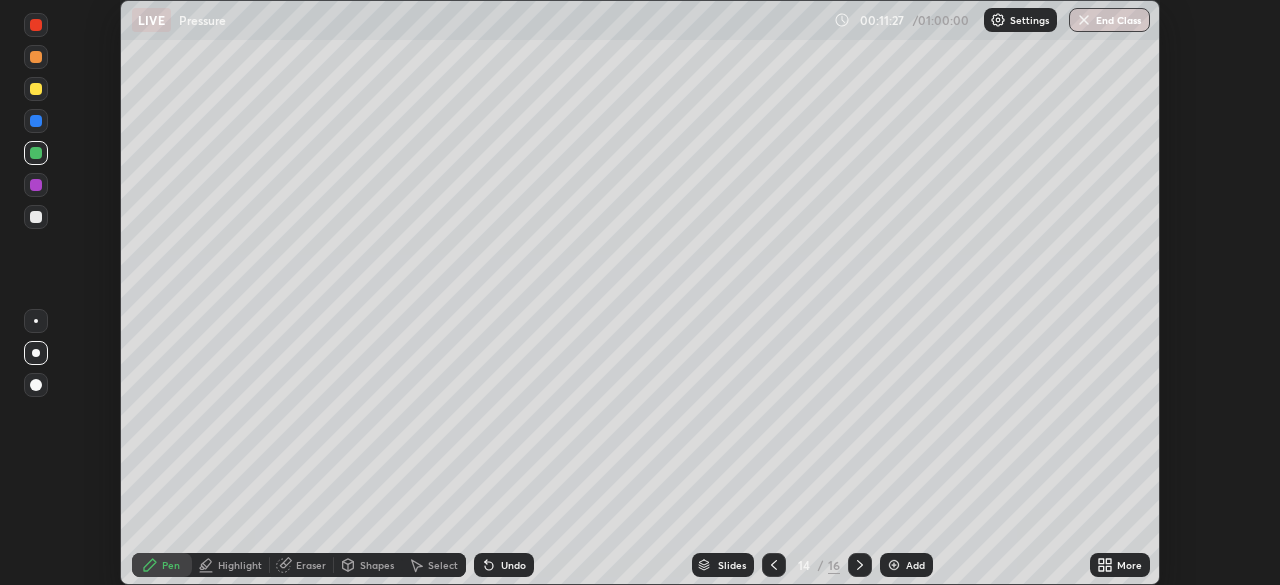 click on "Highlight" at bounding box center [240, 565] 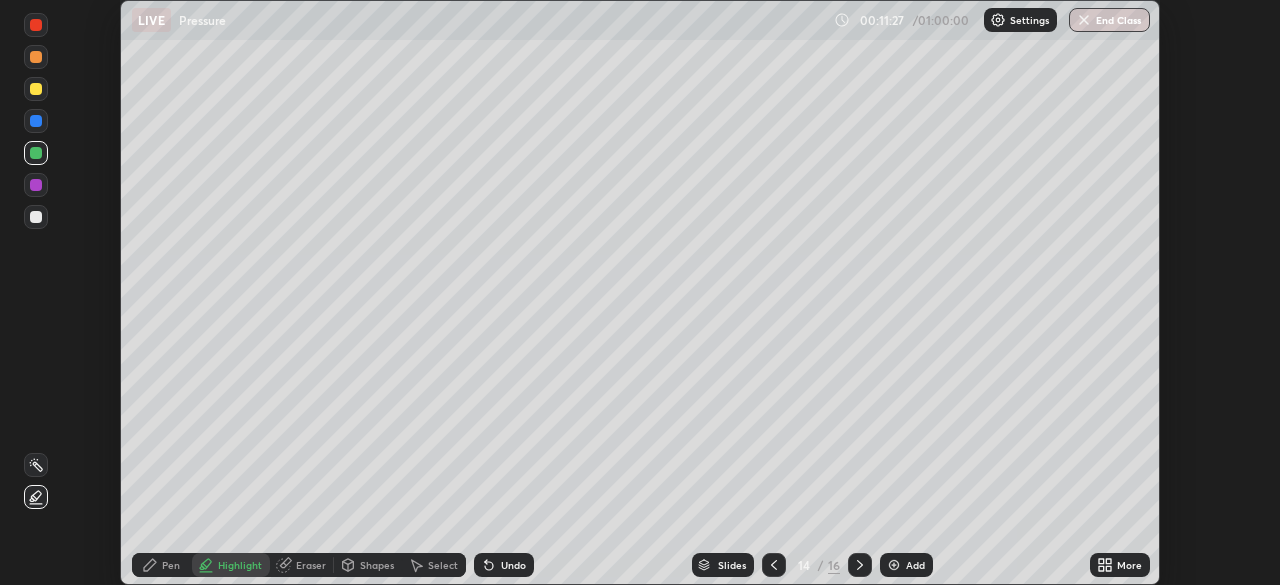 click on "Eraser" at bounding box center (311, 565) 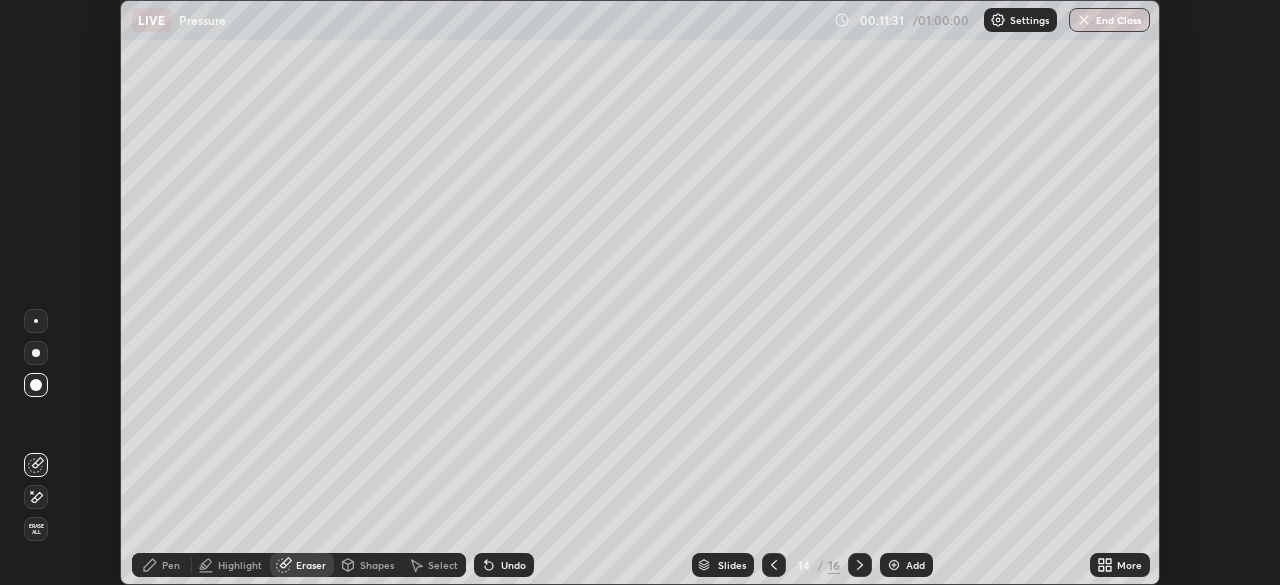 click on "Pen" at bounding box center (162, 565) 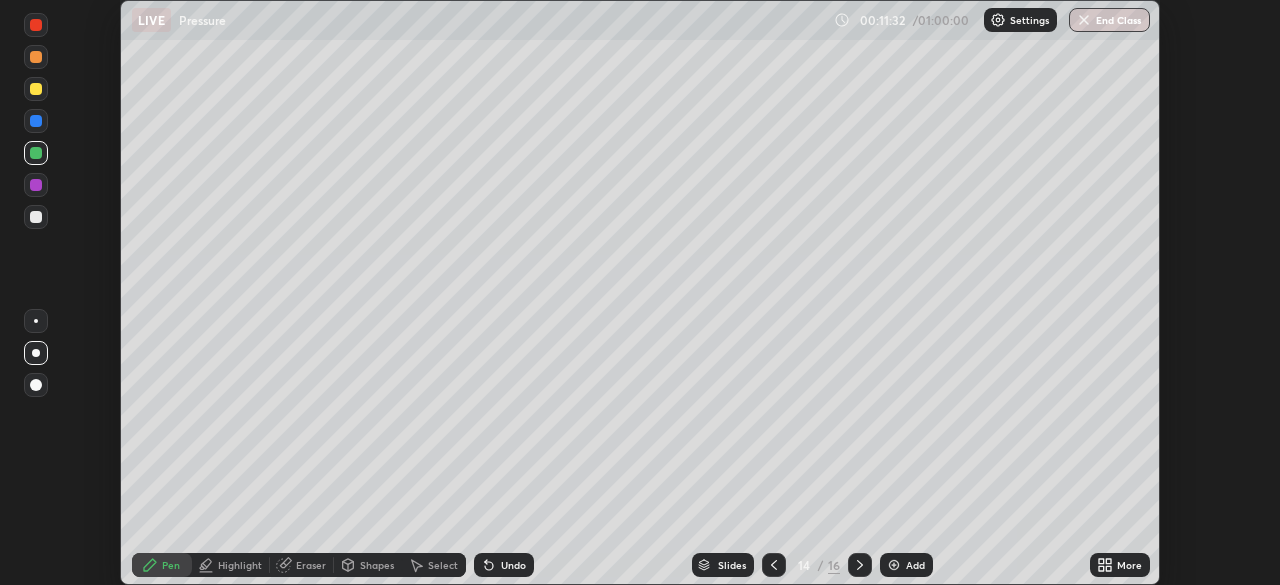 click at bounding box center [36, 185] 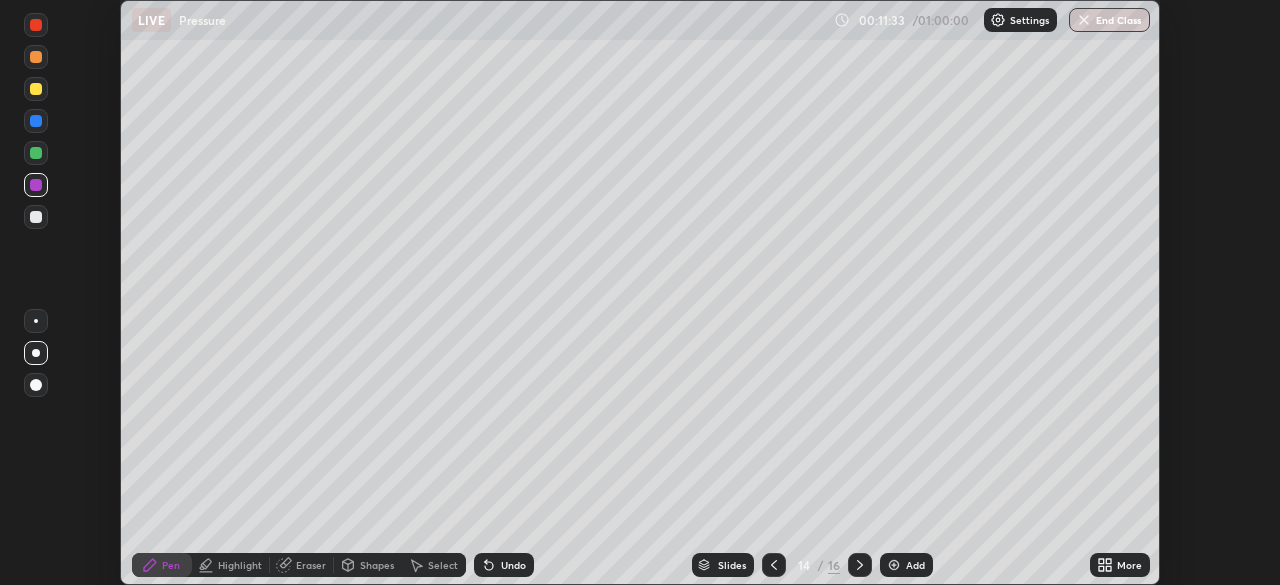 click on "Highlight" at bounding box center (240, 565) 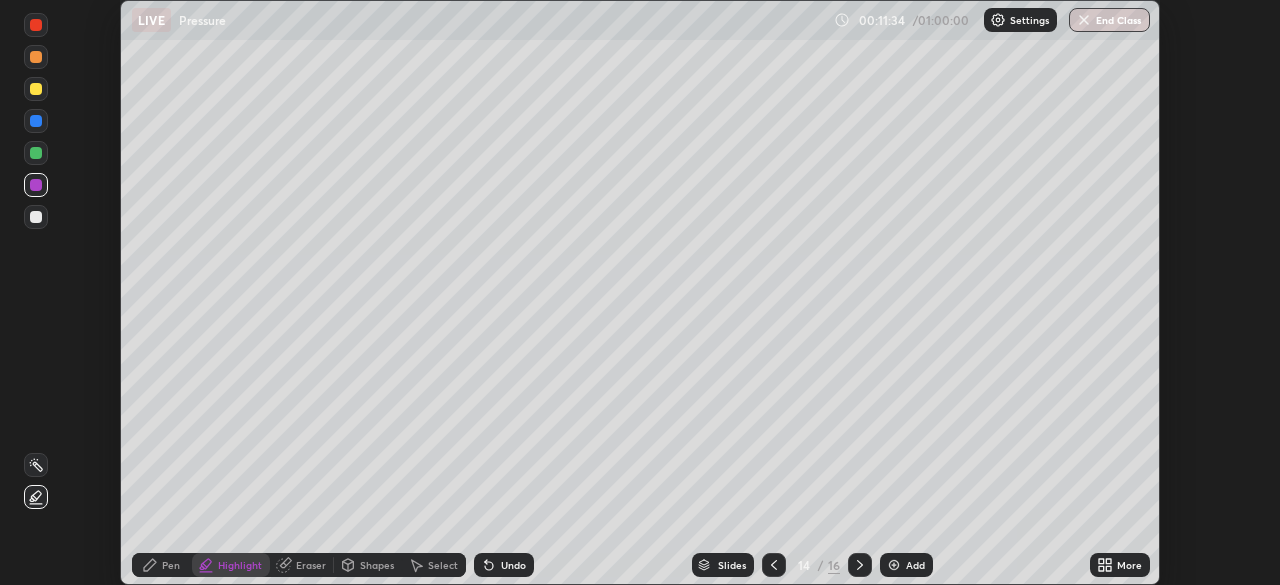 click 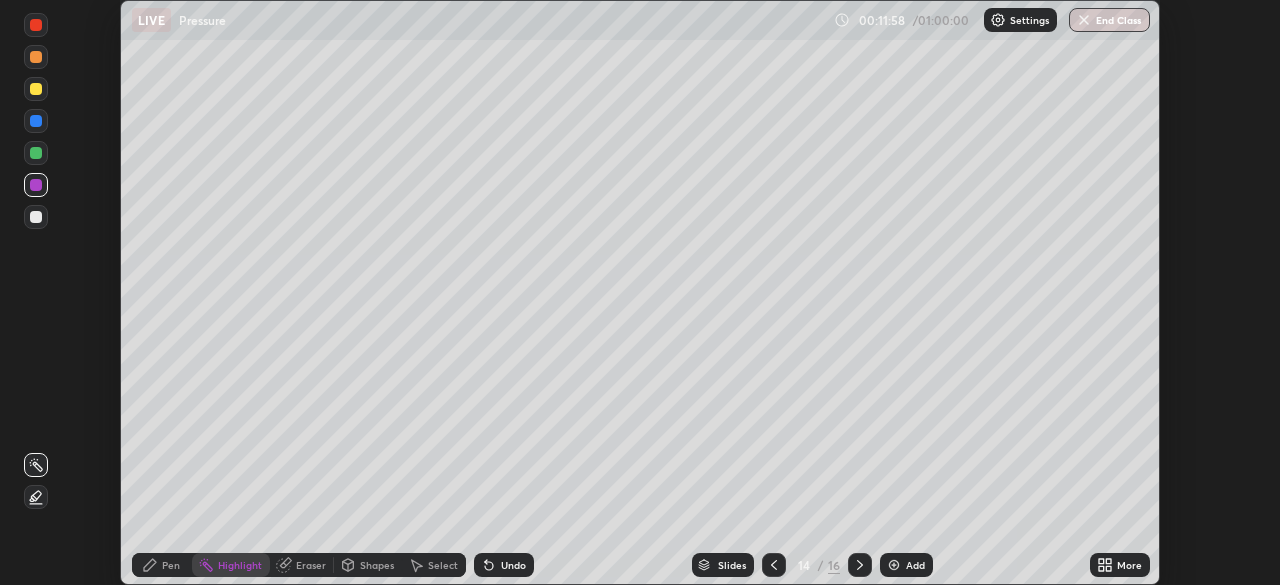 click 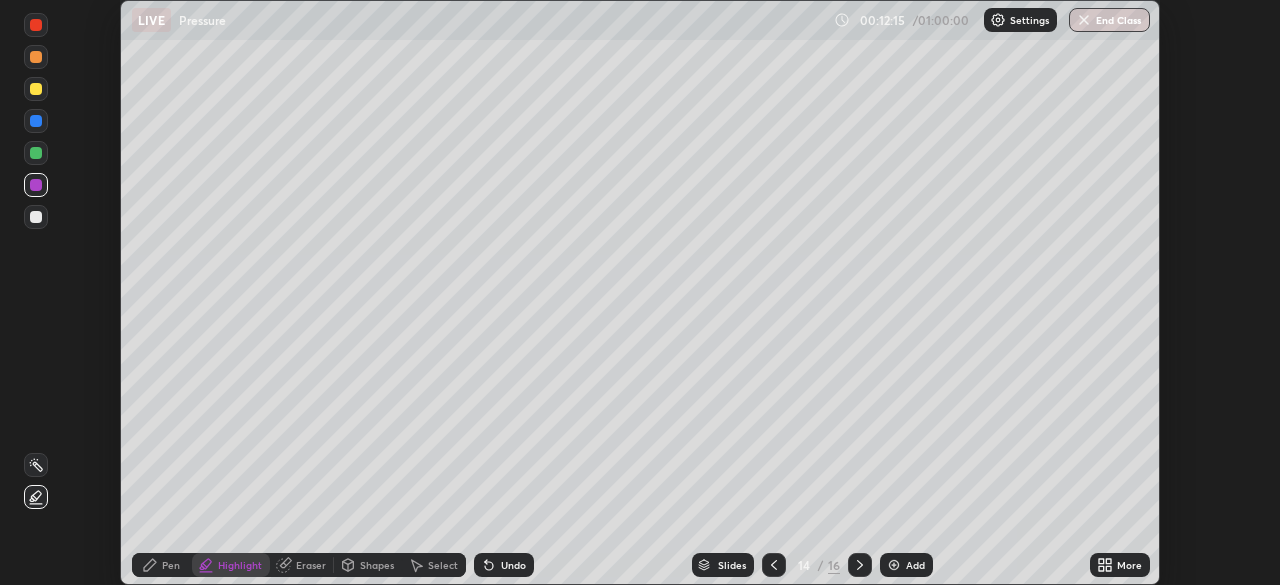 click on "Pen" at bounding box center [162, 565] 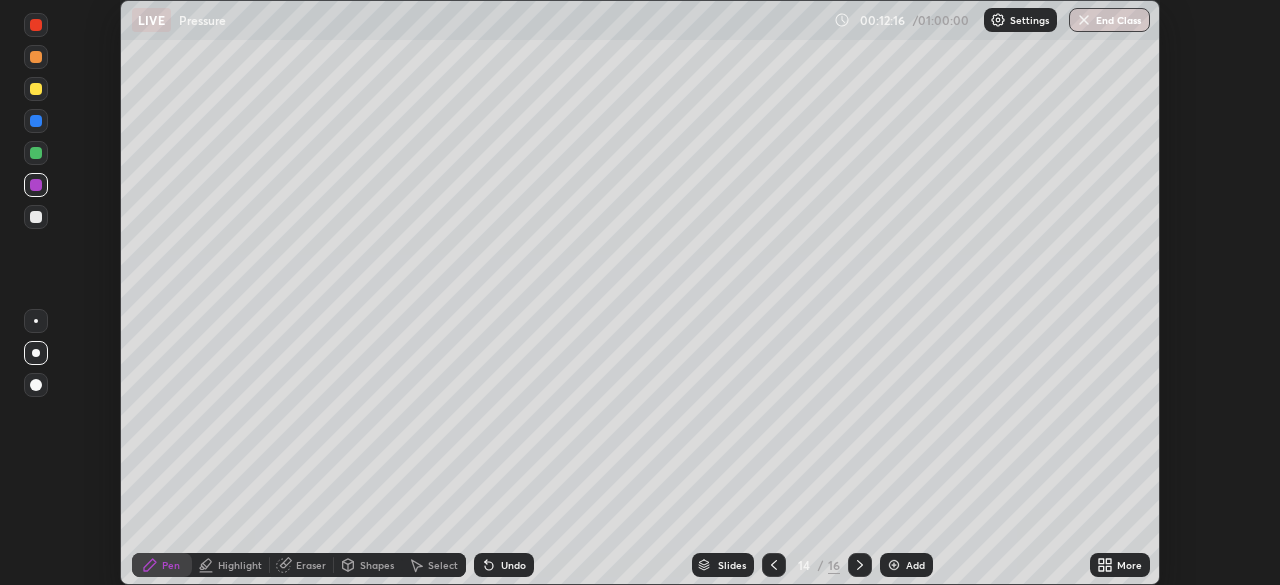 click at bounding box center (36, 89) 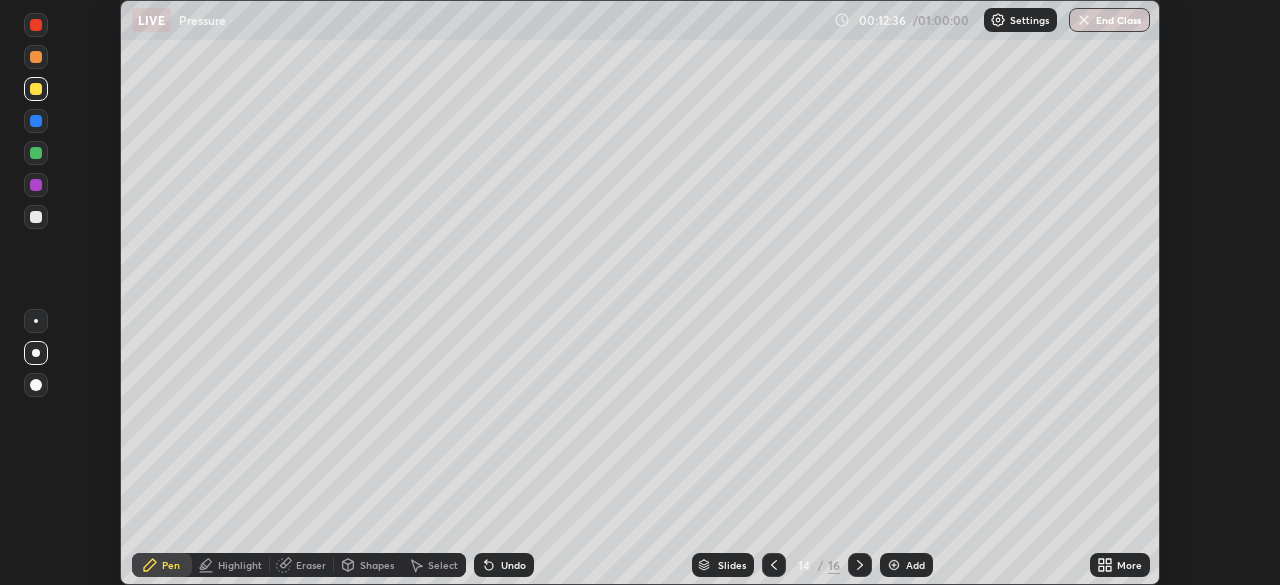 click at bounding box center (36, 153) 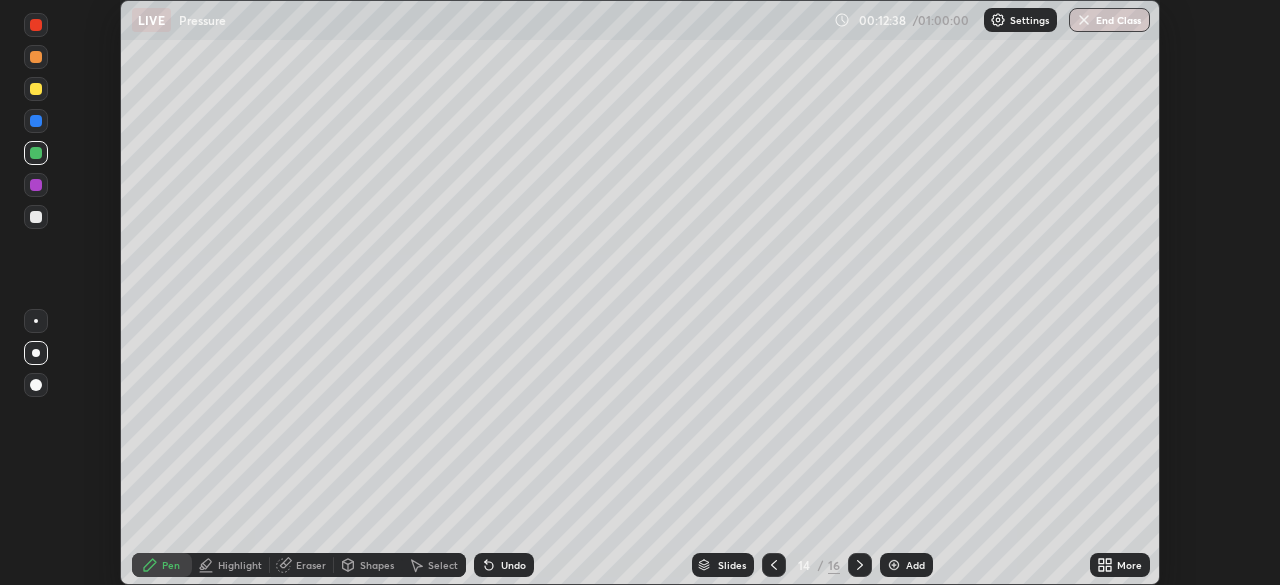 click at bounding box center (36, 89) 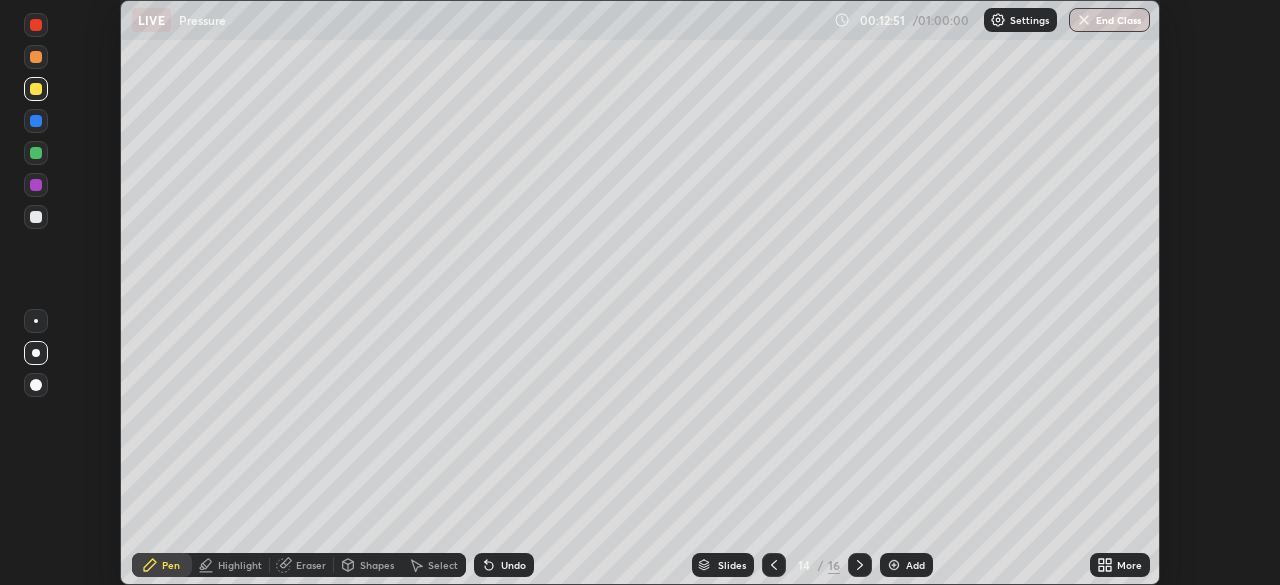 click at bounding box center (36, 217) 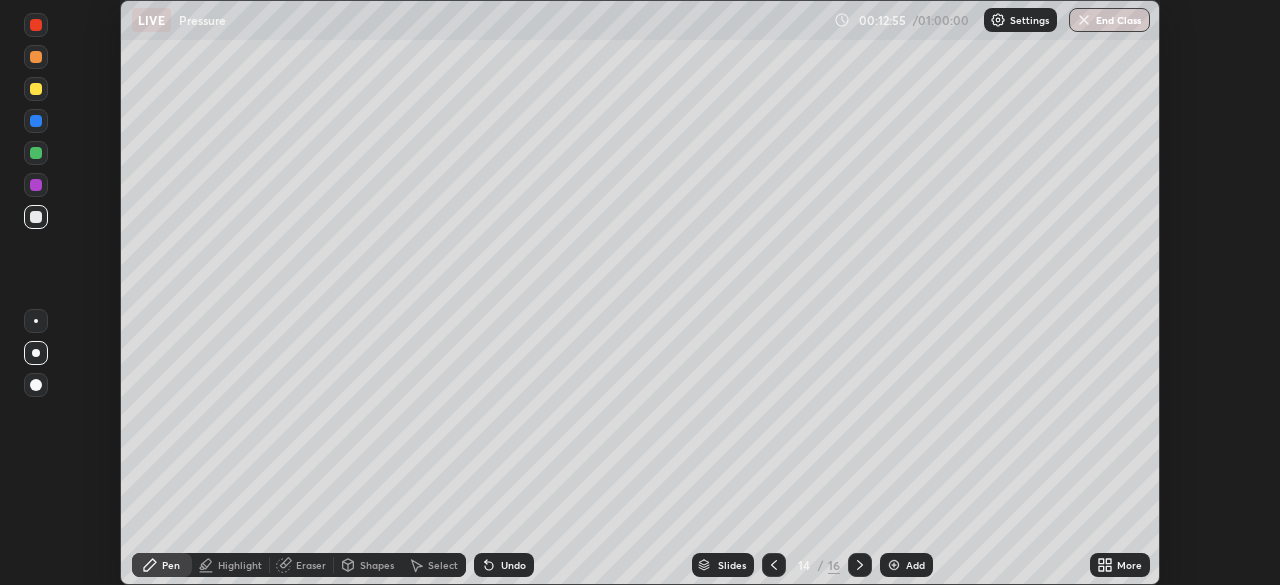 click on "Undo" at bounding box center [513, 565] 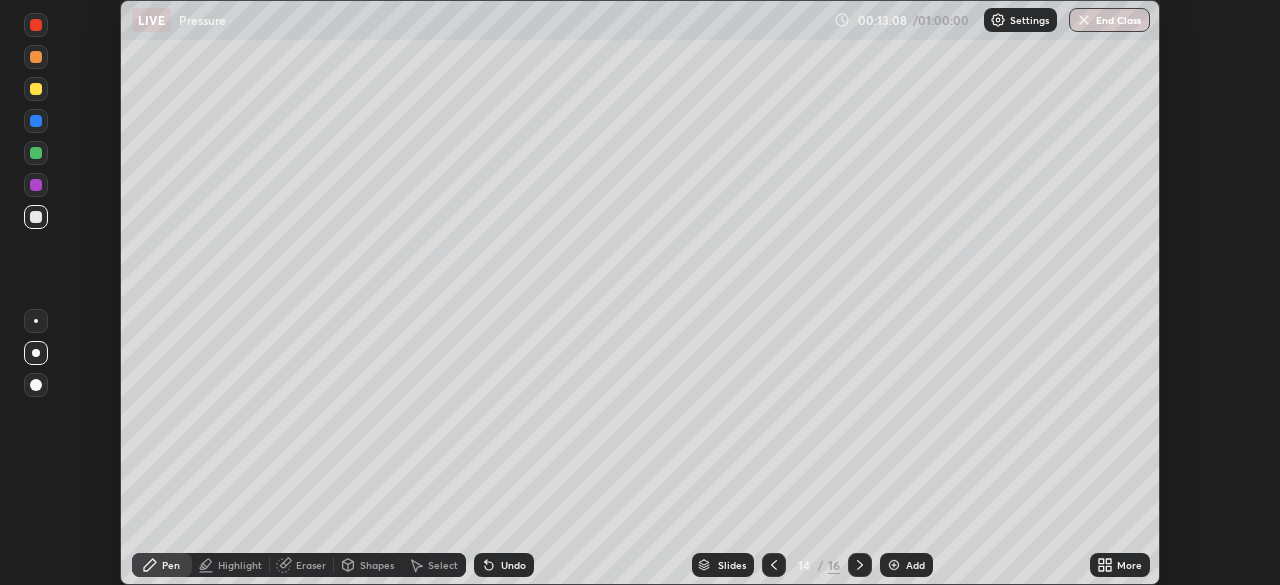 click at bounding box center [36, 185] 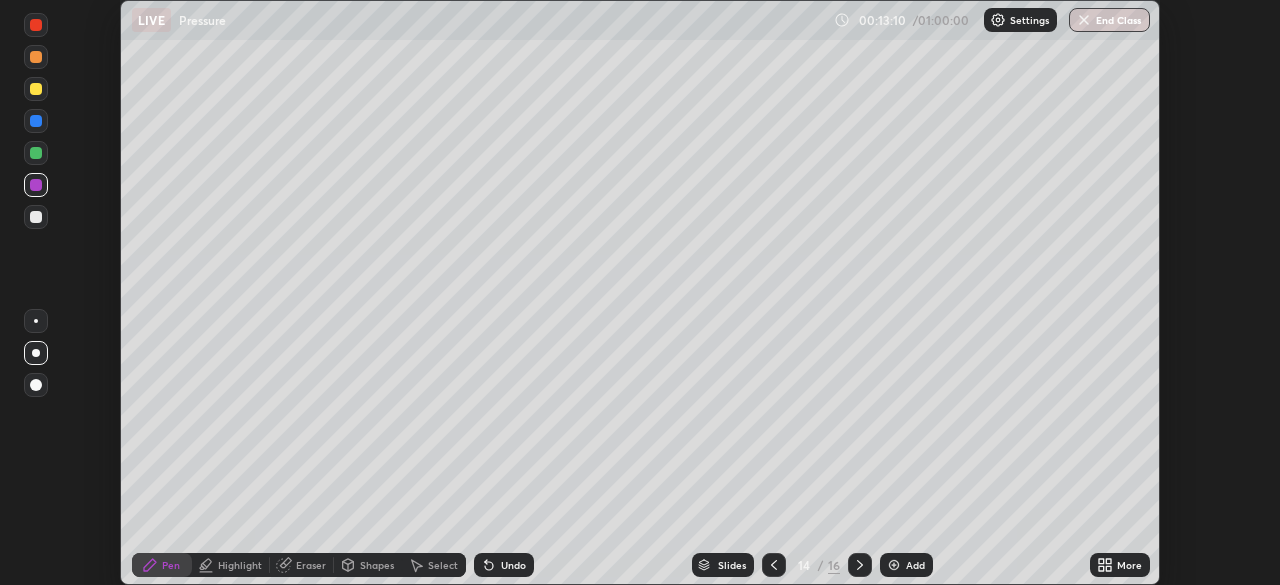 click at bounding box center (36, 89) 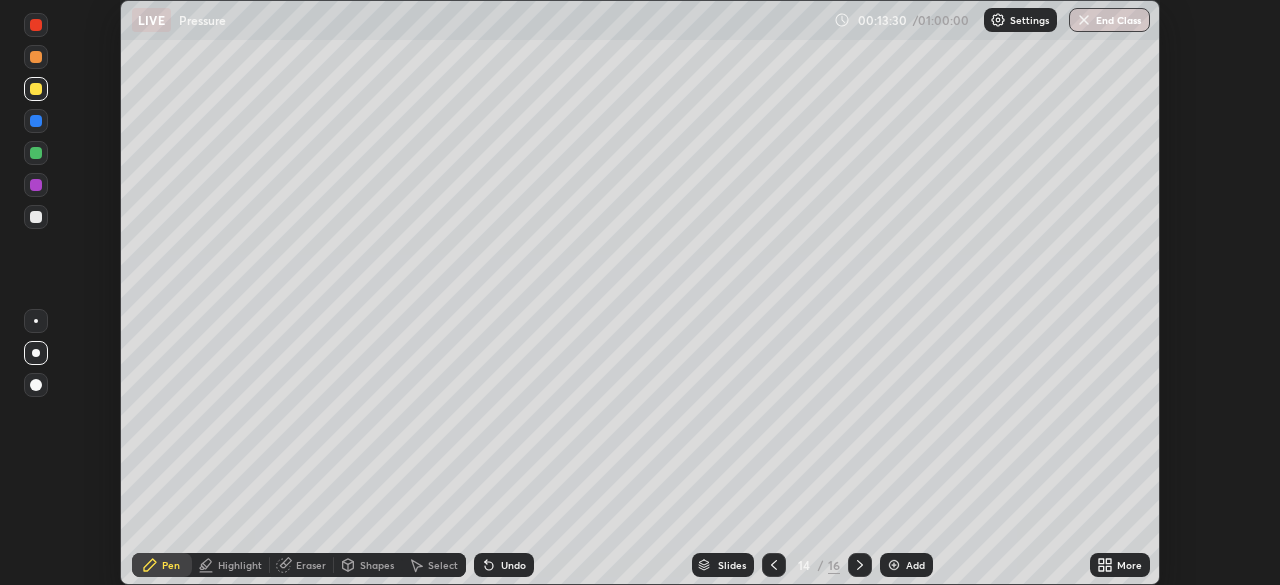 click at bounding box center [36, 153] 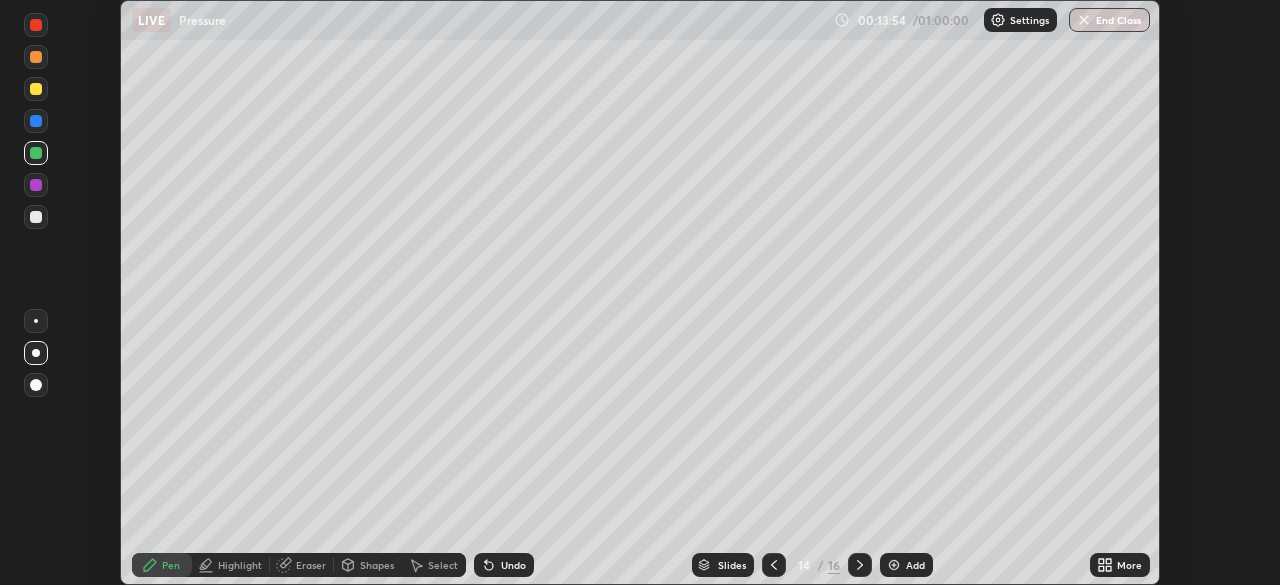 click at bounding box center [36, 217] 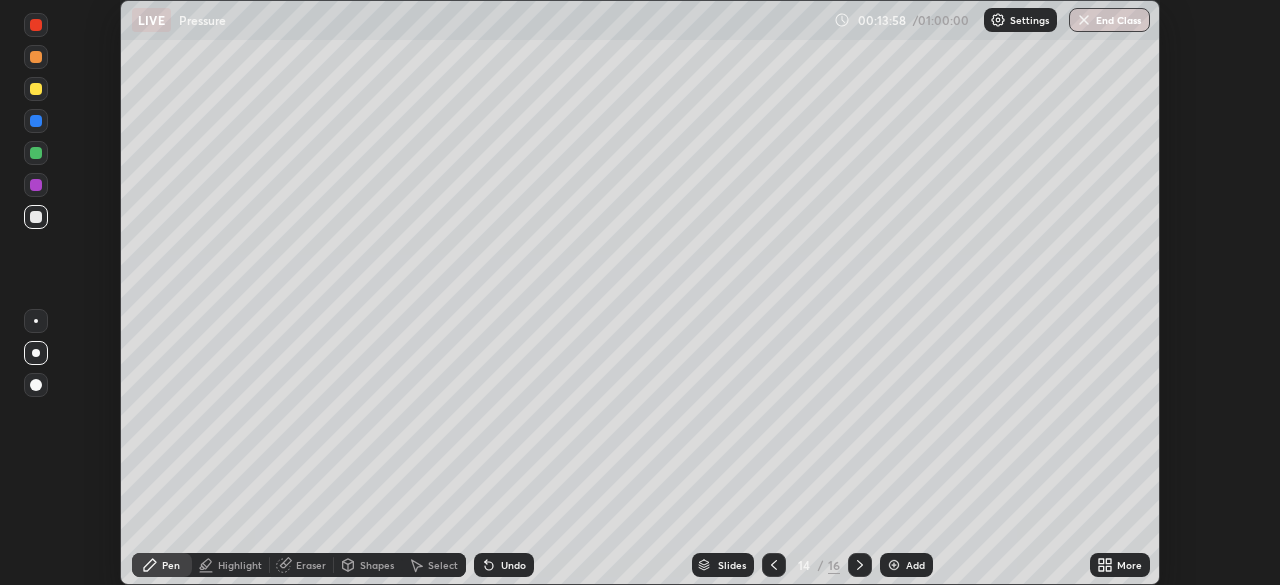 click at bounding box center [36, 121] 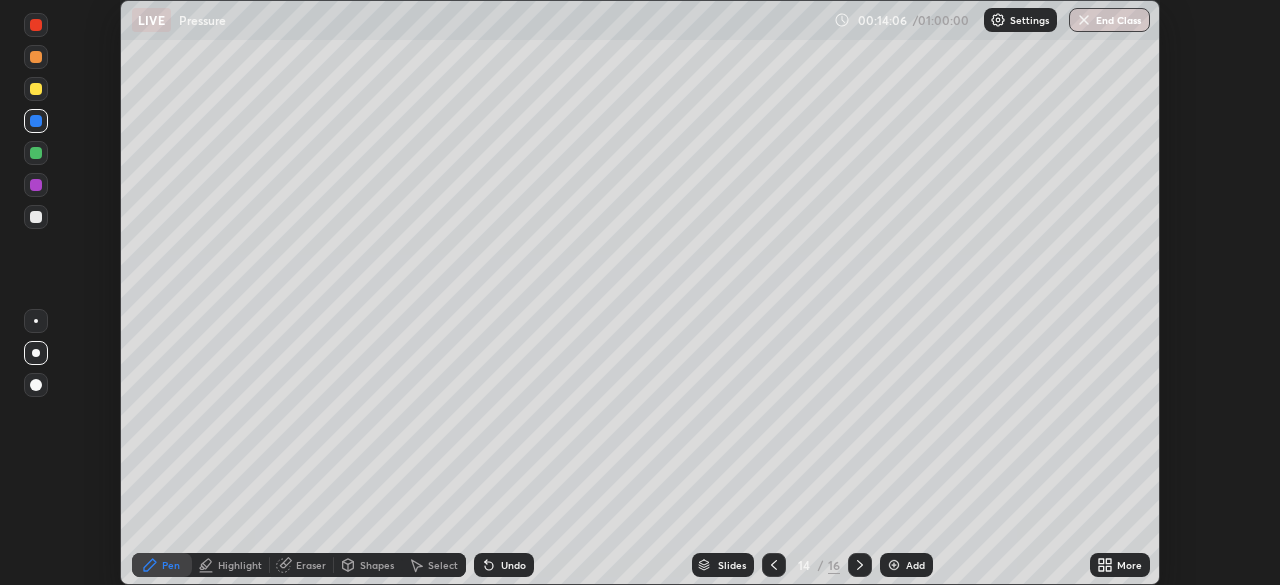 click at bounding box center [36, 185] 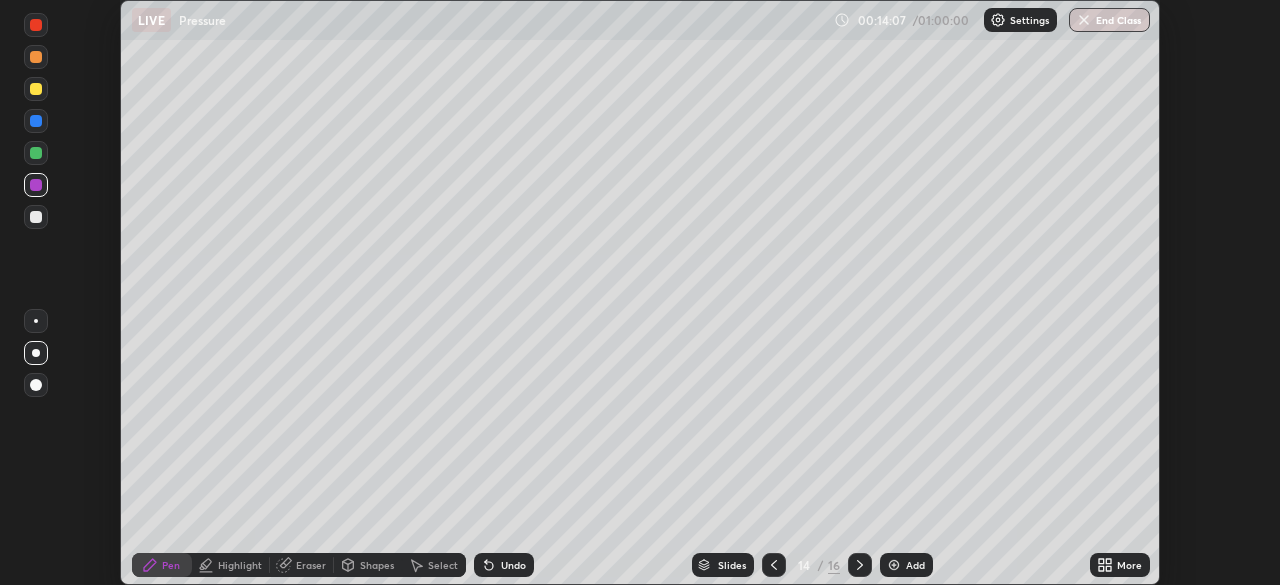 click at bounding box center [36, 57] 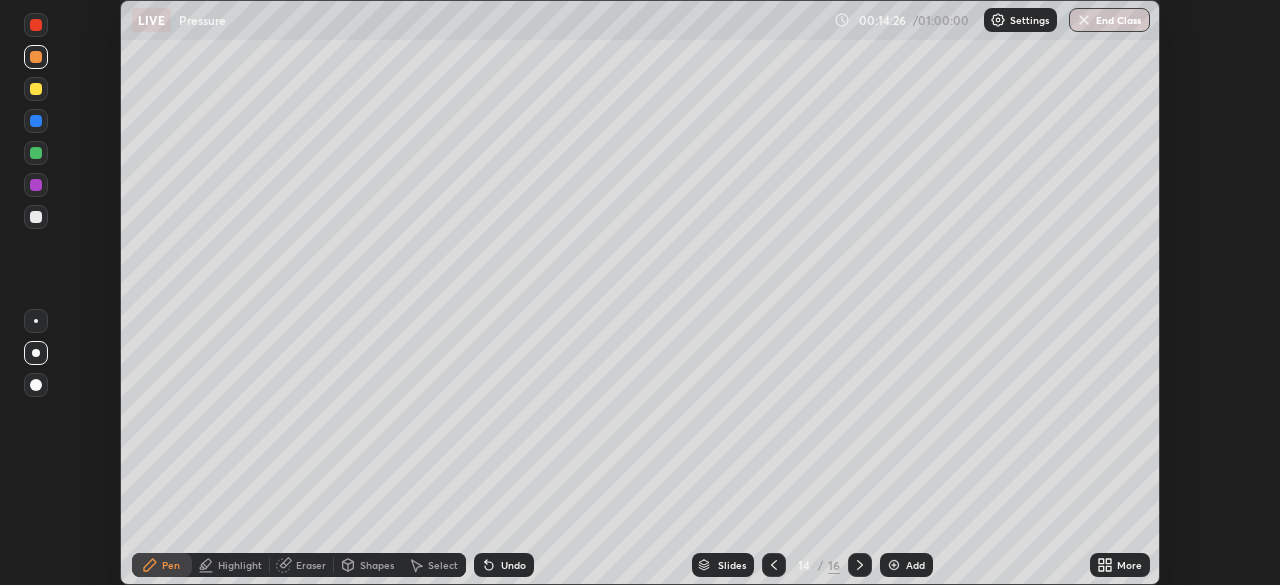 click at bounding box center [36, 153] 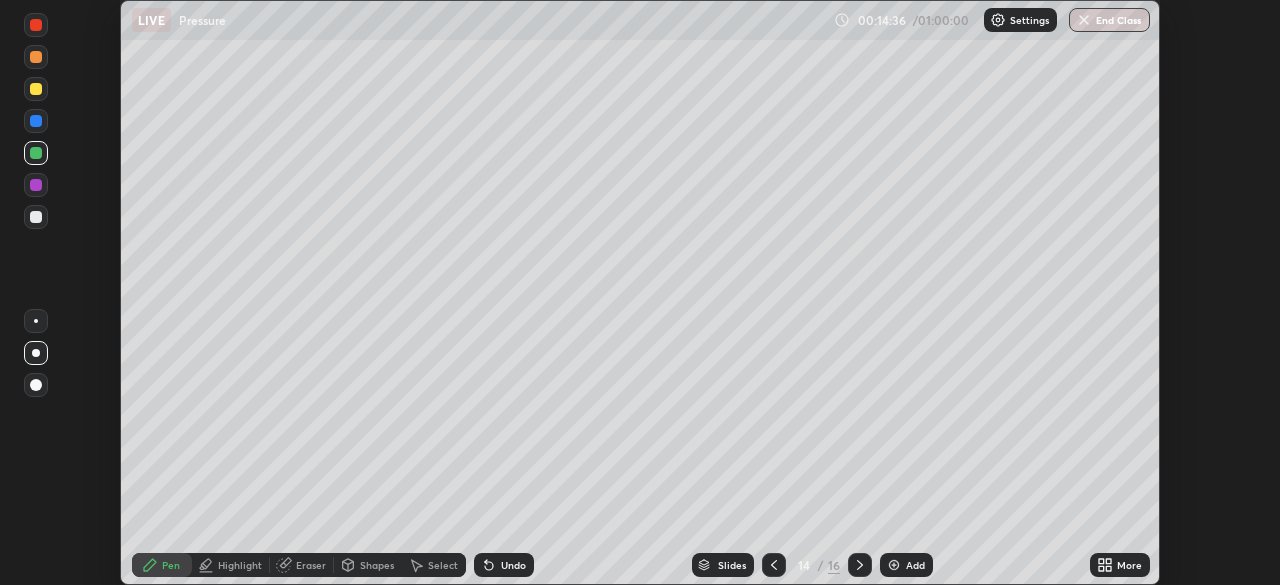 click at bounding box center (36, 185) 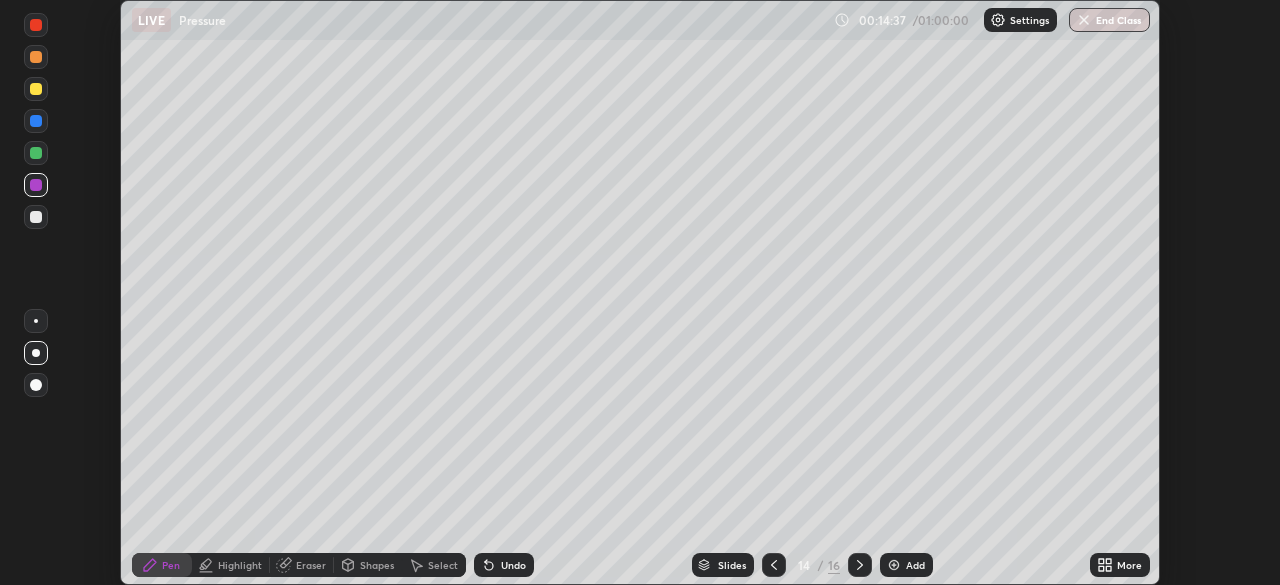 click at bounding box center [36, 121] 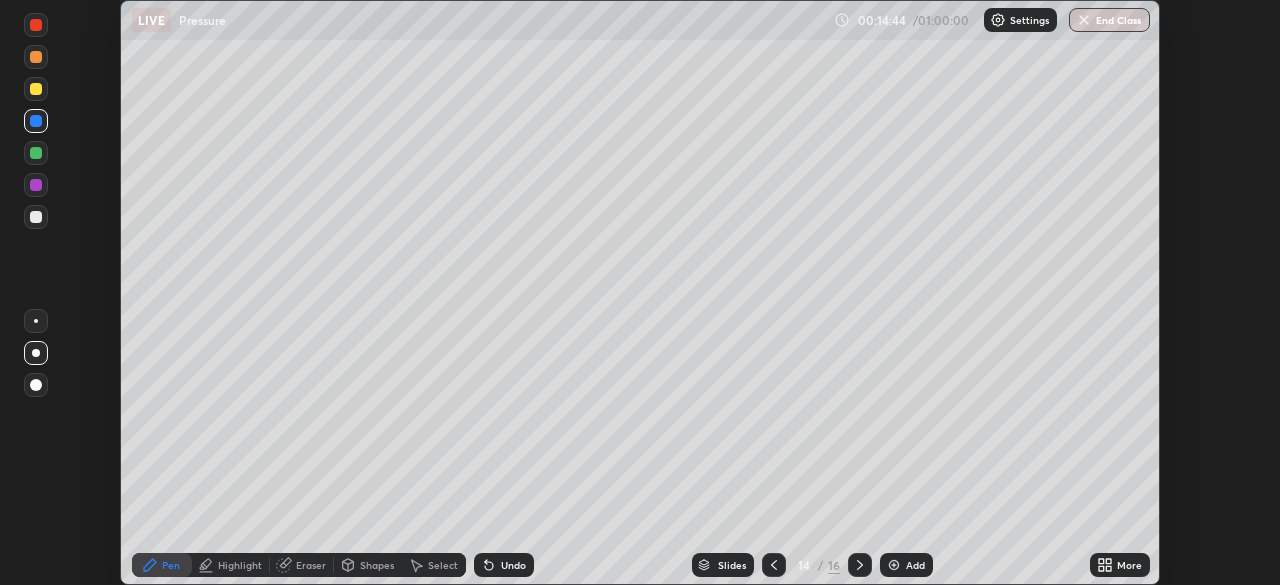 click at bounding box center [36, 89] 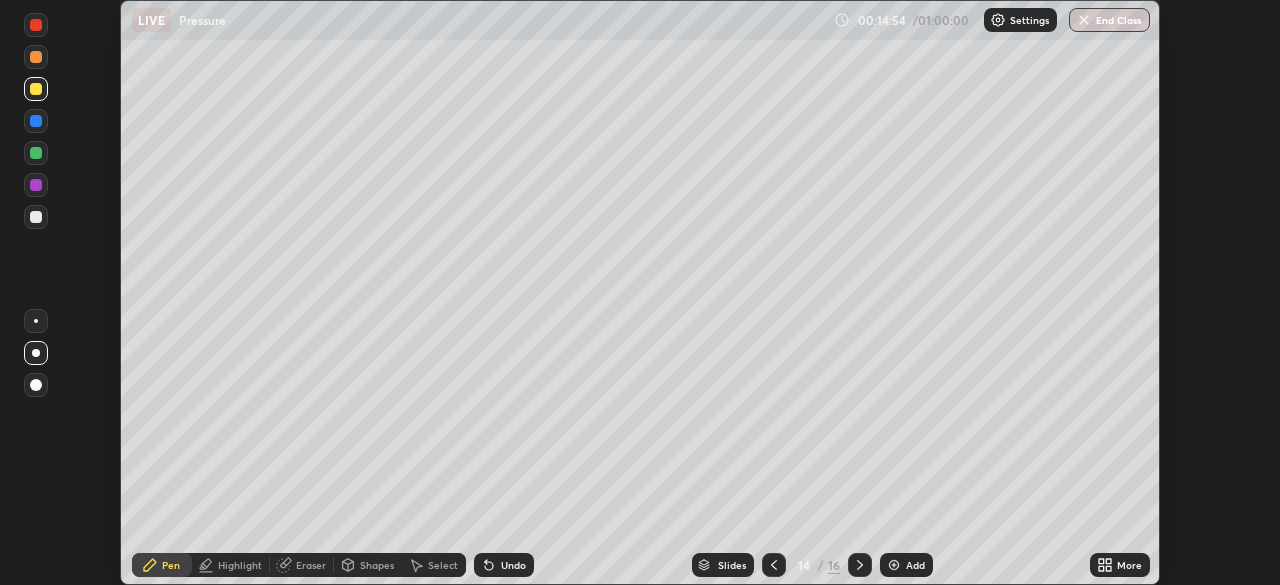 click on "Undo" at bounding box center [513, 565] 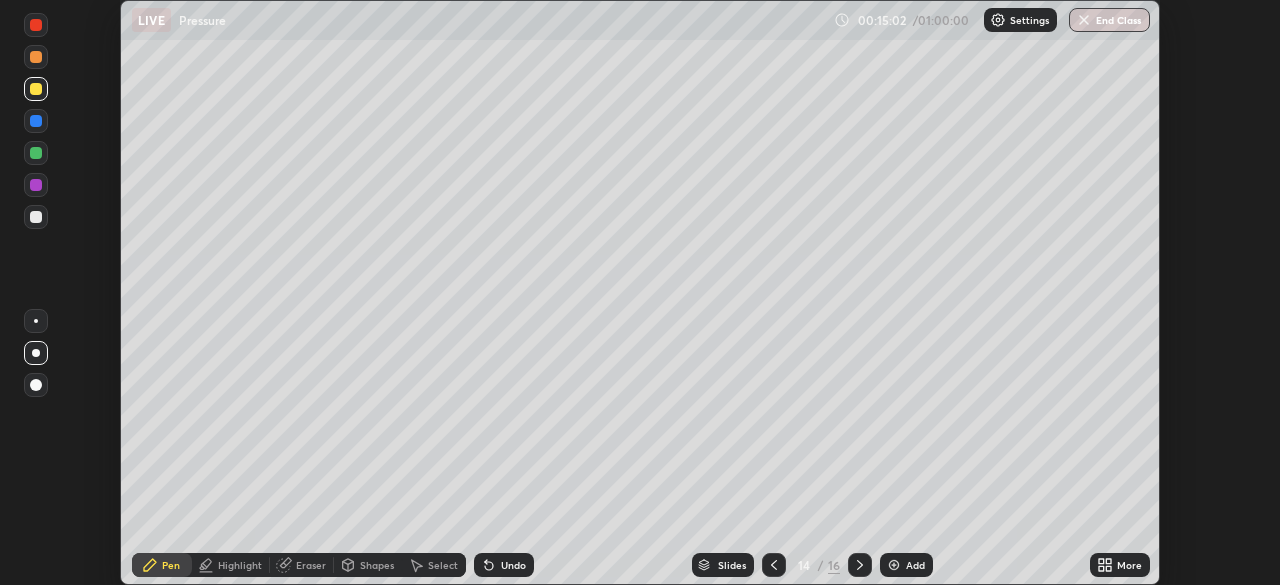 click at bounding box center [36, 217] 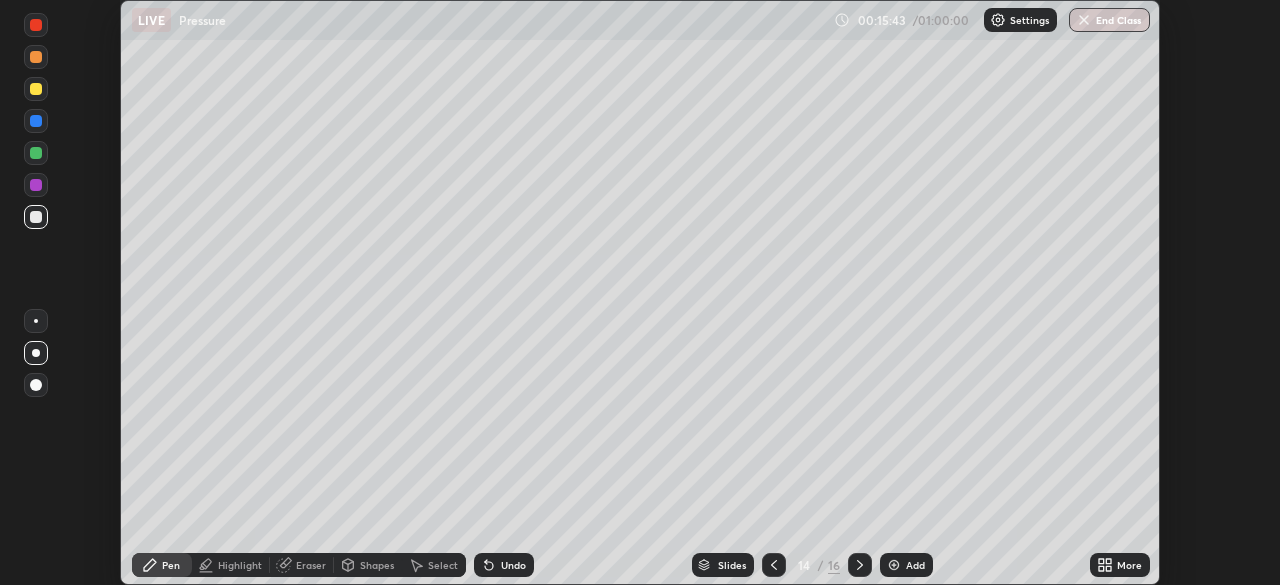 click 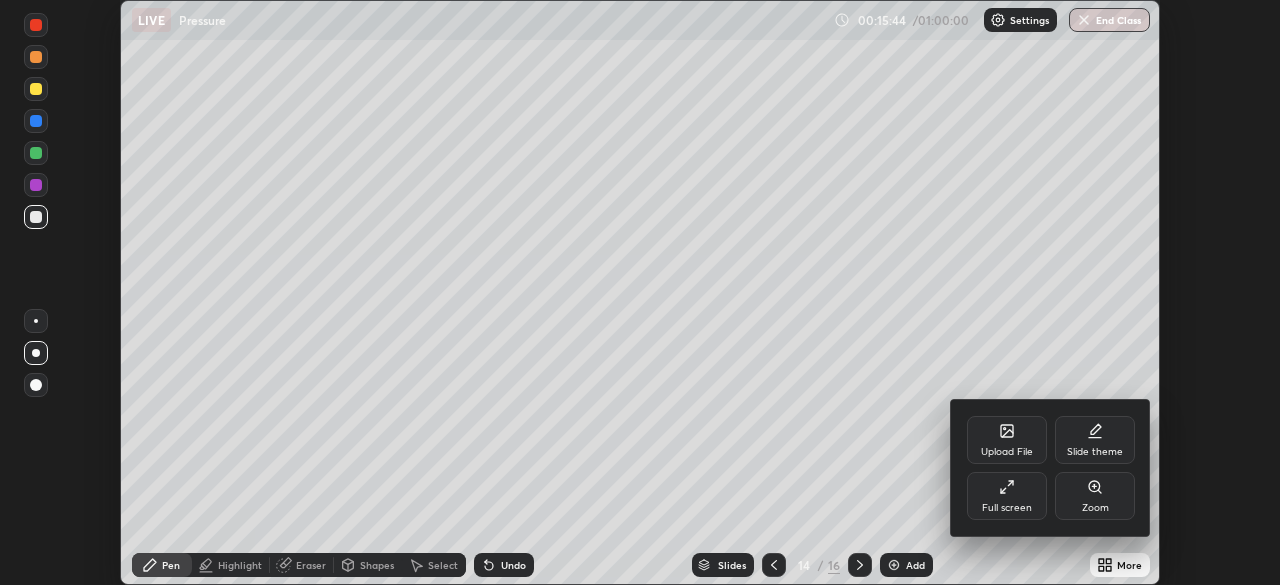 click at bounding box center [640, 292] 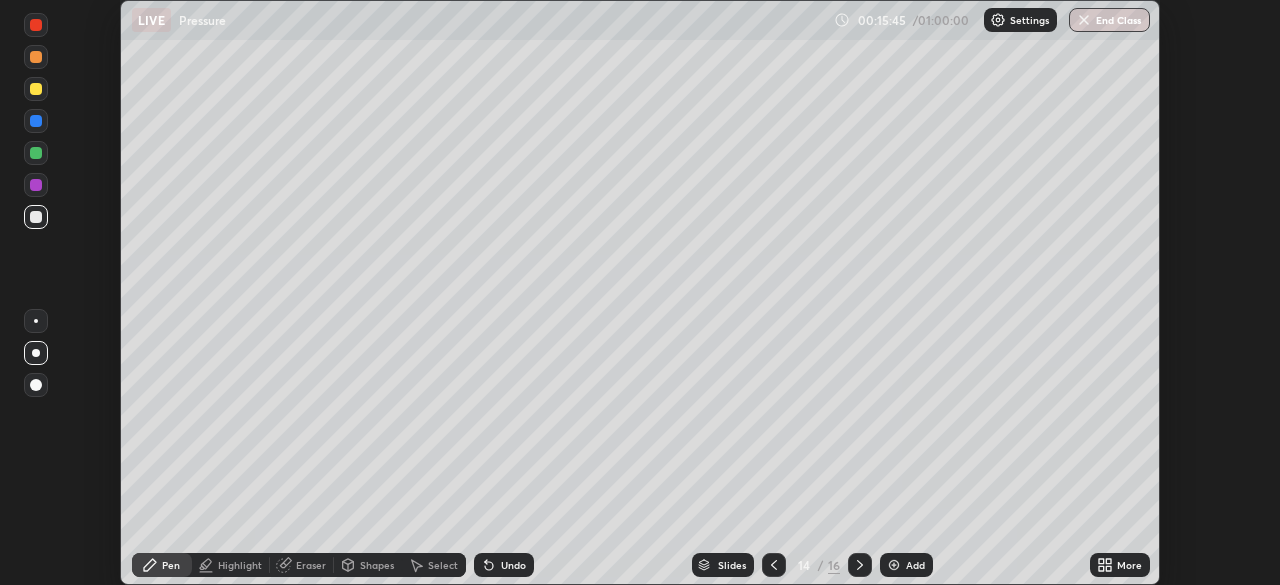 click 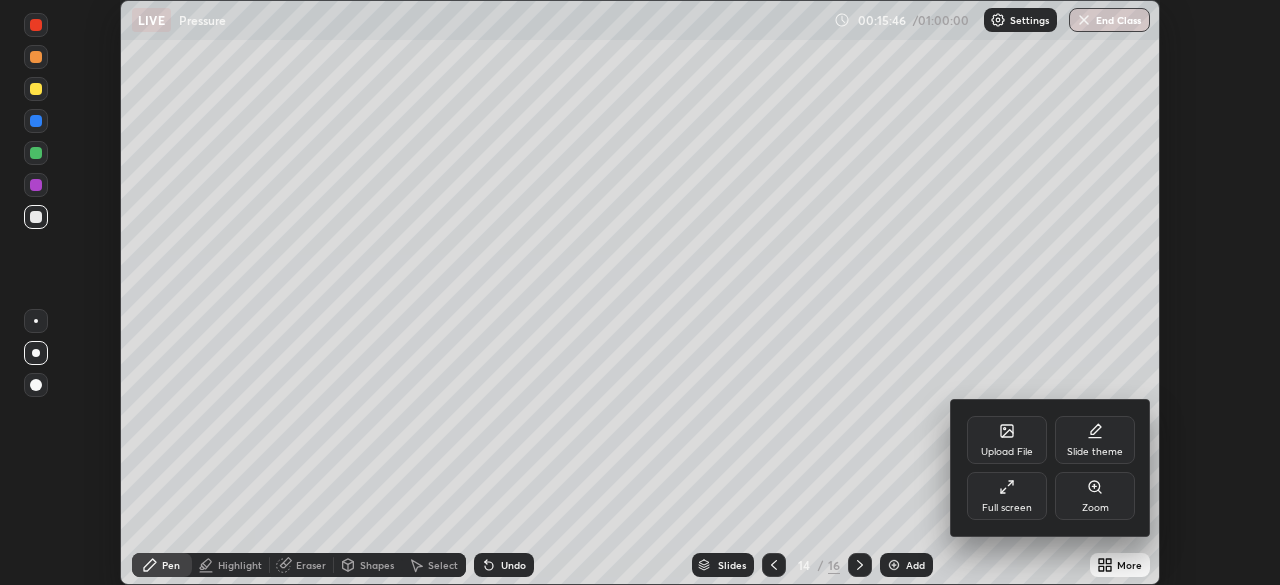 click at bounding box center [640, 292] 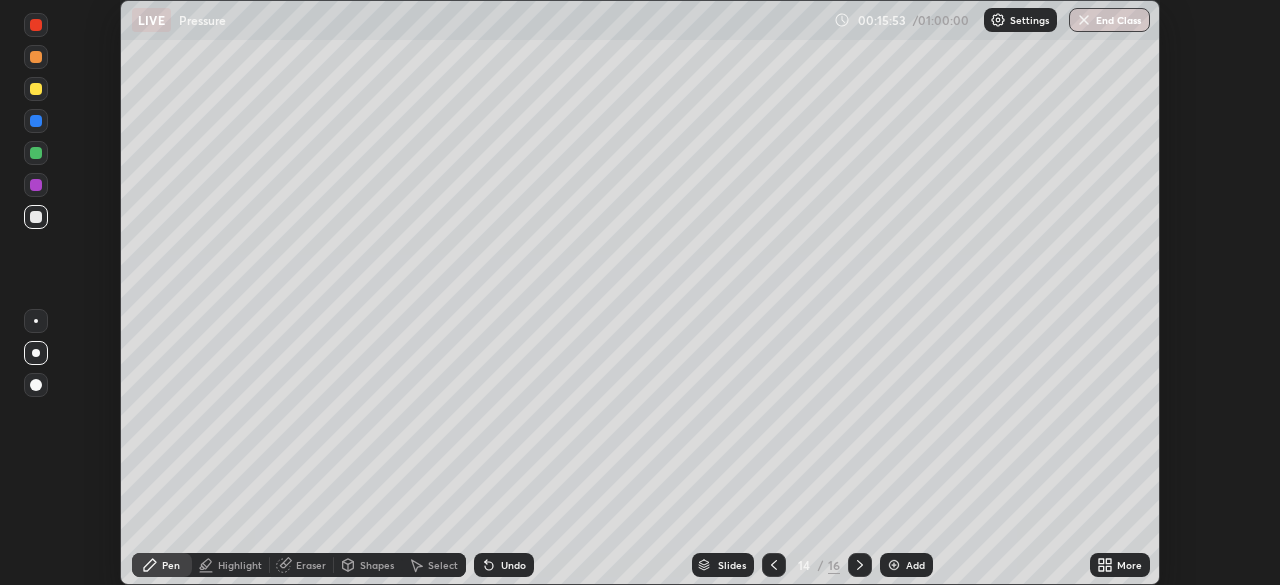click 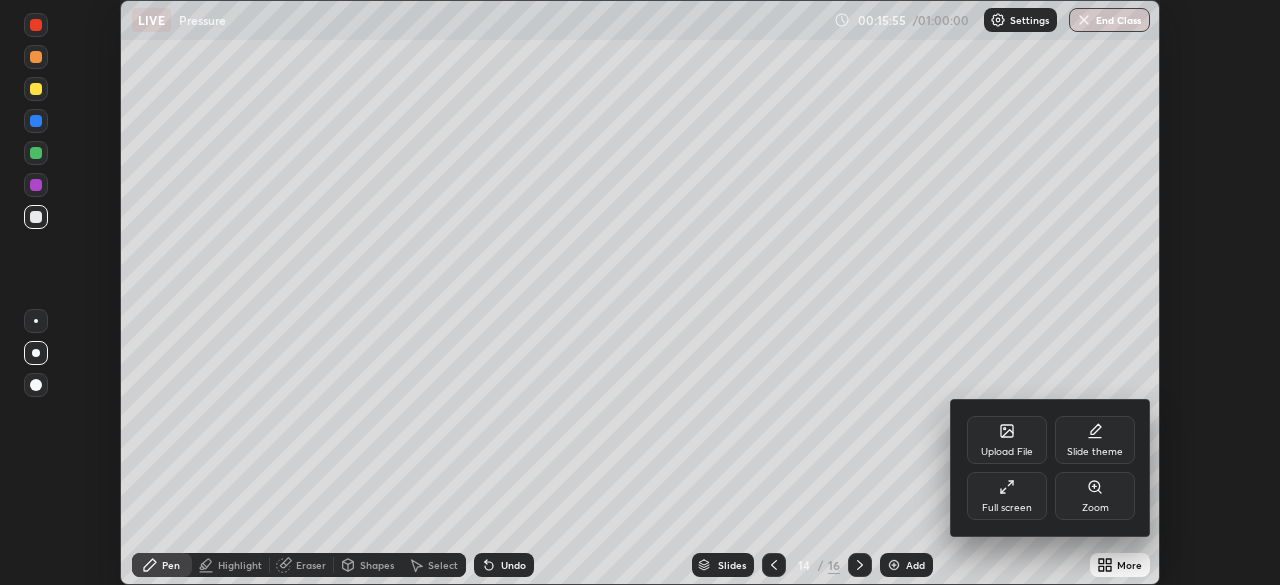 click on "Upload File" at bounding box center (1007, 440) 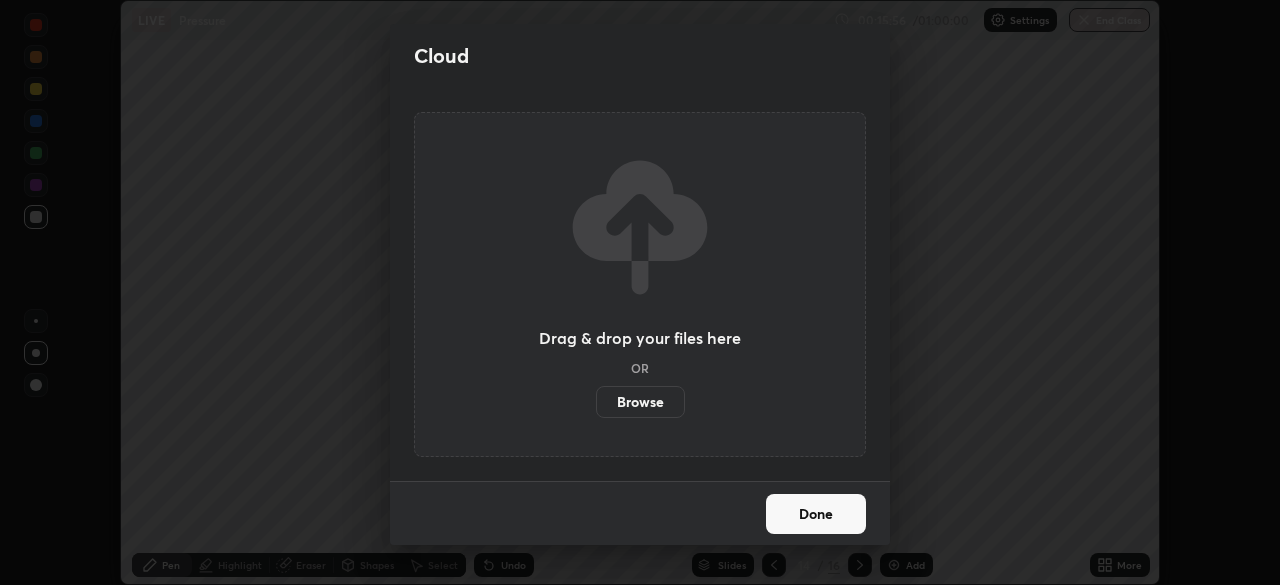 click on "Browse" at bounding box center [640, 402] 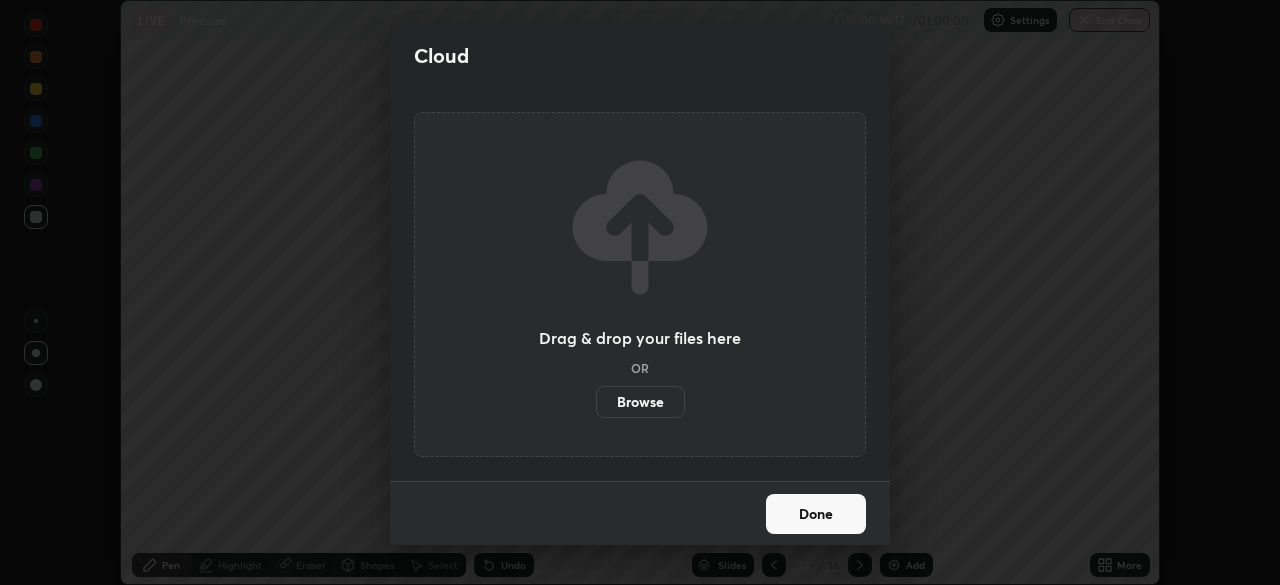 click on "Done" at bounding box center (816, 514) 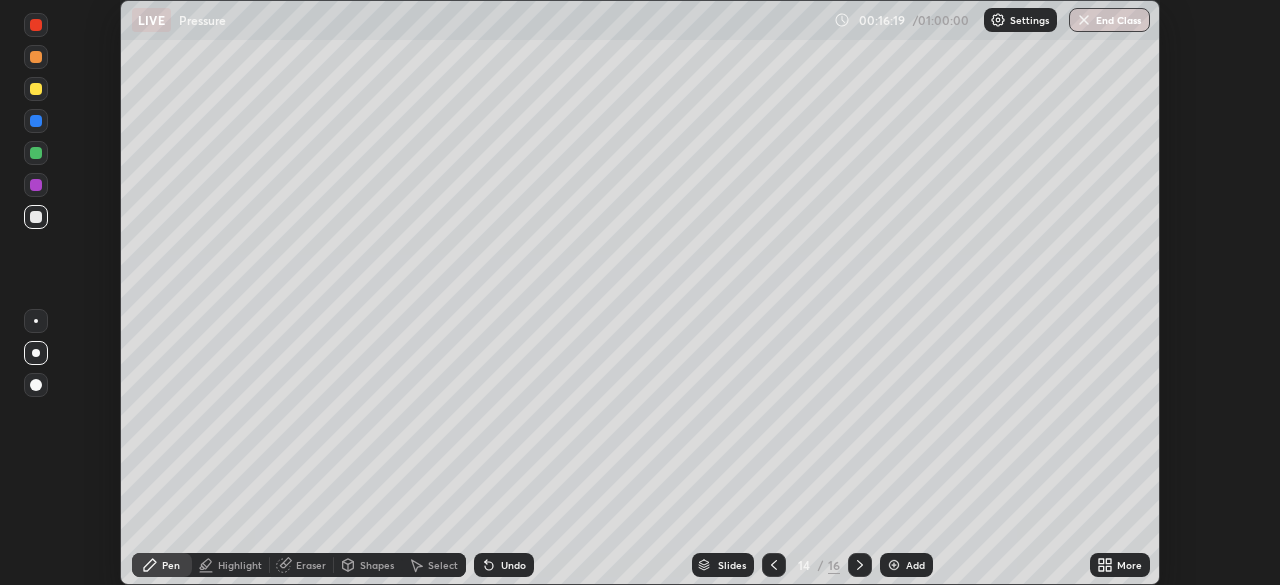 click 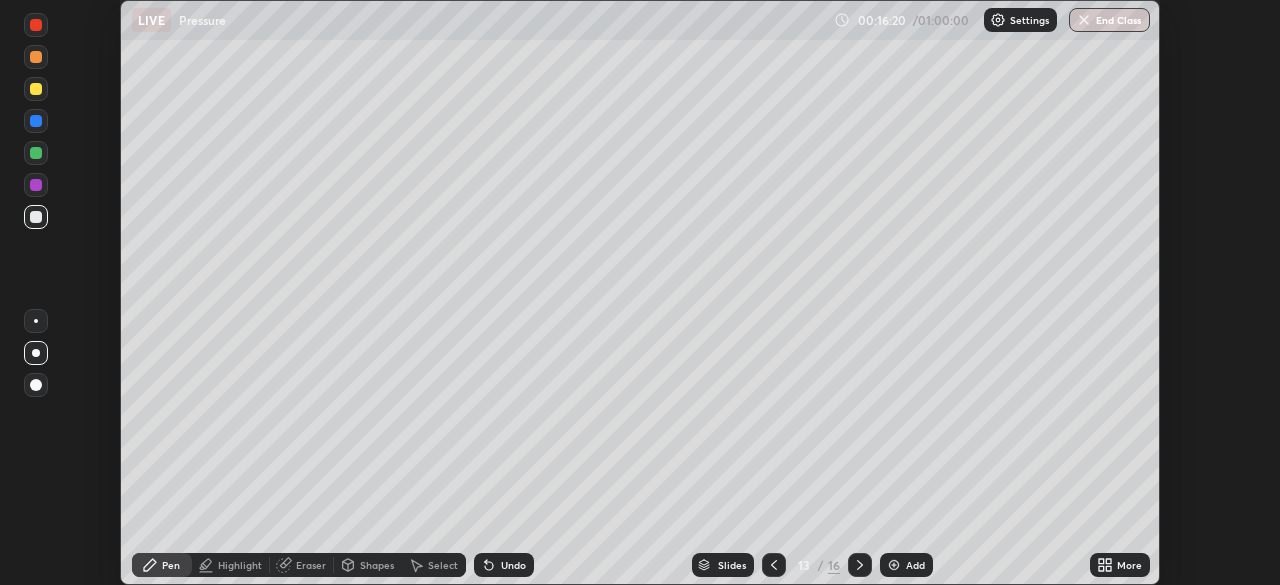 click 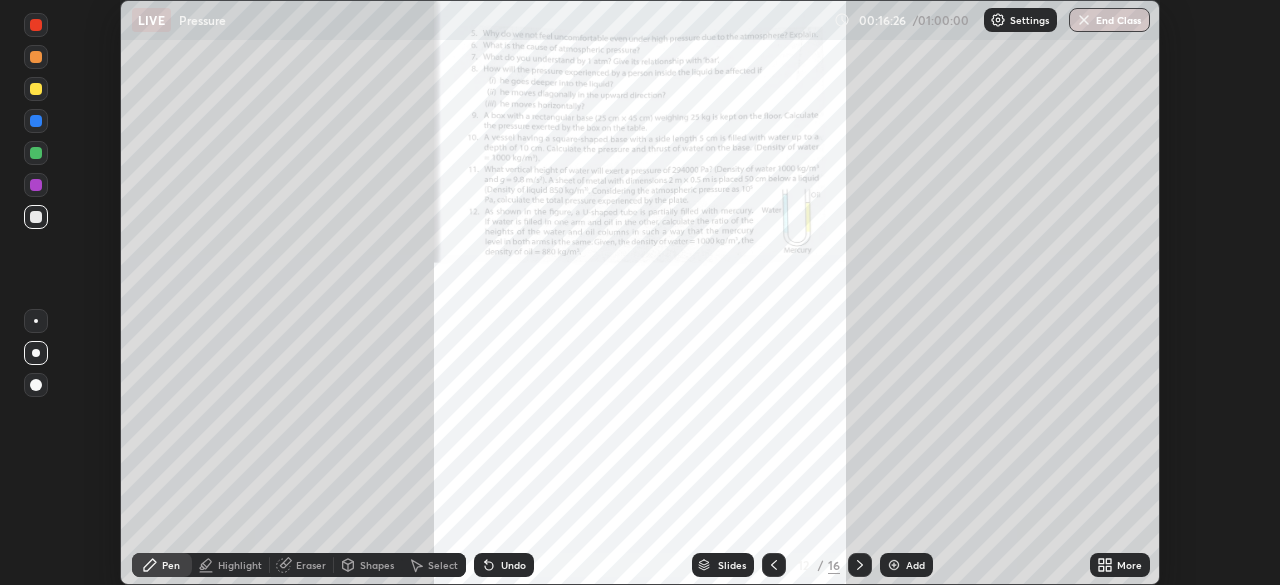 click 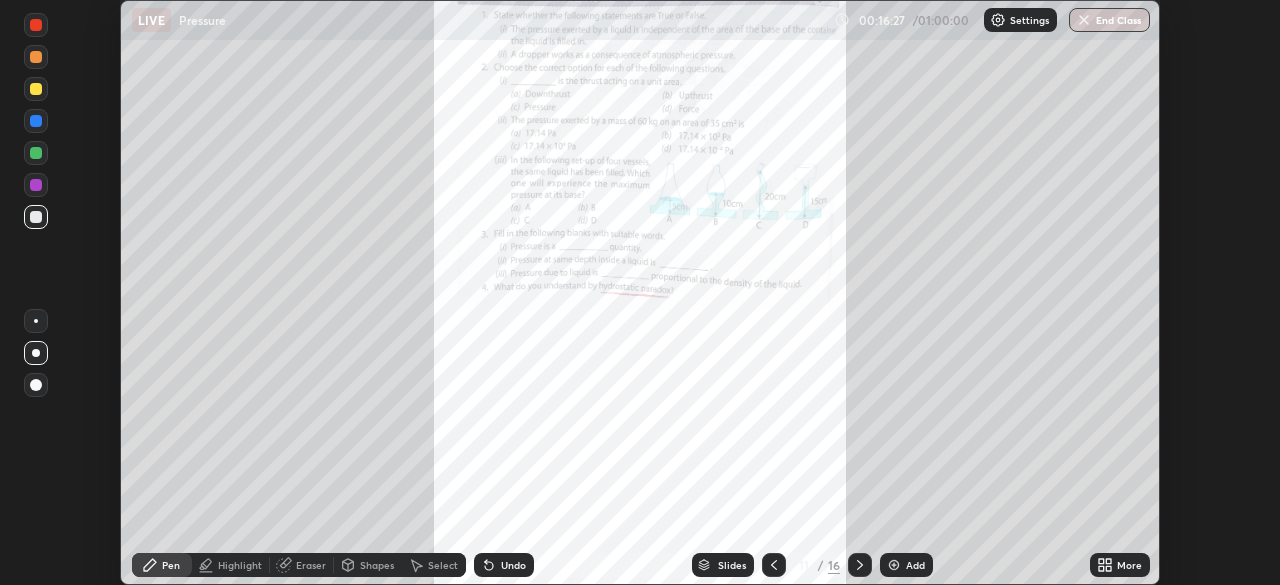 click 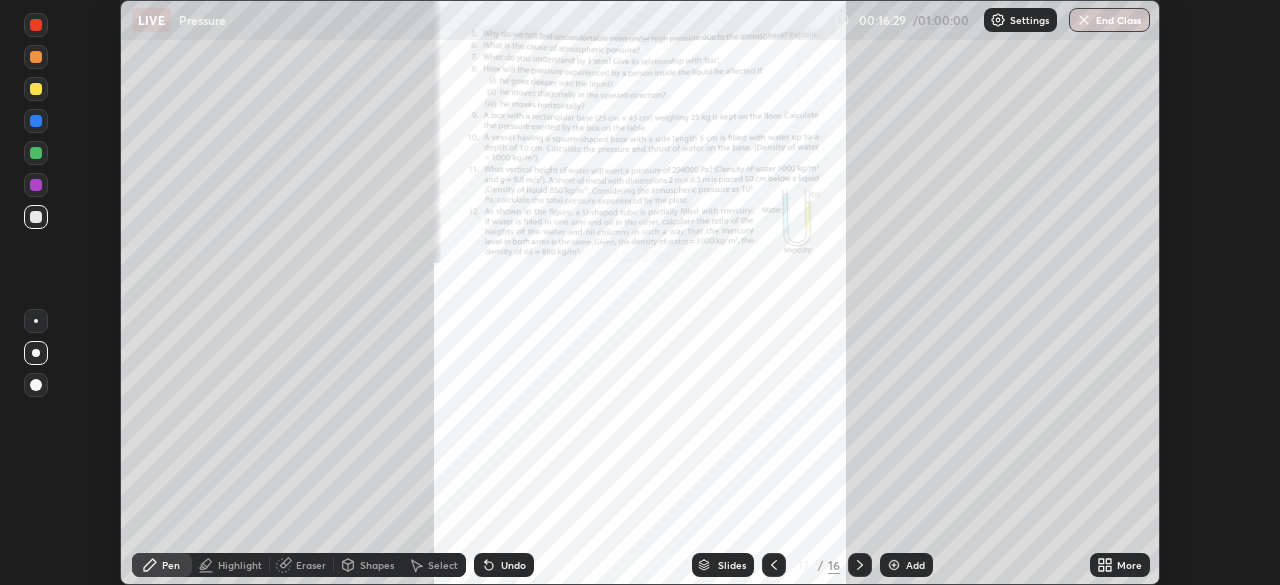 click on "More" at bounding box center [1129, 565] 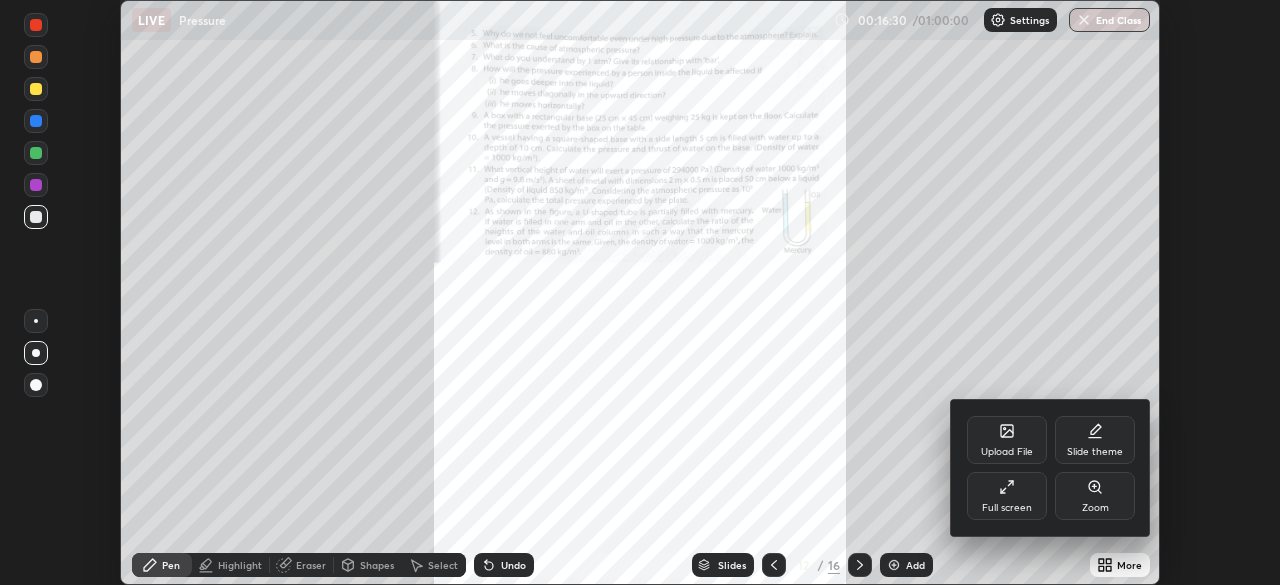 click 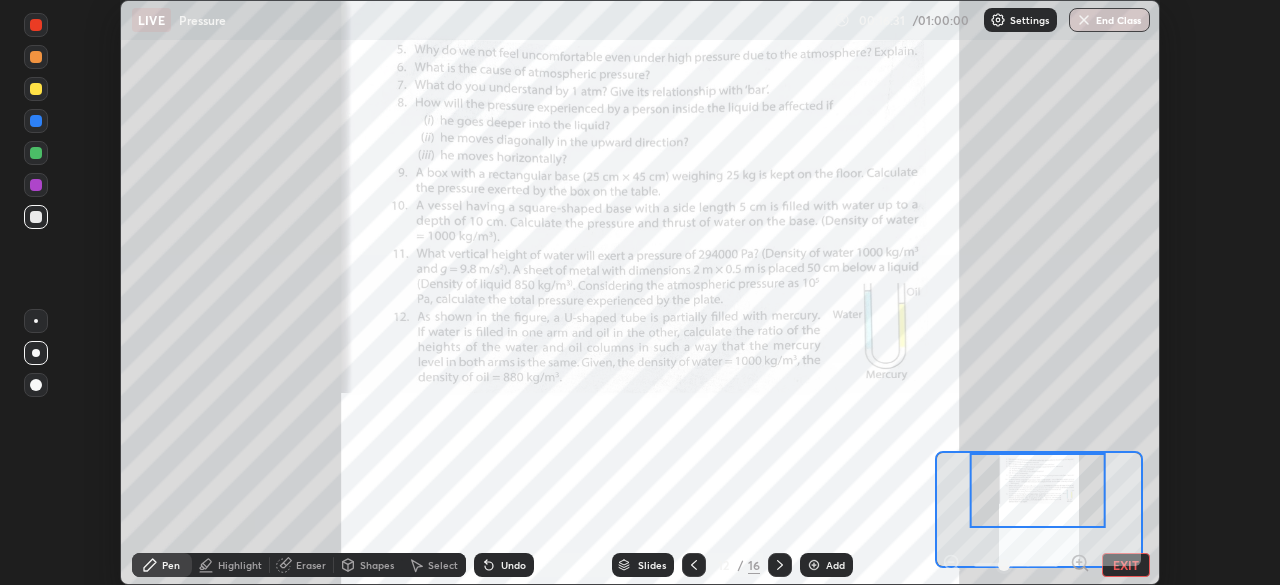 click 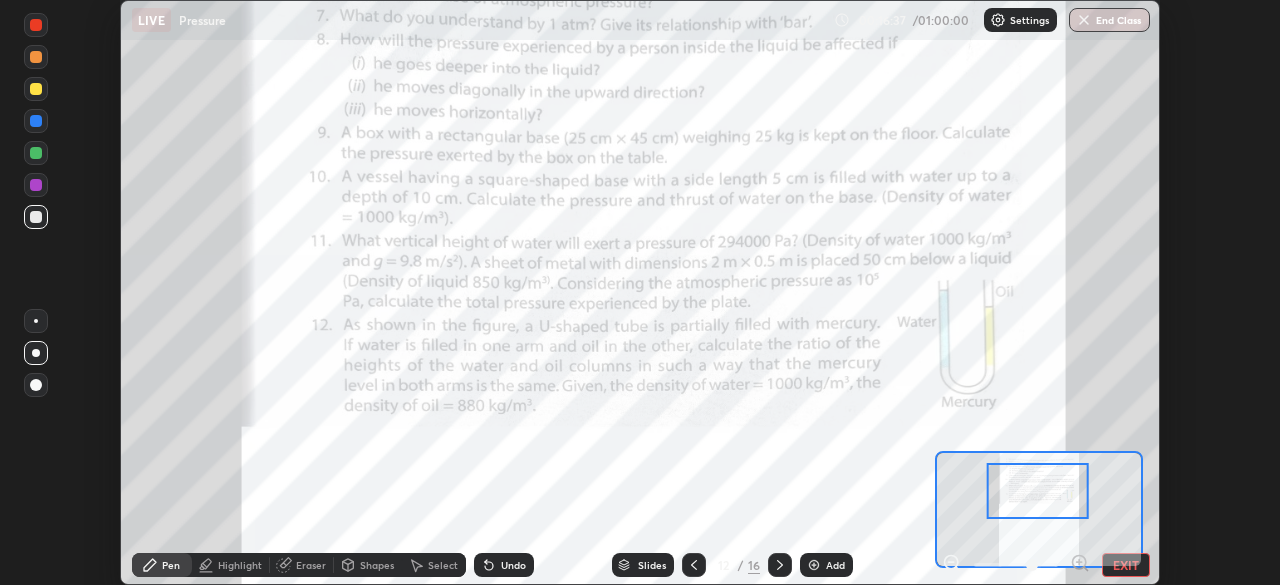 click at bounding box center [36, 25] 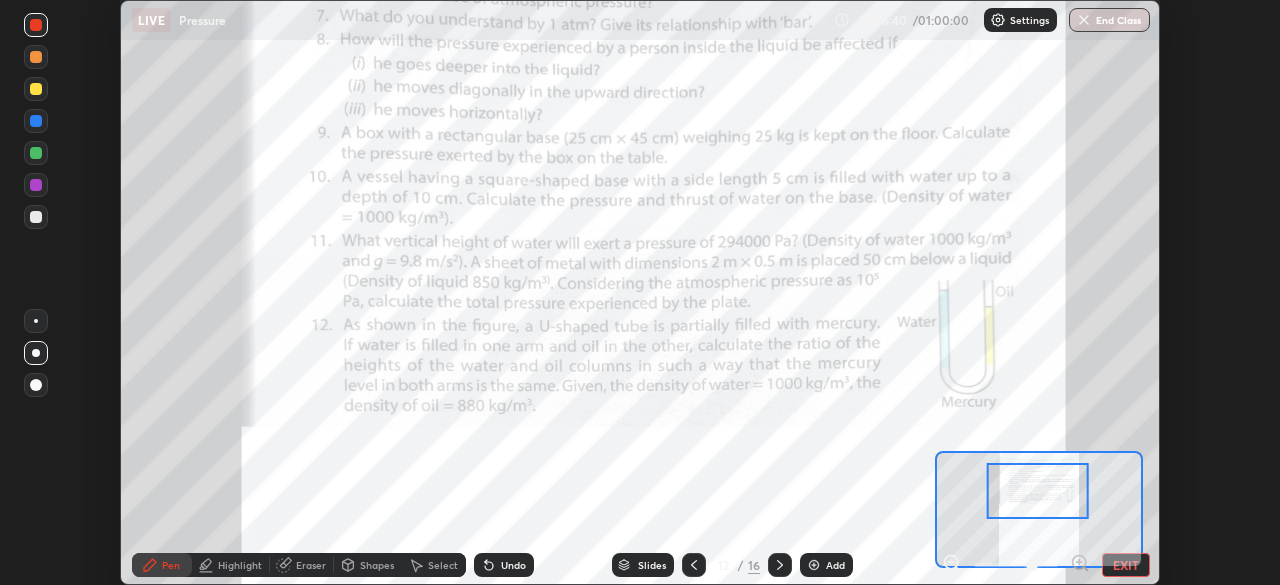 click at bounding box center [36, 321] 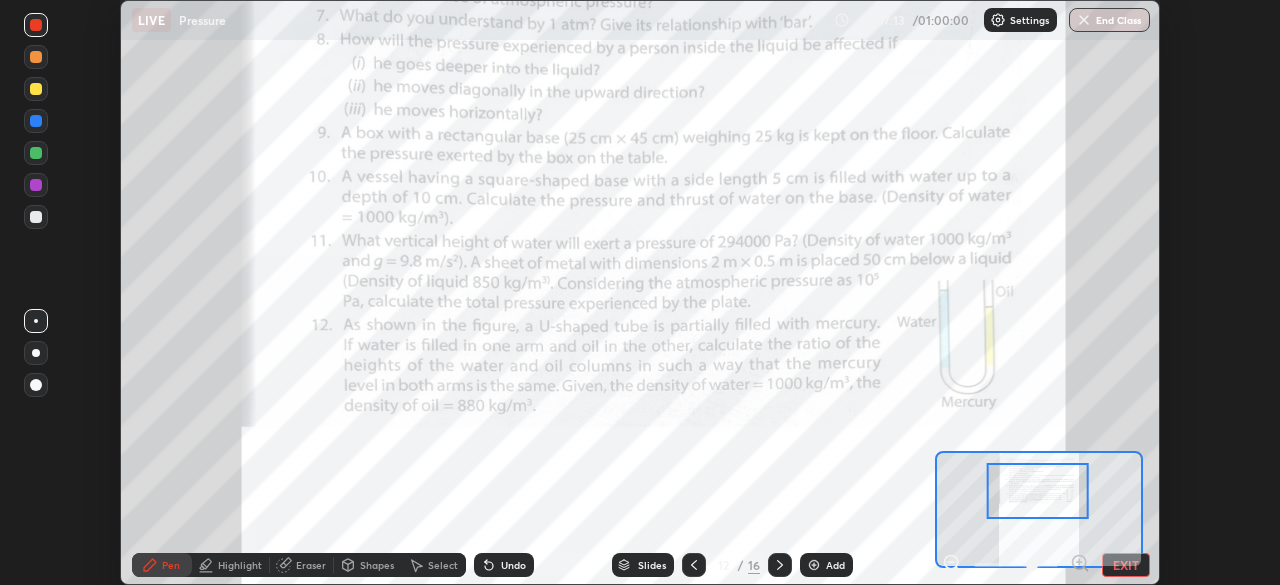 click at bounding box center [36, 153] 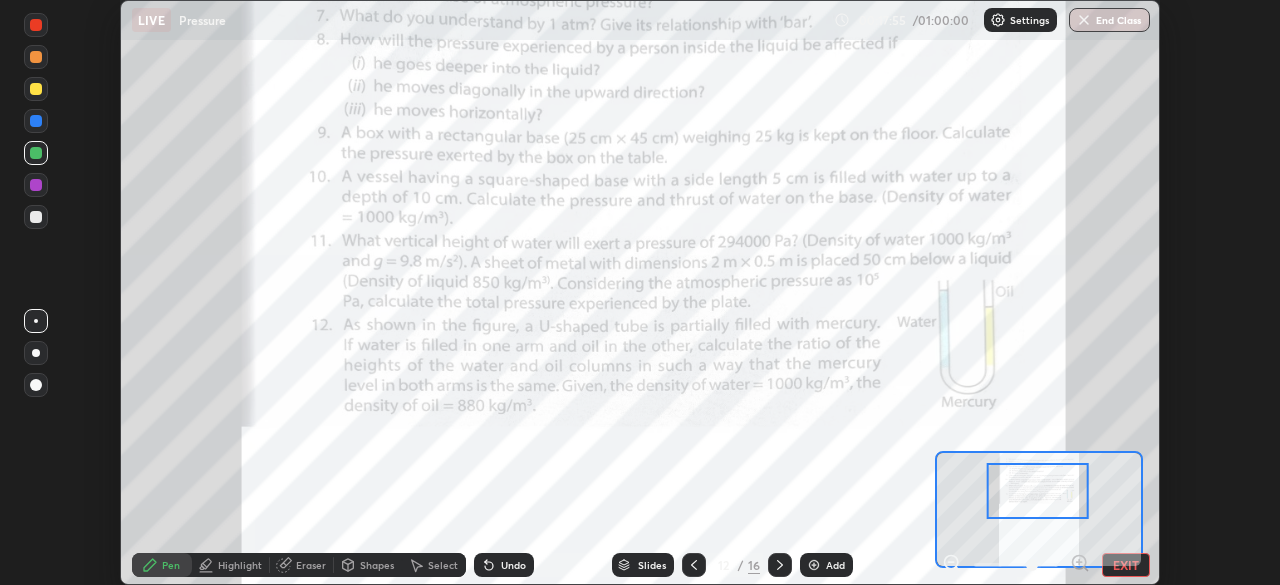 click on "Add" at bounding box center [835, 565] 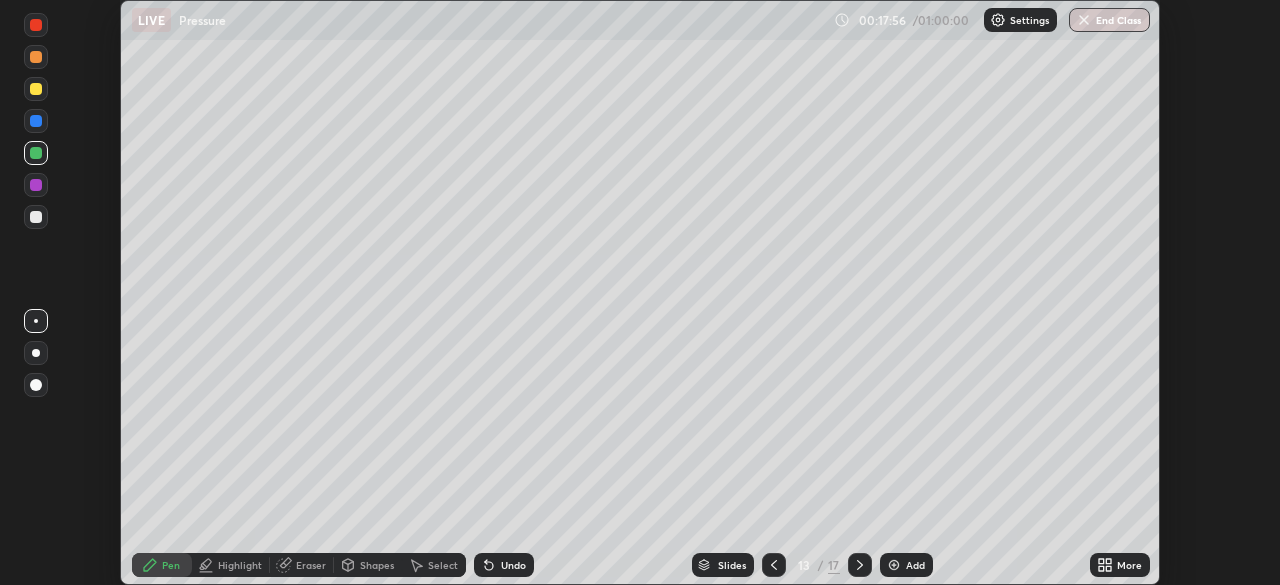 click on "Shapes" at bounding box center [377, 565] 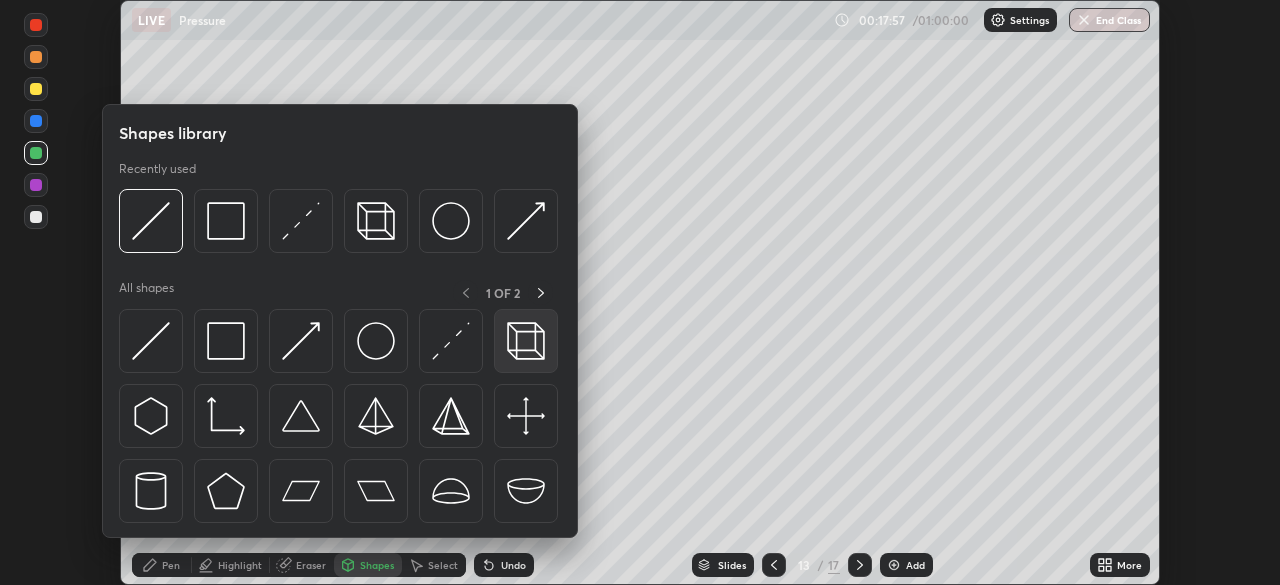 click at bounding box center [526, 341] 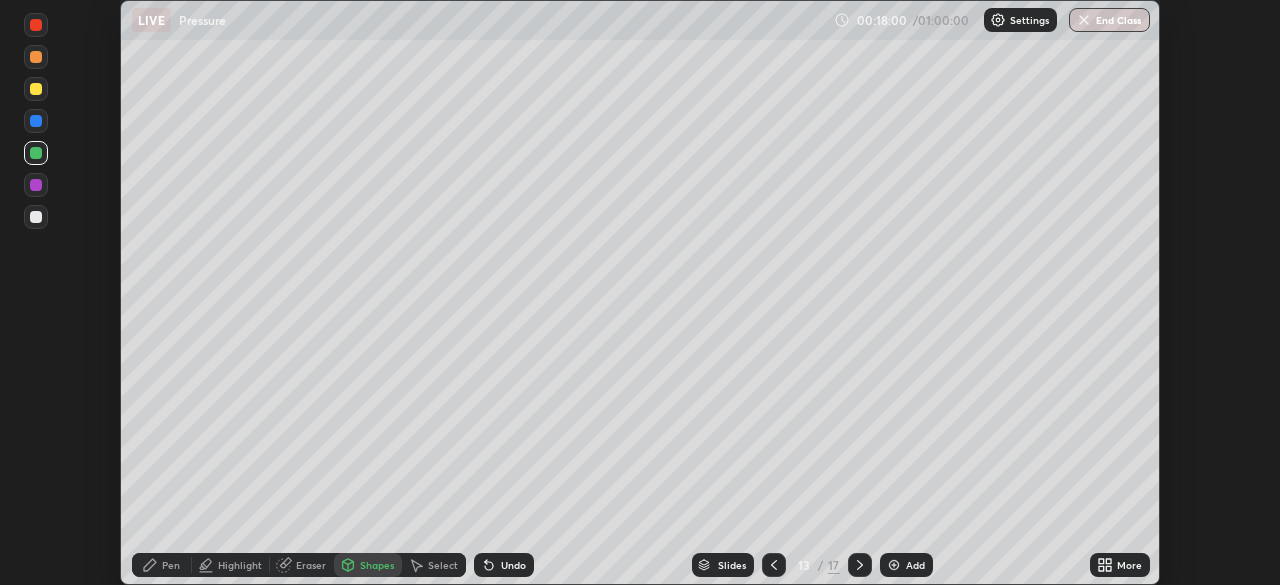 click at bounding box center (36, 121) 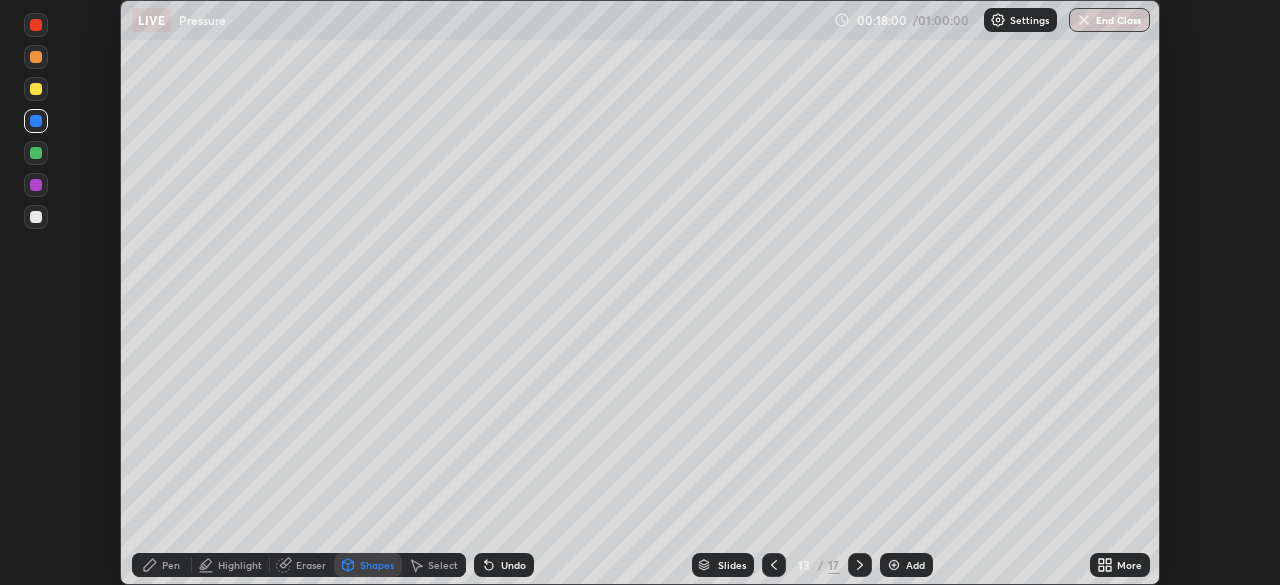click on "Pen" at bounding box center (162, 565) 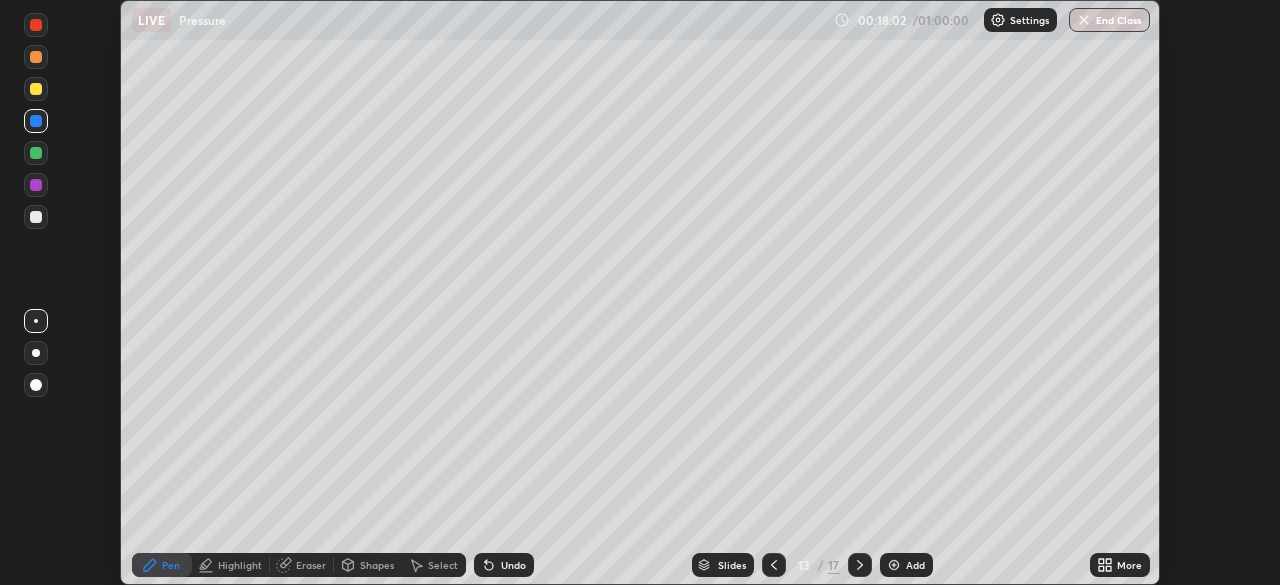 click on "Shapes" at bounding box center [377, 565] 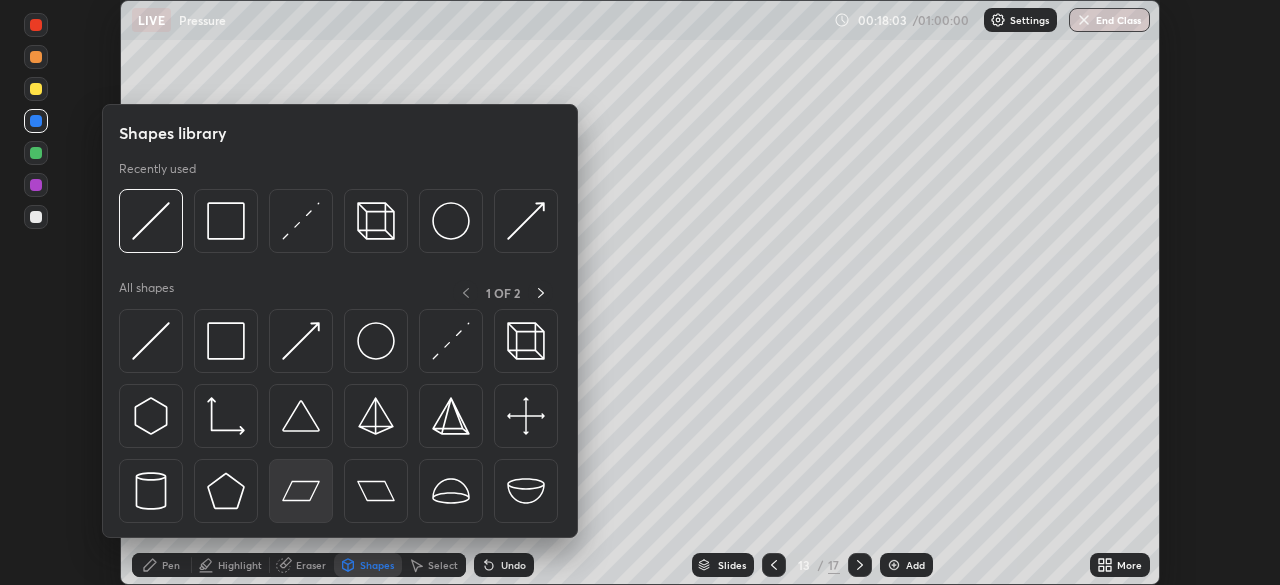 click at bounding box center (301, 491) 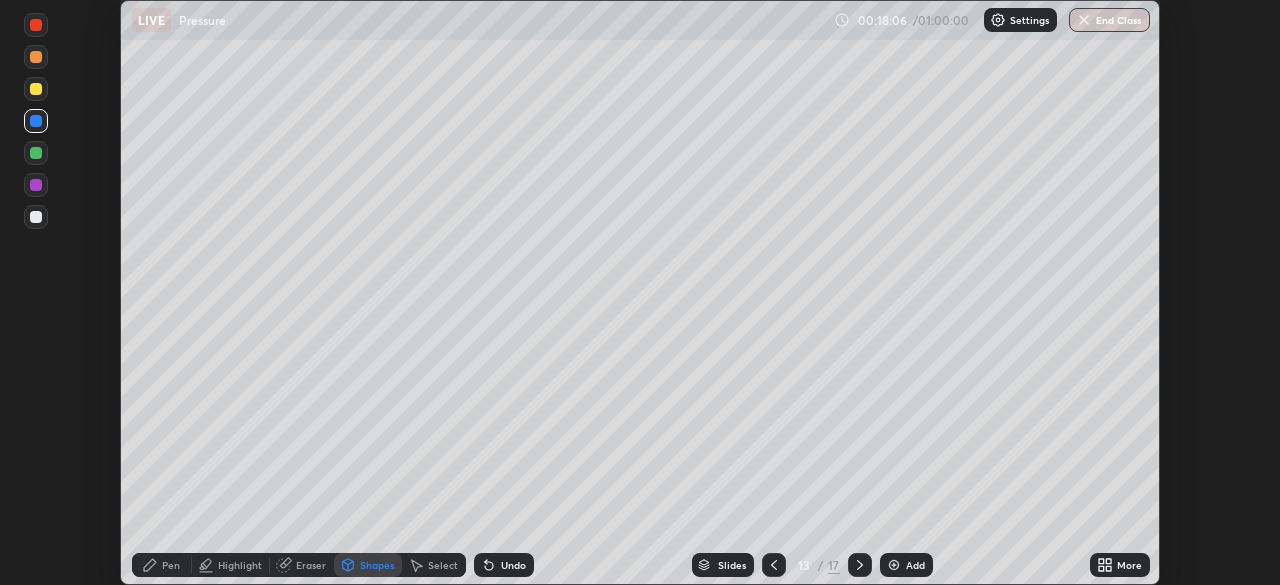 click on "Pen" at bounding box center (162, 565) 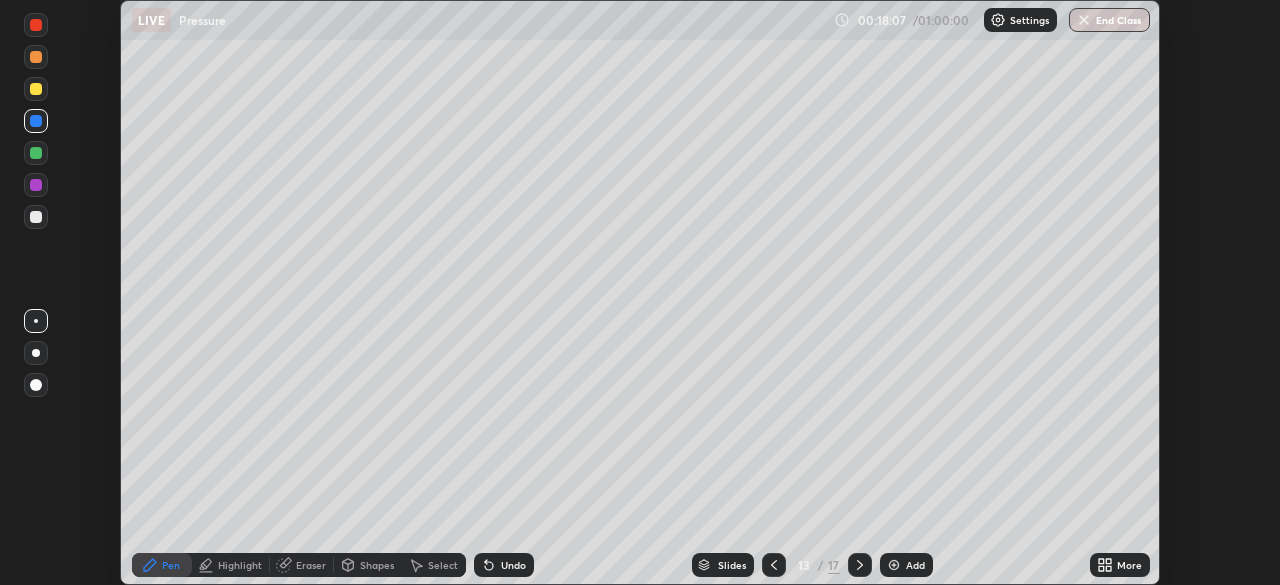 click at bounding box center (36, 217) 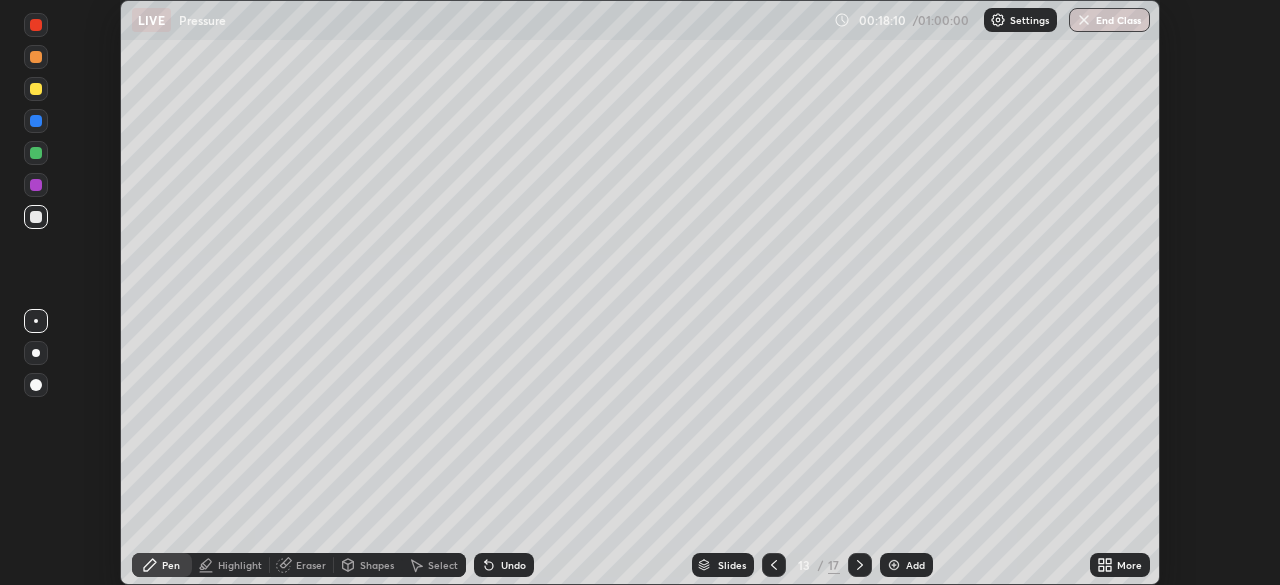 click at bounding box center (36, 385) 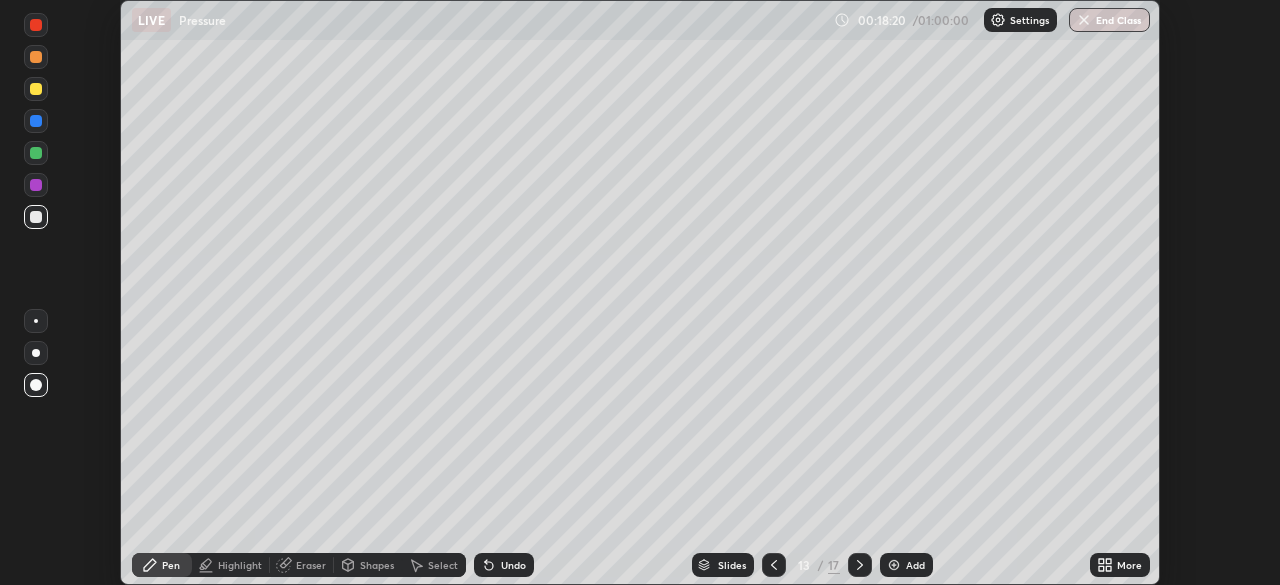 click at bounding box center (36, 121) 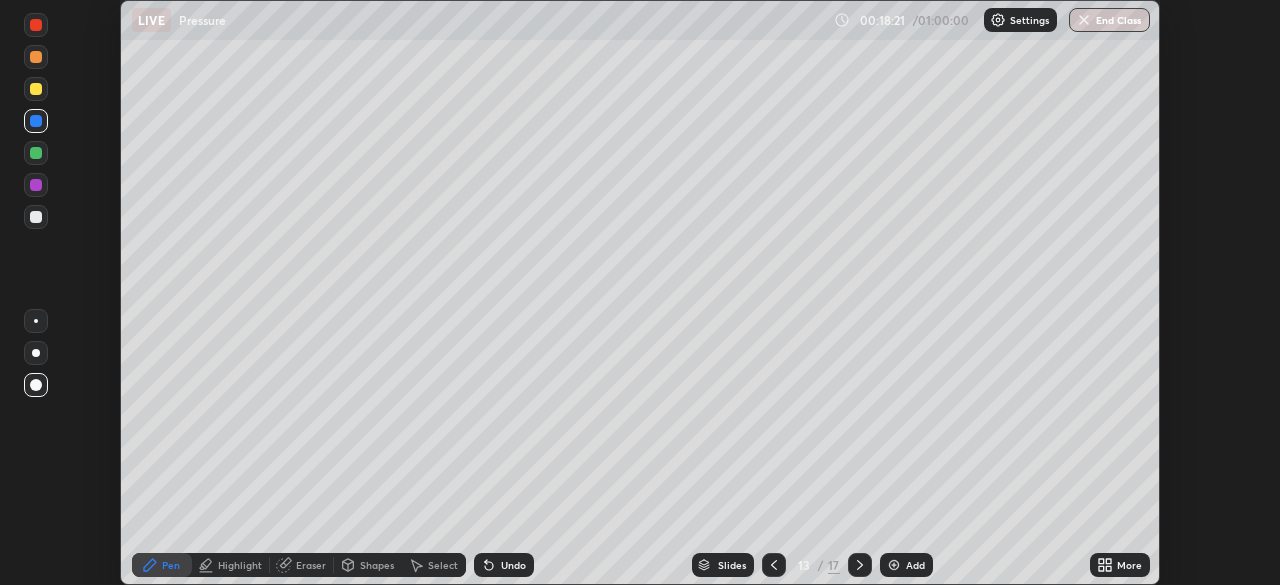 click on "Eraser" at bounding box center (302, 565) 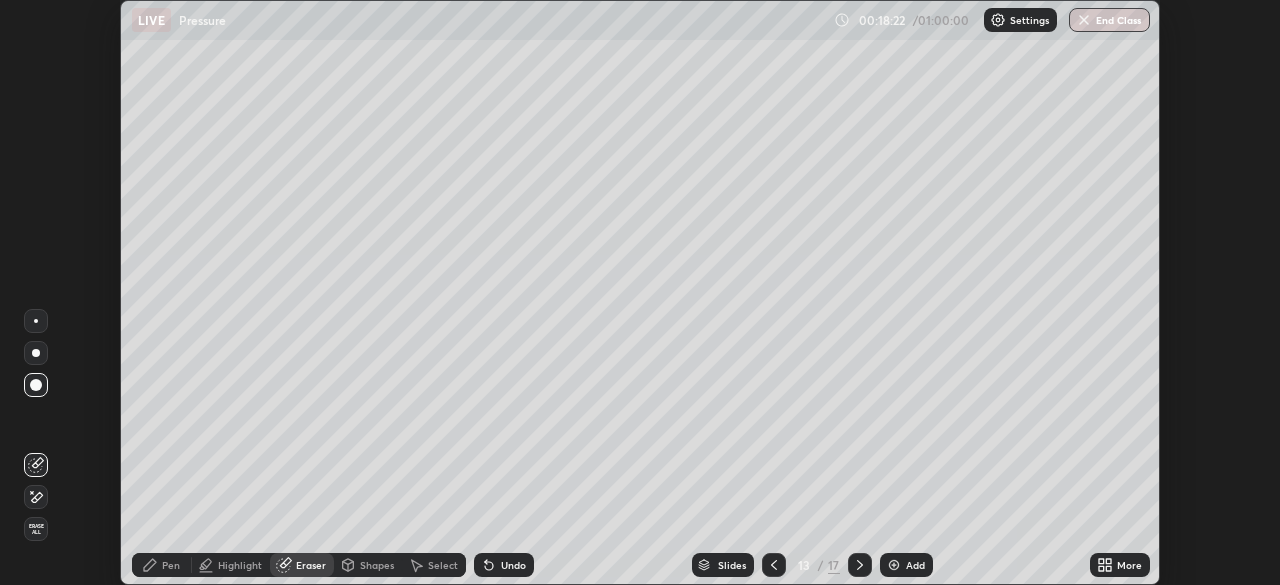 click on "Shapes" at bounding box center (377, 565) 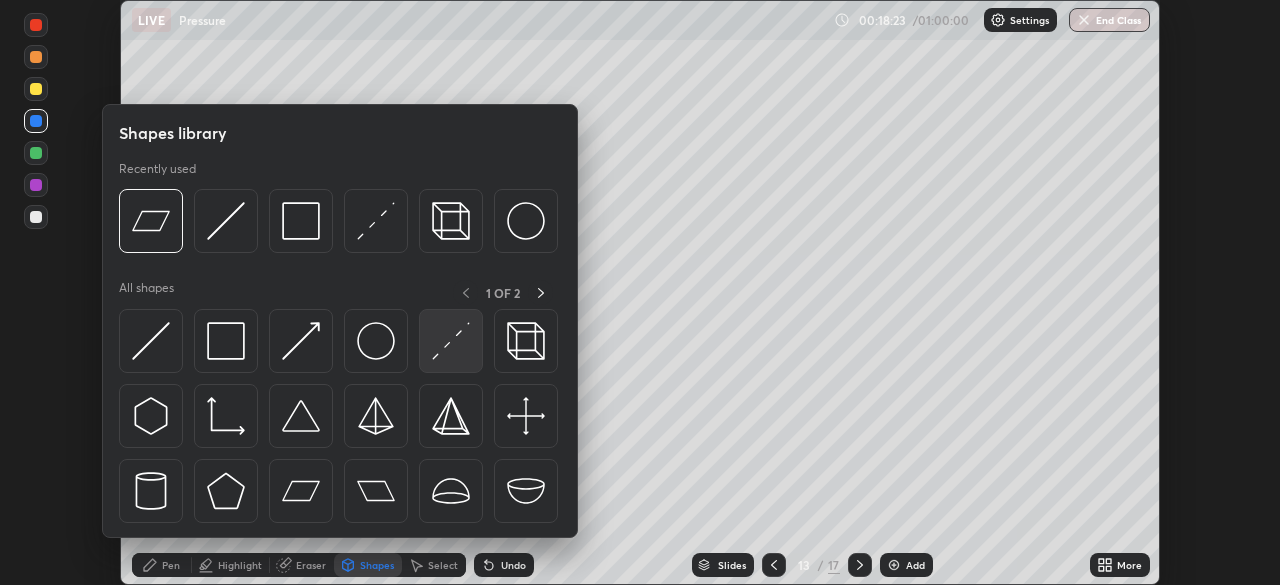 click at bounding box center [451, 341] 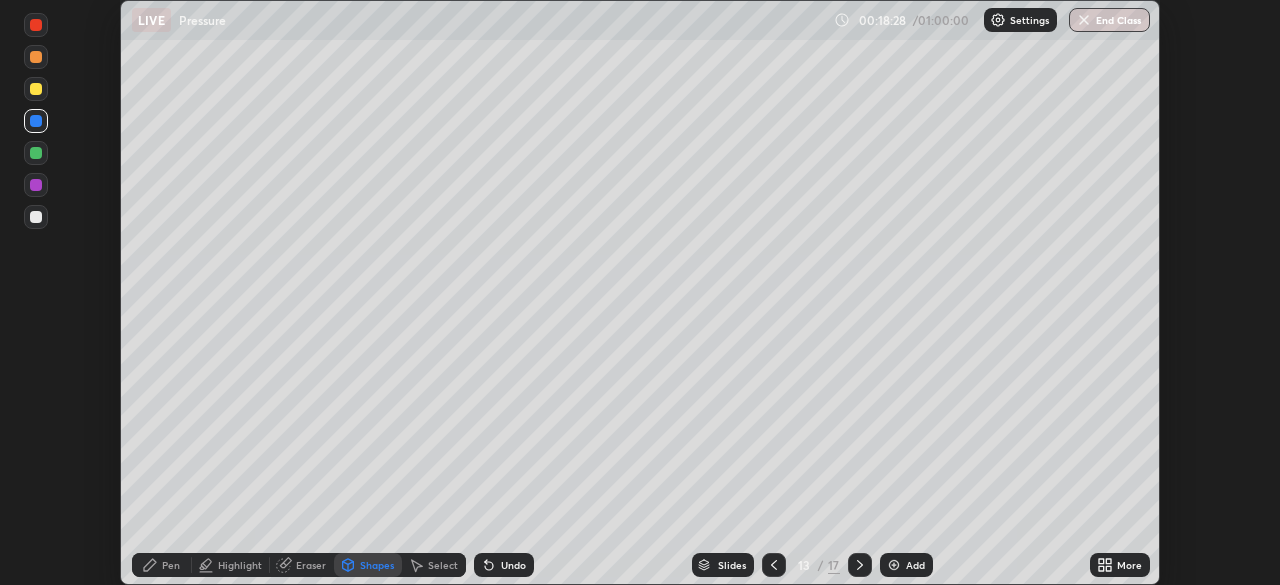 click at bounding box center (36, 25) 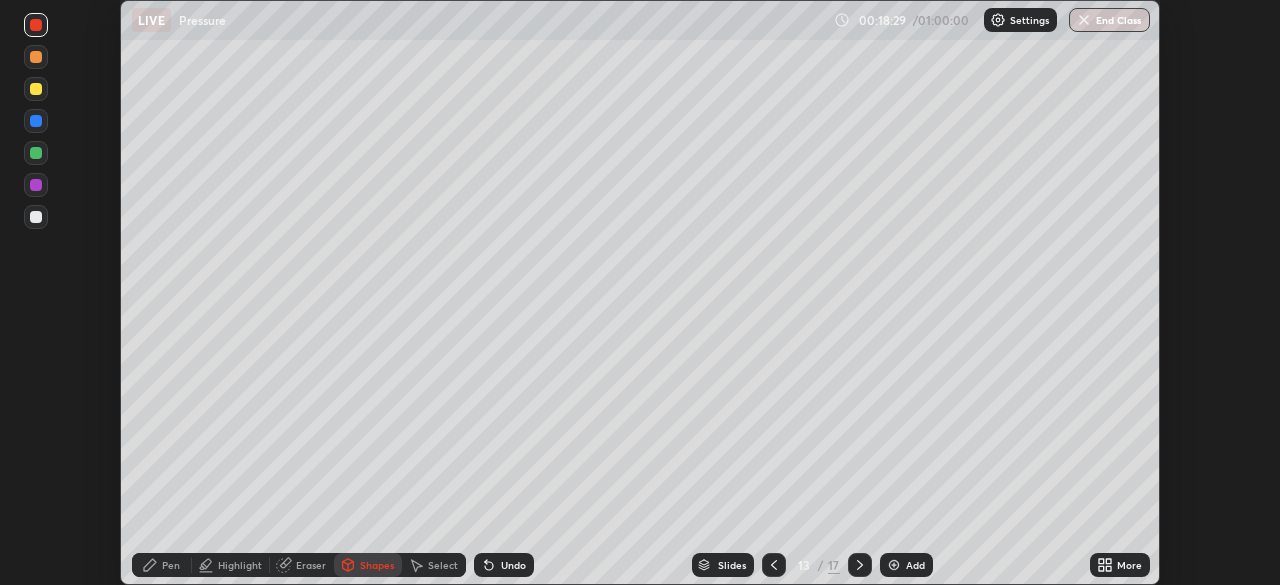 click 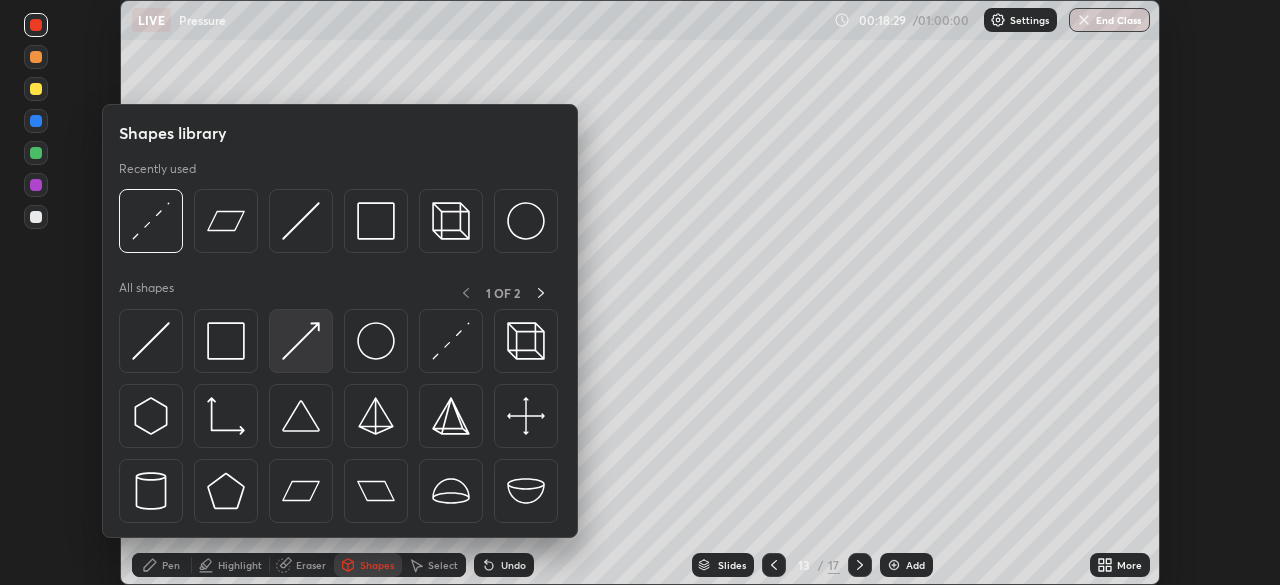 click at bounding box center (301, 341) 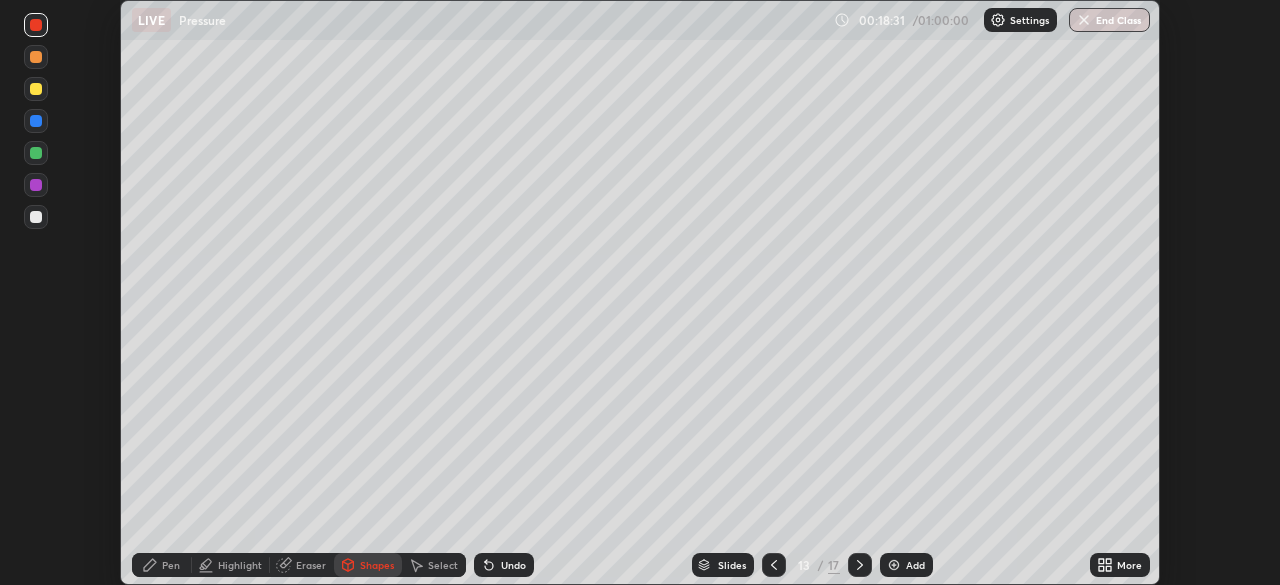 click on "Pen" at bounding box center (171, 565) 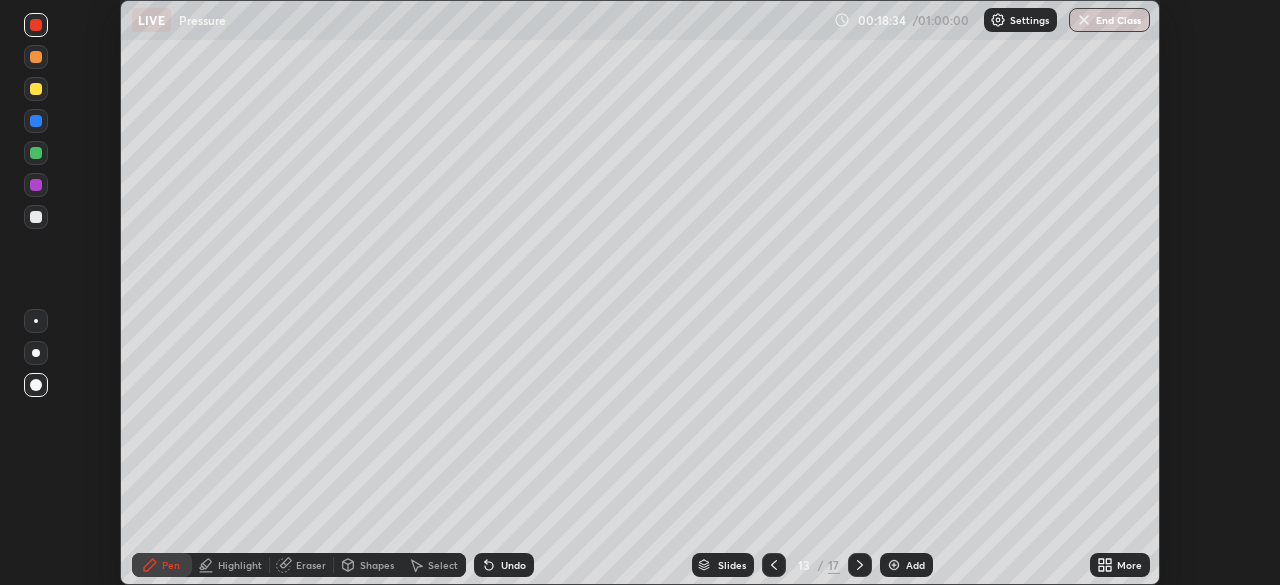 click on "Undo" at bounding box center (513, 565) 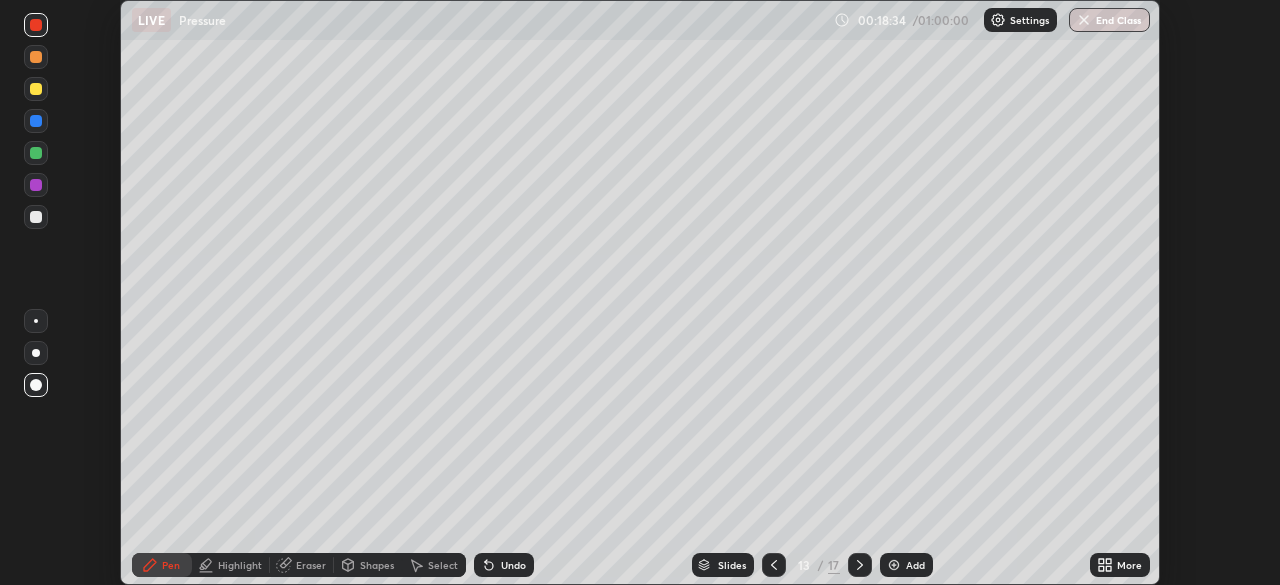 click on "Undo" at bounding box center [504, 565] 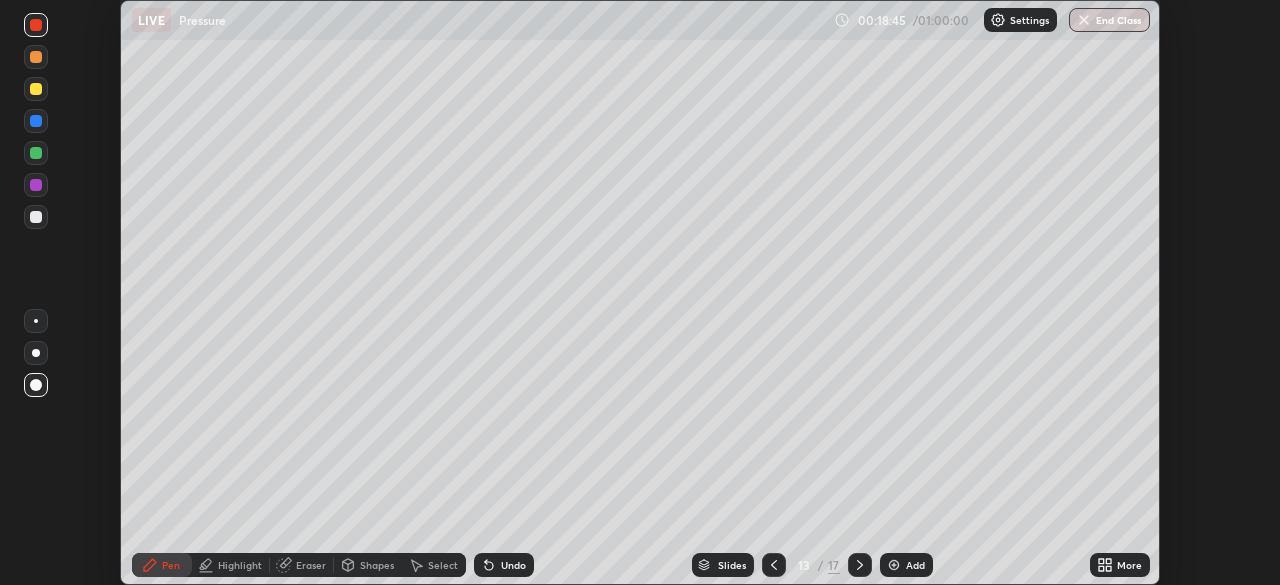 click at bounding box center (36, 185) 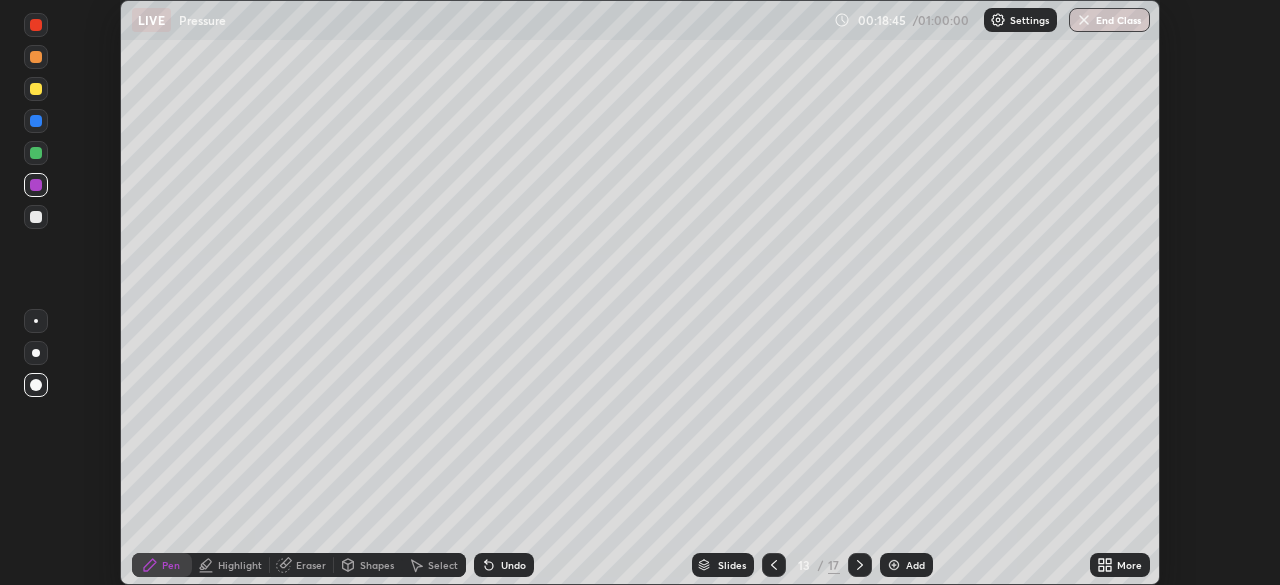 click on "Shapes" at bounding box center (377, 565) 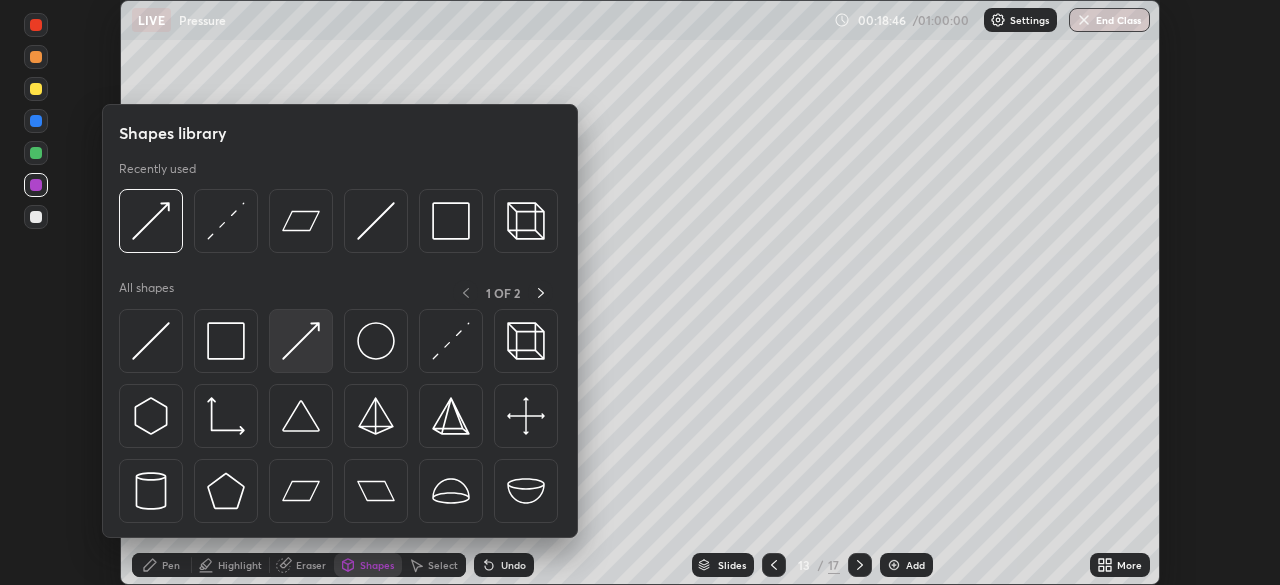 click at bounding box center [301, 341] 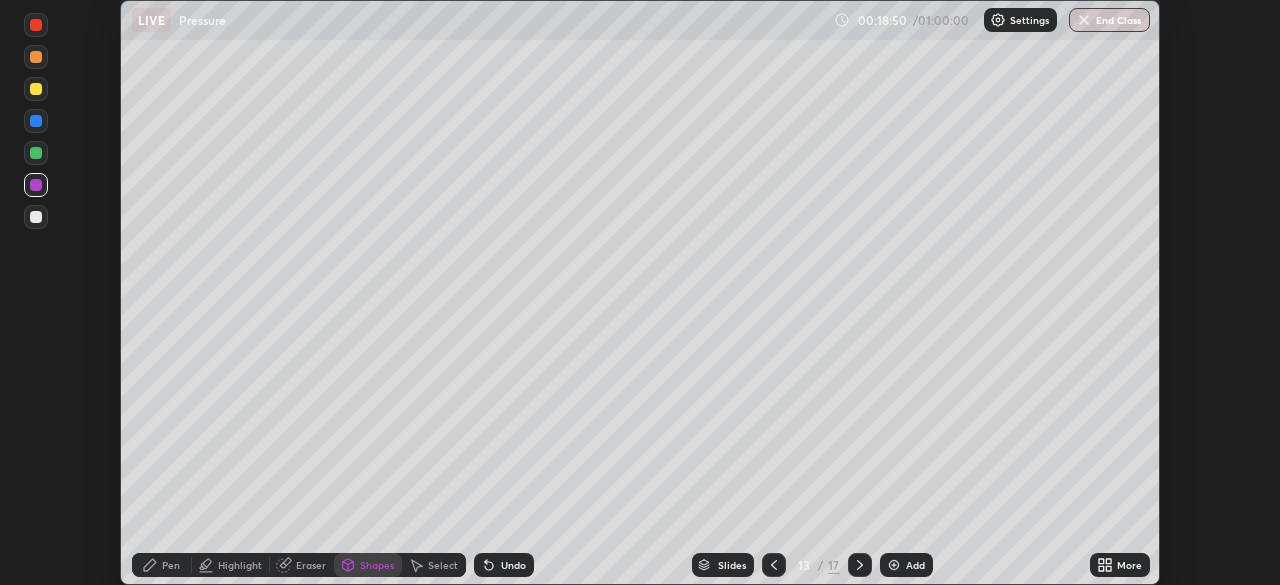 click on "Pen" at bounding box center (171, 565) 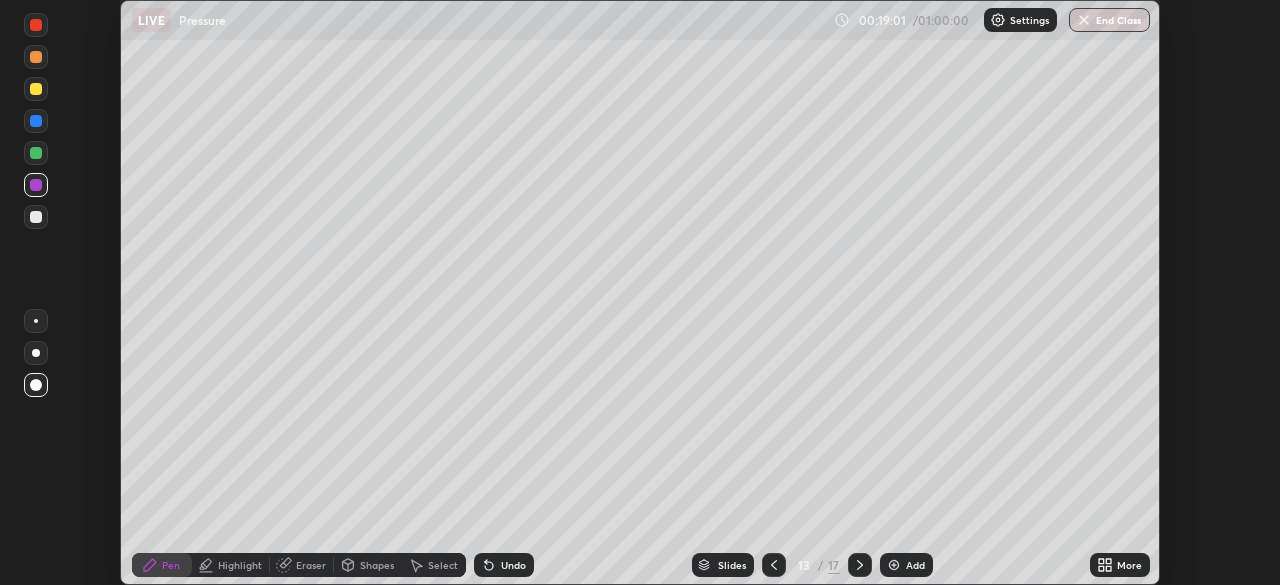 click at bounding box center (36, 153) 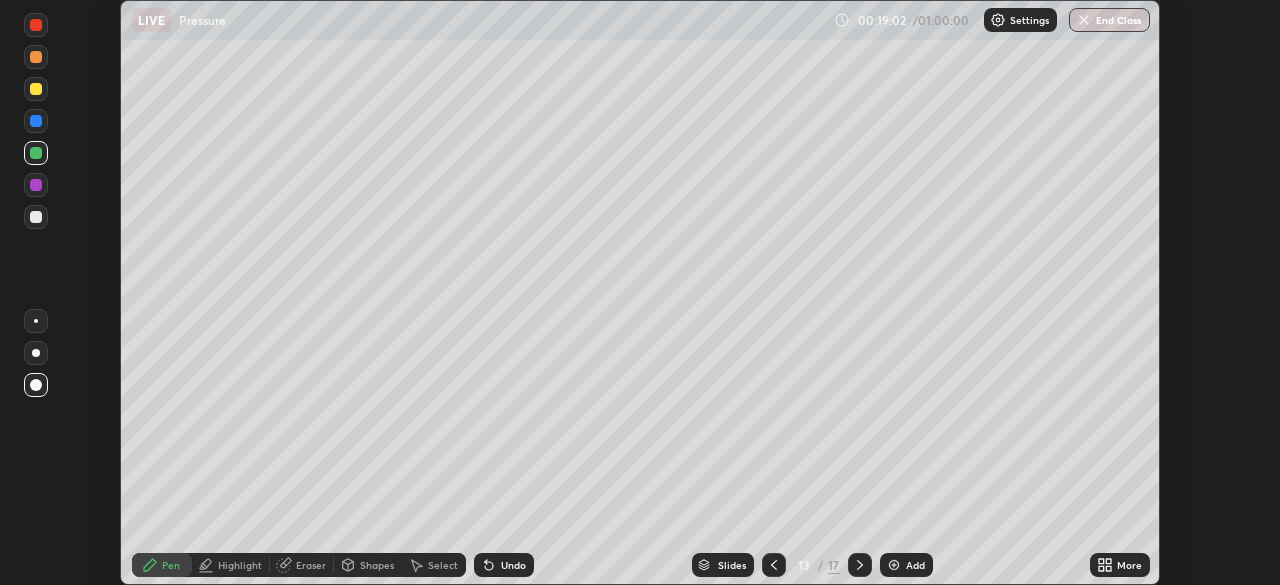 click at bounding box center (36, 121) 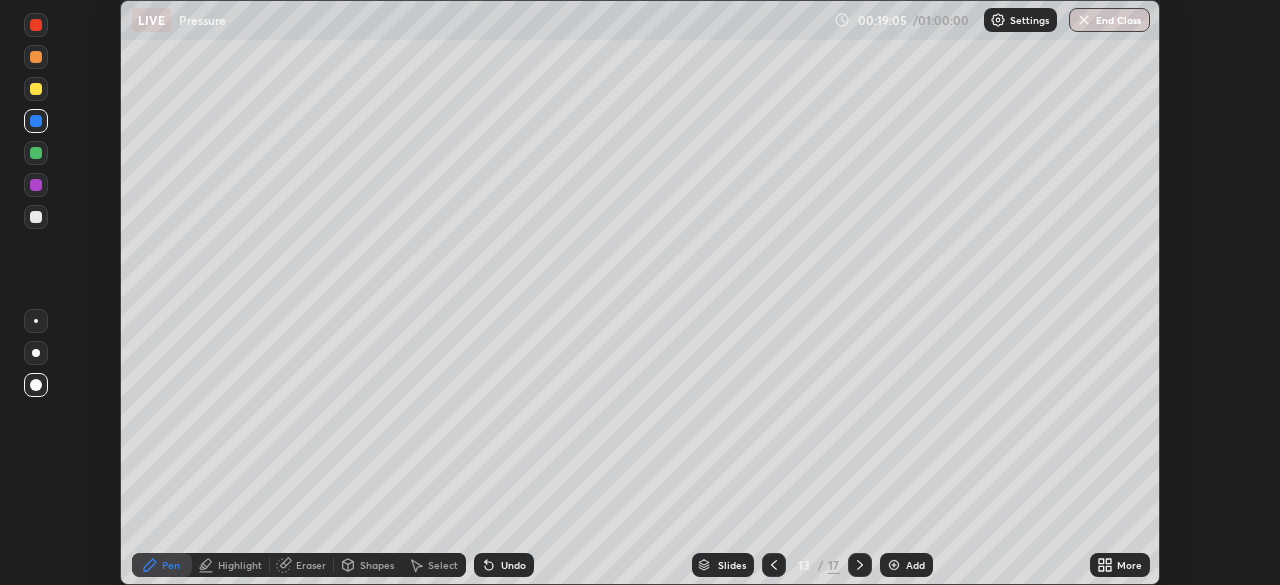 click at bounding box center [36, 57] 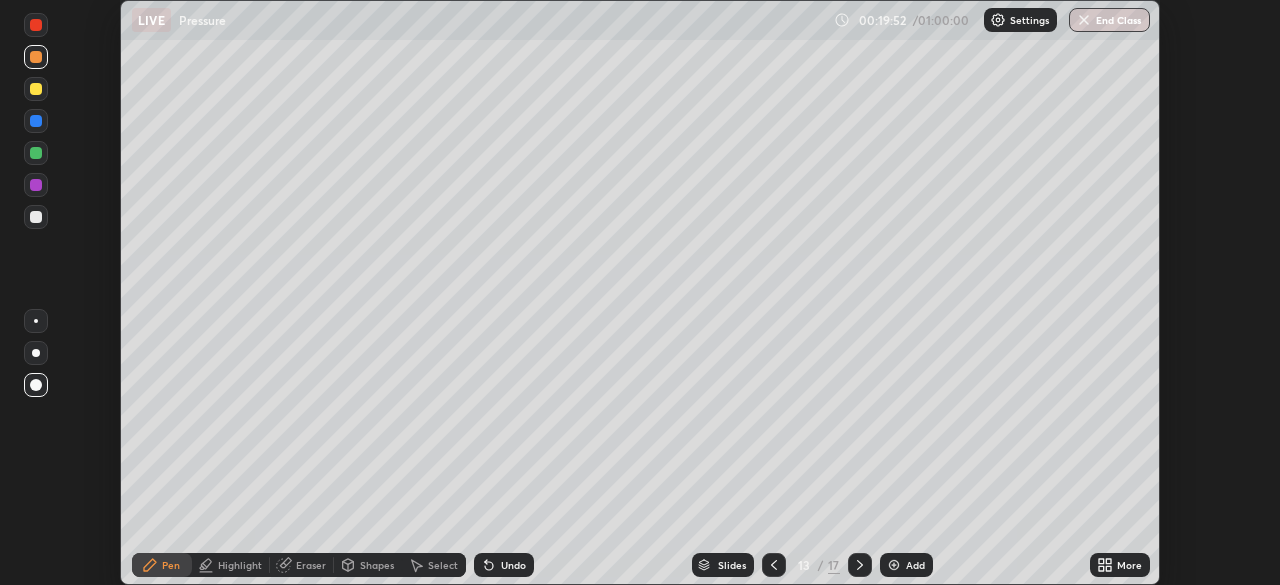 click at bounding box center [36, 89] 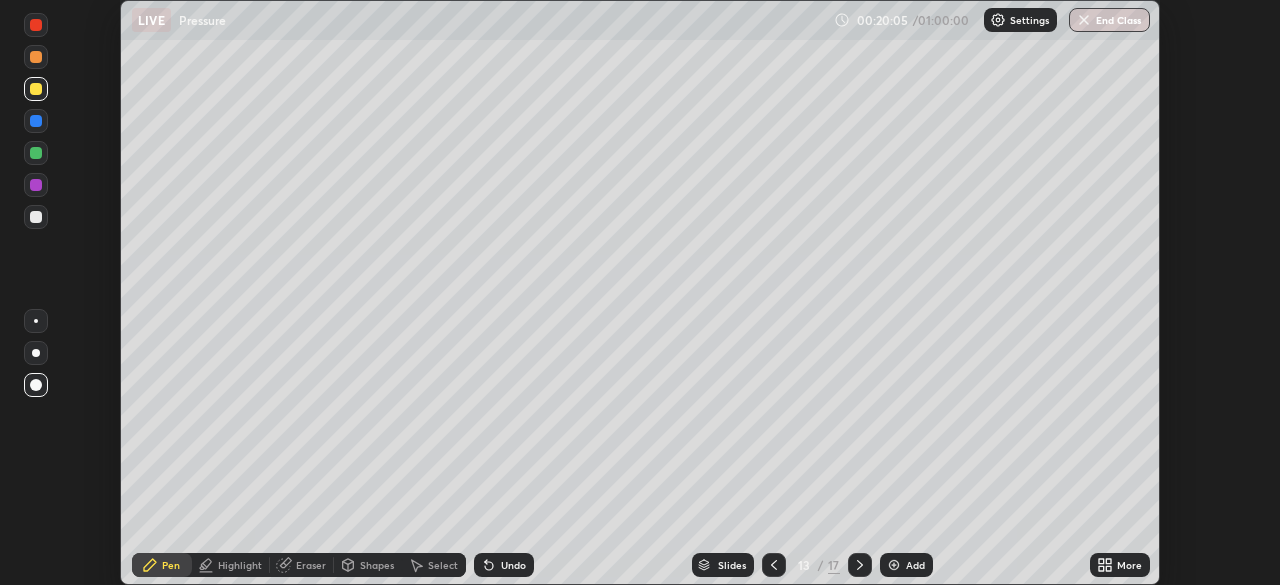 click on "Eraser" at bounding box center (311, 565) 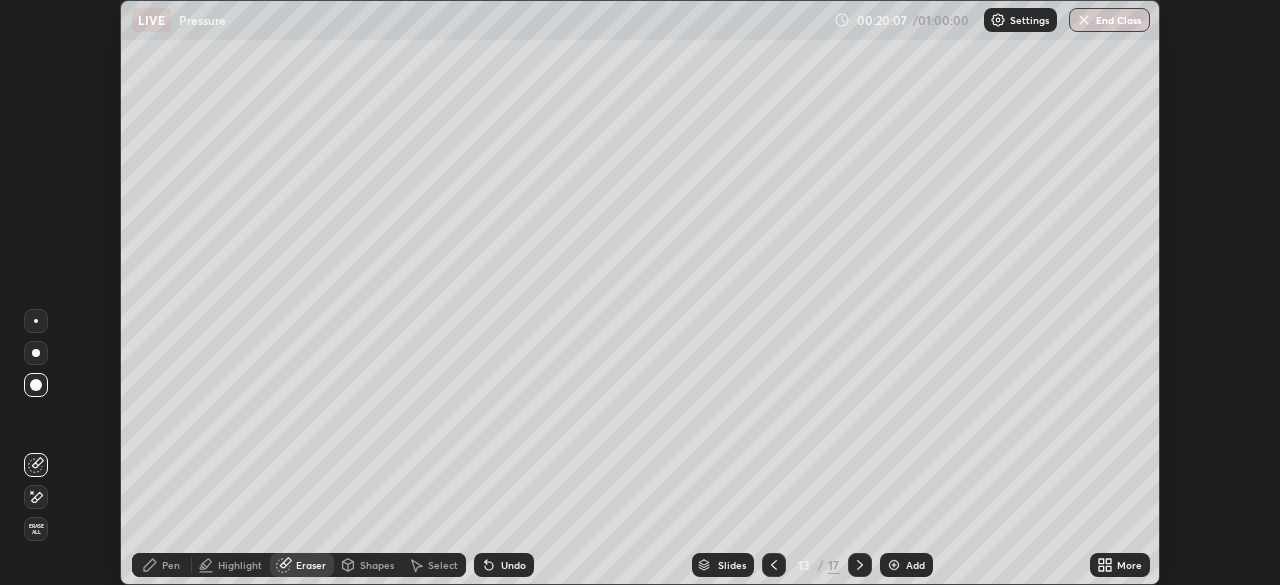 click 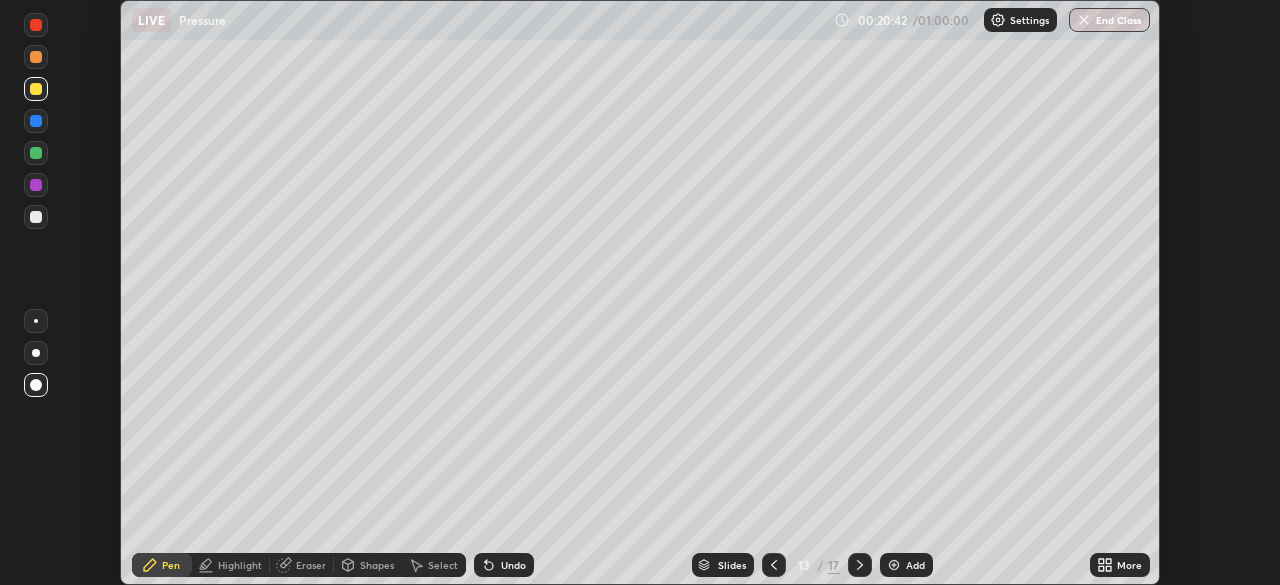 click on "More" at bounding box center (1129, 565) 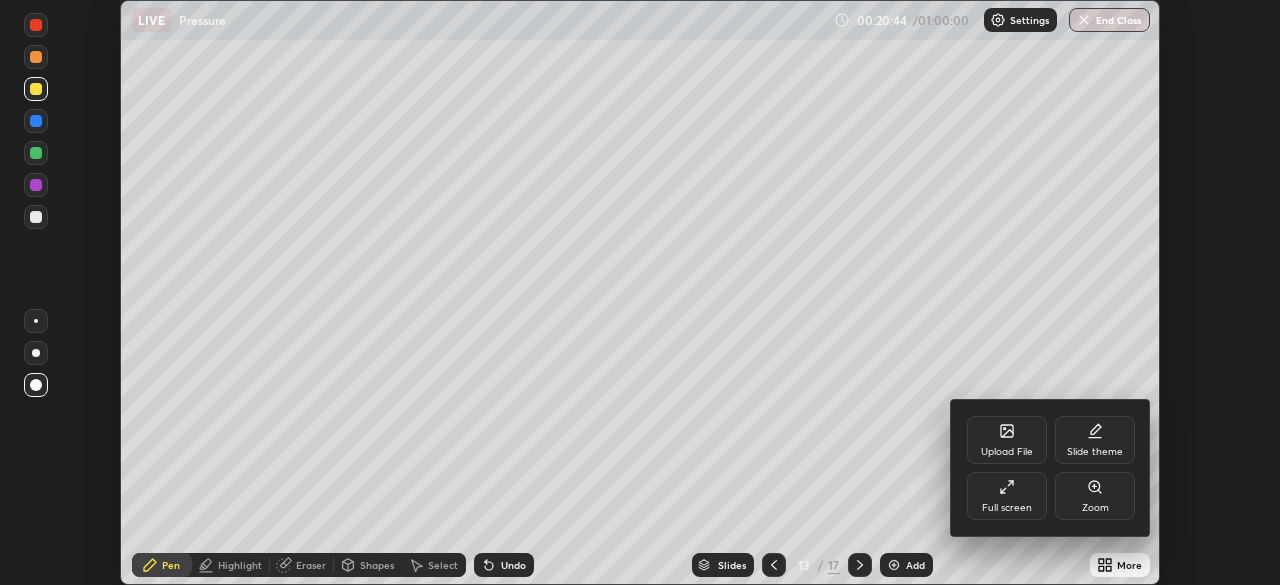 click at bounding box center (640, 292) 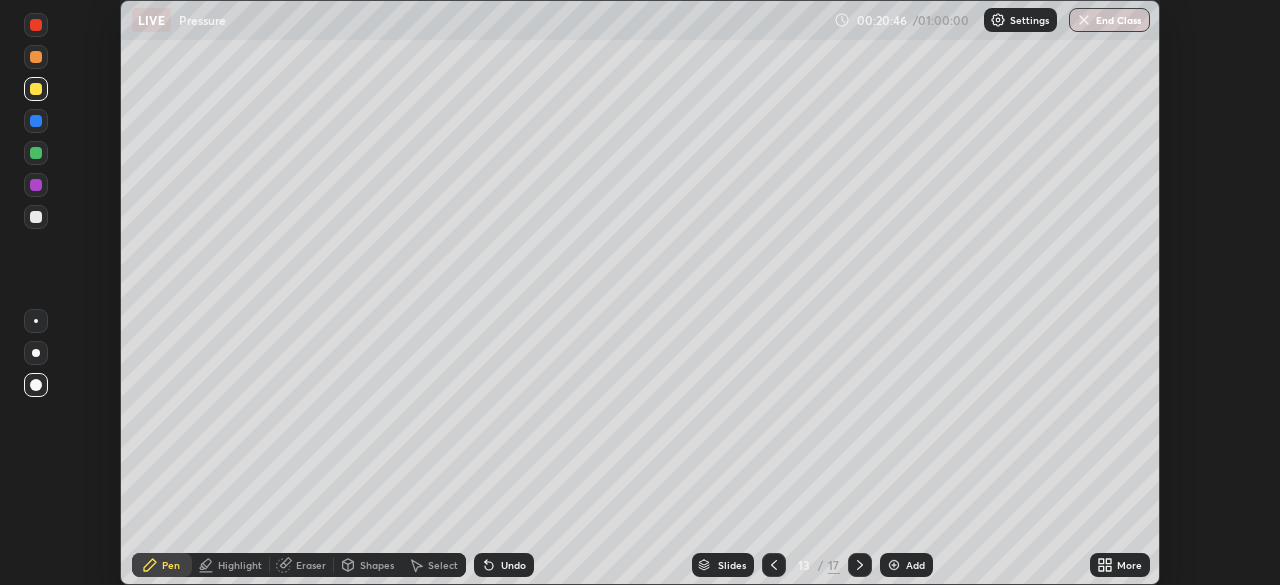 click on "Slides" at bounding box center (723, 565) 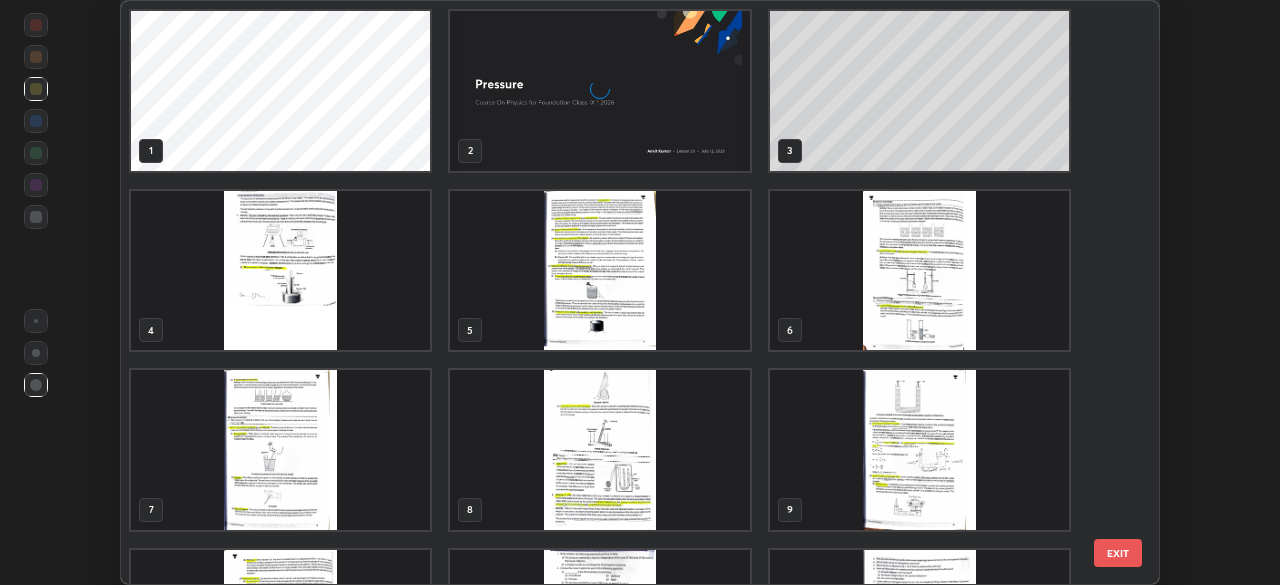 scroll, scrollTop: 315, scrollLeft: 0, axis: vertical 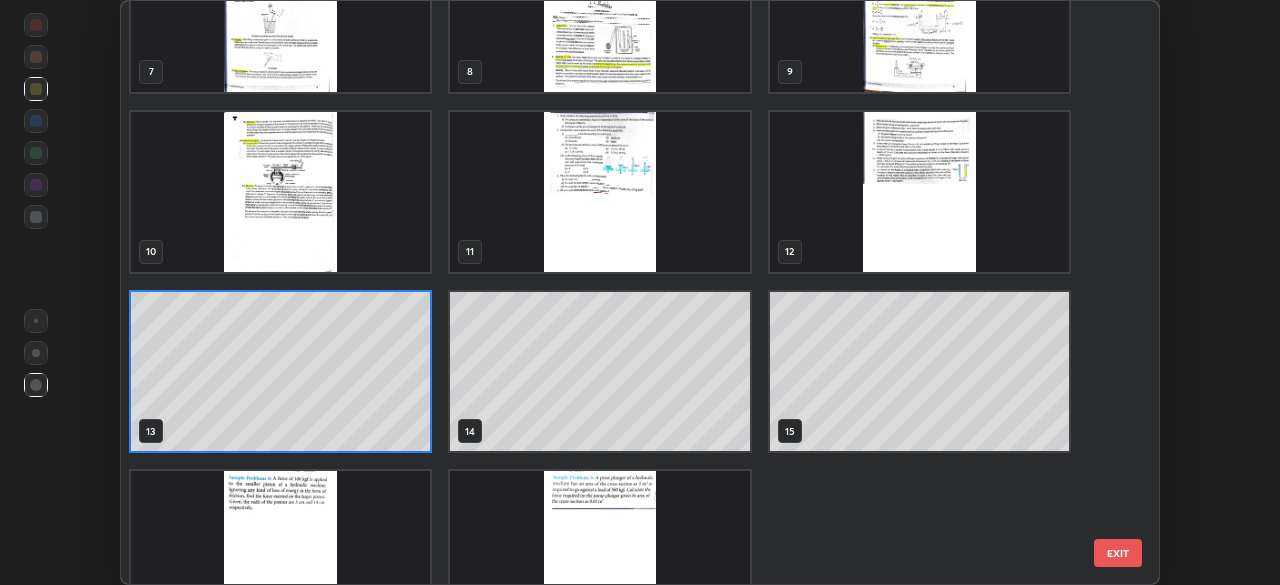 click at bounding box center (599, 551) 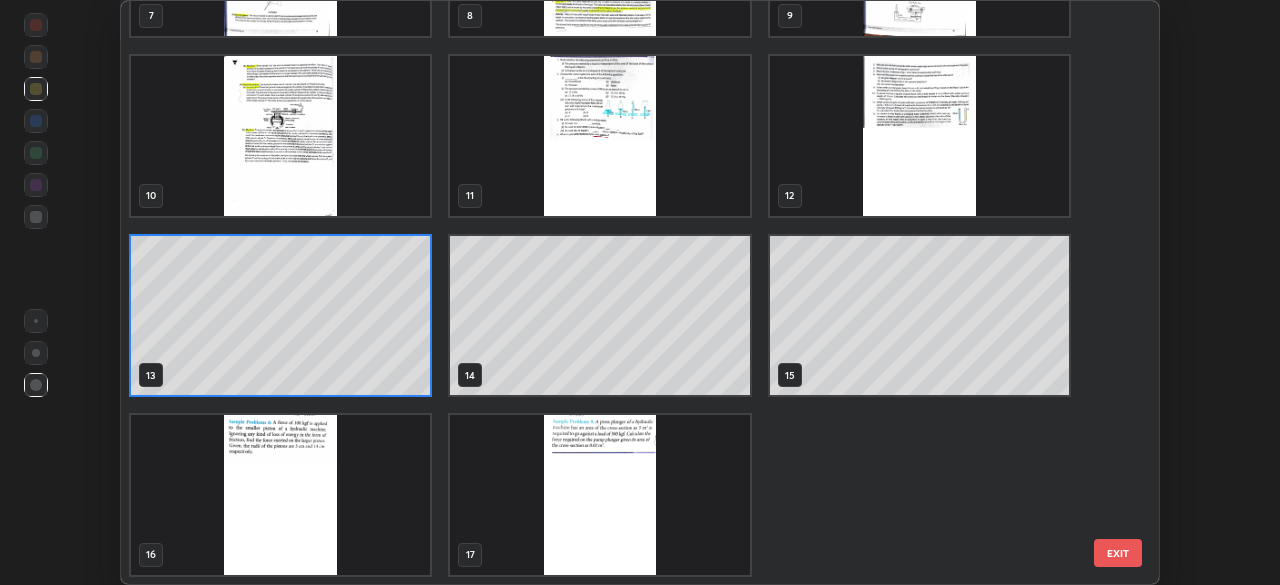 click on "7 8 9 10 11 12 13 14 15 16 17" at bounding box center (622, 292) 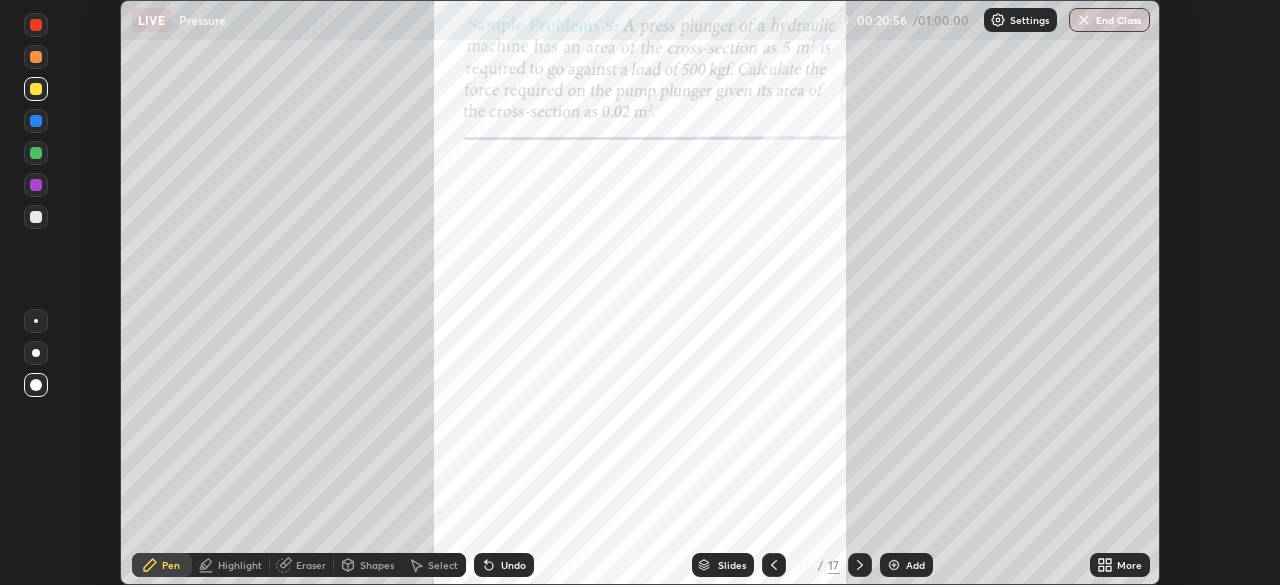 click at bounding box center (599, 495) 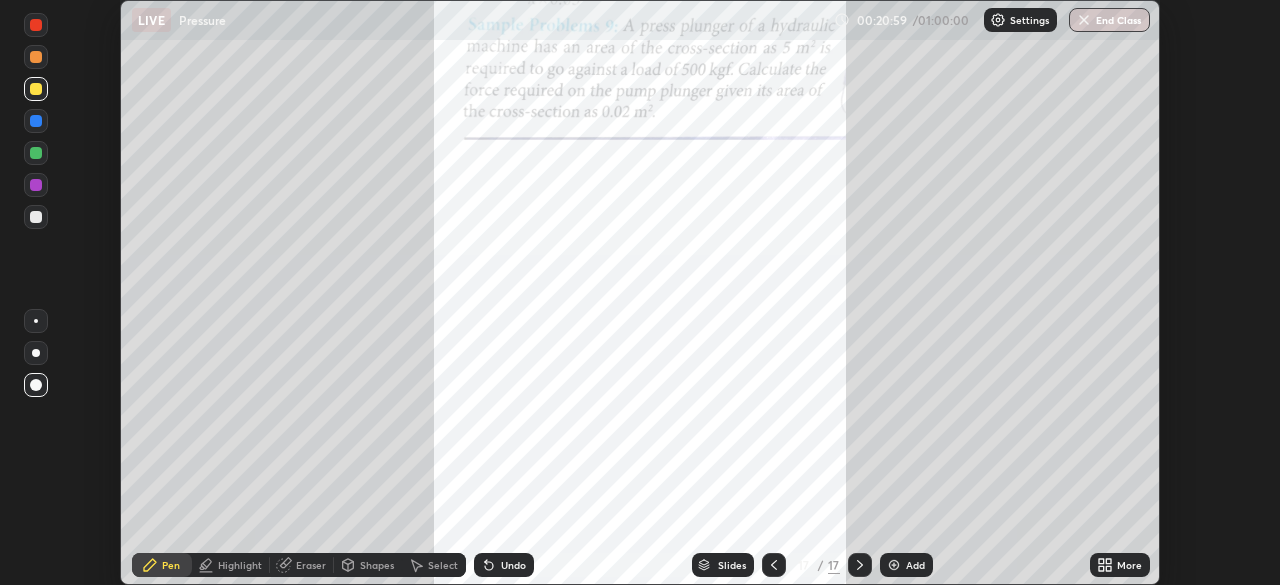 click 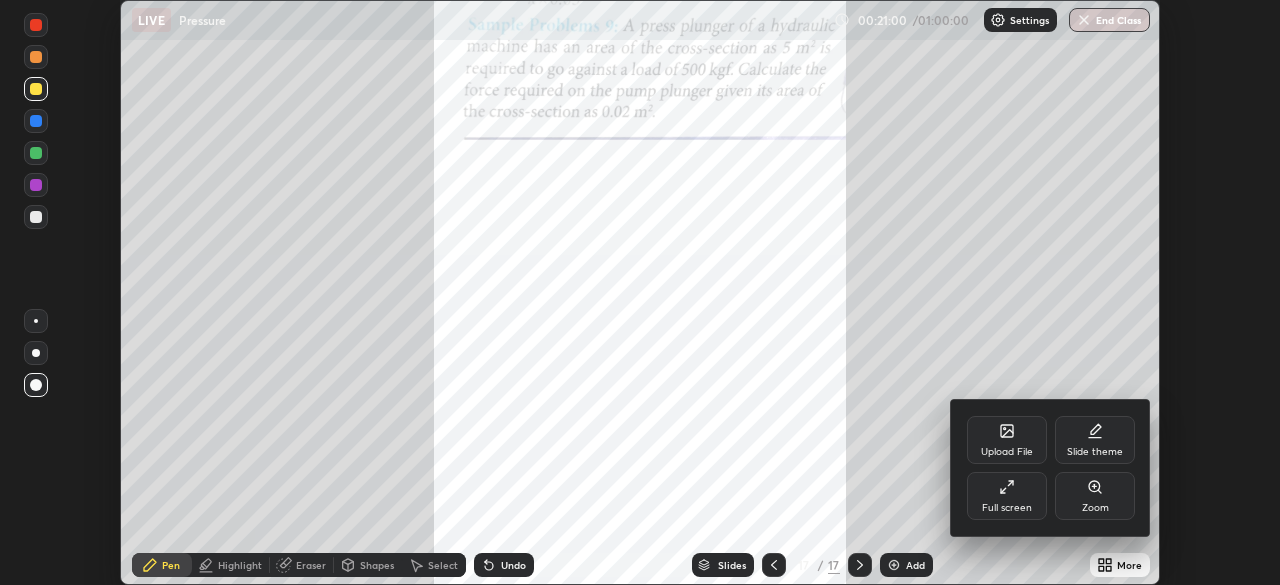 click on "Zoom" at bounding box center (1095, 496) 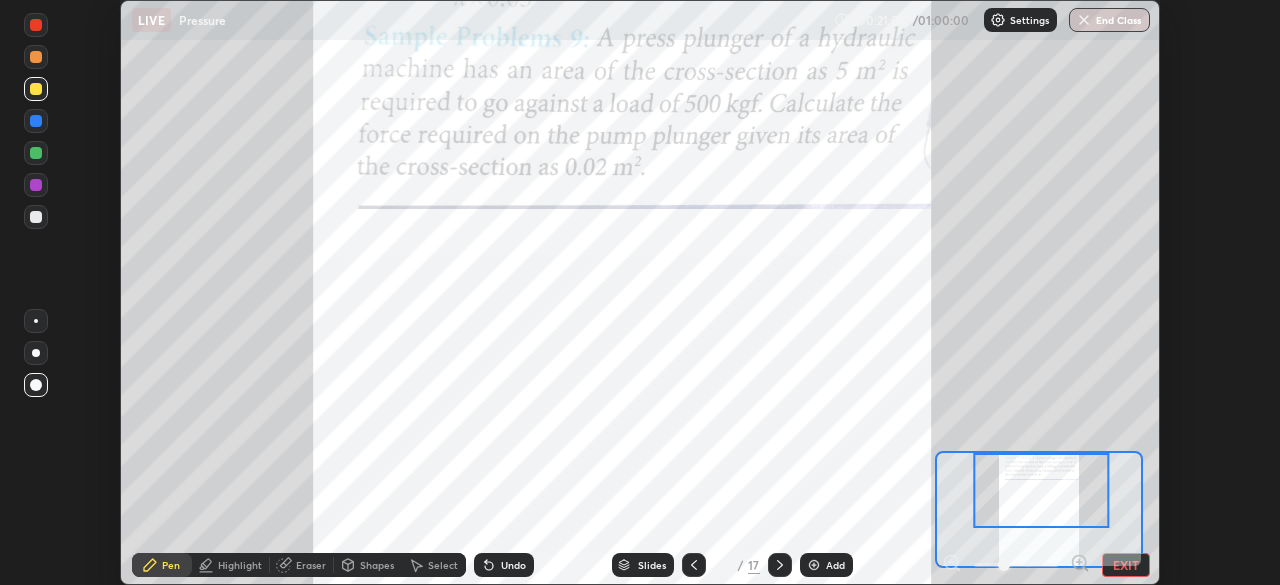 click on "Shapes" at bounding box center [377, 565] 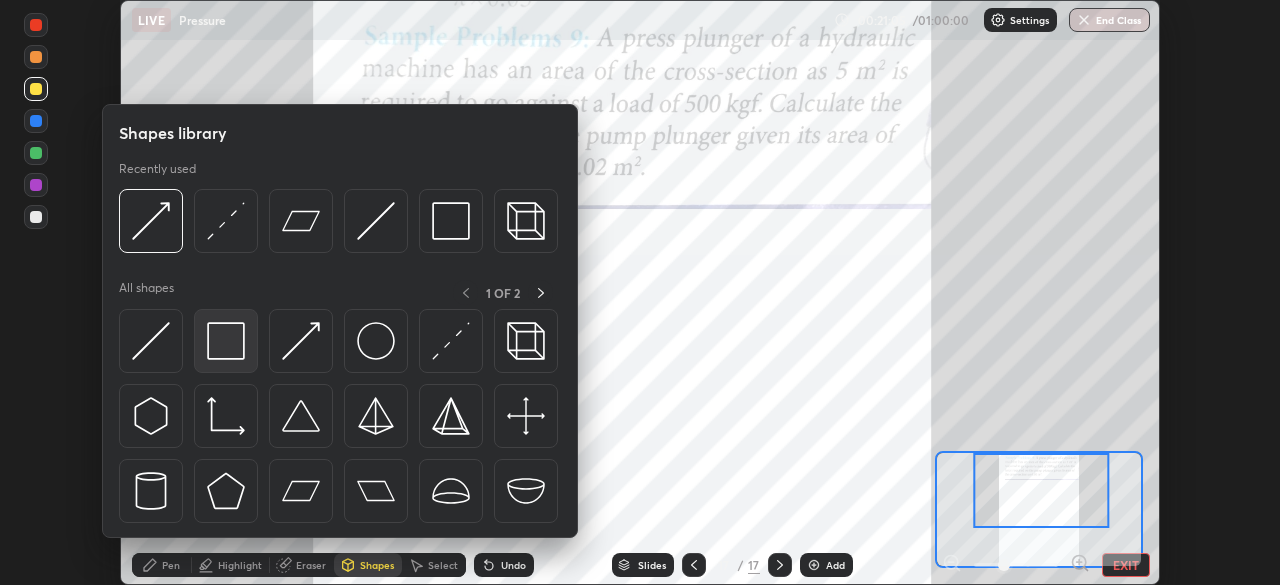 click at bounding box center (226, 341) 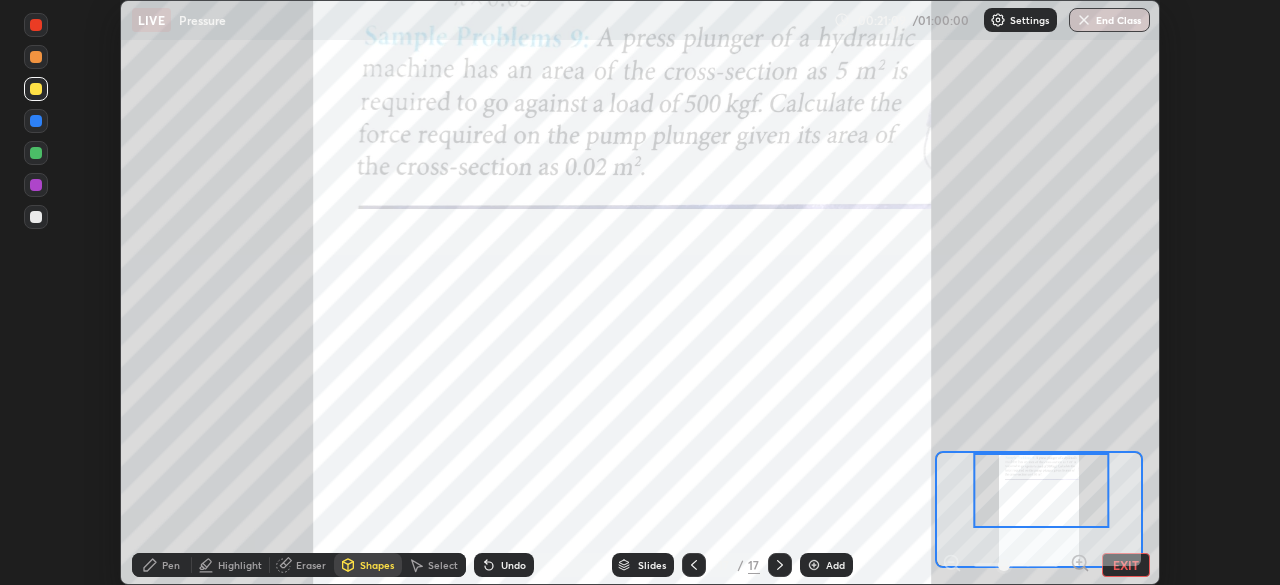 click on "Undo" at bounding box center (513, 565) 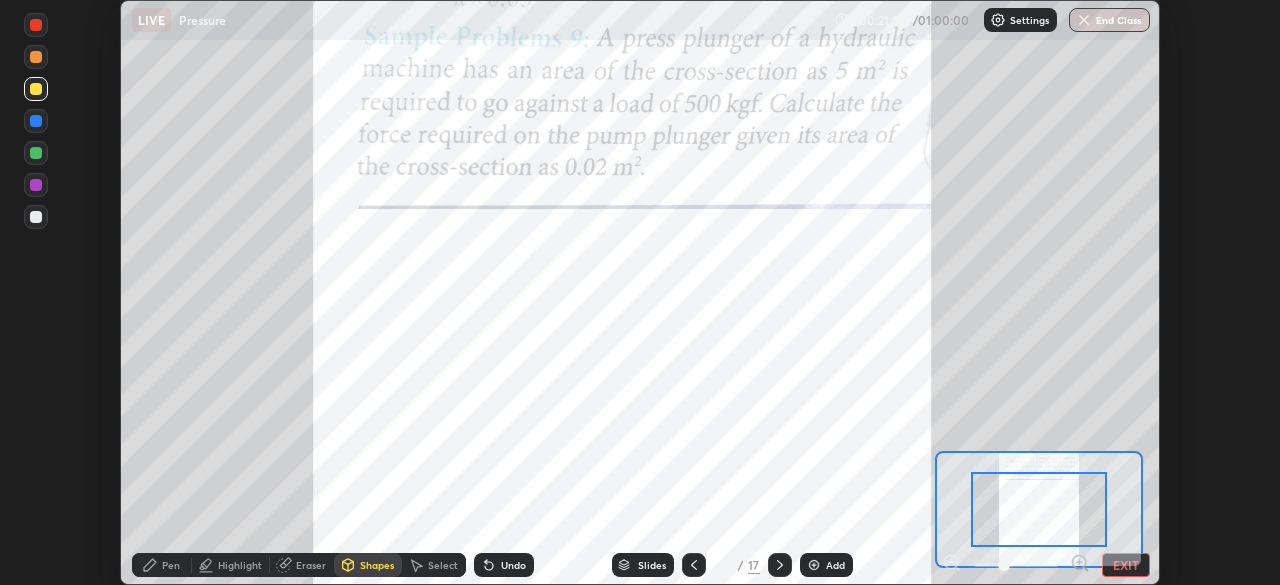 click at bounding box center (36, 25) 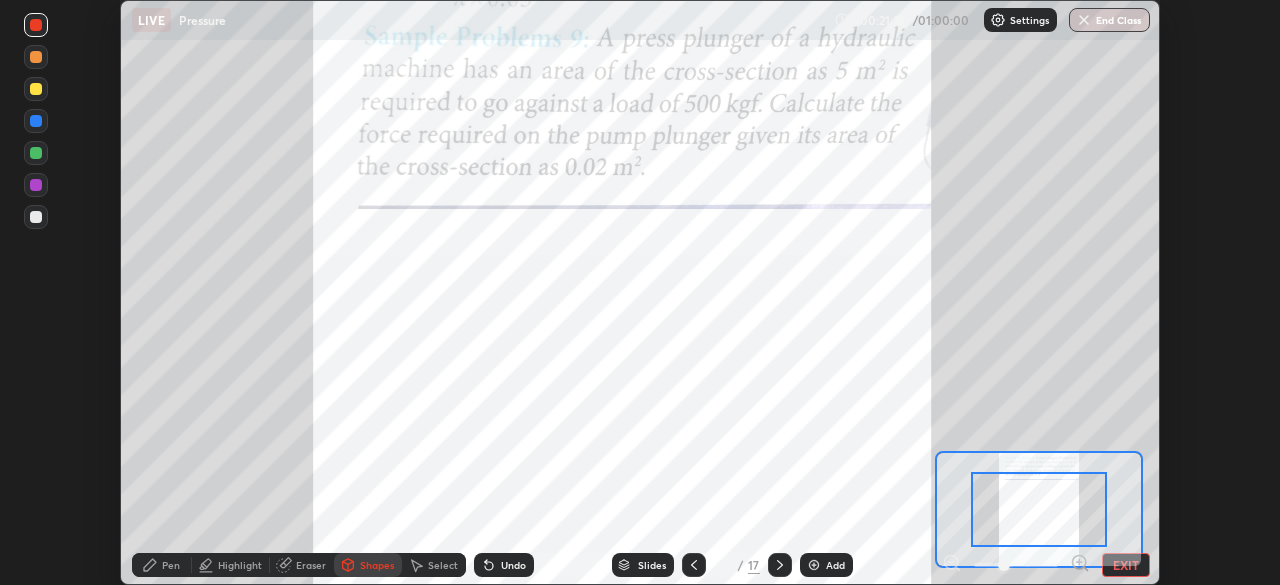 click on "Pen" at bounding box center [171, 565] 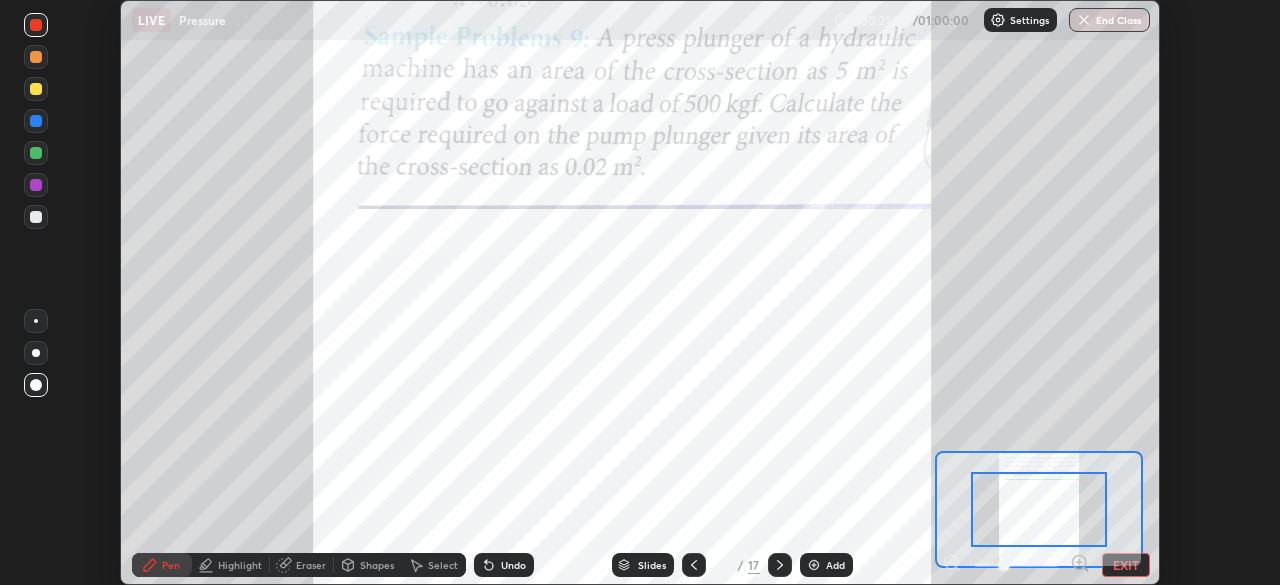 click on "Eraser" at bounding box center (311, 565) 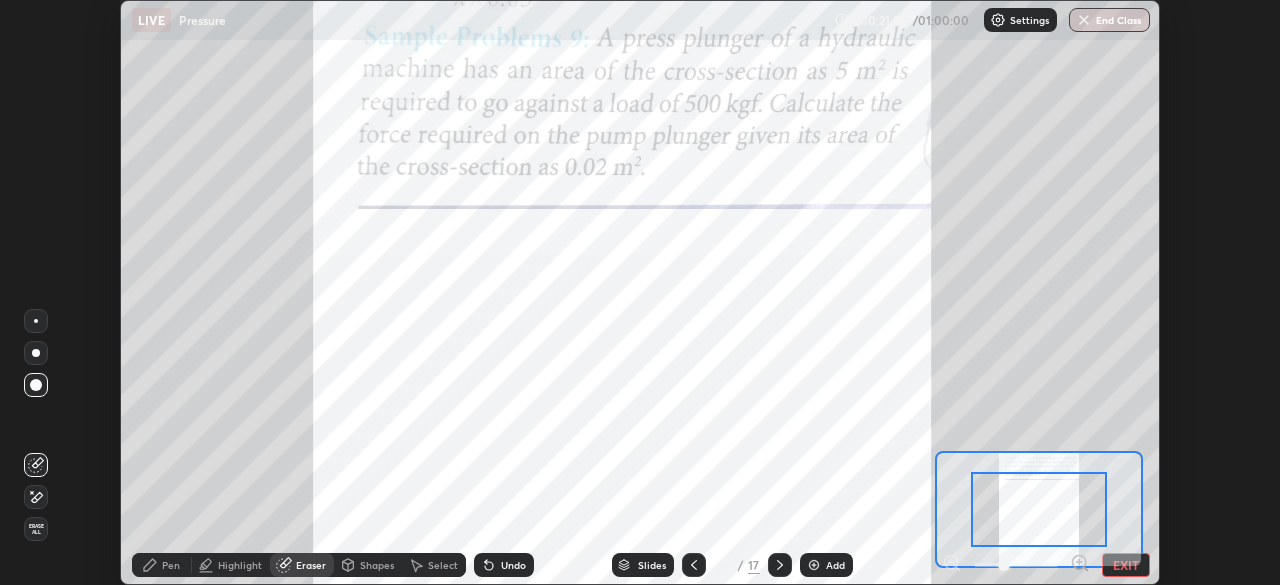 click 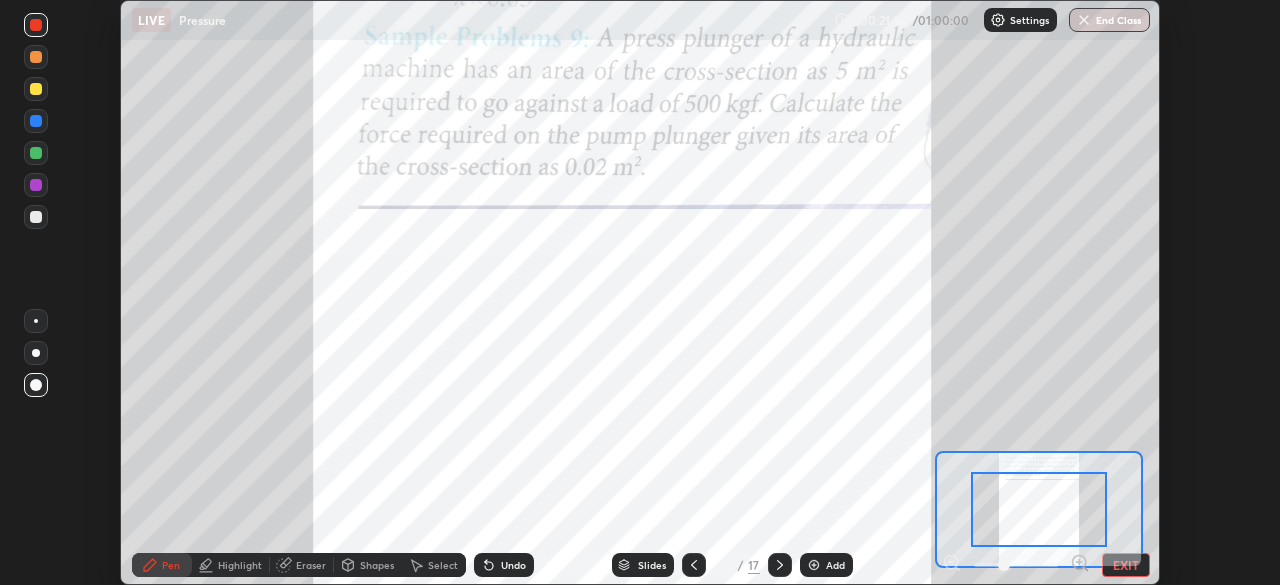 click at bounding box center (36, 153) 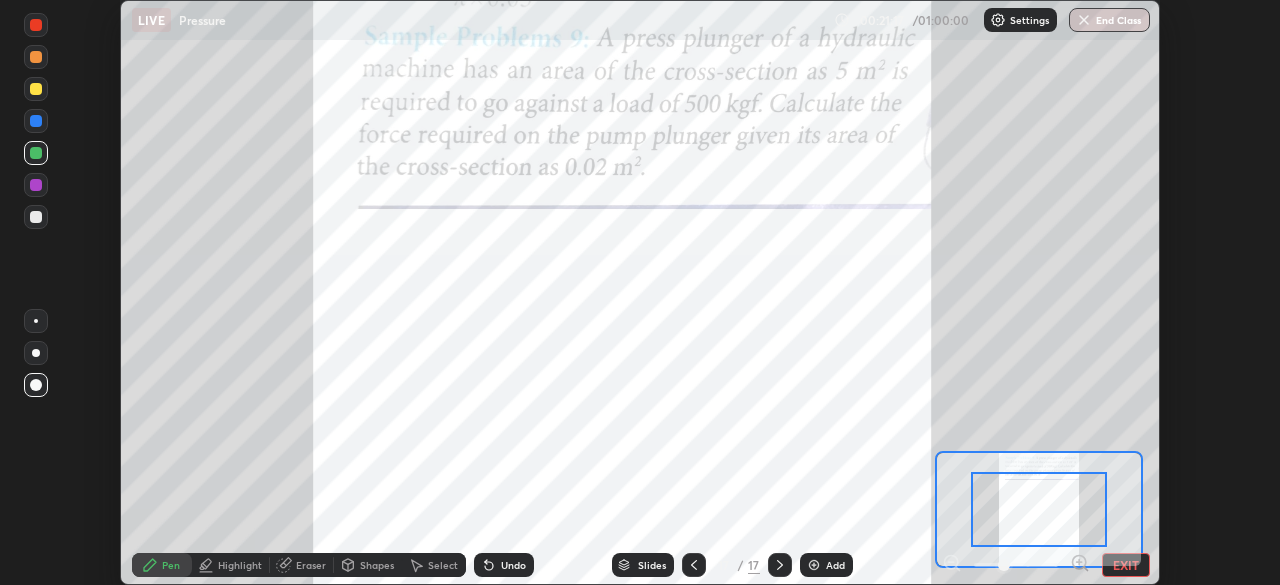 click on "Shapes" at bounding box center [377, 565] 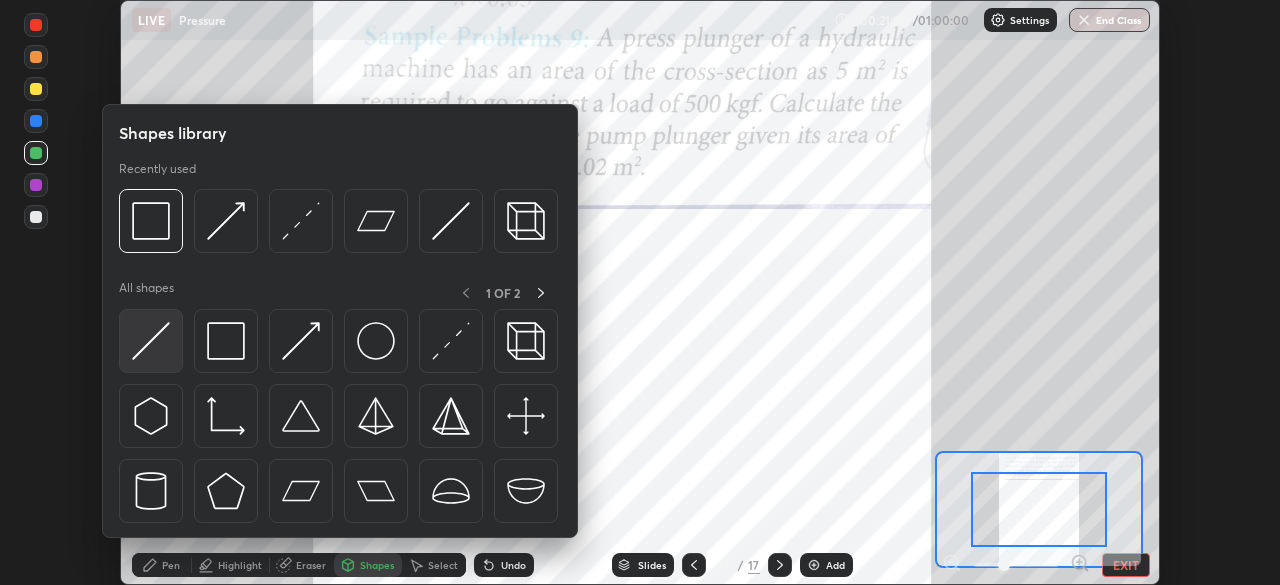 click at bounding box center (151, 341) 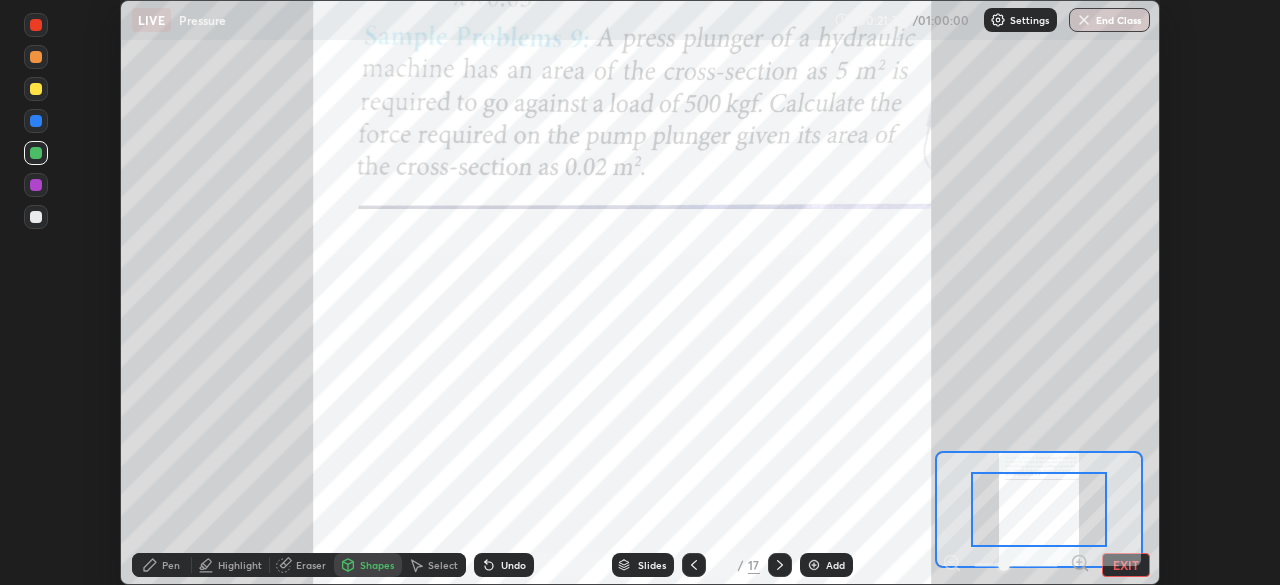 click at bounding box center (36, 121) 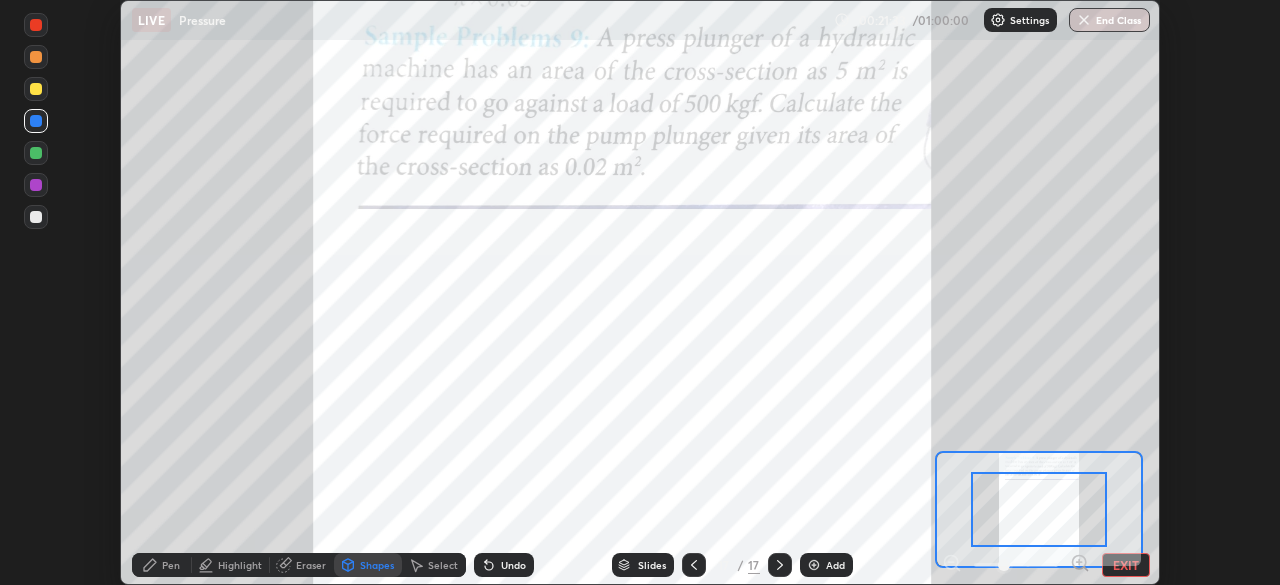 click on "Undo" at bounding box center [513, 565] 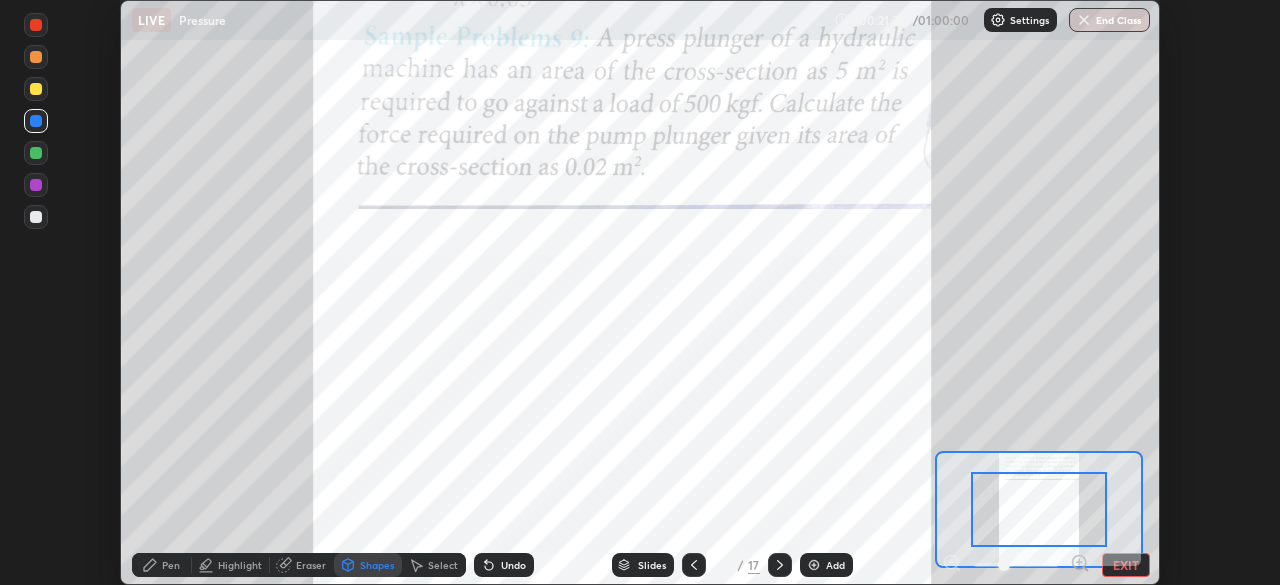 click on "Pen" at bounding box center (162, 565) 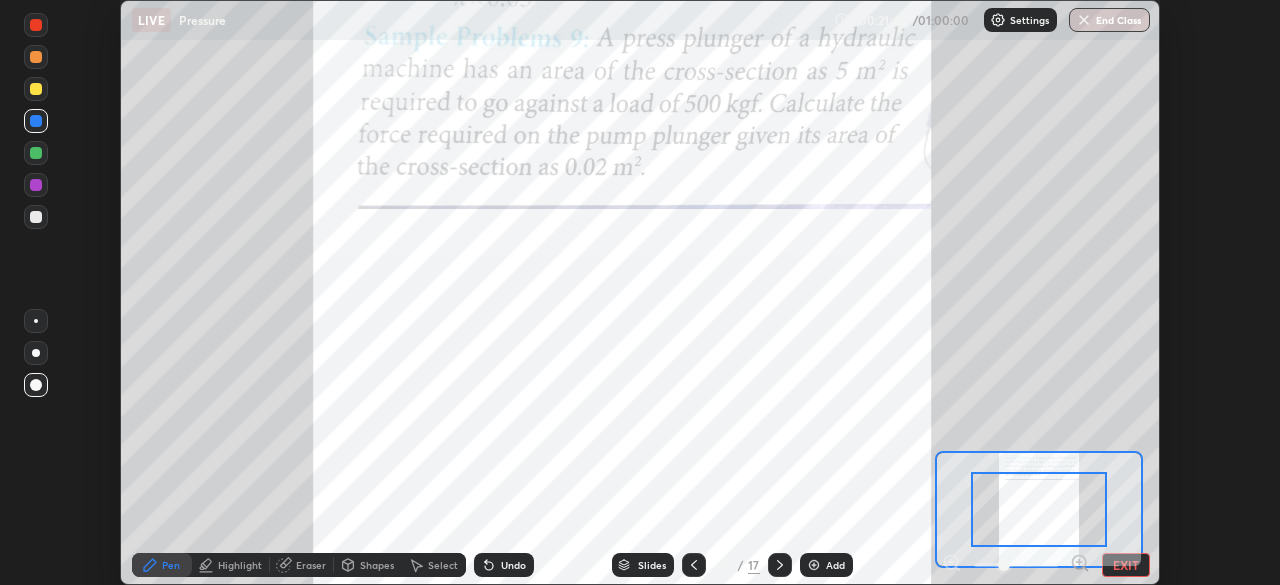 click at bounding box center [36, 185] 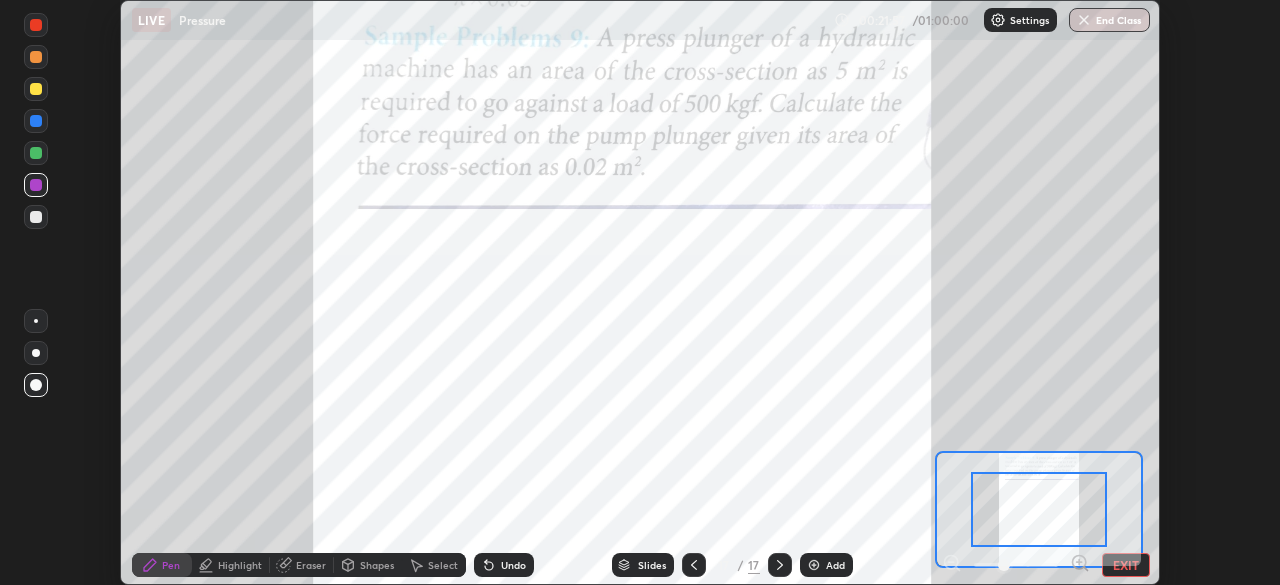 click on "Undo" at bounding box center (513, 565) 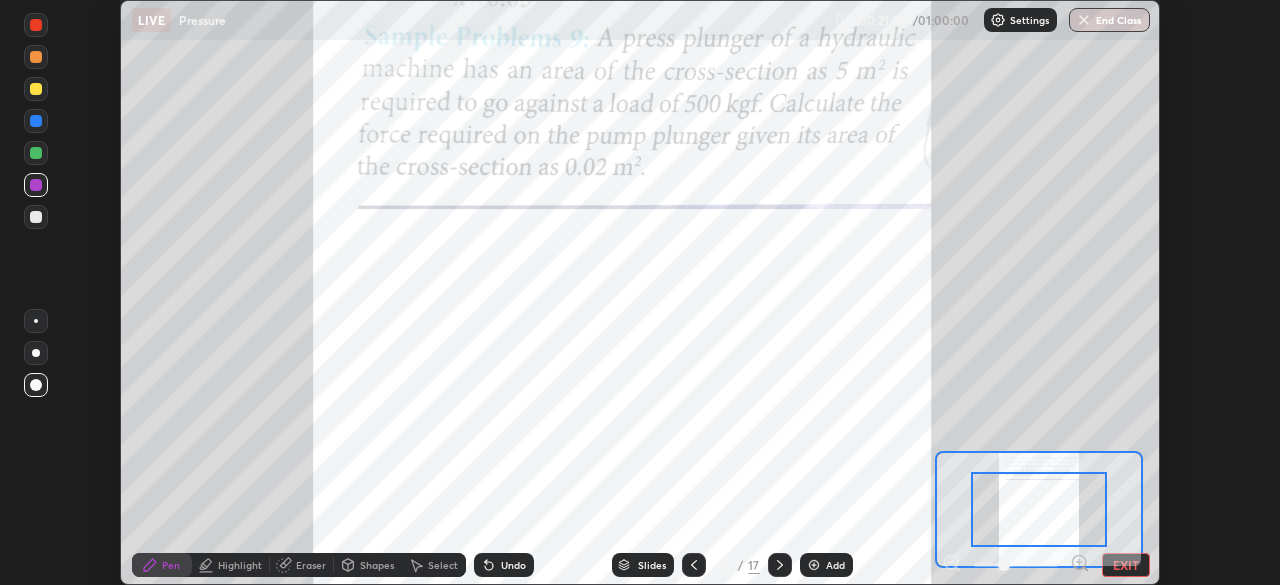 click at bounding box center [36, 121] 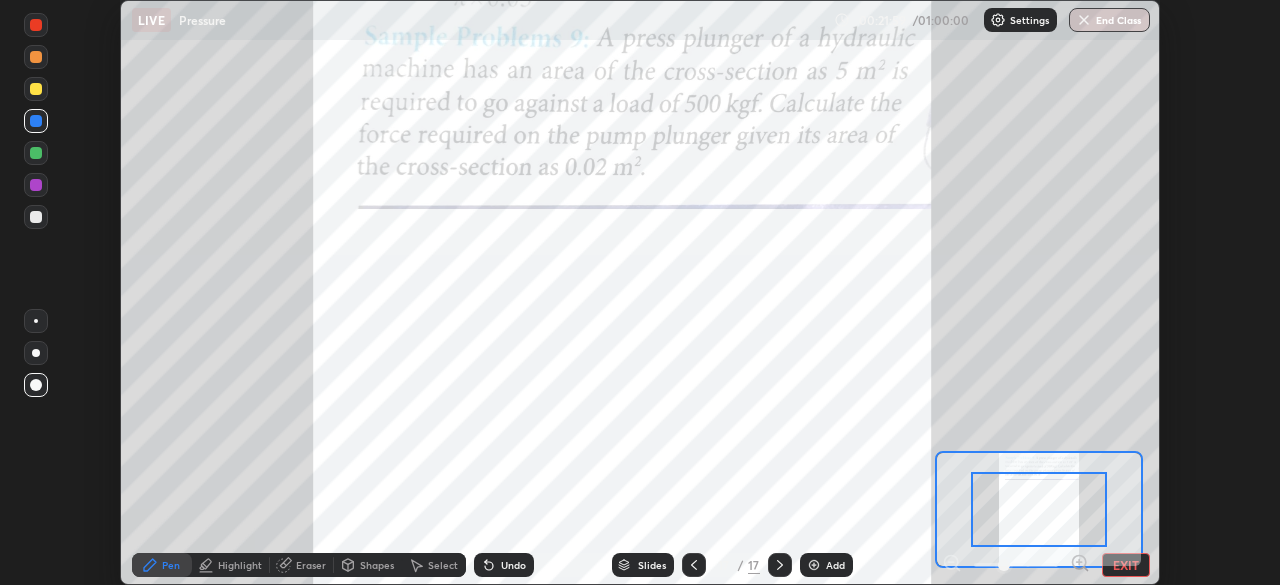 click at bounding box center (36, 153) 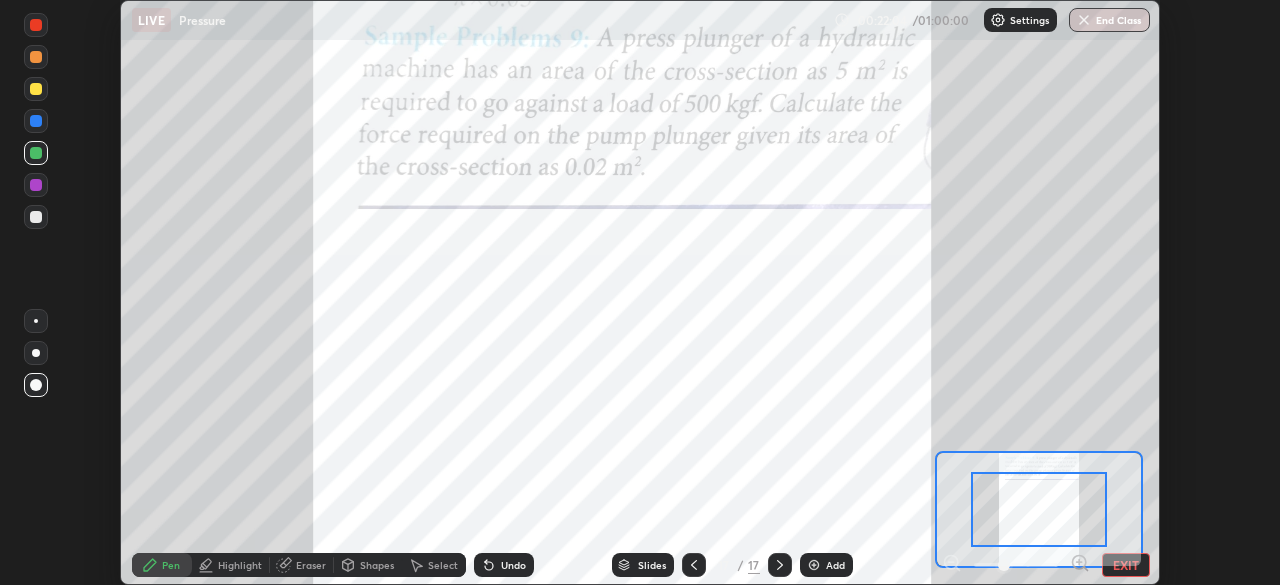 click at bounding box center [36, 121] 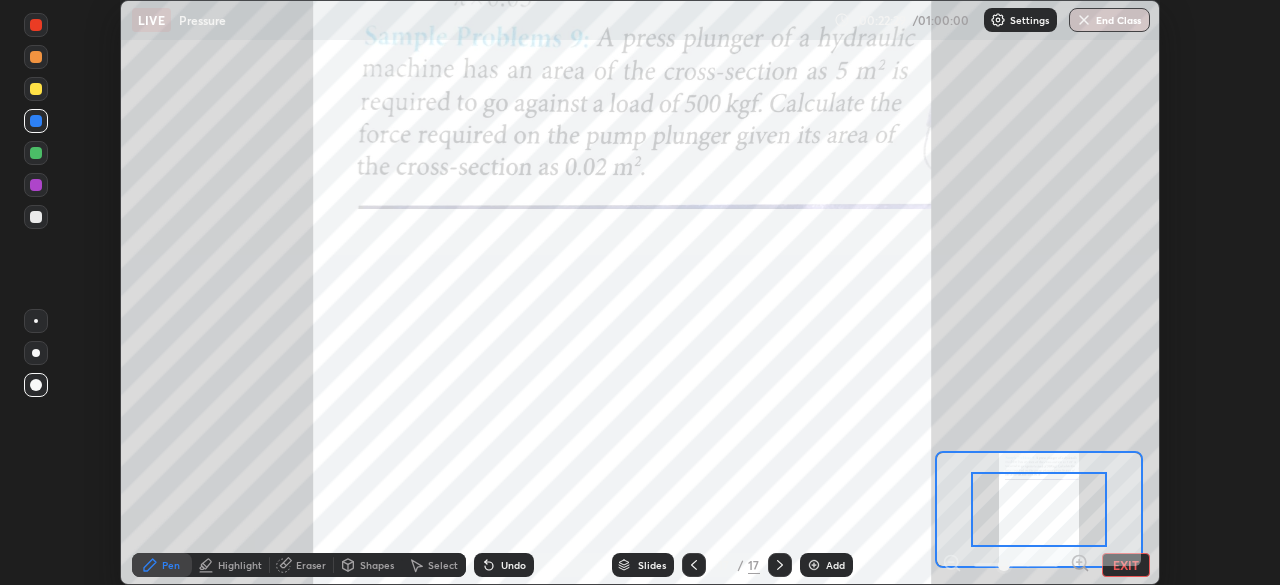 click at bounding box center (36, 185) 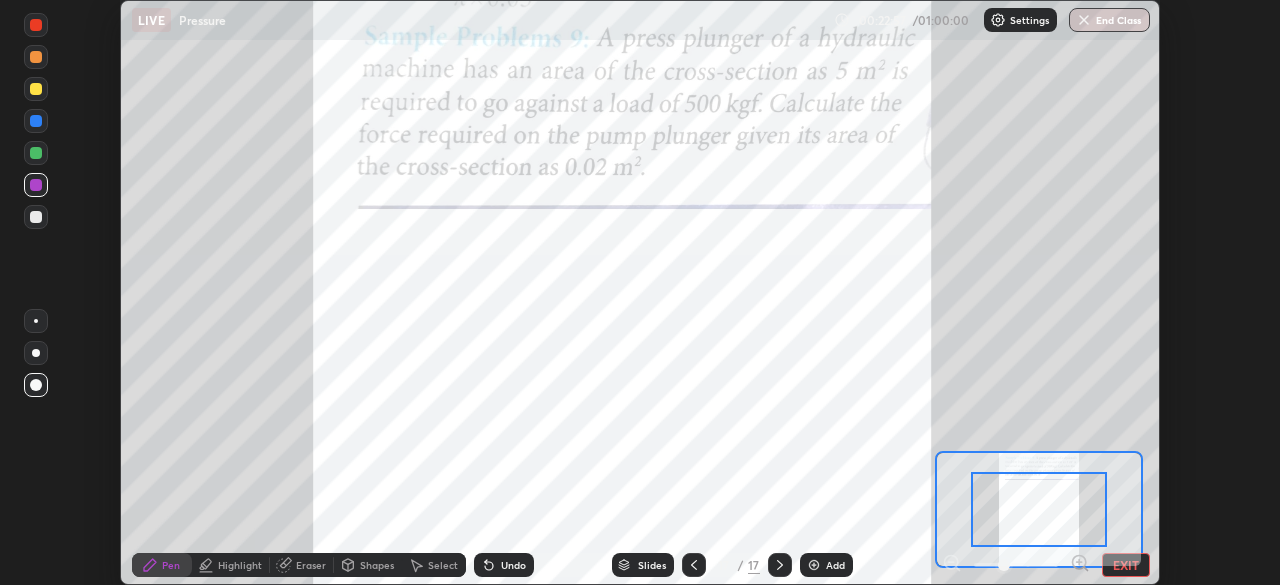 click at bounding box center [36, 25] 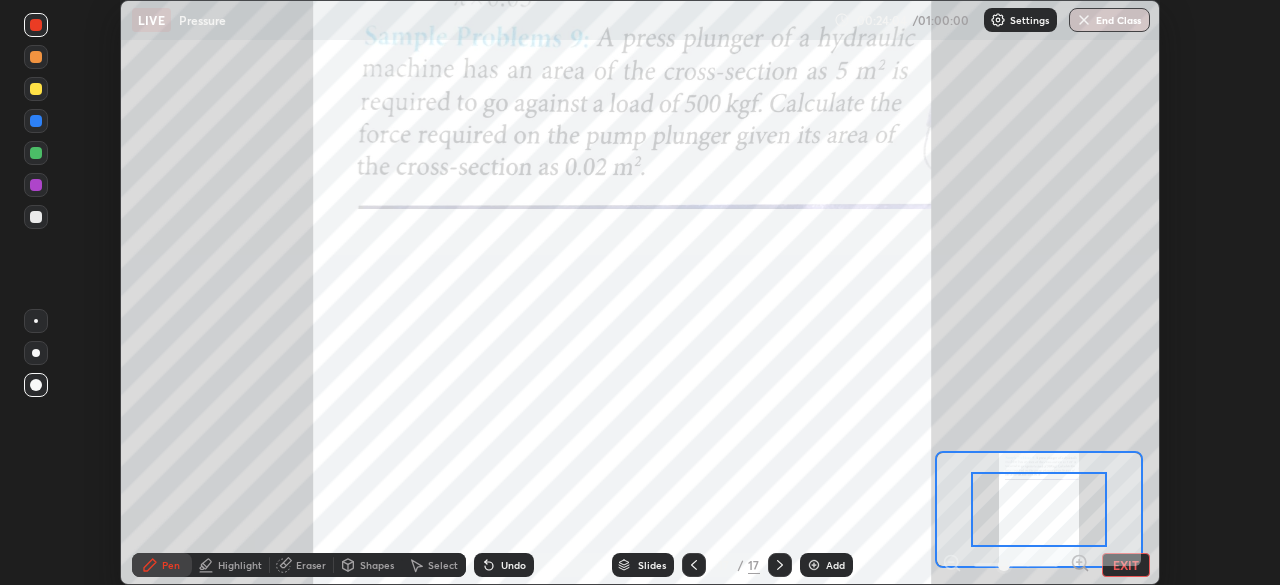 click at bounding box center (36, 121) 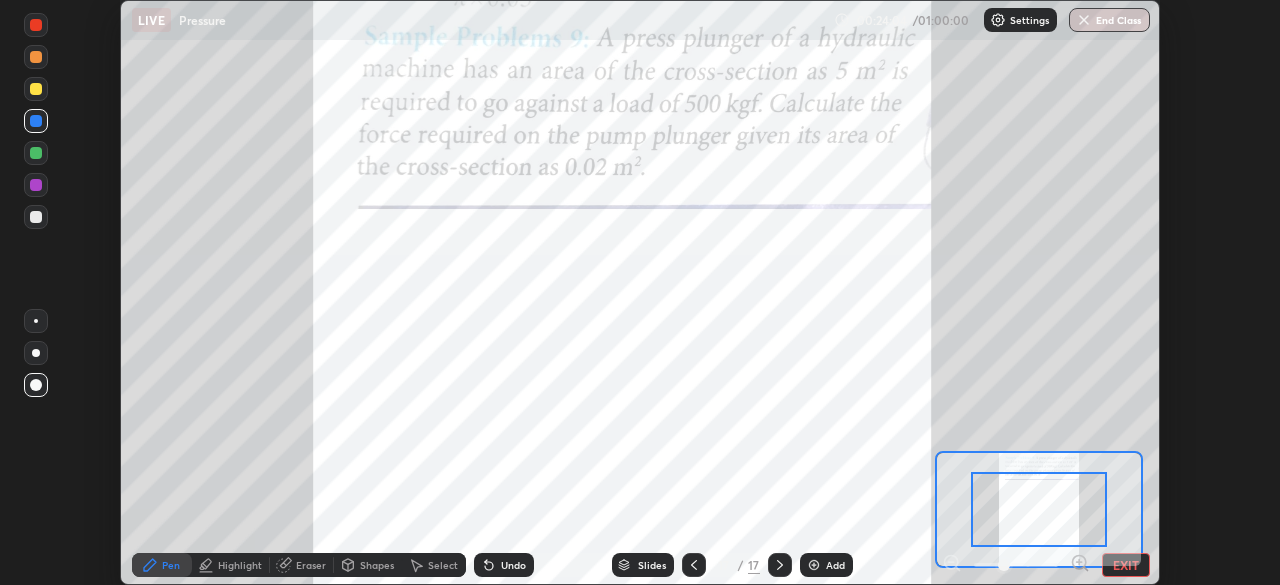 click at bounding box center (36, 153) 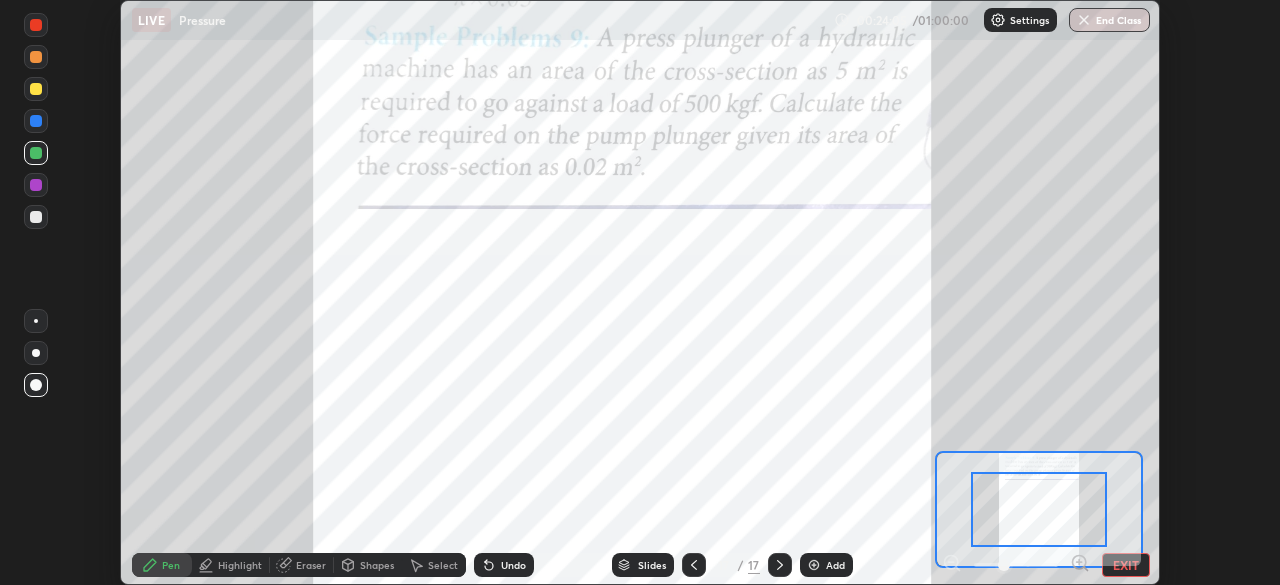 click at bounding box center (36, 353) 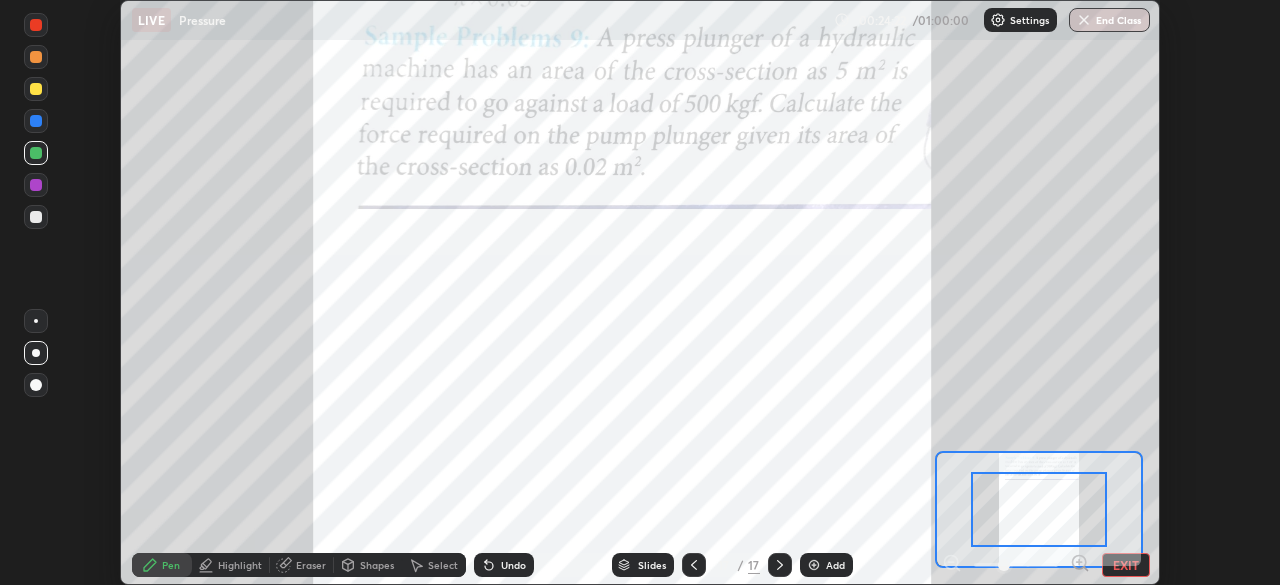 click at bounding box center (36, 25) 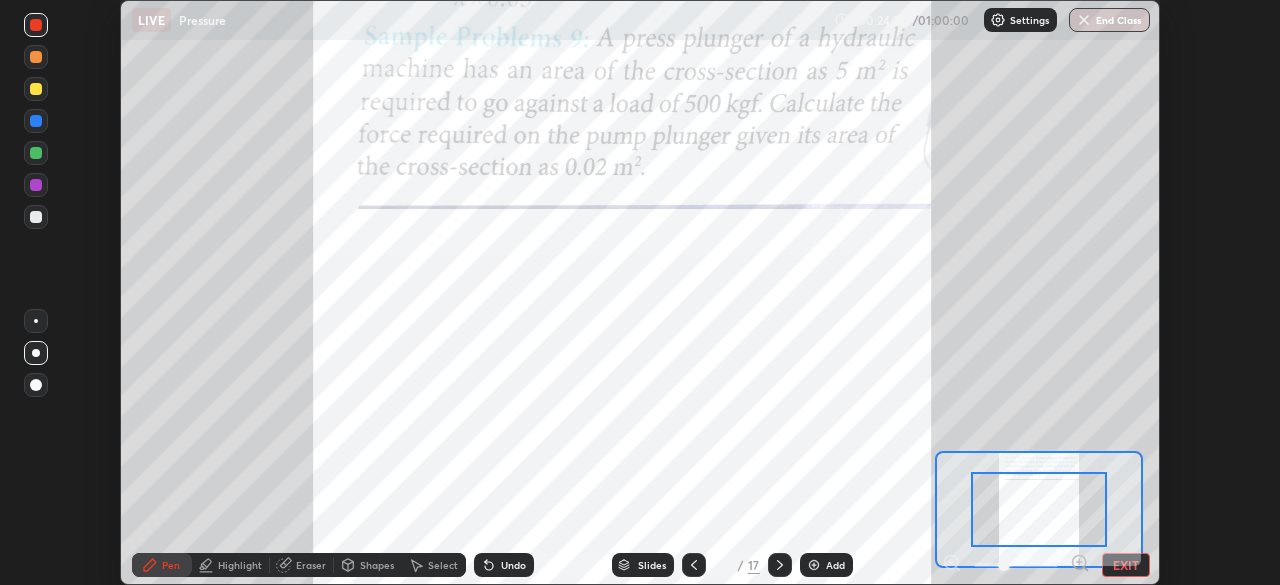 click at bounding box center [36, 57] 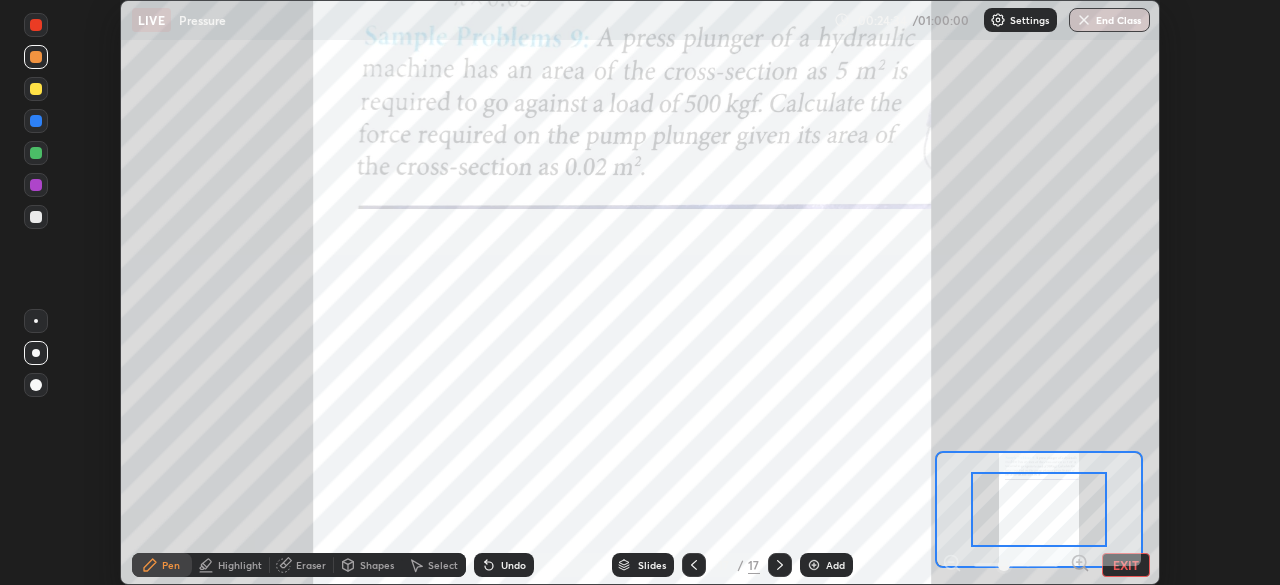 click at bounding box center (36, 185) 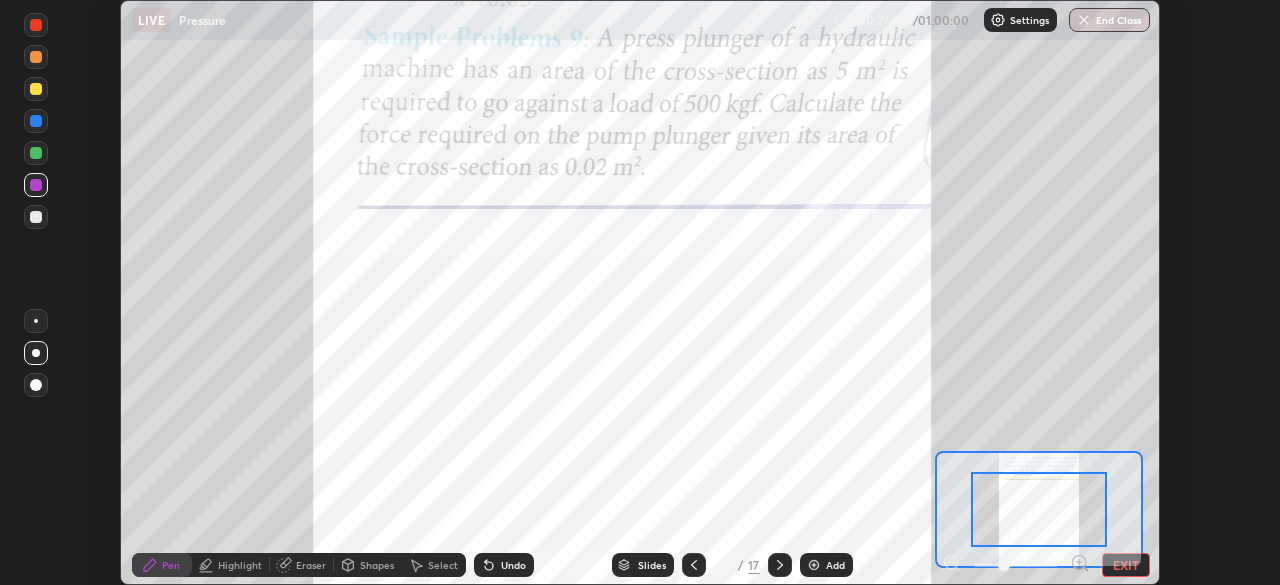 click 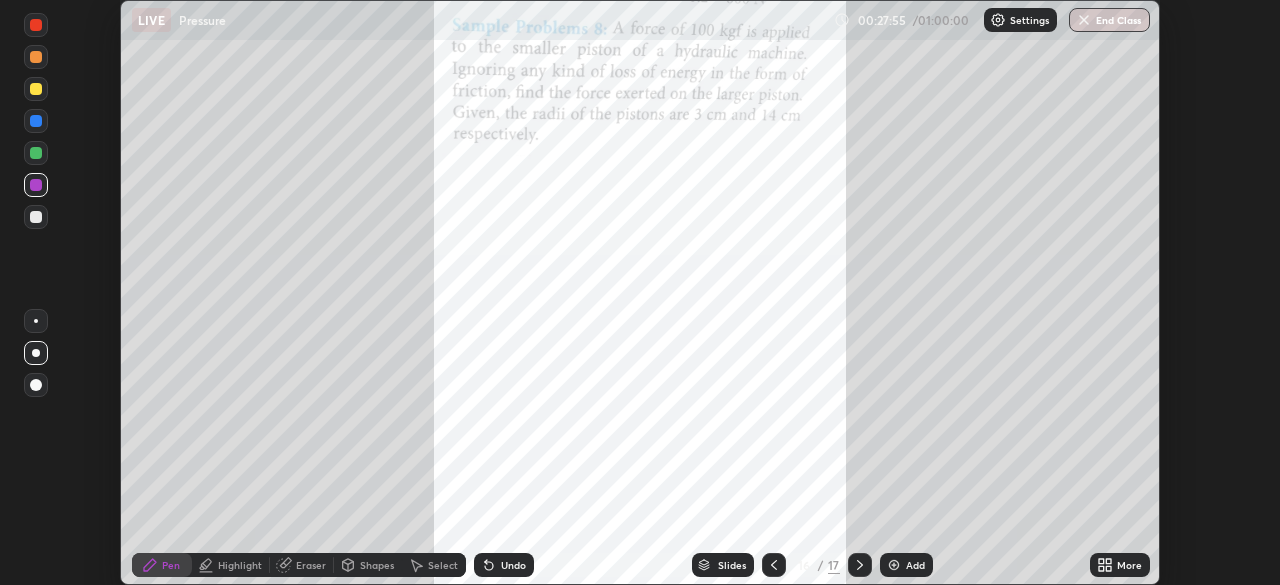 click 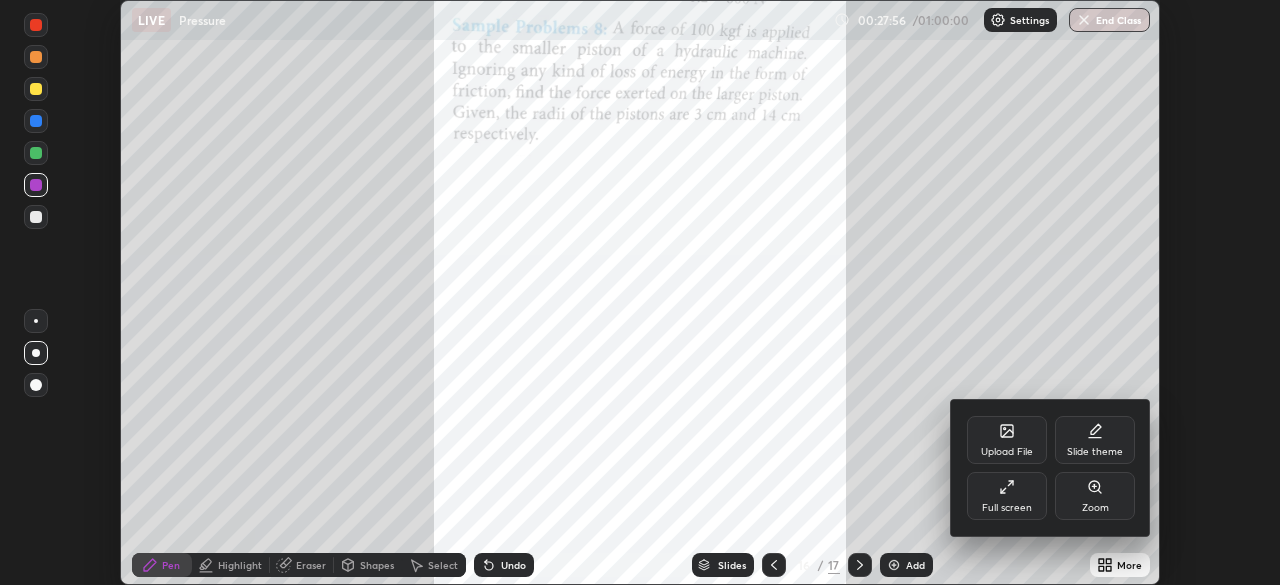 click on "Zoom" at bounding box center [1095, 496] 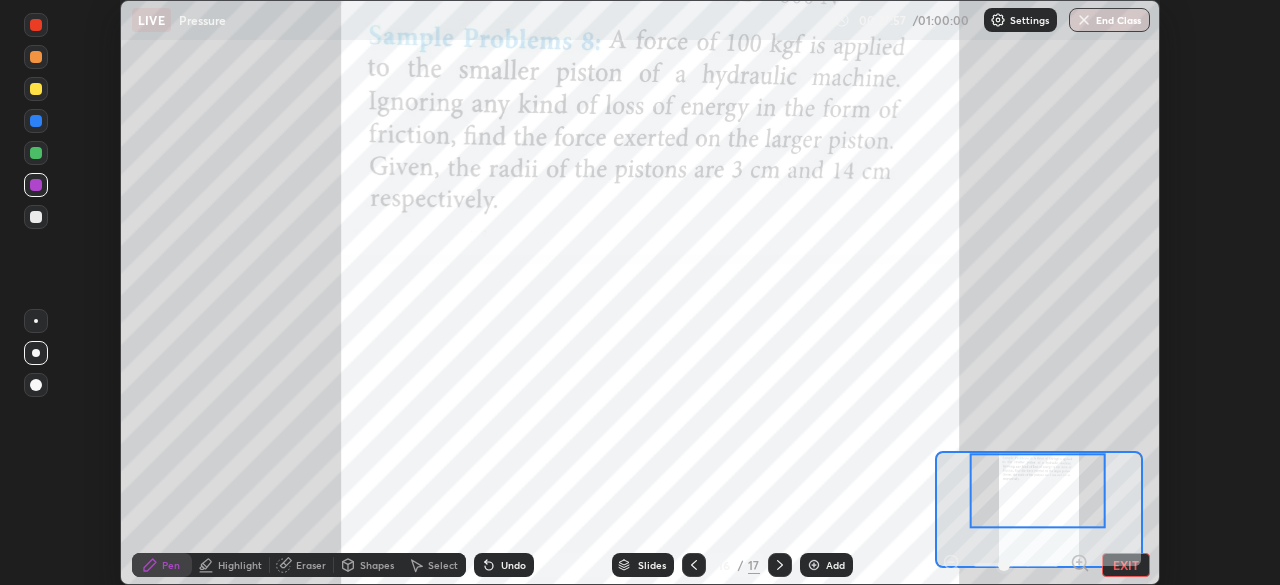 click 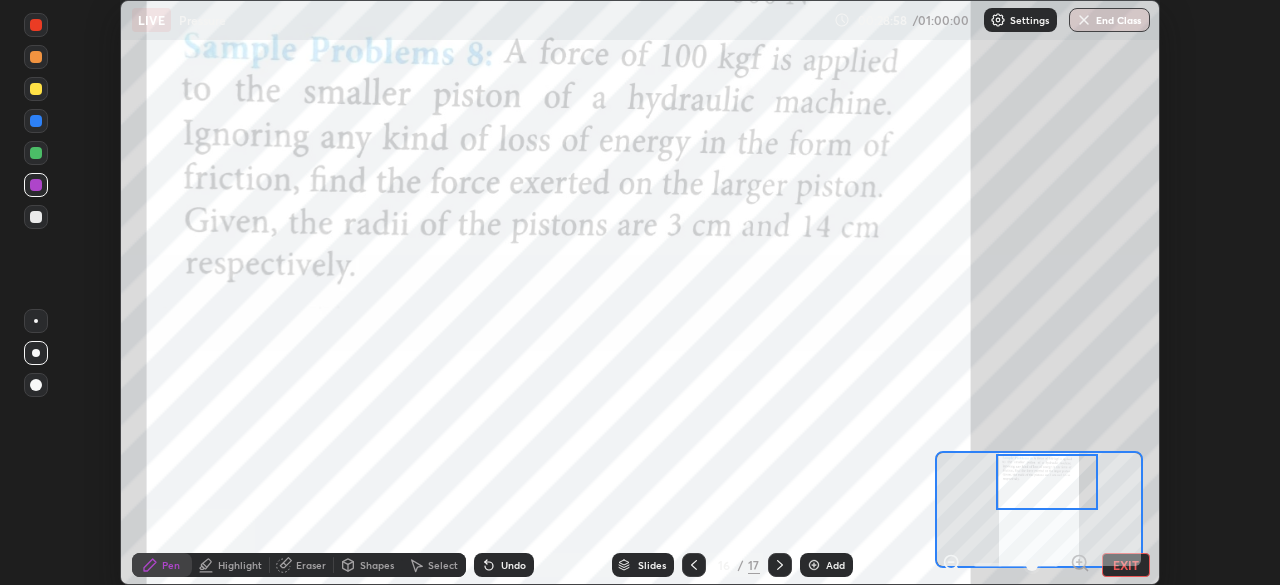 click at bounding box center [36, 25] 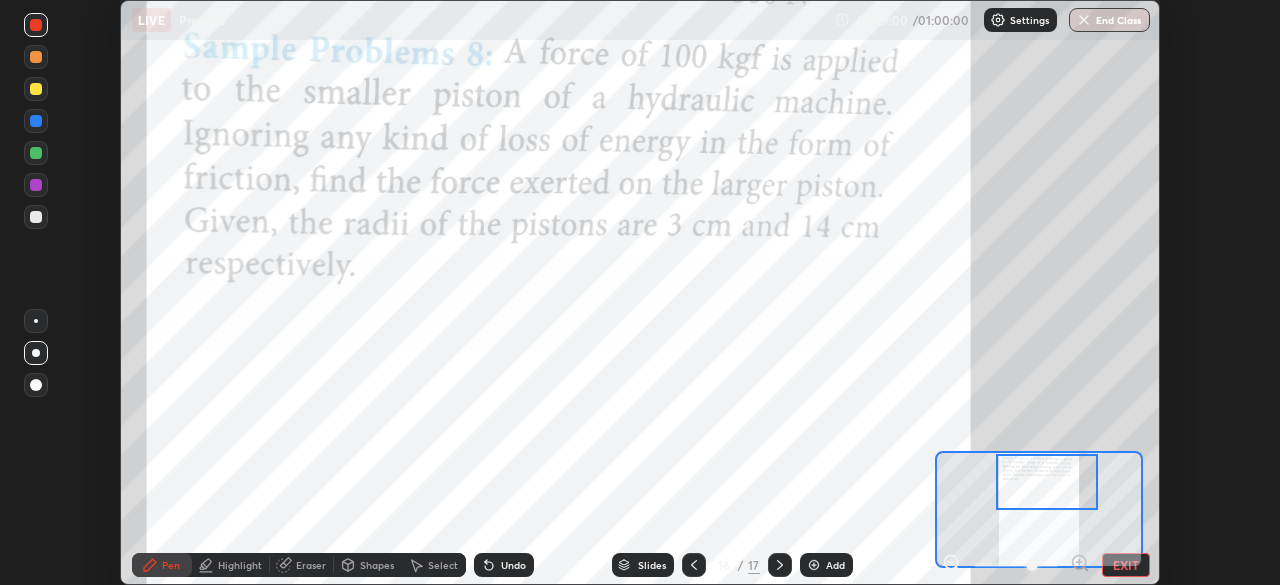click 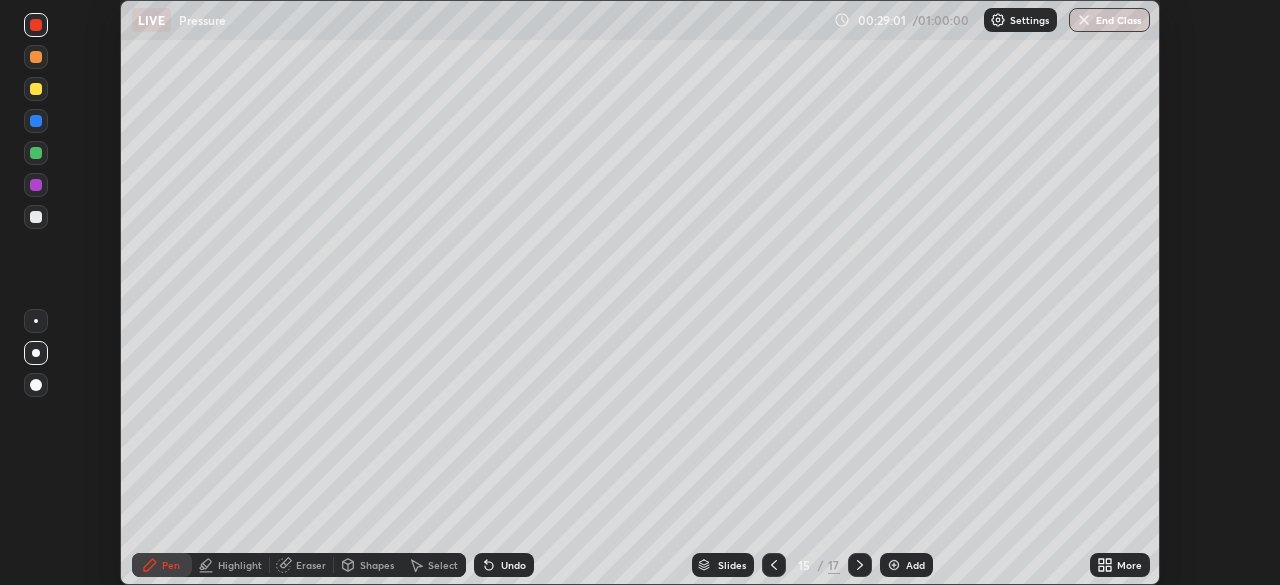 click 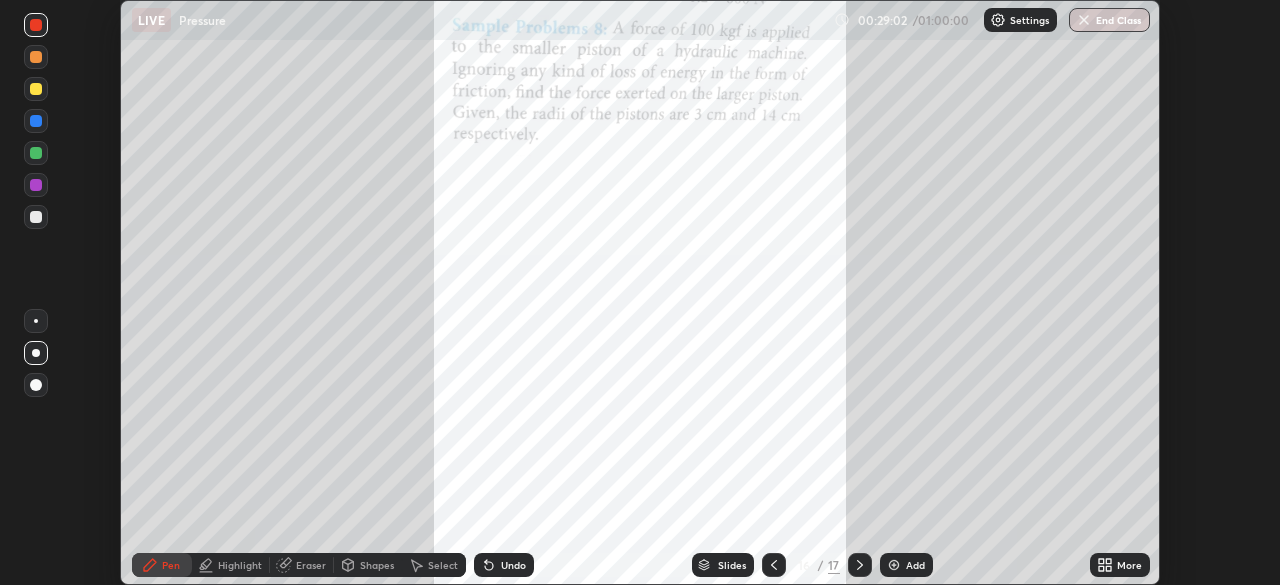 click 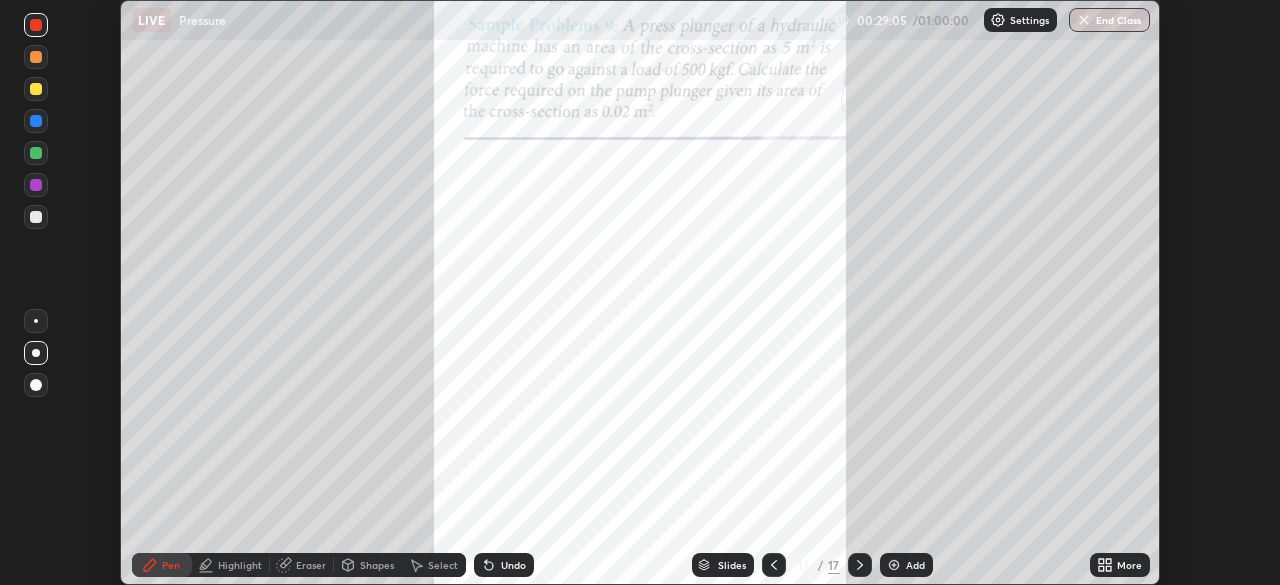 click 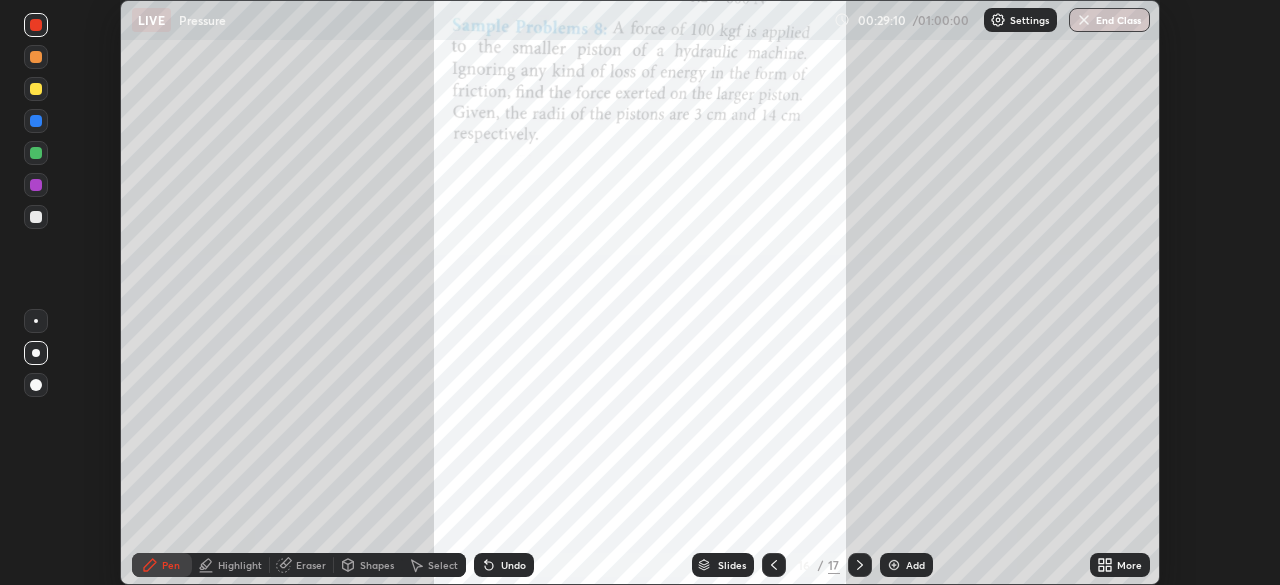 click 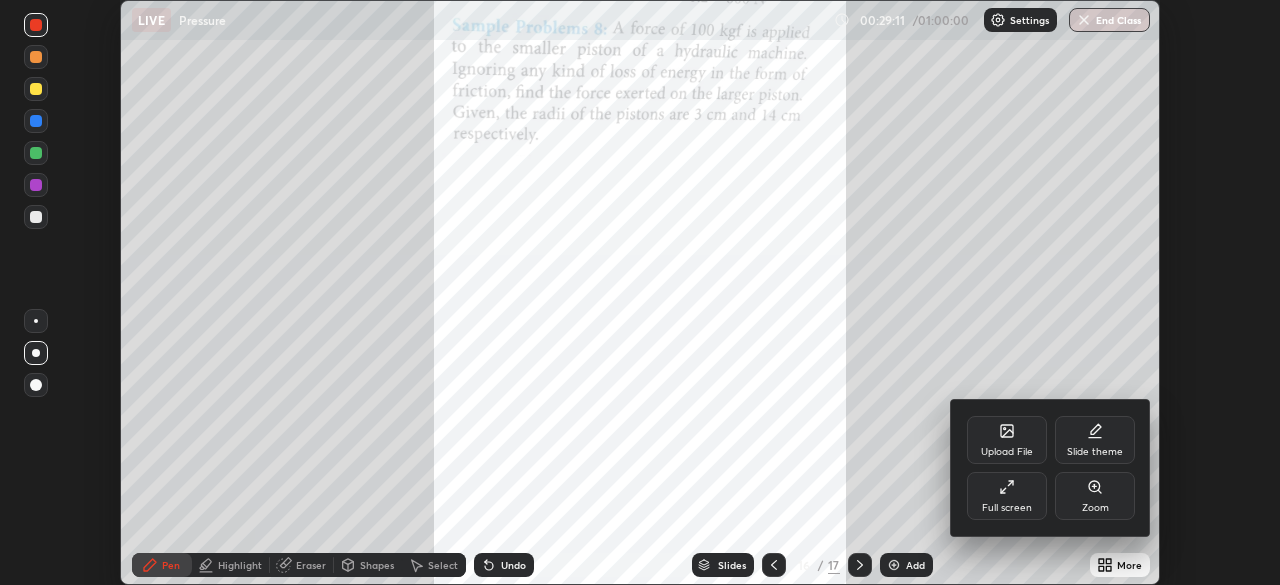 click on "Zoom" at bounding box center [1095, 496] 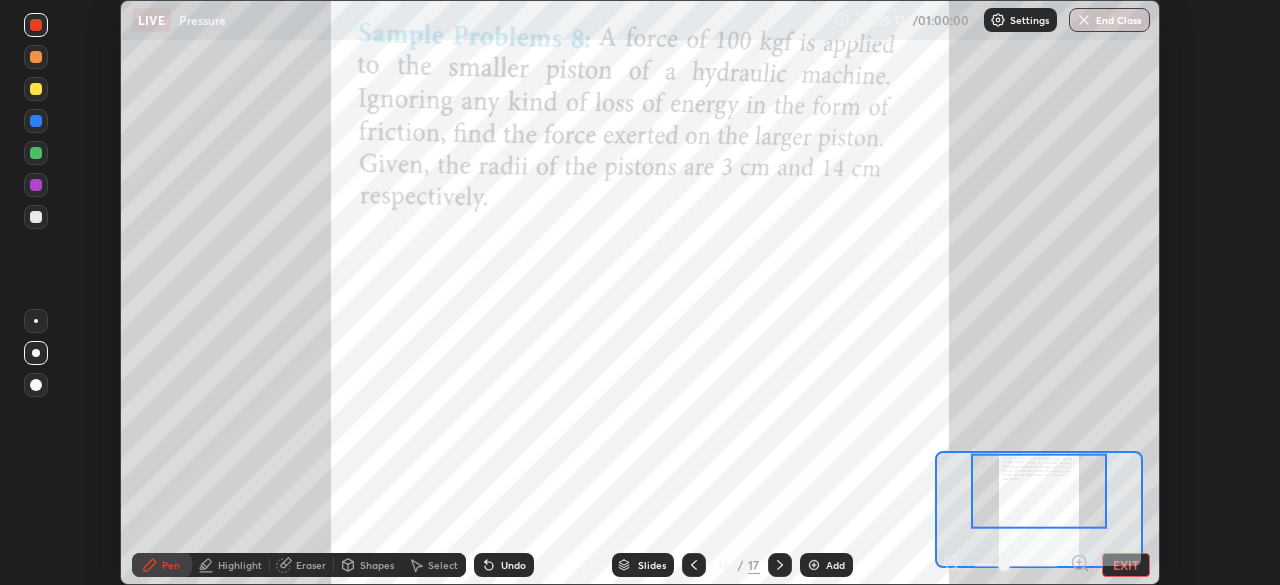 click 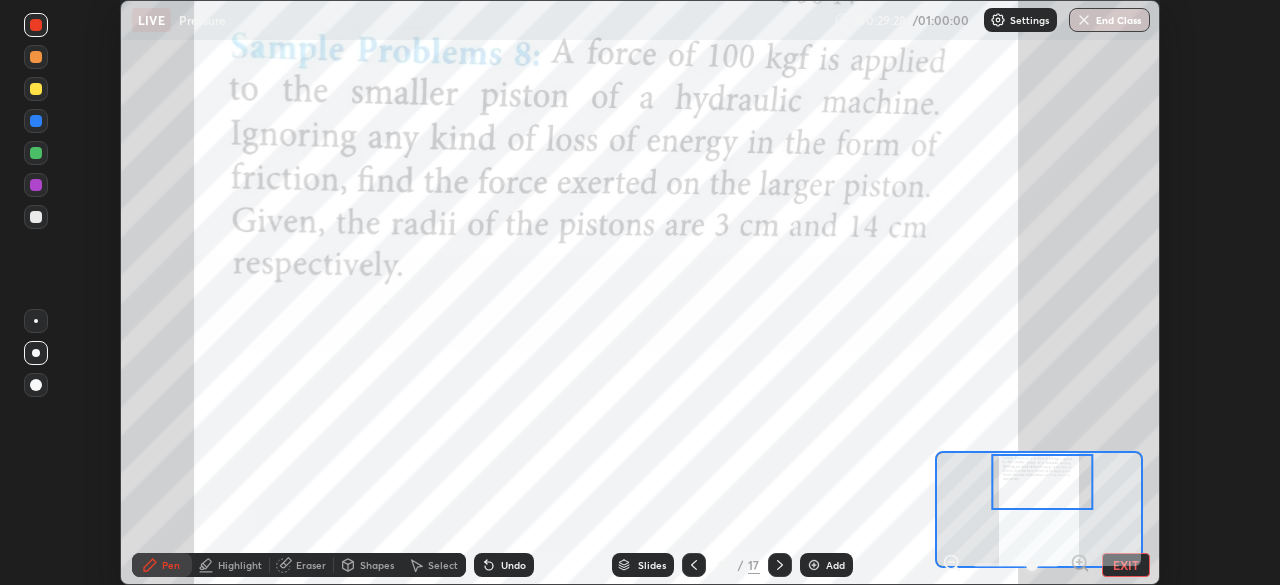 click at bounding box center [36, 321] 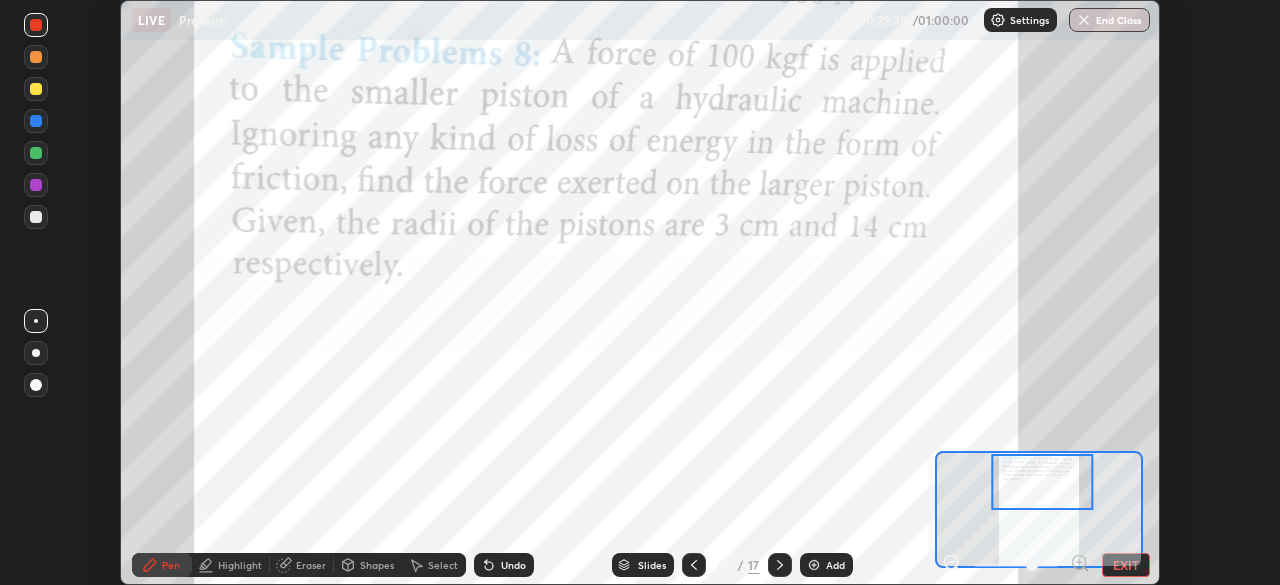 click 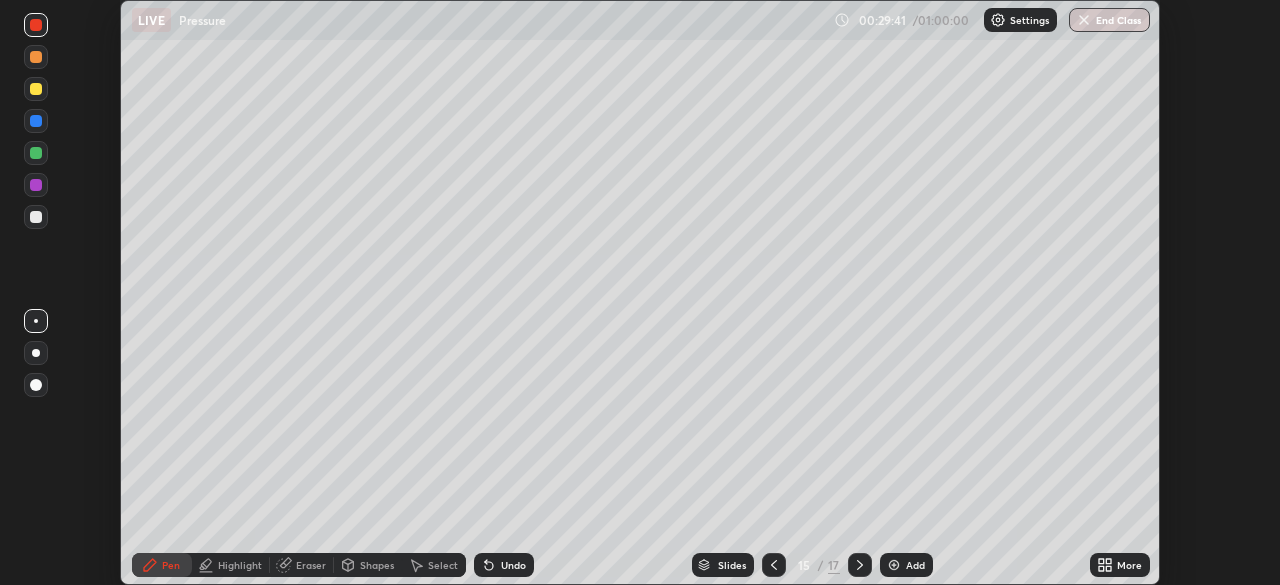 click 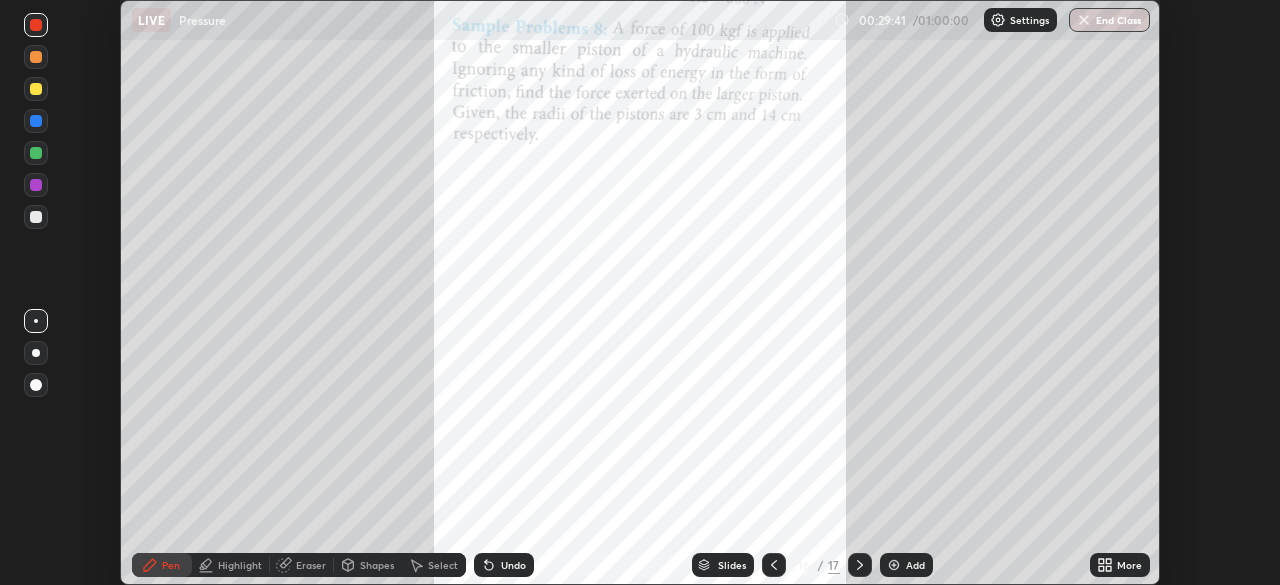 click 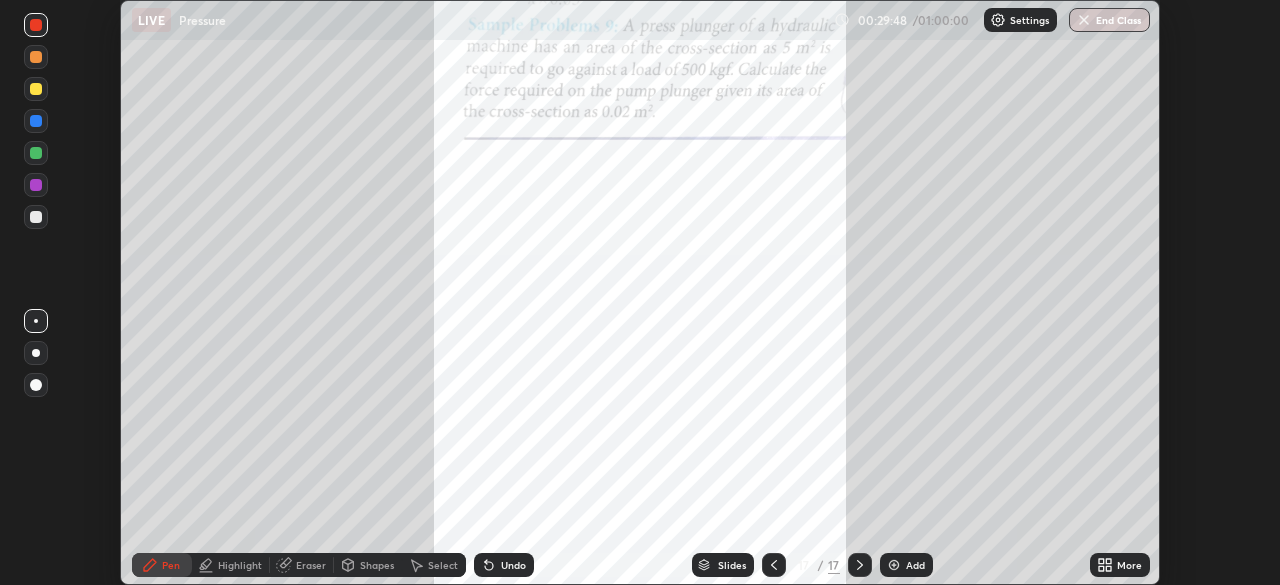 click 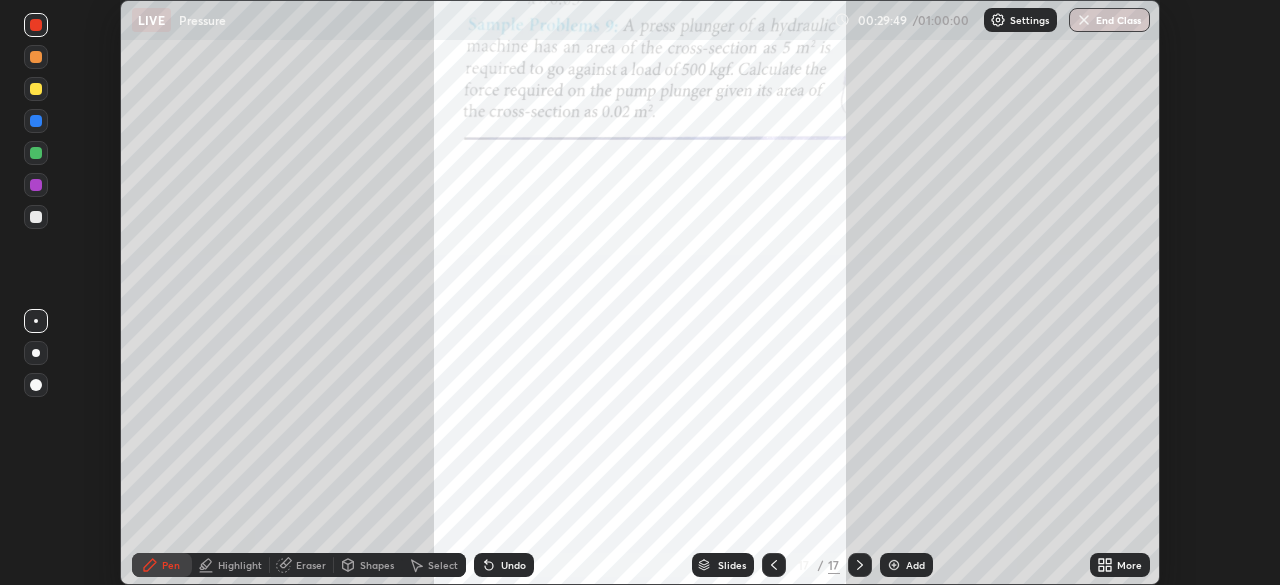 click 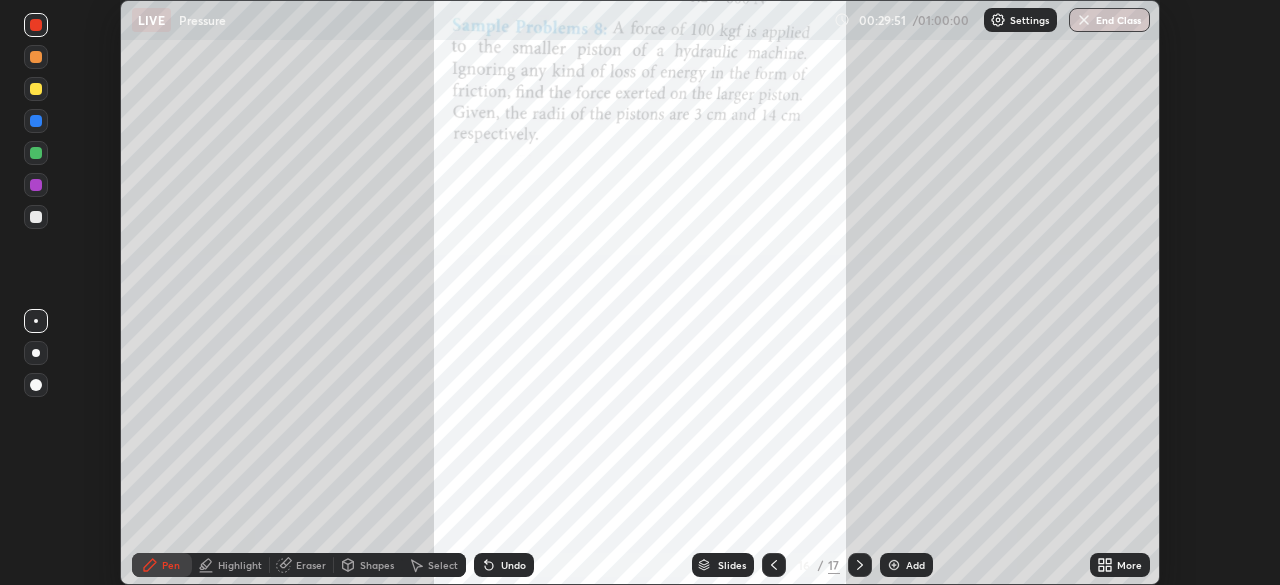 click 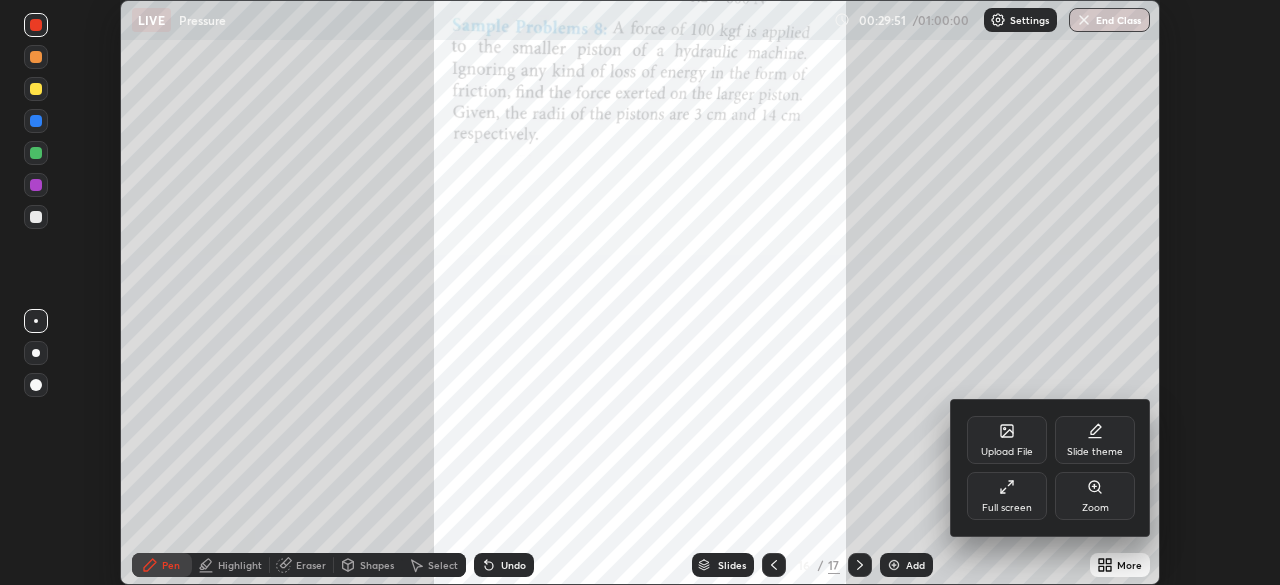 click on "Zoom" at bounding box center (1095, 496) 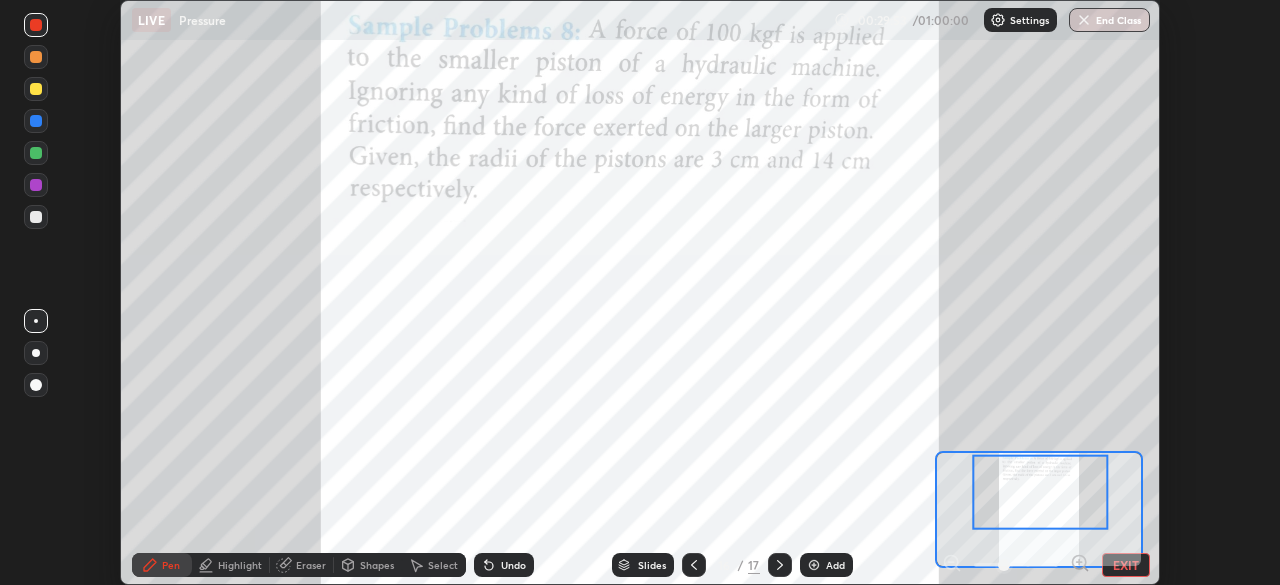 click 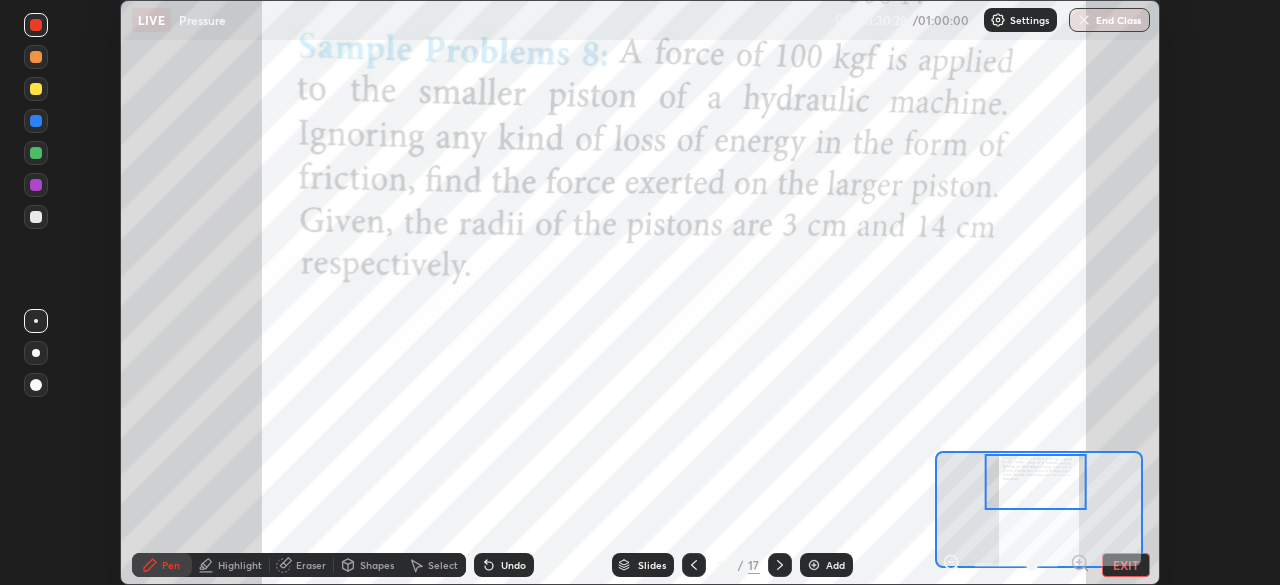 click at bounding box center [36, 153] 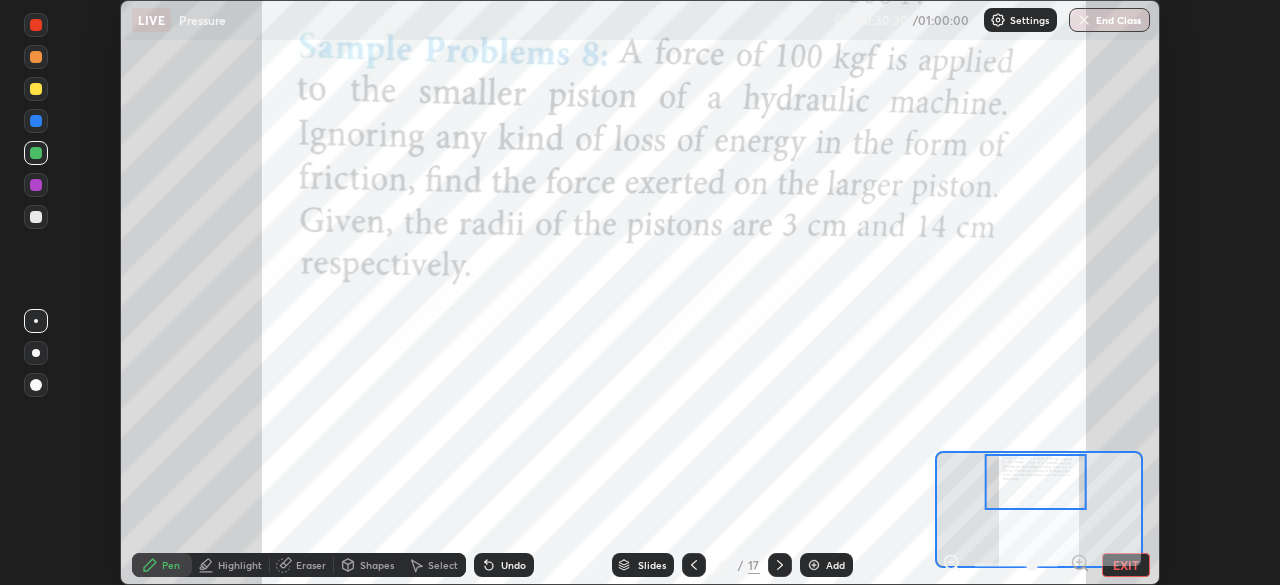 click at bounding box center [36, 25] 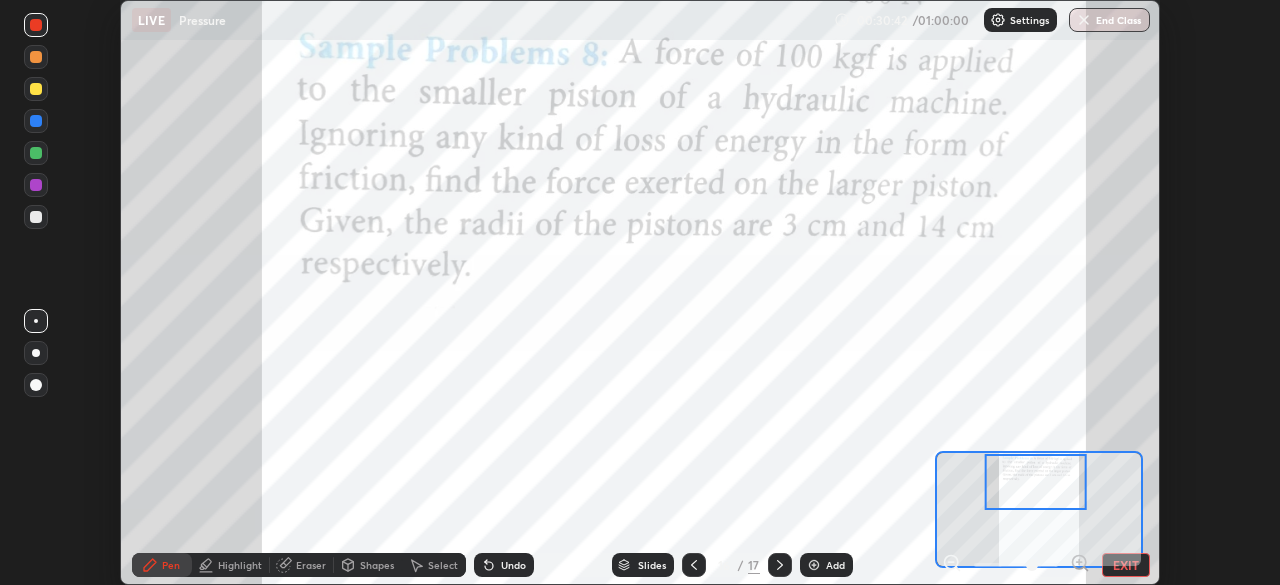 click at bounding box center (36, 185) 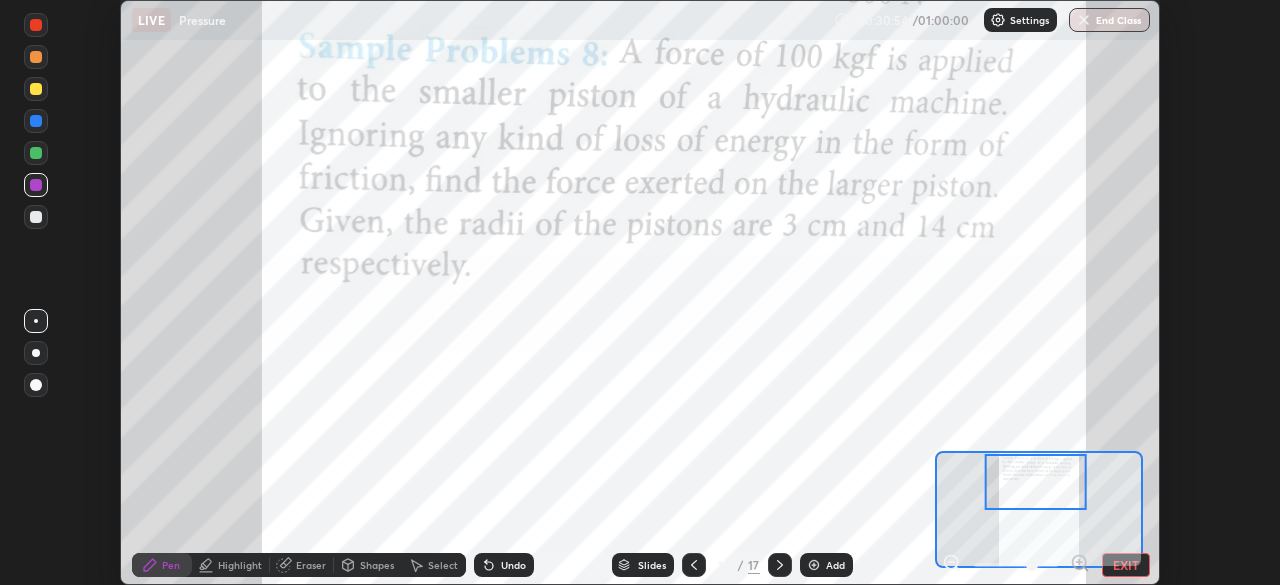 click at bounding box center [36, 121] 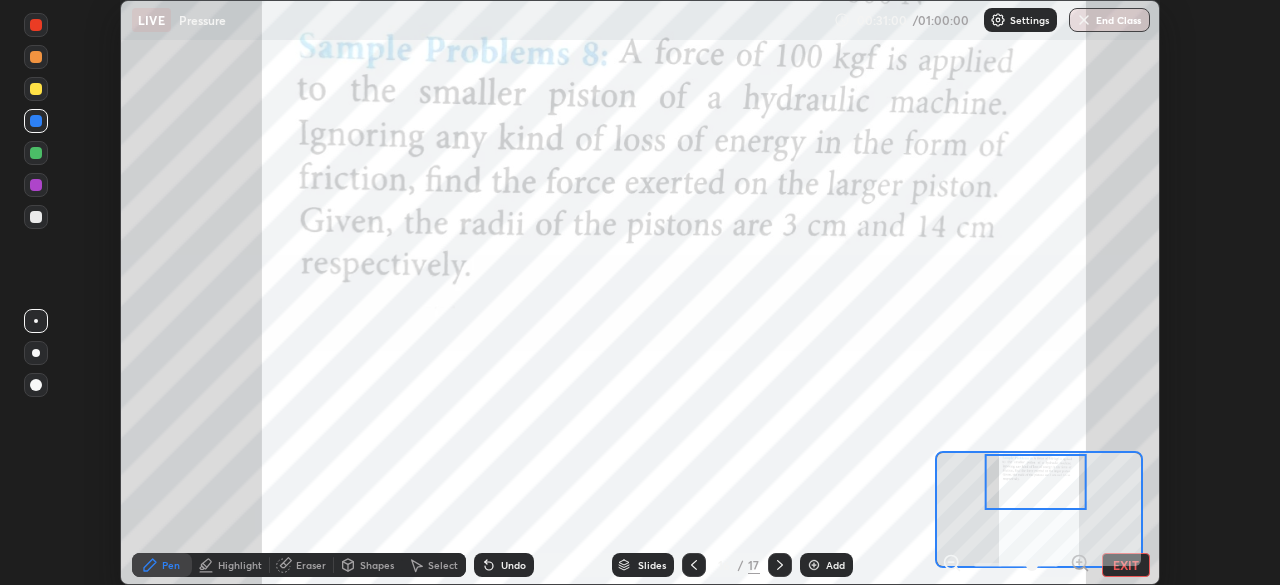 click at bounding box center (36, 25) 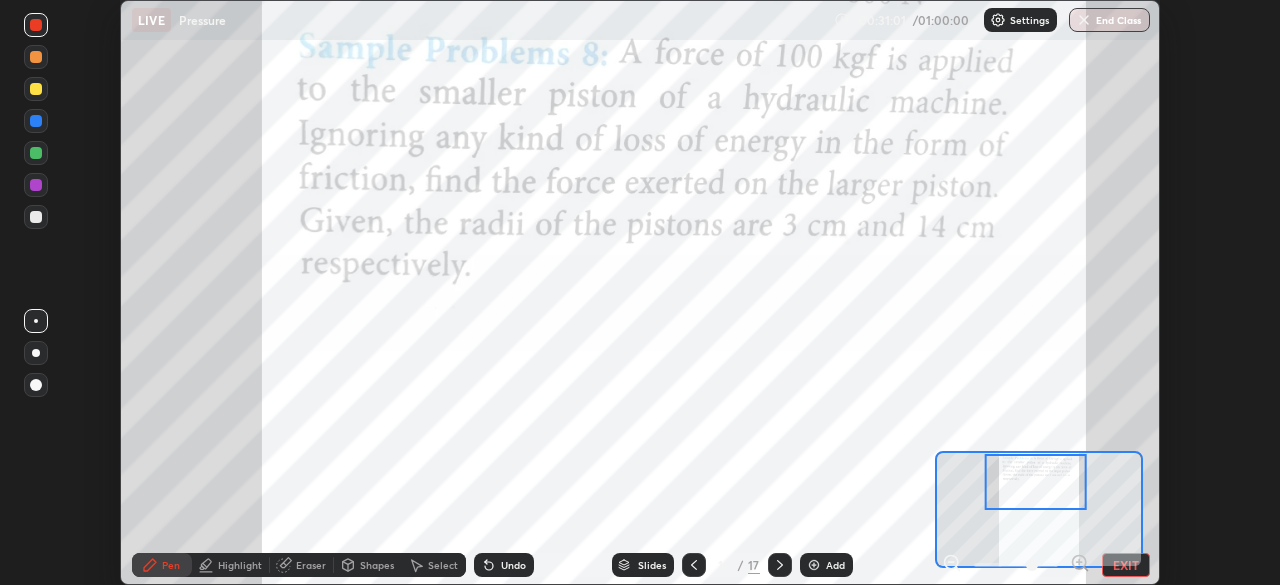 click at bounding box center [36, 153] 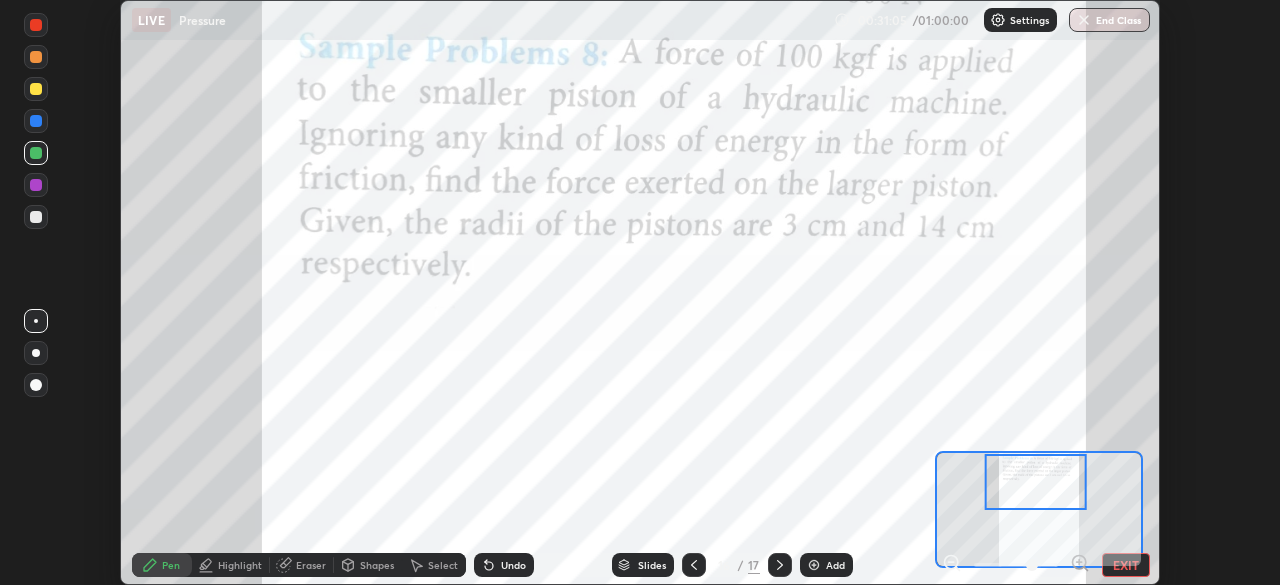 click at bounding box center [36, 185] 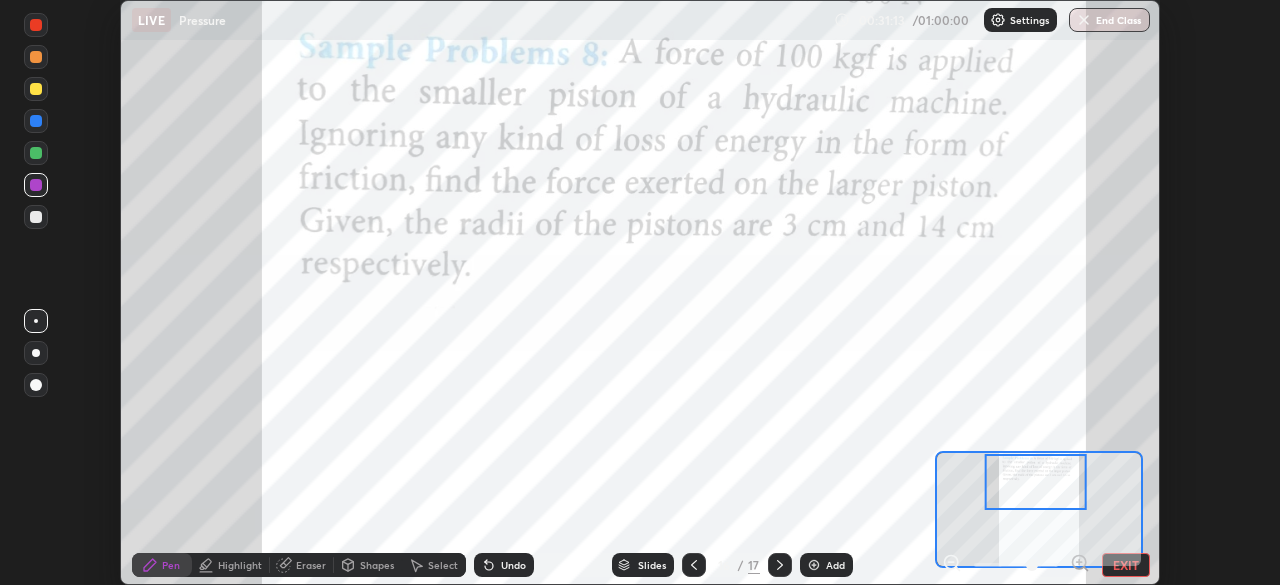 click at bounding box center [36, 121] 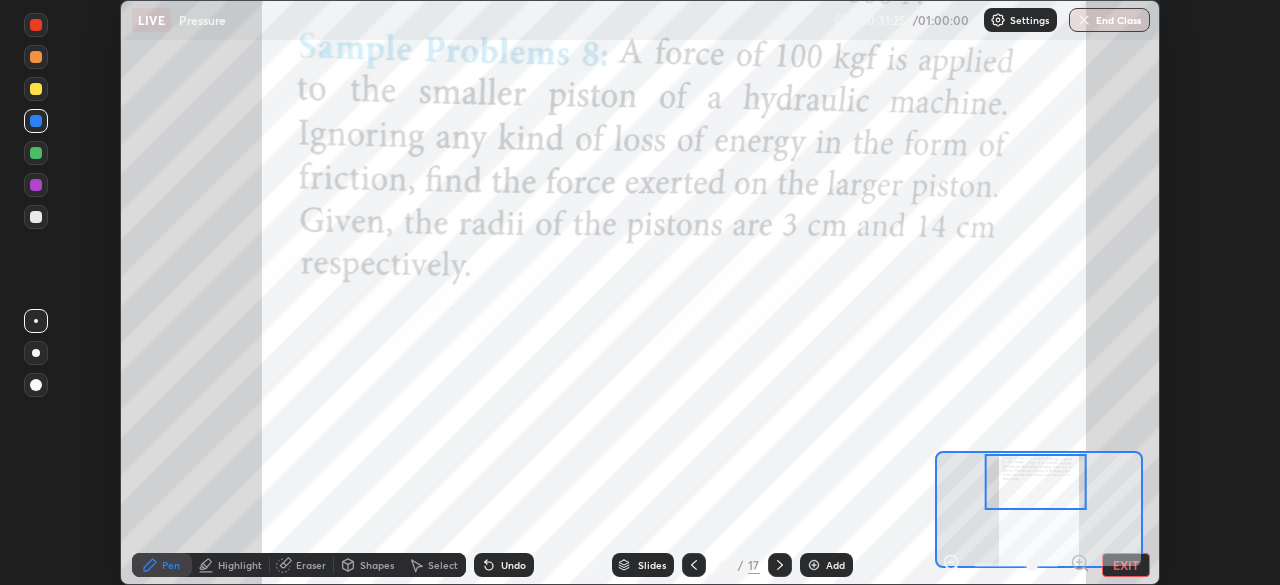 click at bounding box center [36, 153] 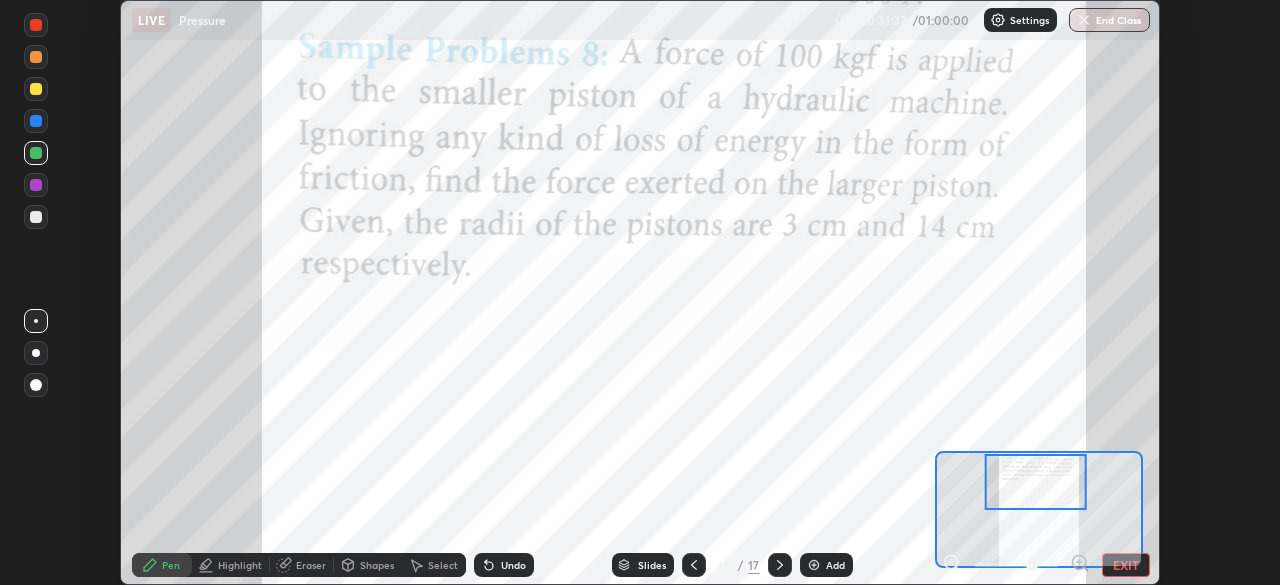 click at bounding box center [36, 89] 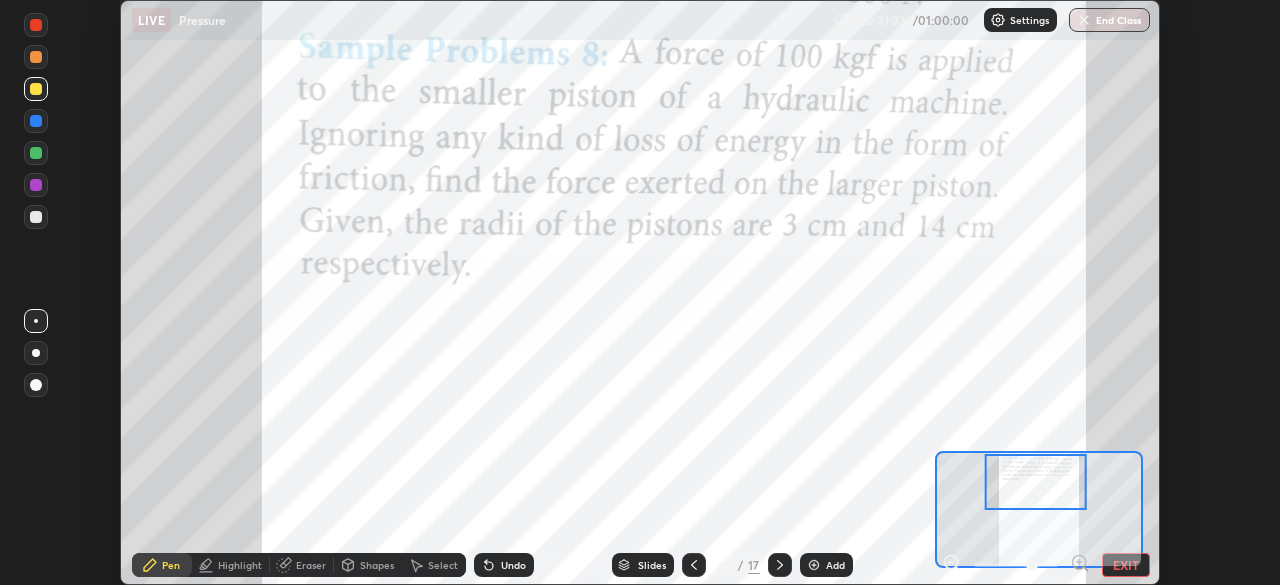 click at bounding box center [36, 25] 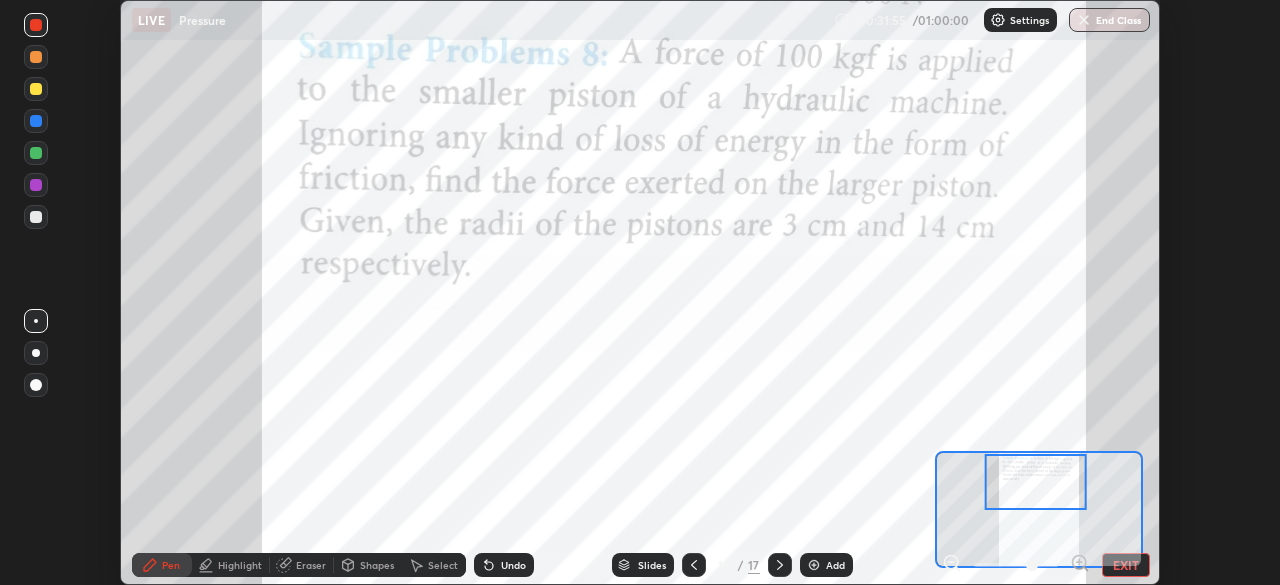 click 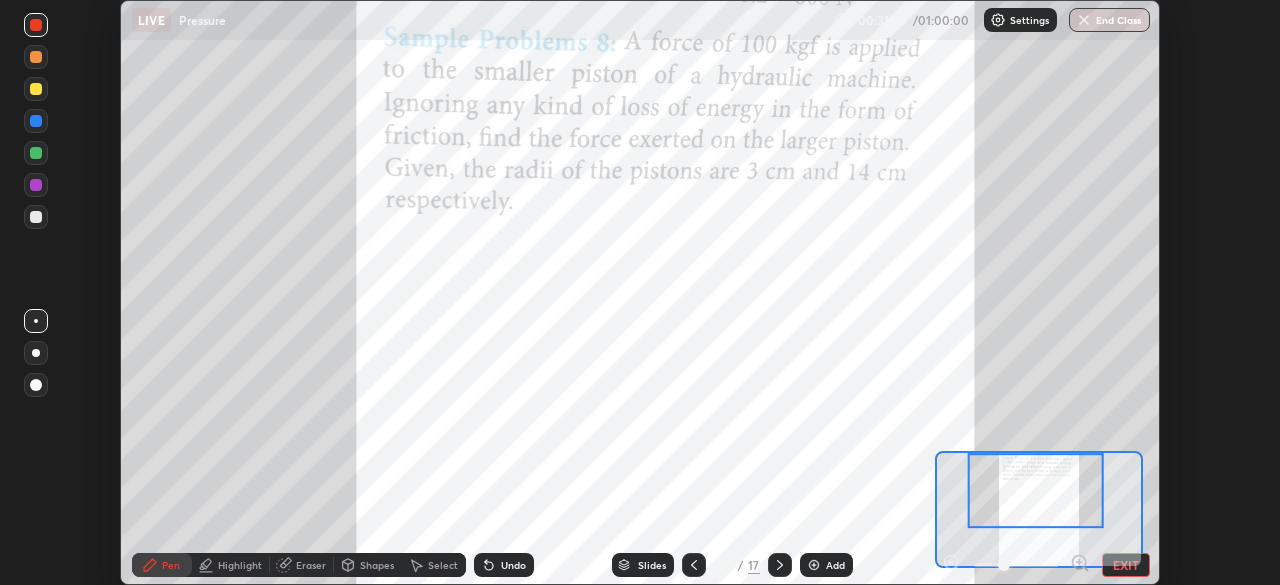 click at bounding box center (36, 185) 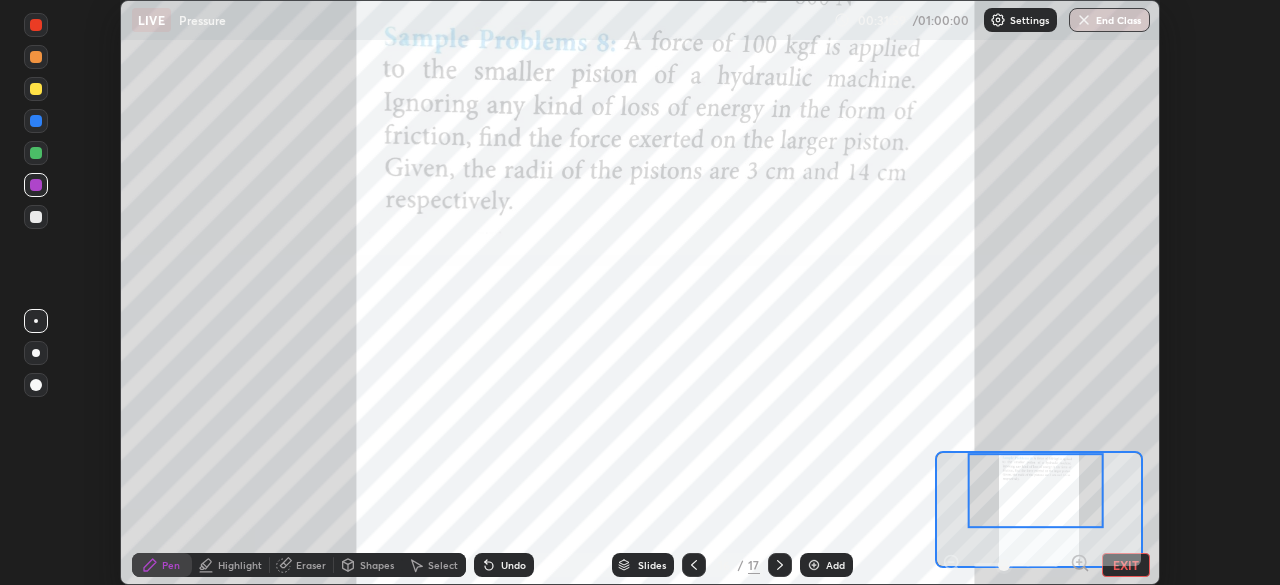 click at bounding box center (36, 153) 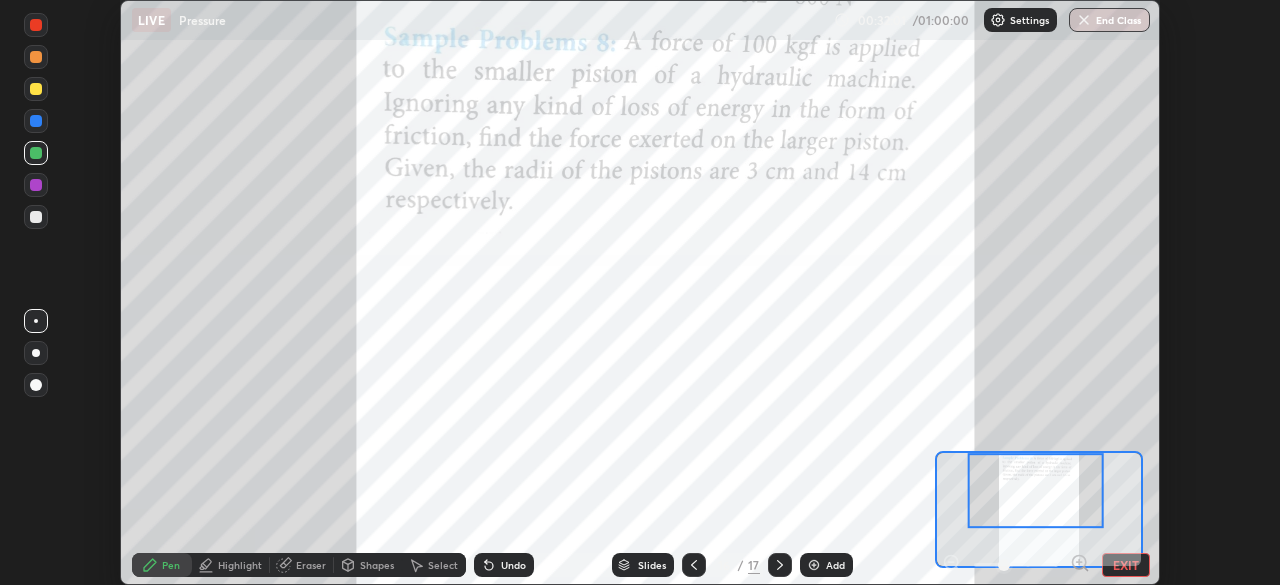 click at bounding box center [36, 121] 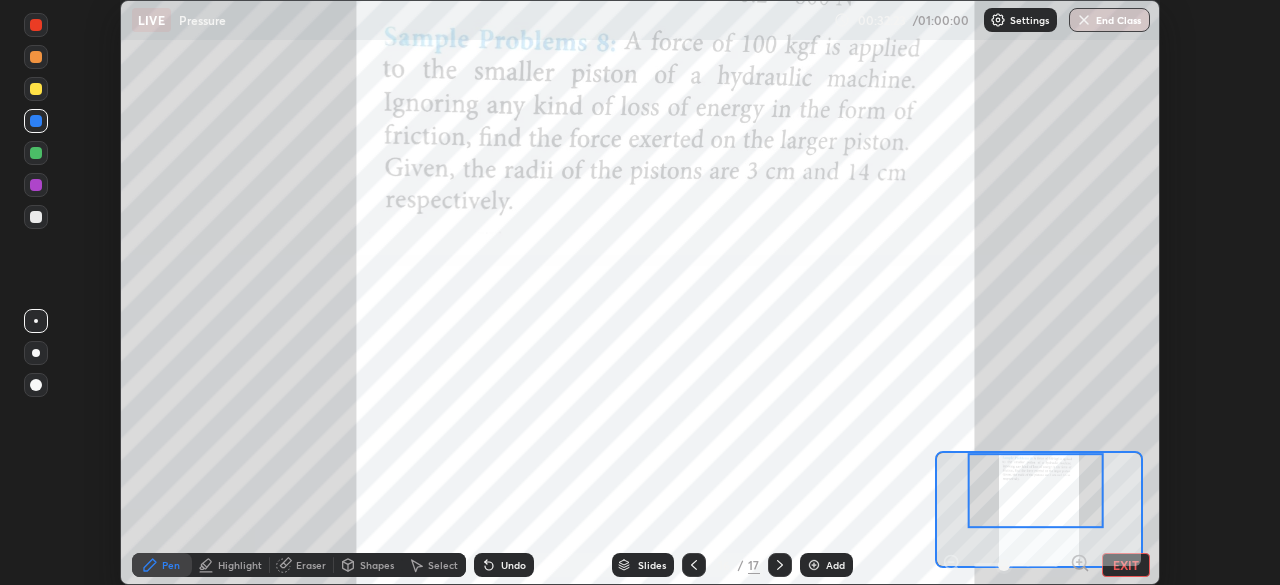 click at bounding box center [36, 153] 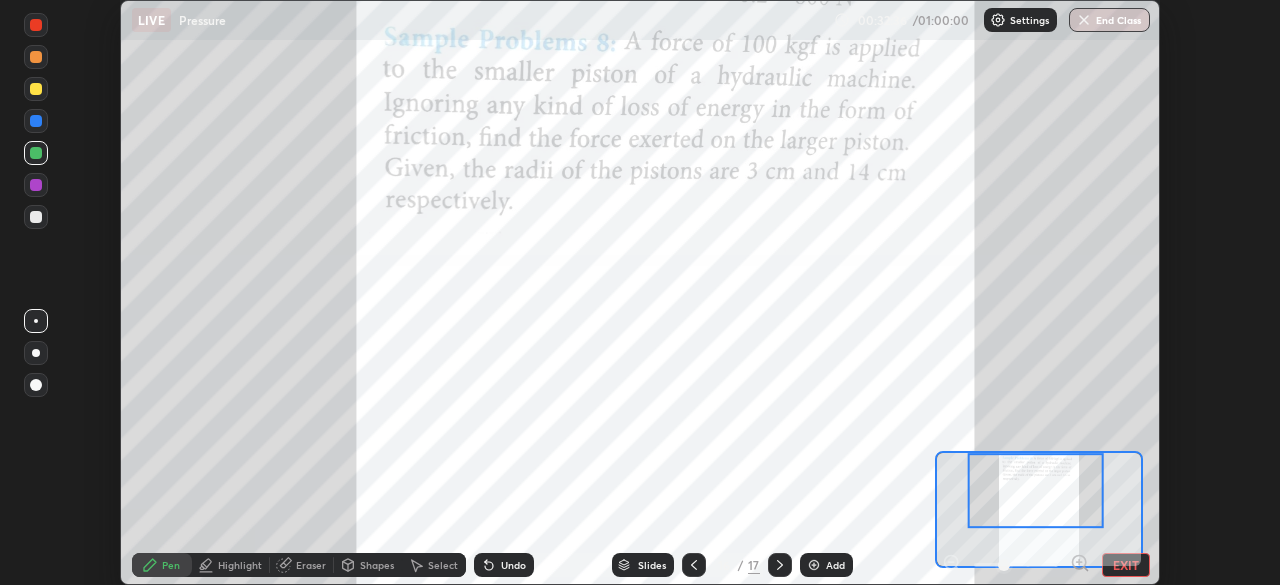 click at bounding box center (36, 25) 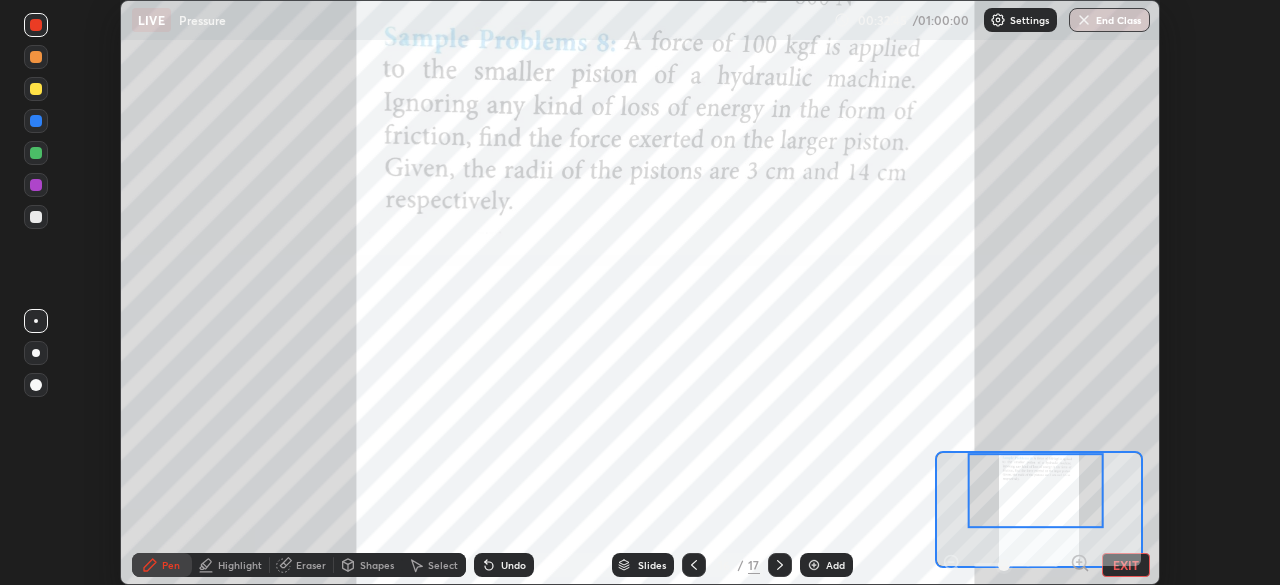 click at bounding box center [36, 185] 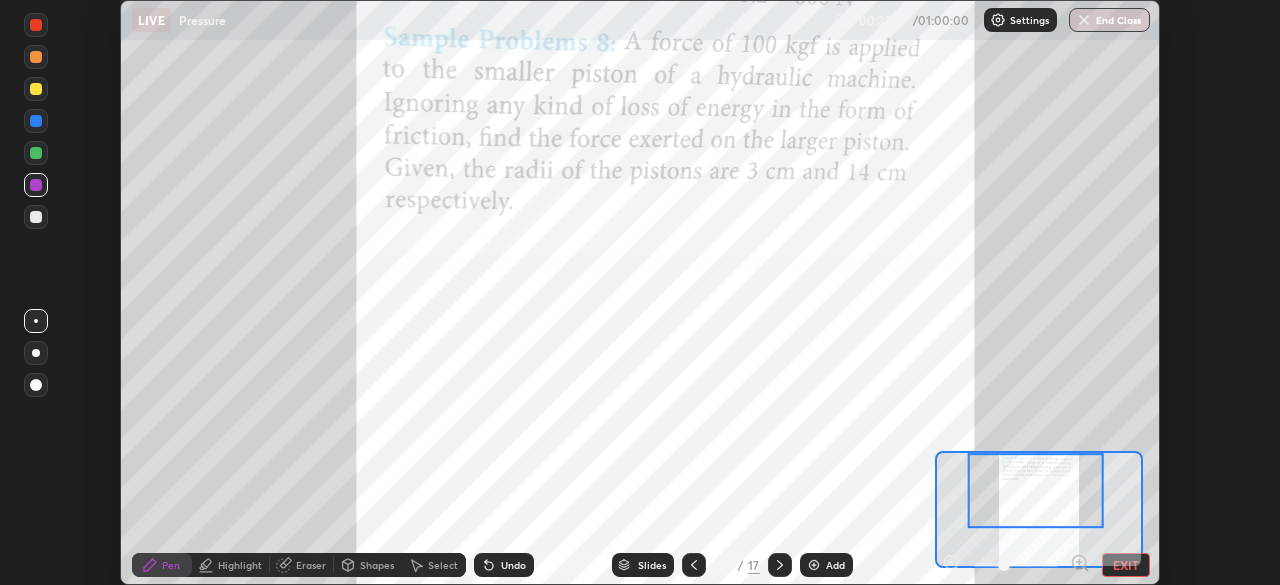 click on "Eraser" at bounding box center [311, 565] 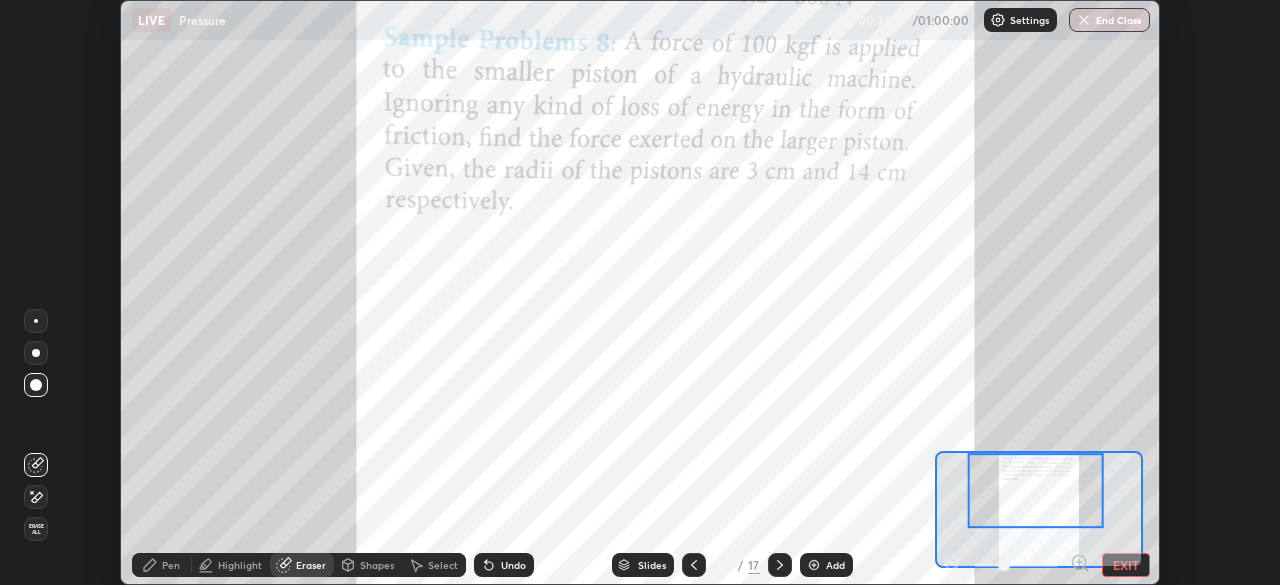 click 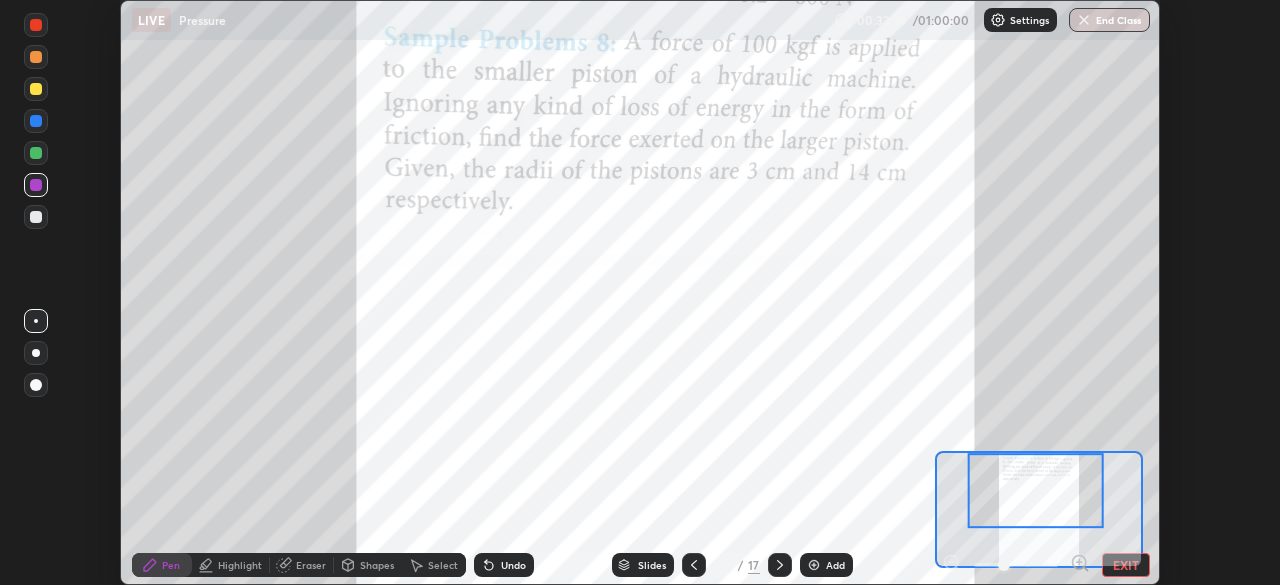 click at bounding box center [36, 25] 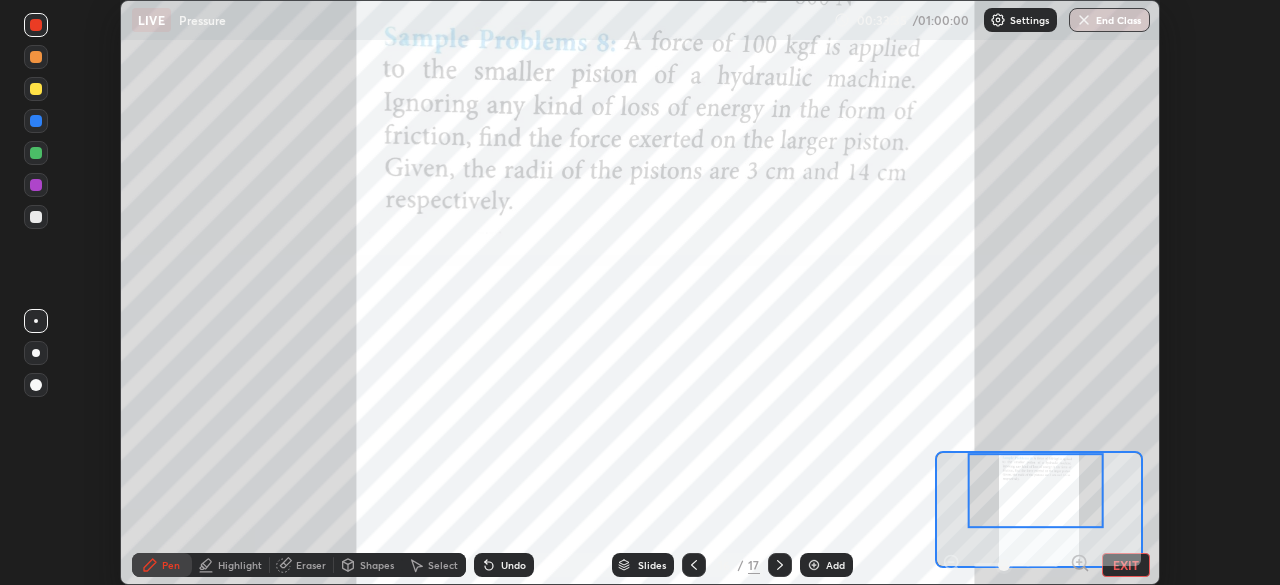 click at bounding box center (1016, 565) 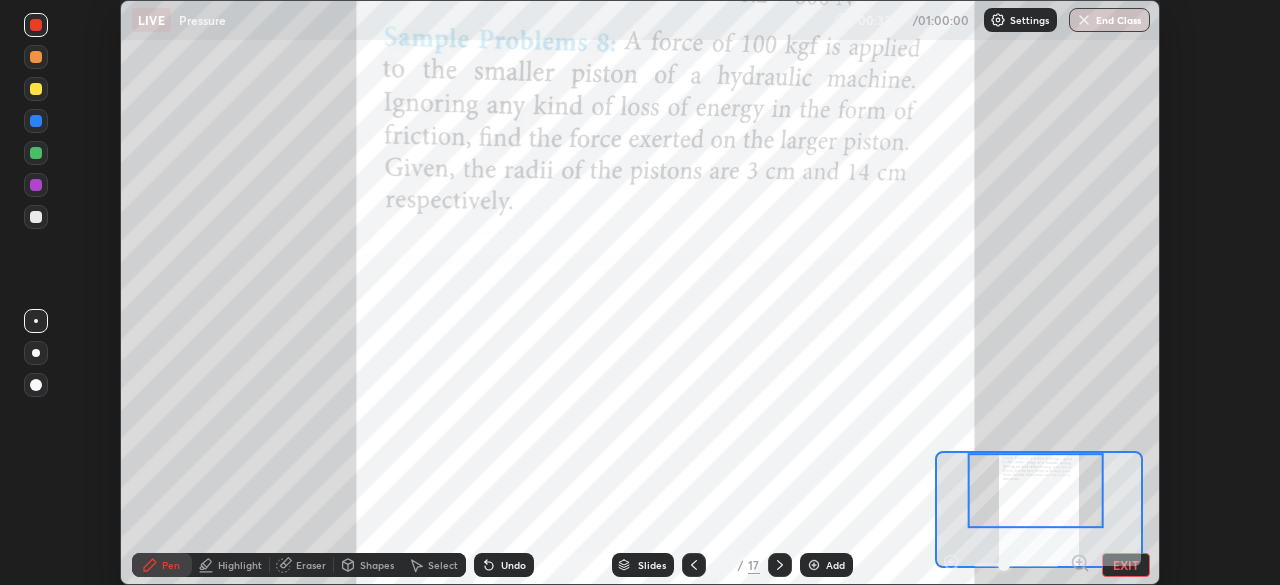 click at bounding box center (1016, 565) 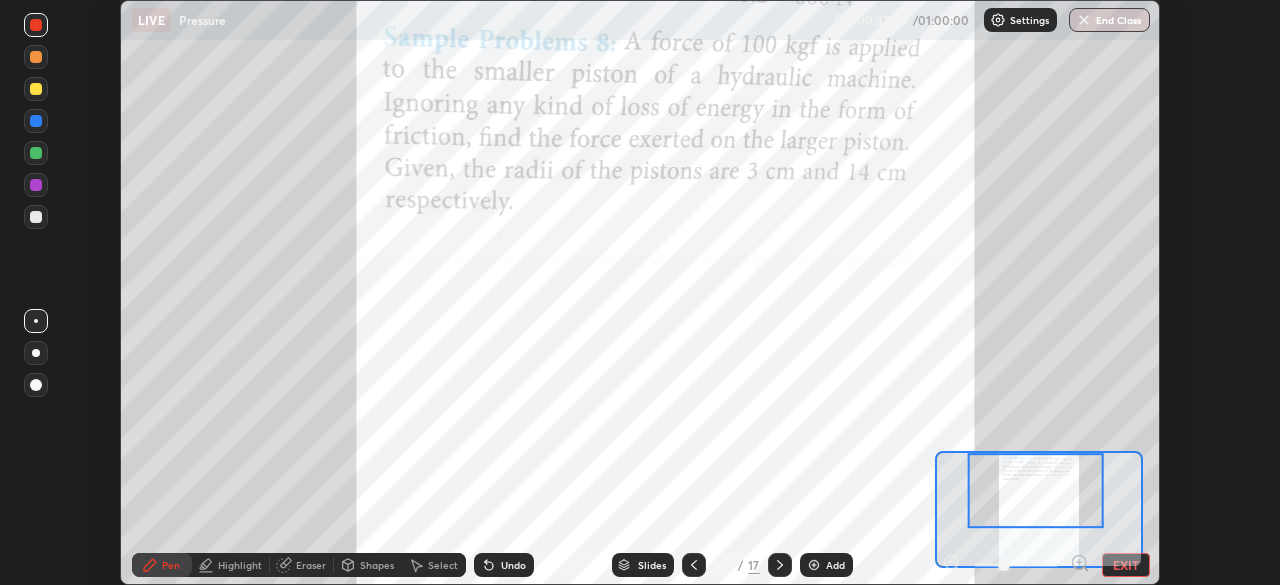 click on "EXIT" at bounding box center (1126, 565) 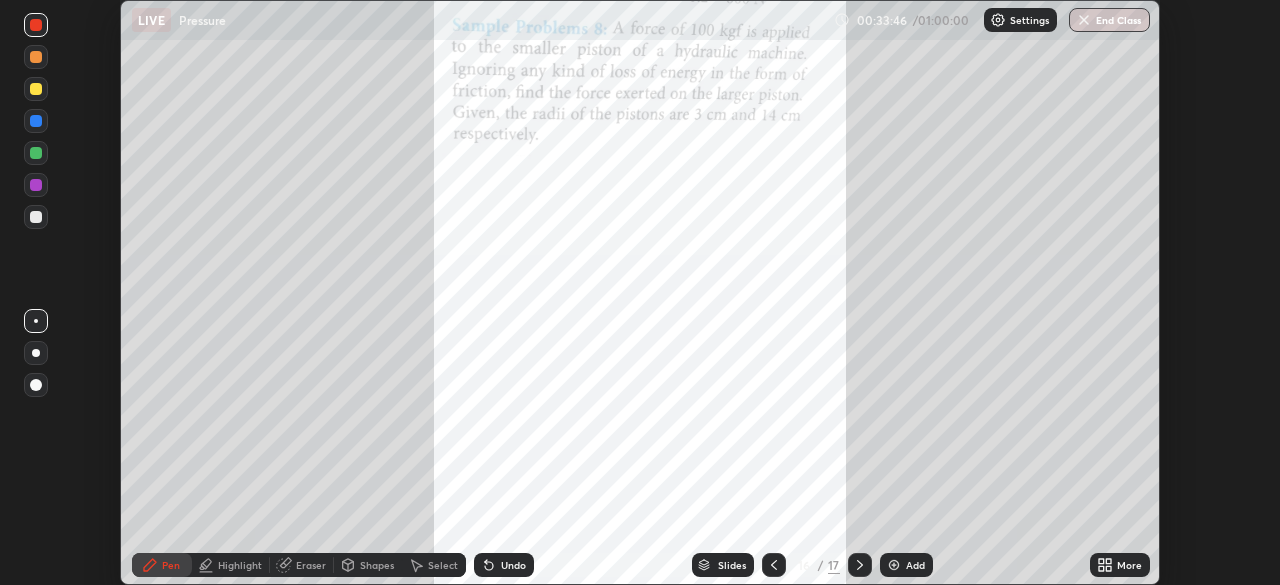 click at bounding box center (36, 353) 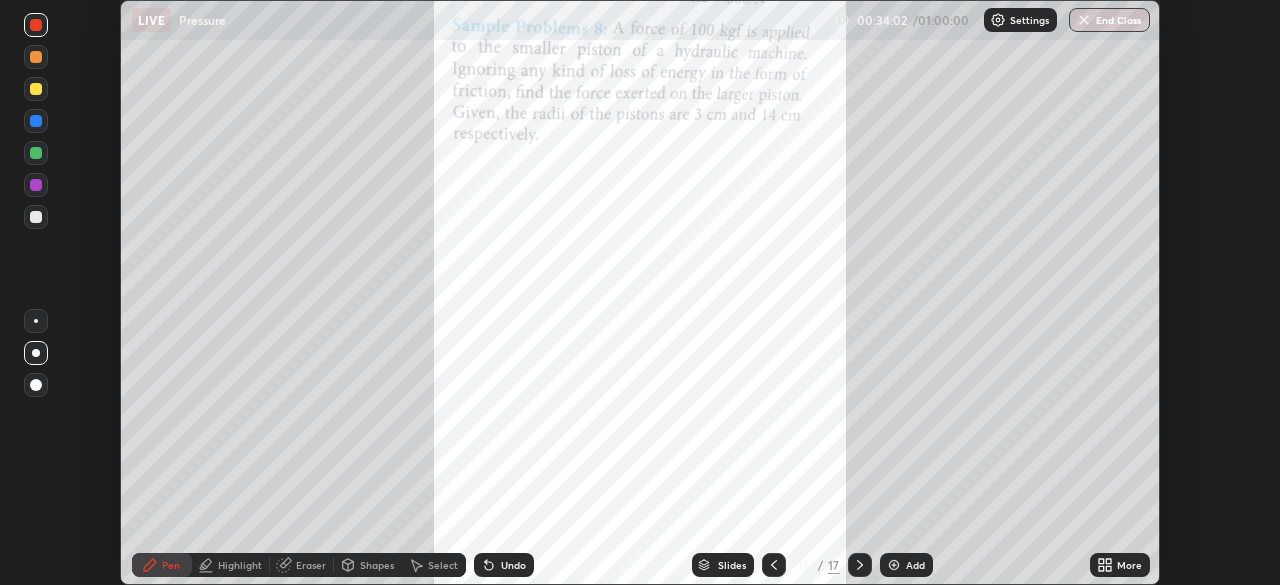 click at bounding box center (36, 153) 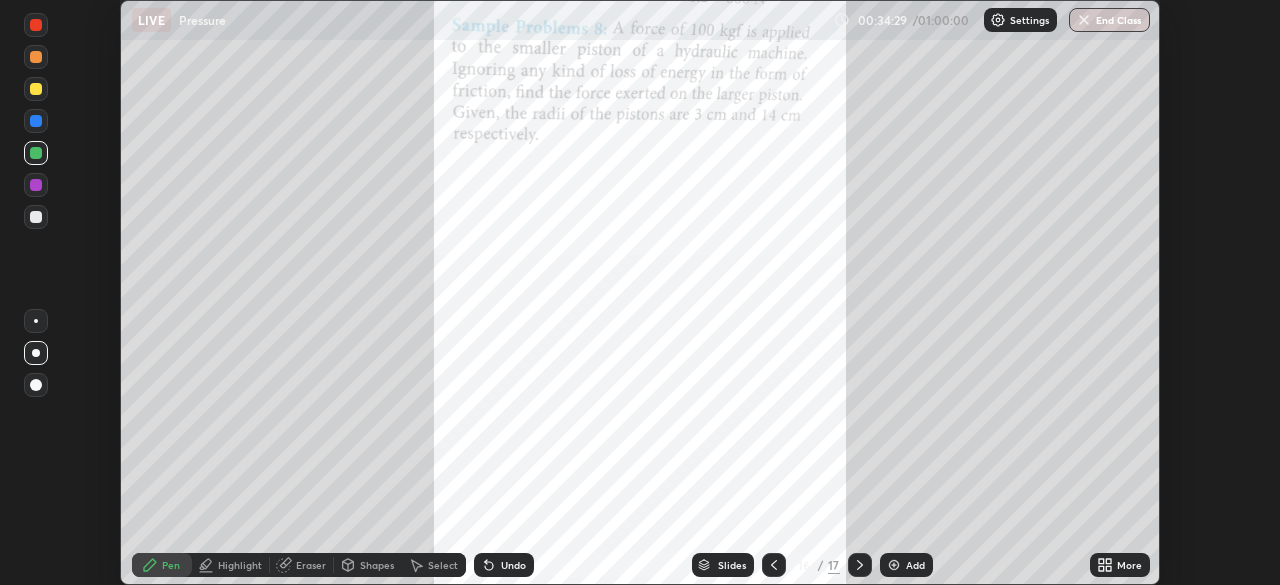 click on "Undo" at bounding box center [504, 565] 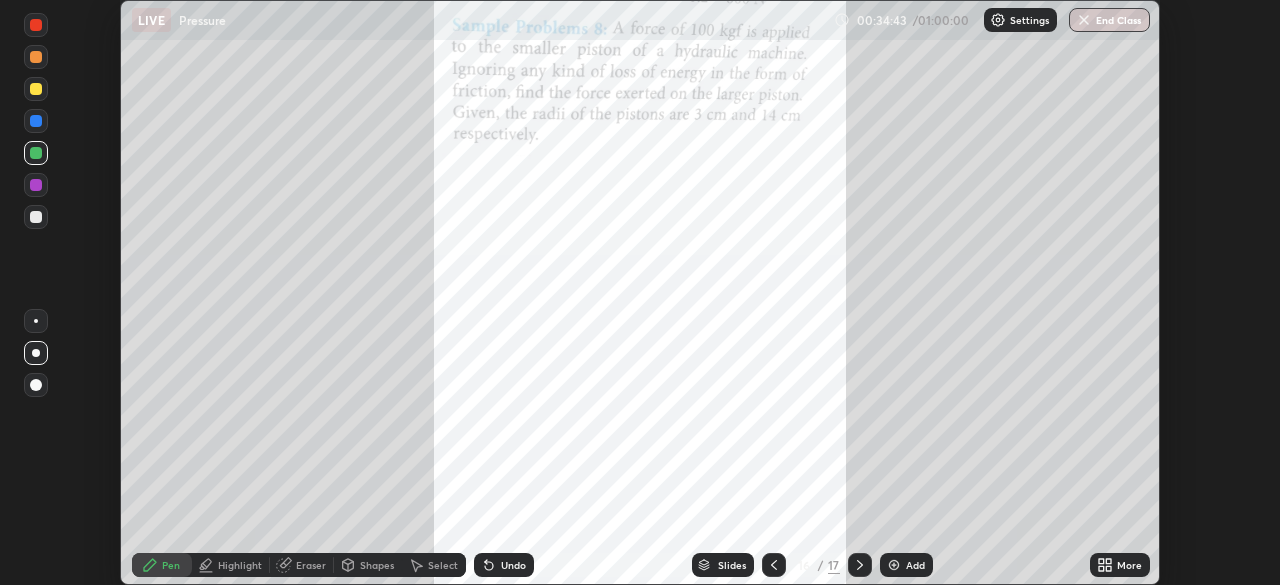 click at bounding box center (36, 185) 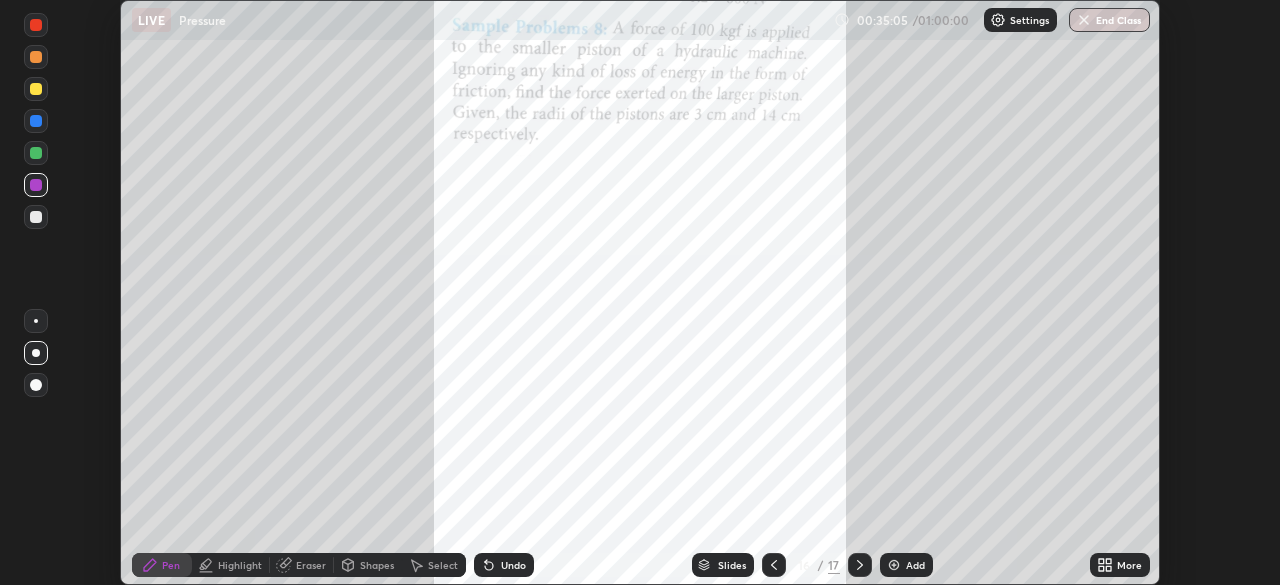 click 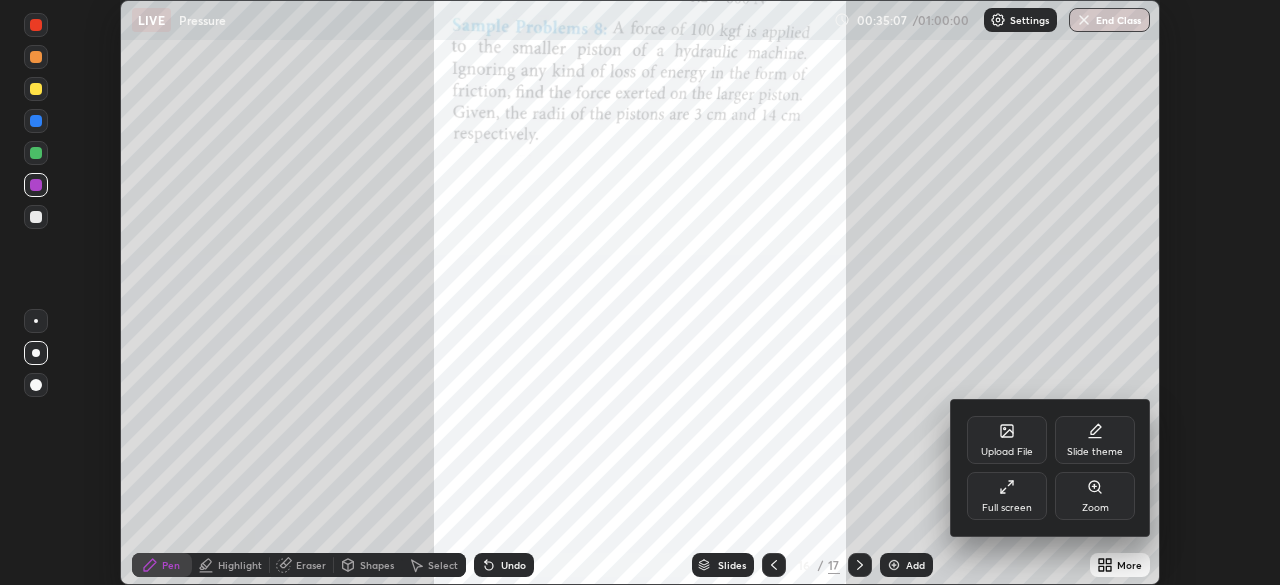 click on "Upload File" at bounding box center (1007, 440) 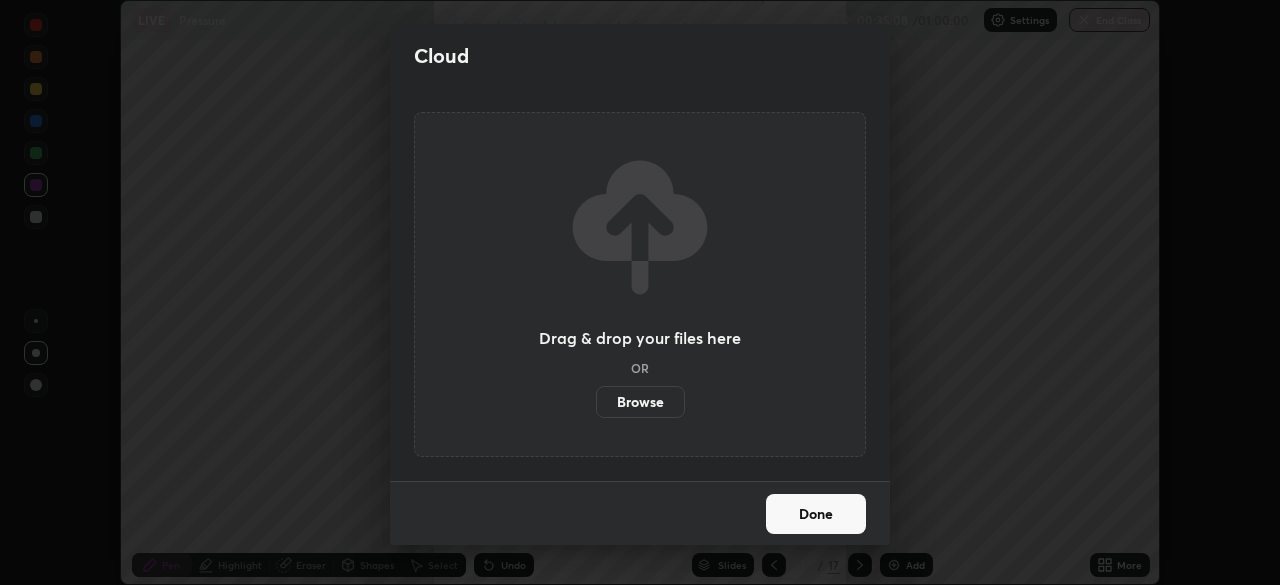 click on "Browse" at bounding box center (640, 402) 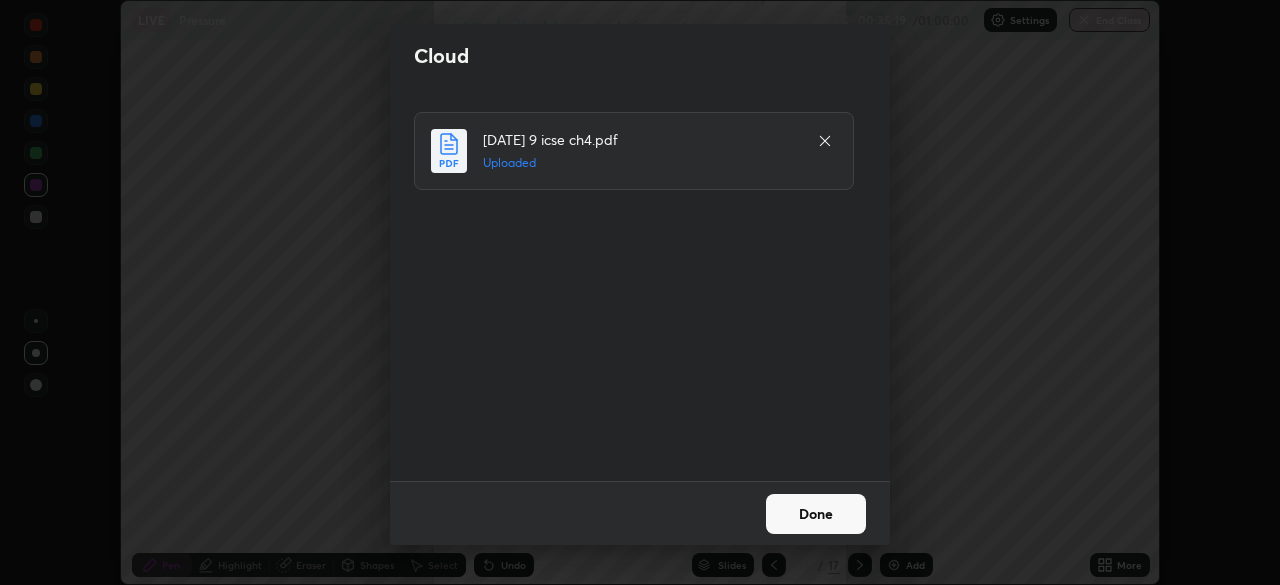 click on "Done" at bounding box center [816, 514] 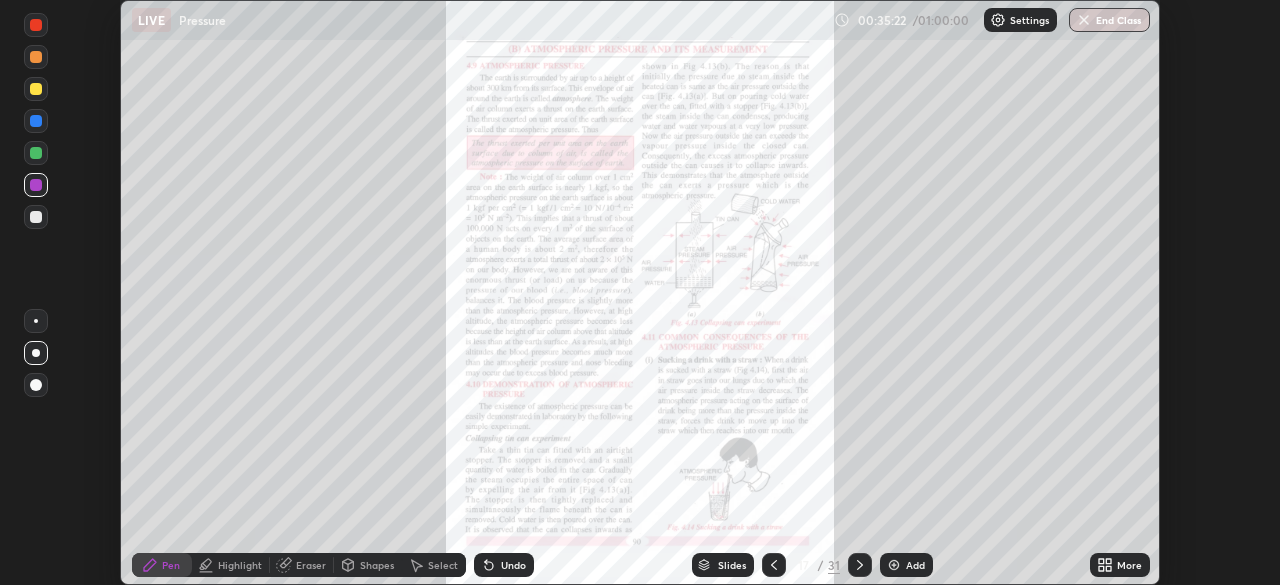 click 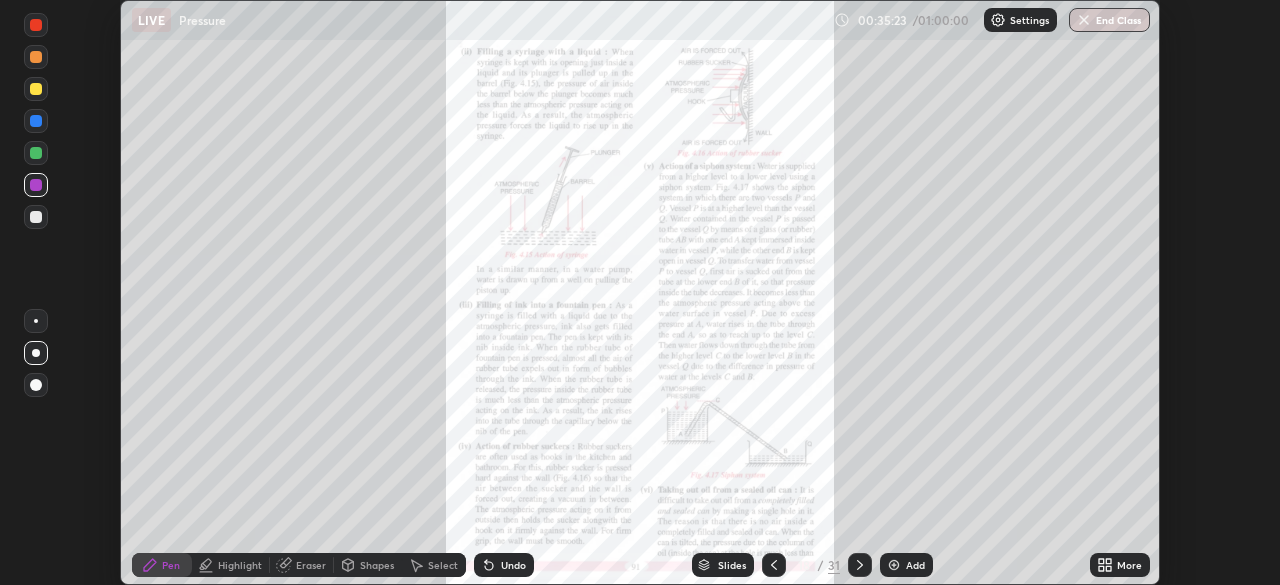 click 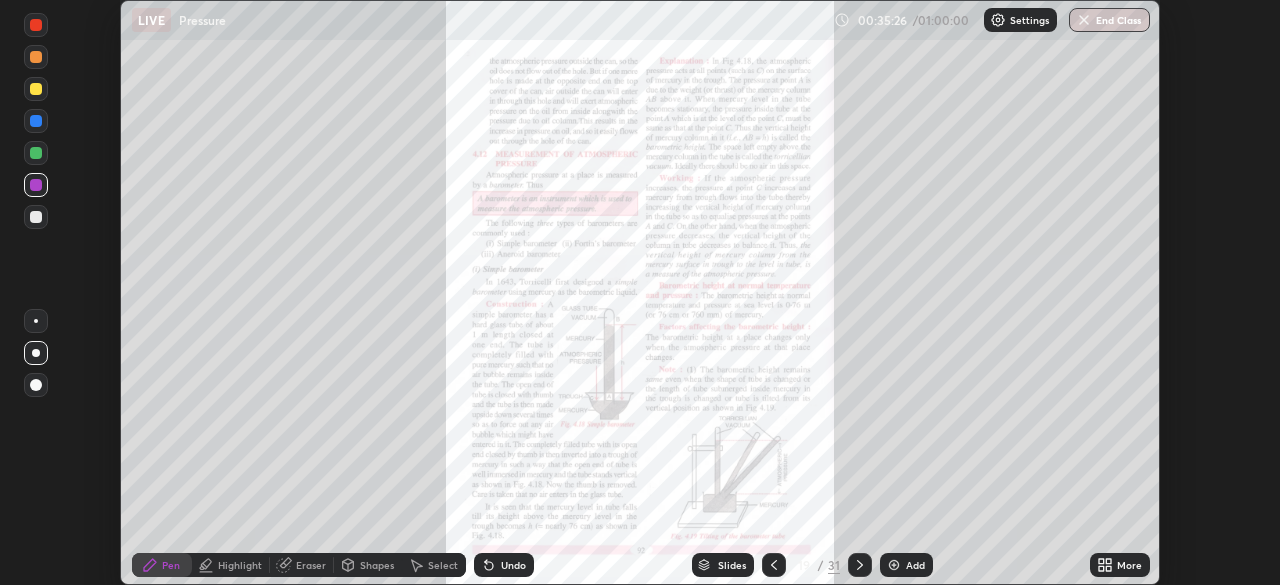 click 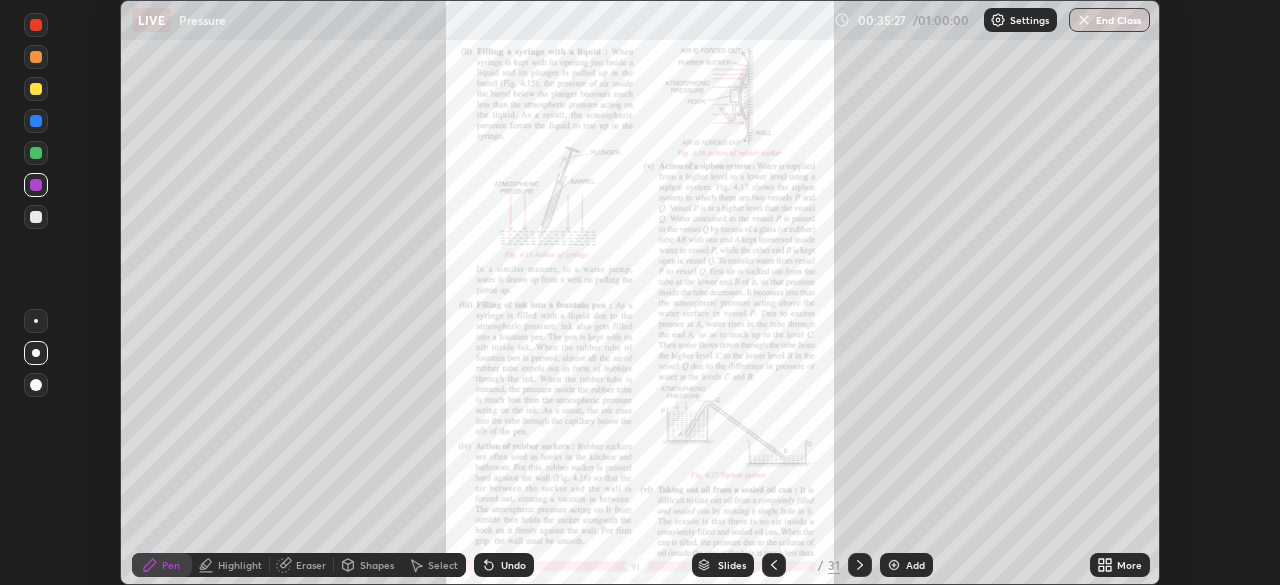 click 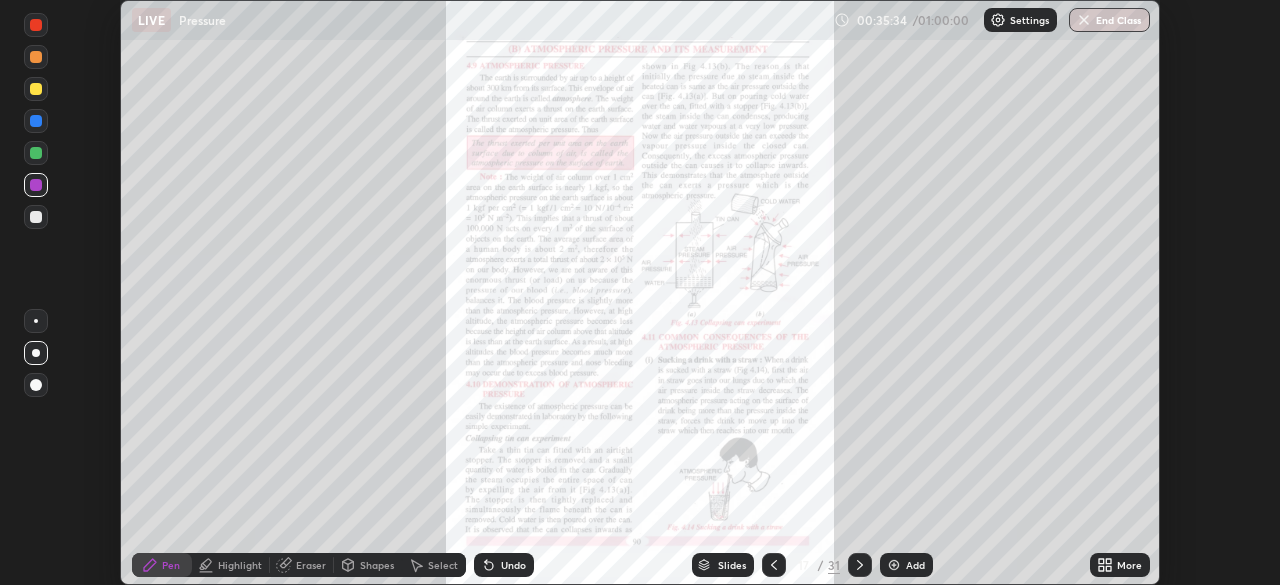 click 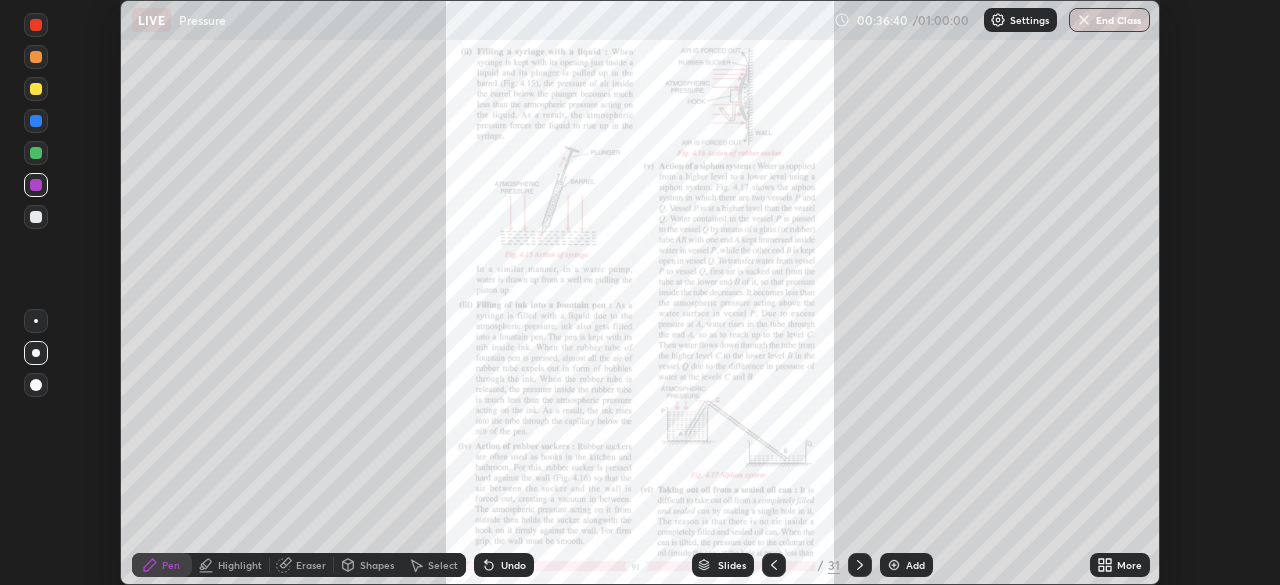 click 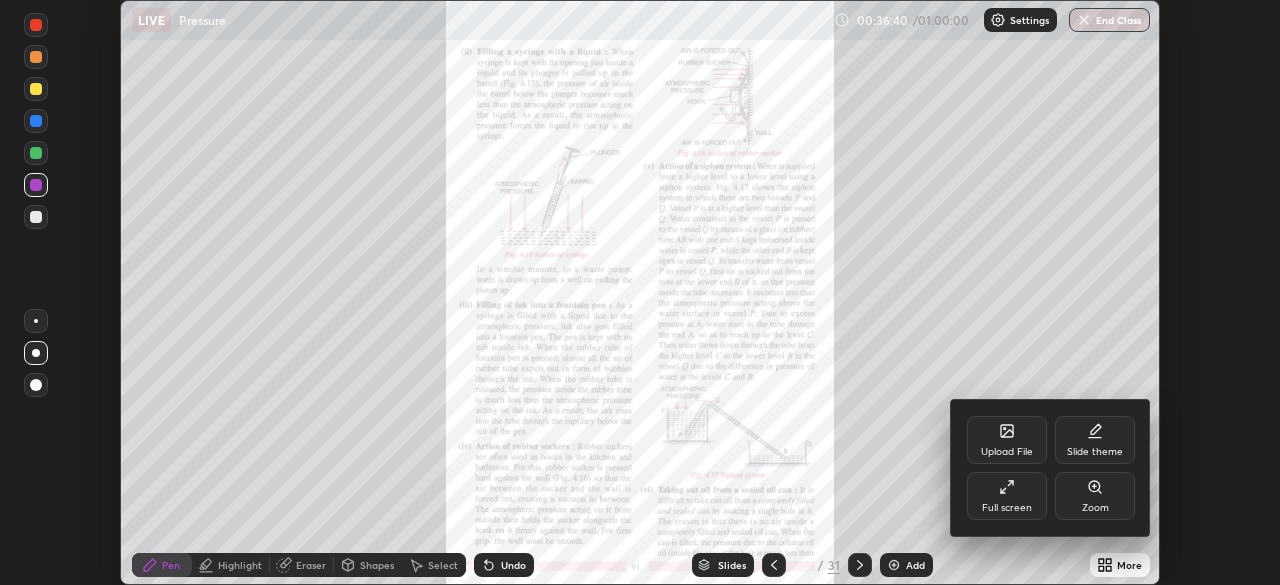 click on "Zoom" at bounding box center (1095, 496) 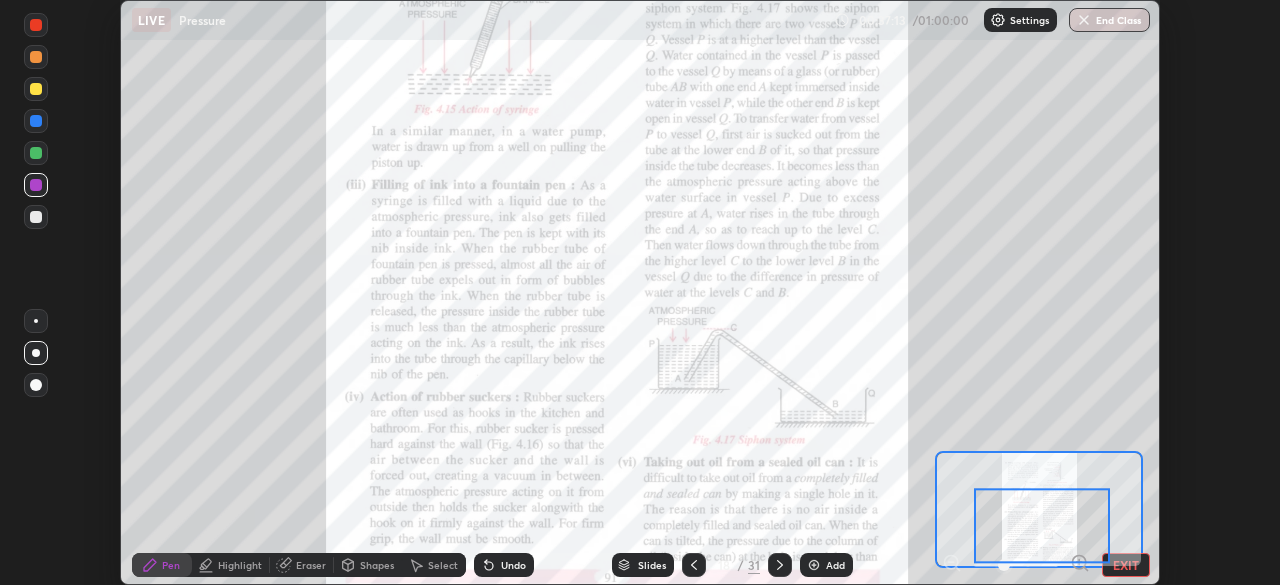 click on "Shapes" at bounding box center (368, 565) 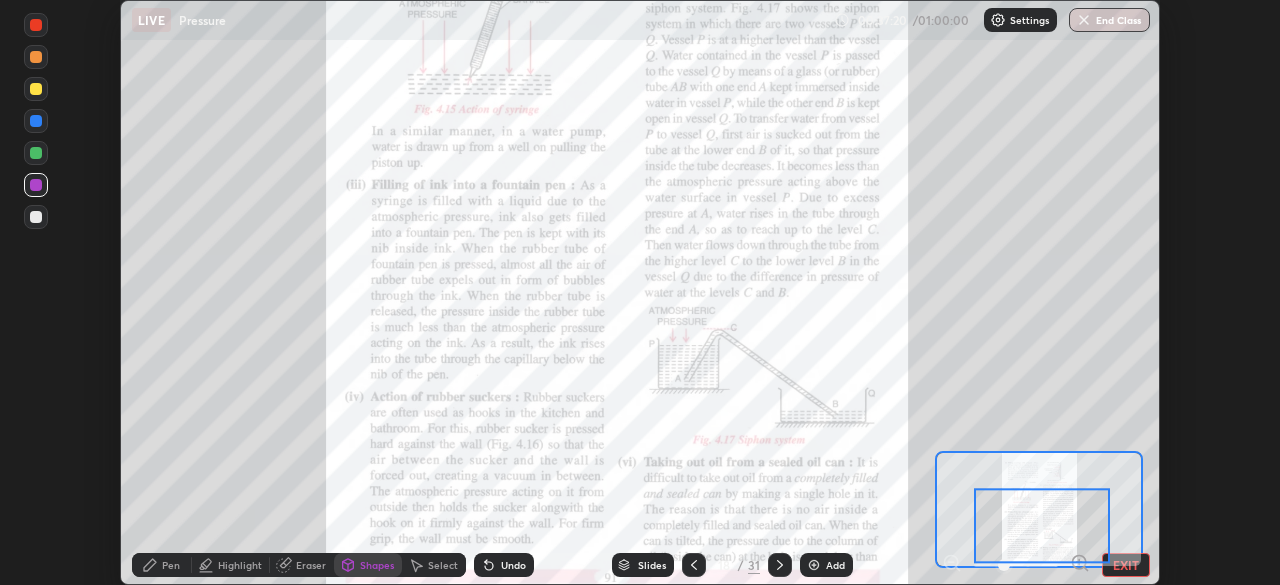 click 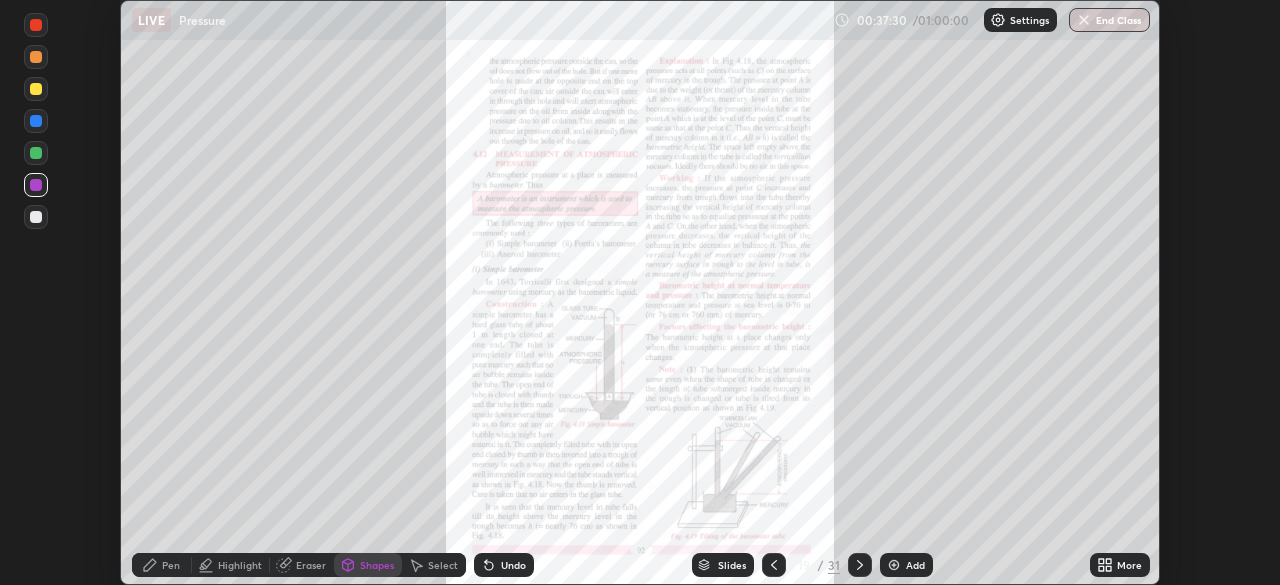 click on "Undo" at bounding box center (513, 565) 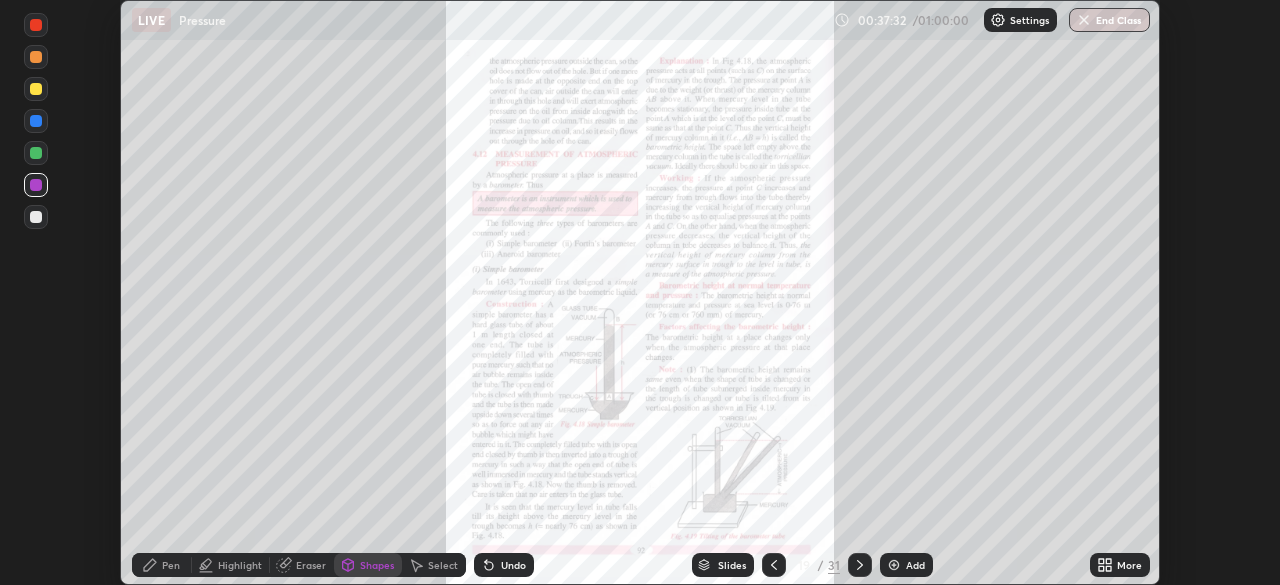 click on "Pen" at bounding box center (171, 565) 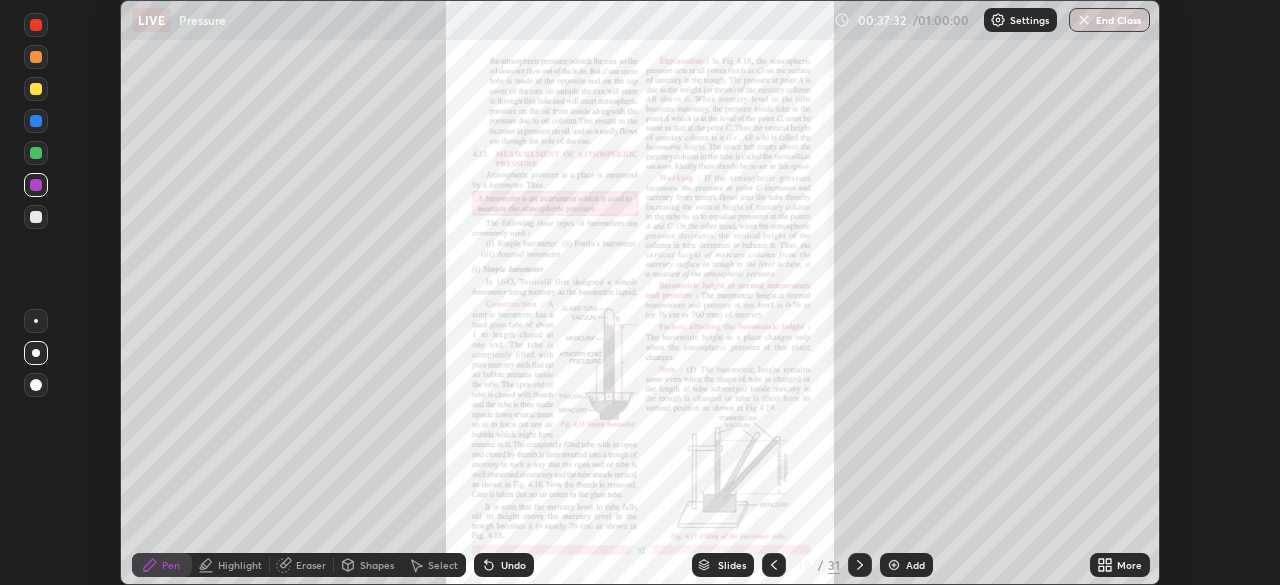 click on "Undo" at bounding box center [513, 565] 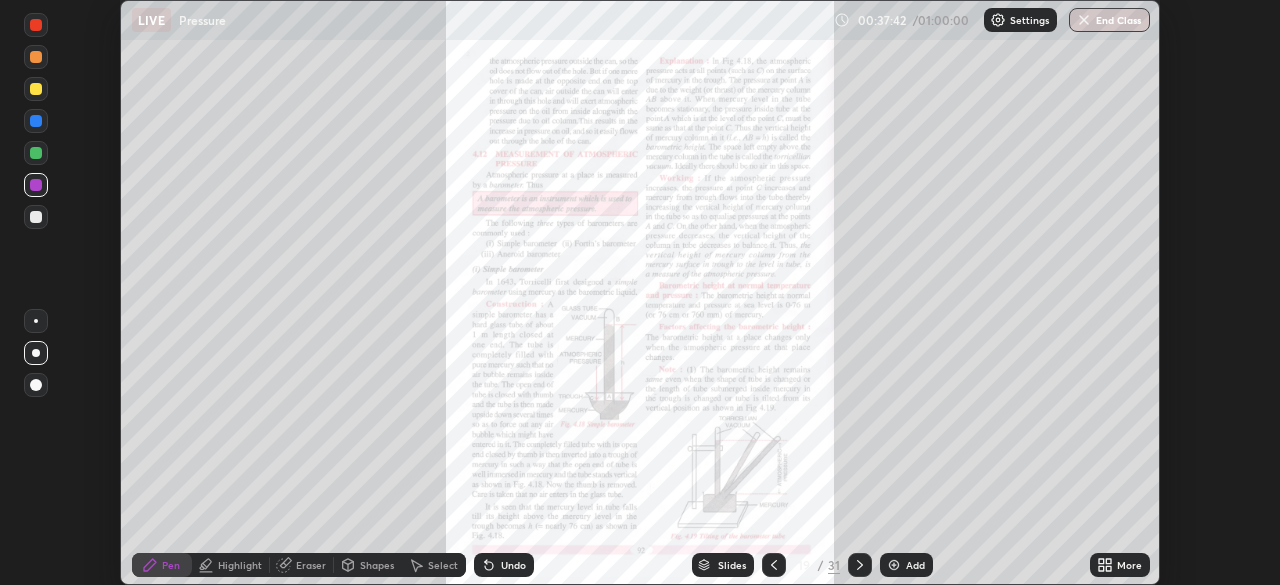 click at bounding box center (36, 153) 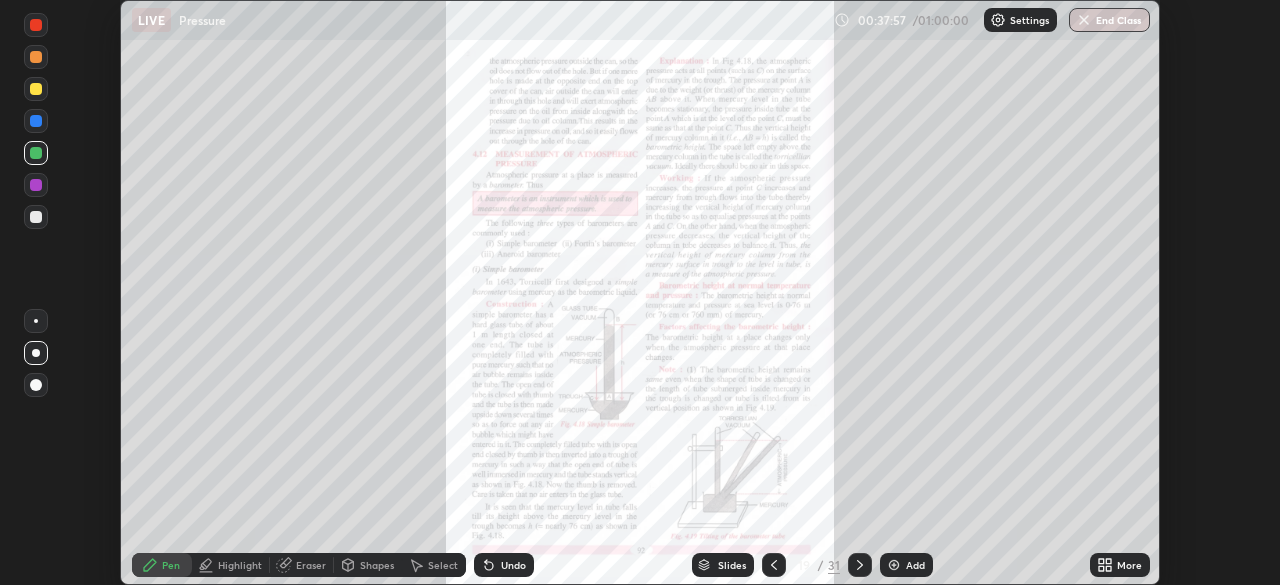 click at bounding box center (36, 185) 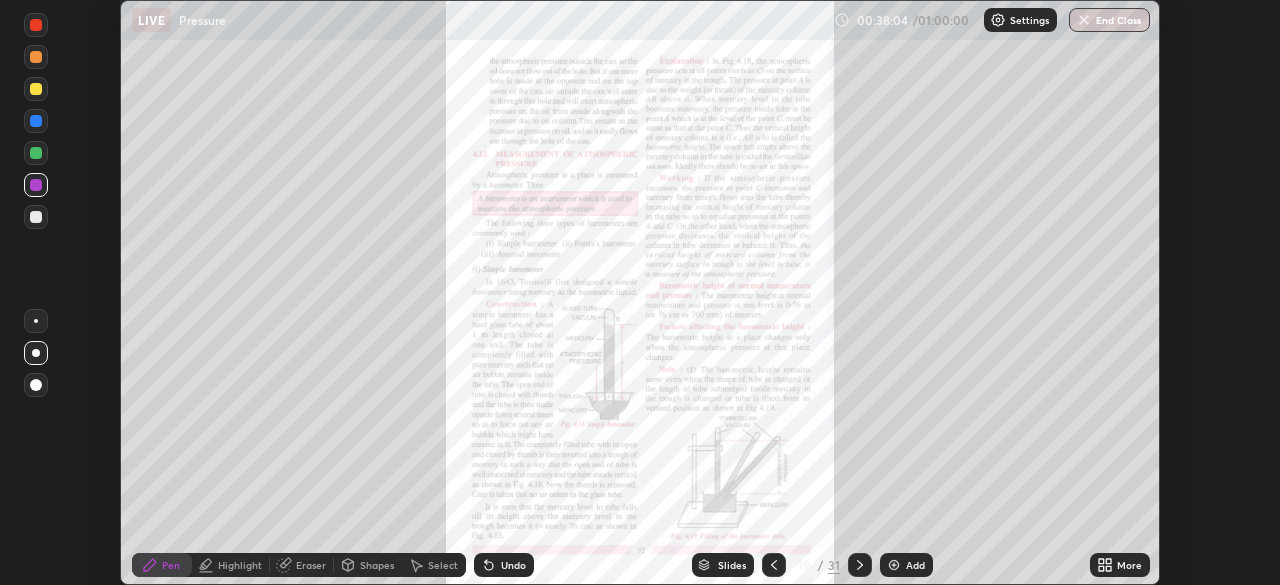 click at bounding box center (36, 153) 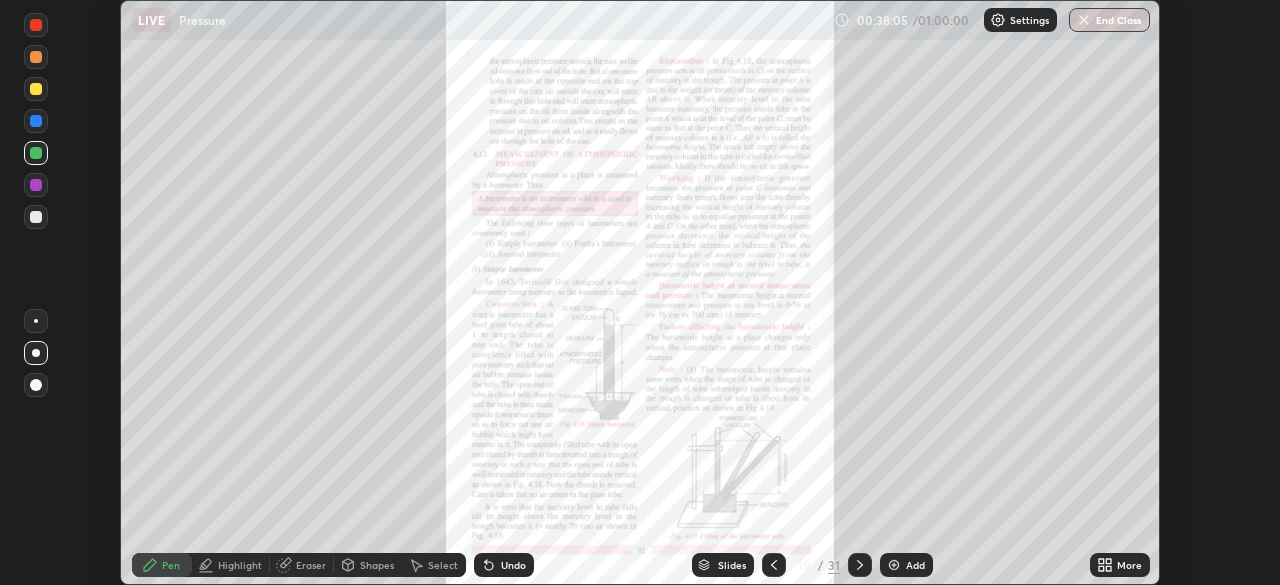 click at bounding box center [36, 121] 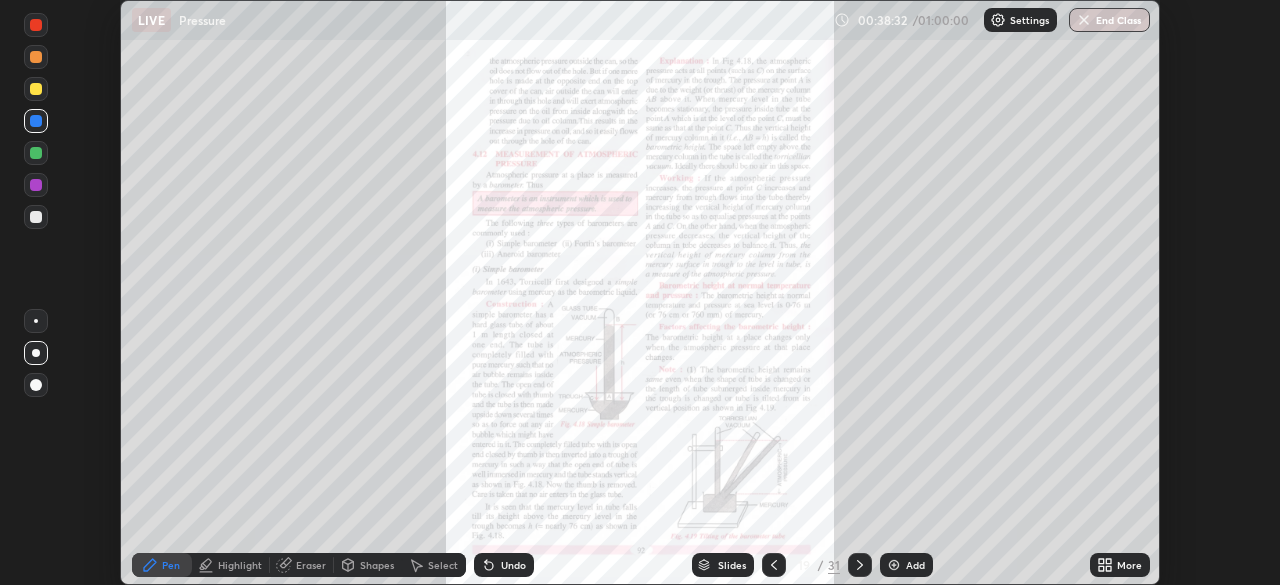 click at bounding box center (894, 565) 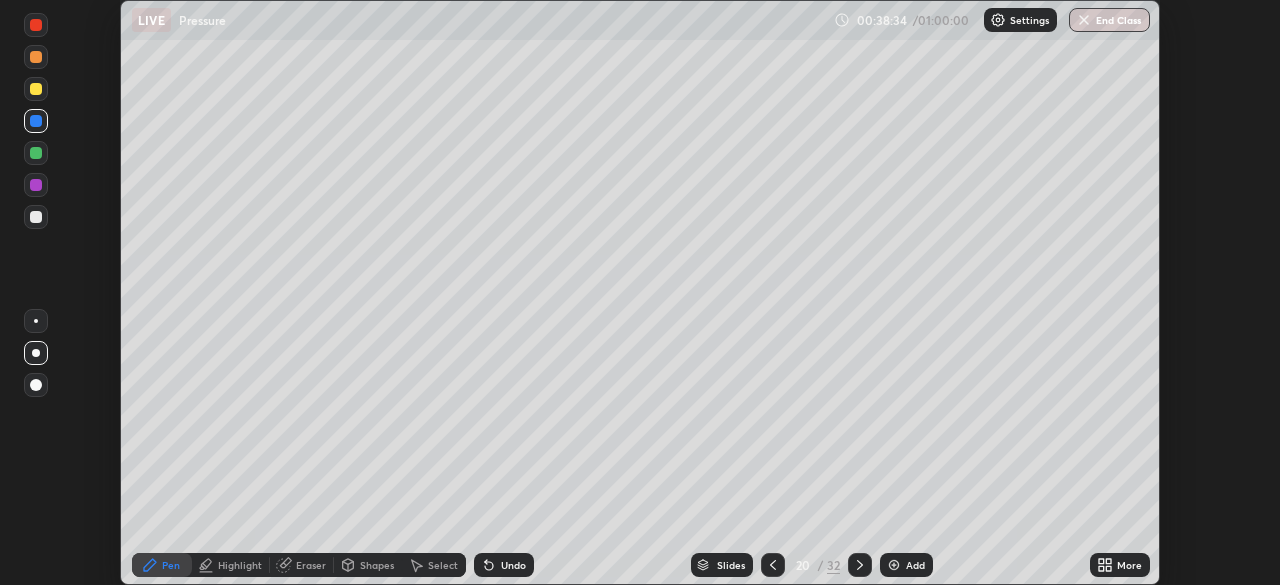 click at bounding box center [36, 25] 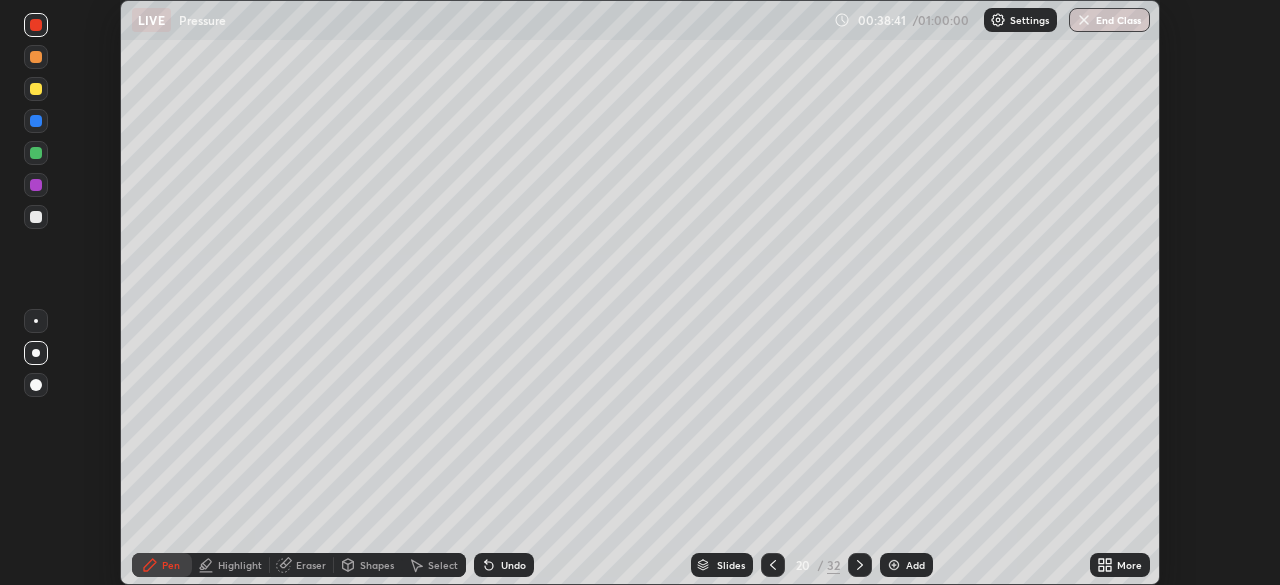 click at bounding box center [36, 185] 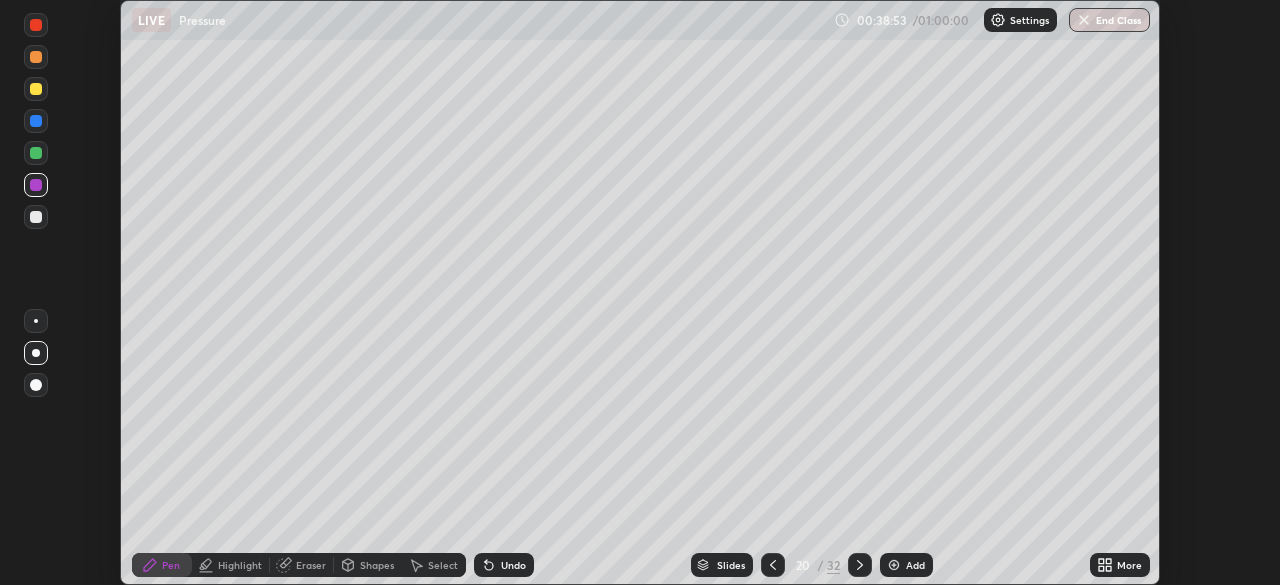 click 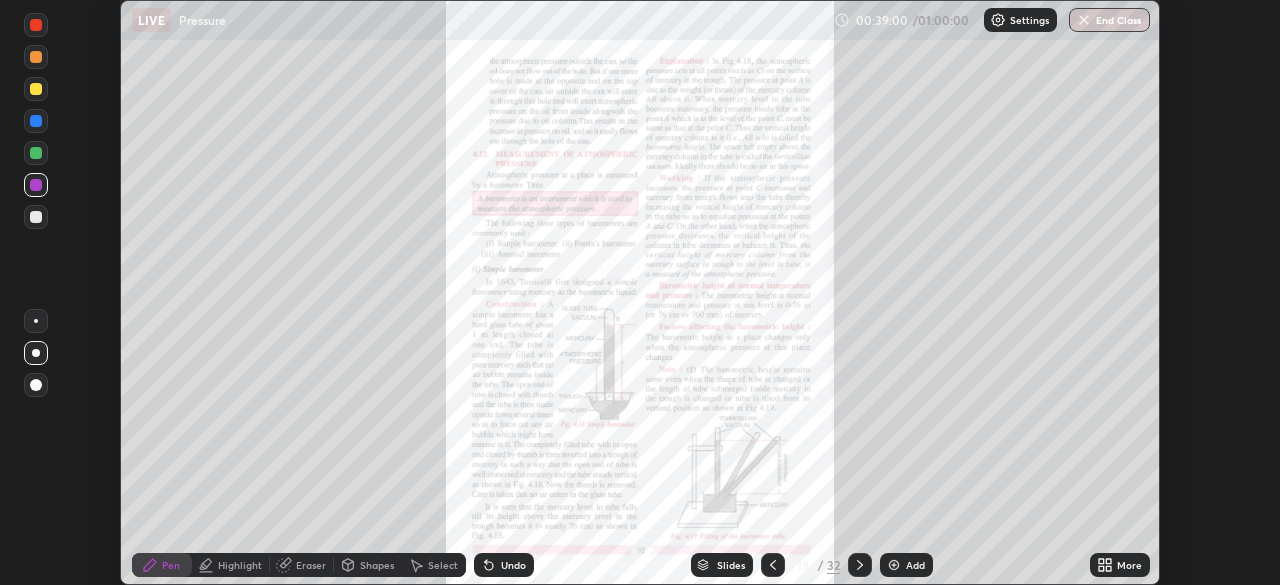 click 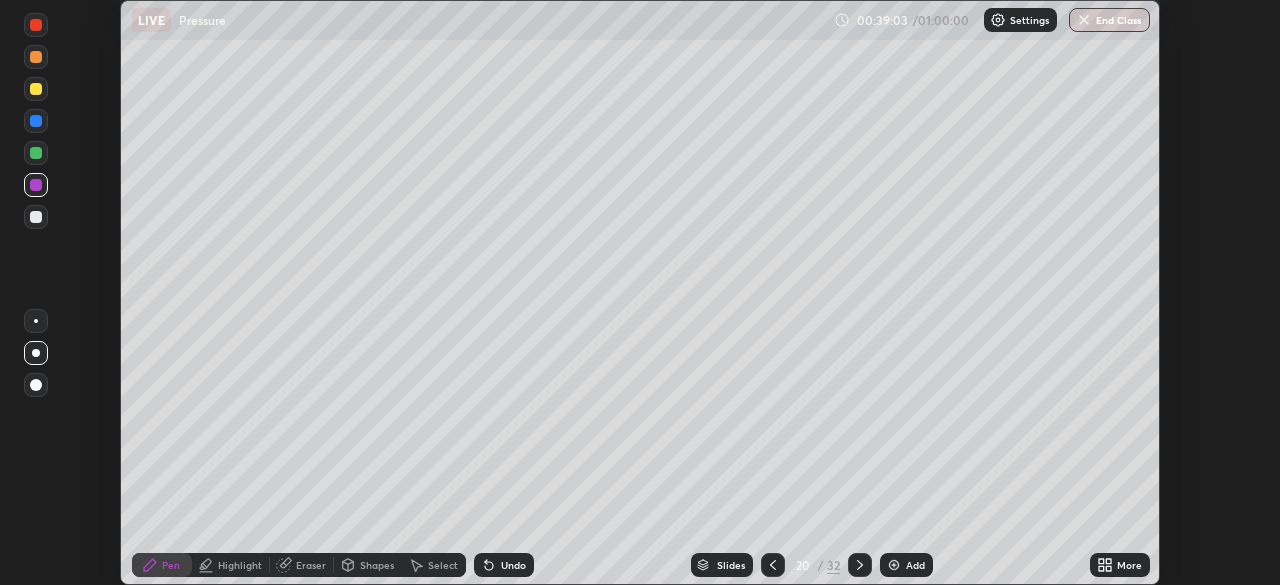 click at bounding box center (36, 217) 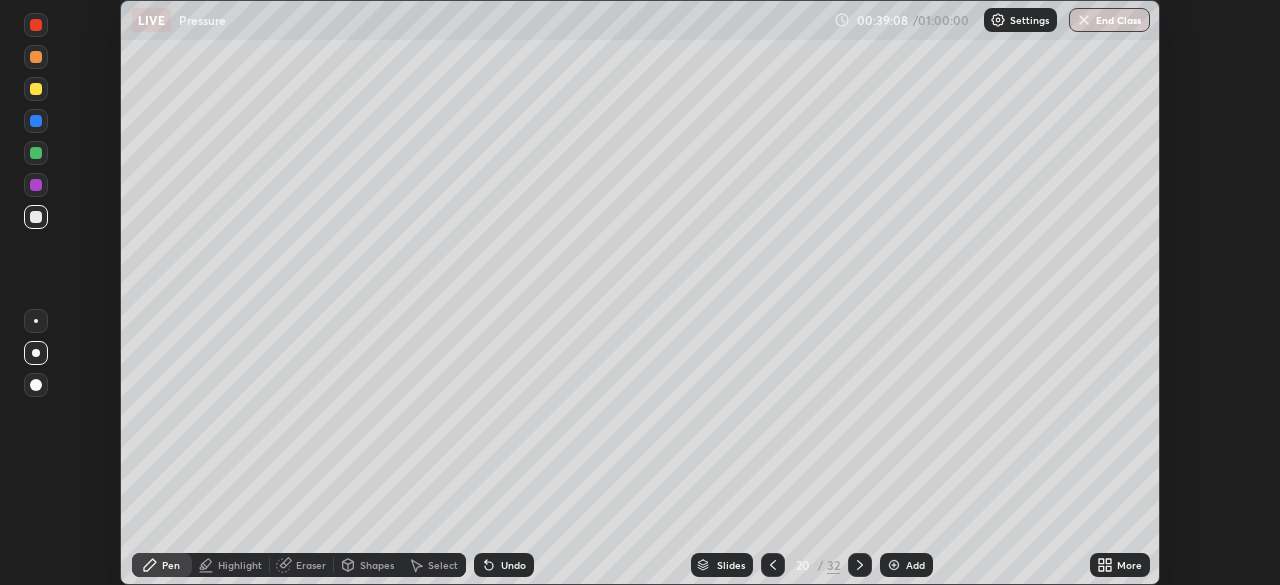 click on "Undo" at bounding box center (504, 565) 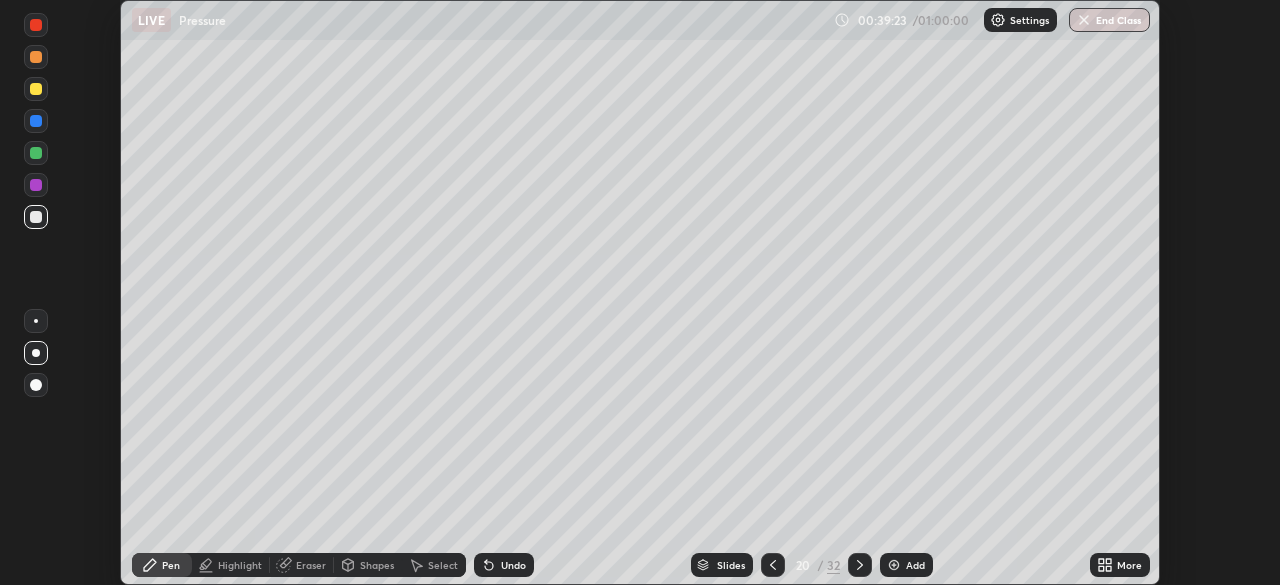 click at bounding box center [773, 565] 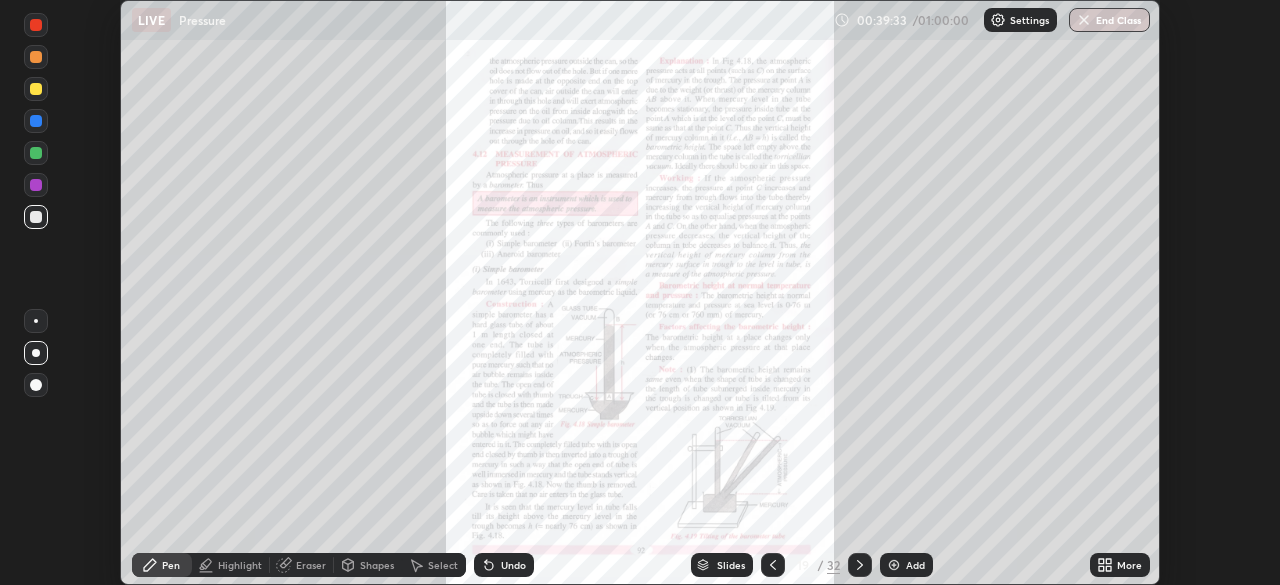 click at bounding box center [860, 565] 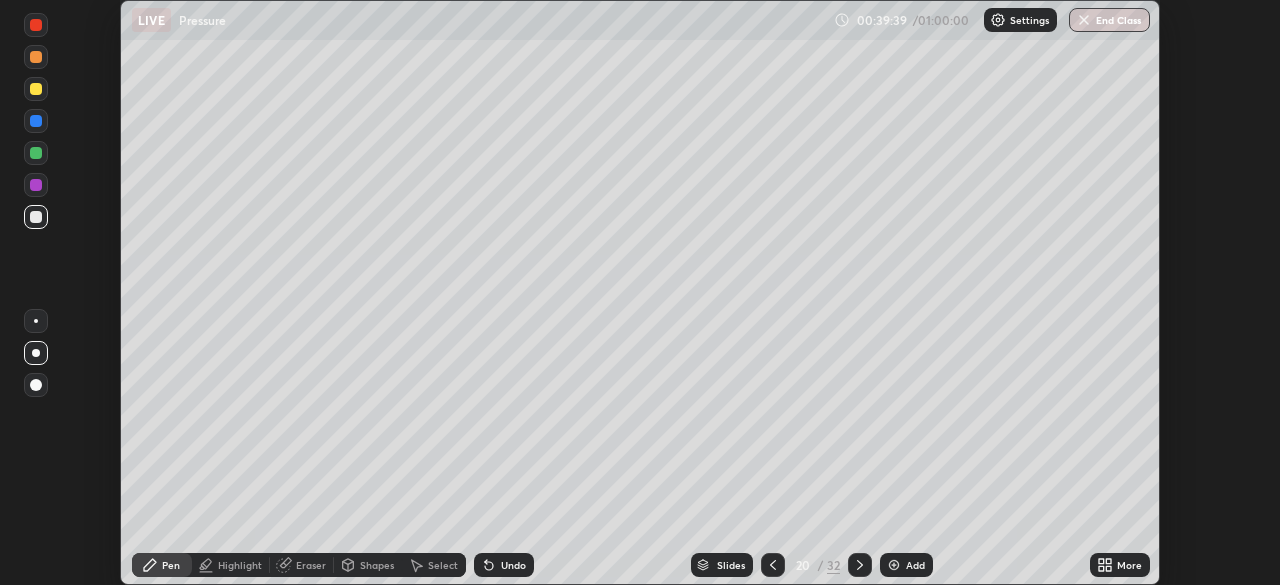click at bounding box center (36, 185) 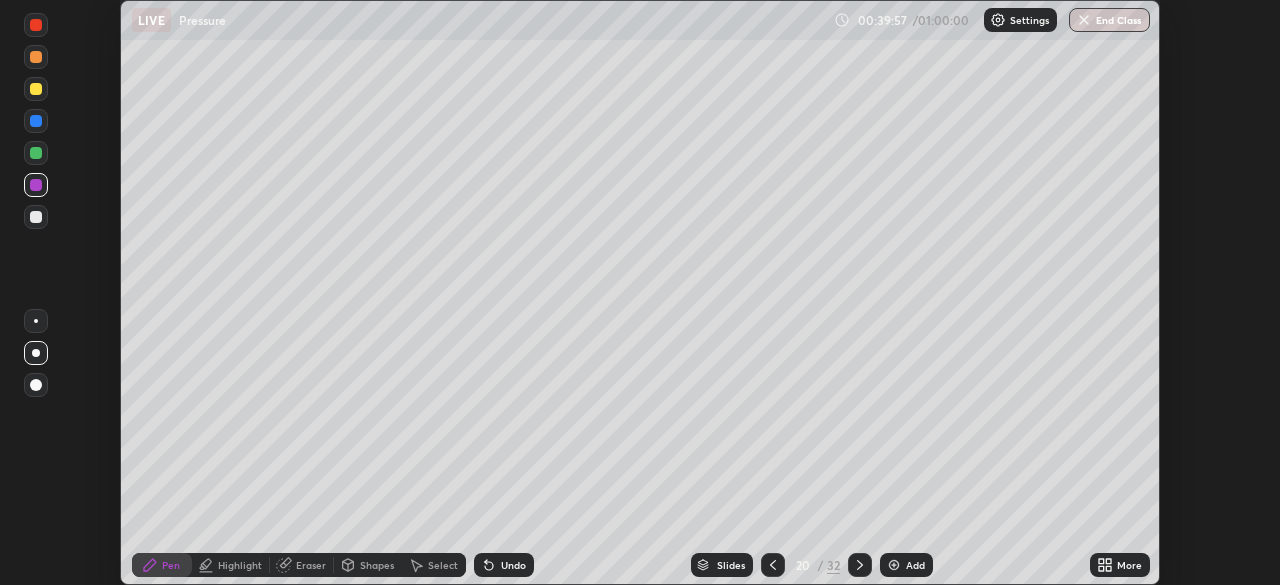 click on "Add" at bounding box center [906, 565] 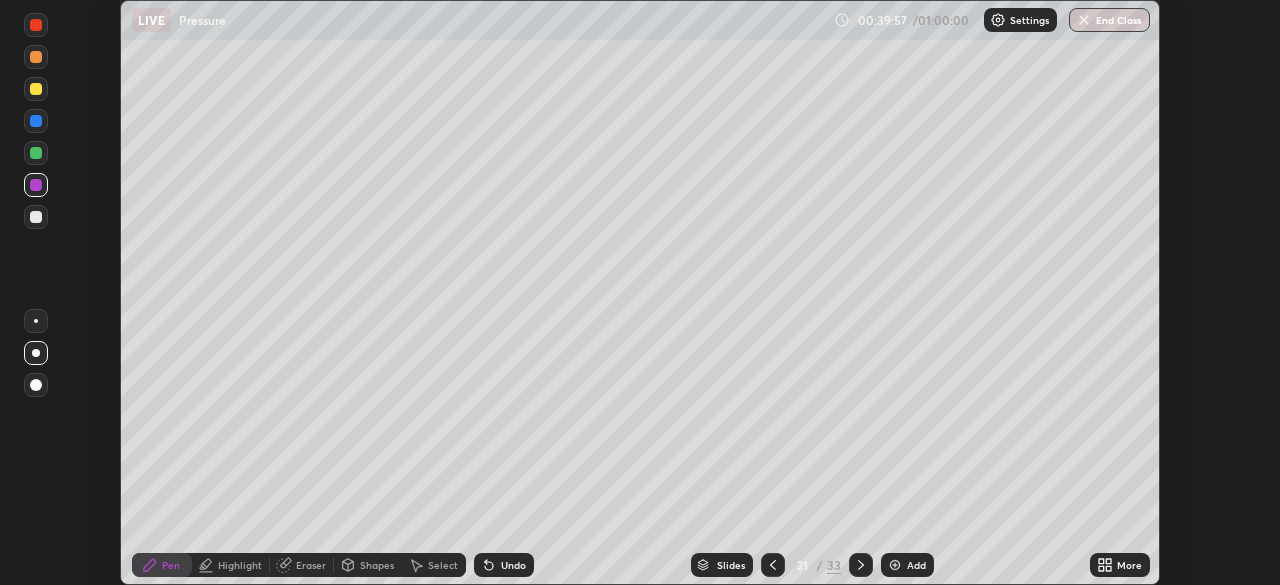 click on "Shapes" at bounding box center (377, 565) 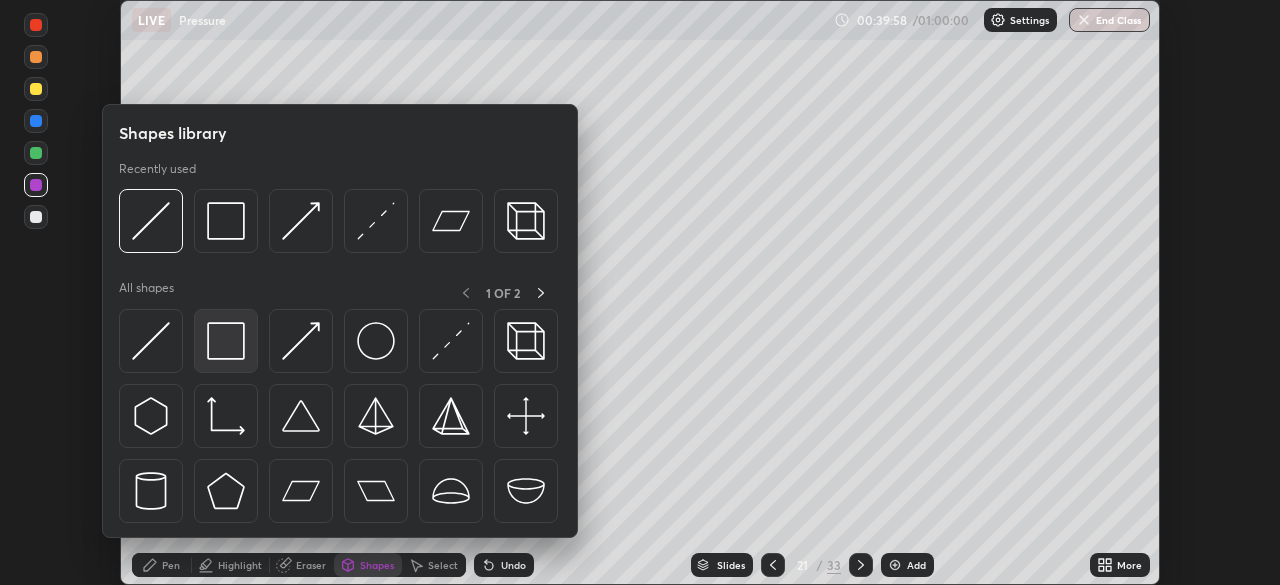 click at bounding box center [226, 341] 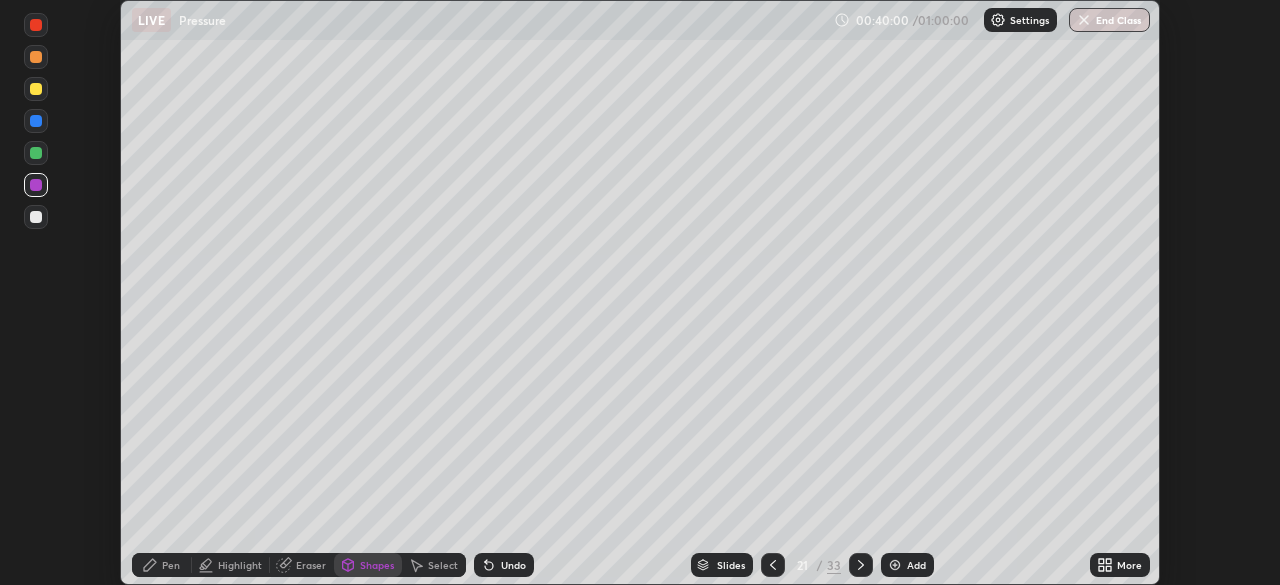 click 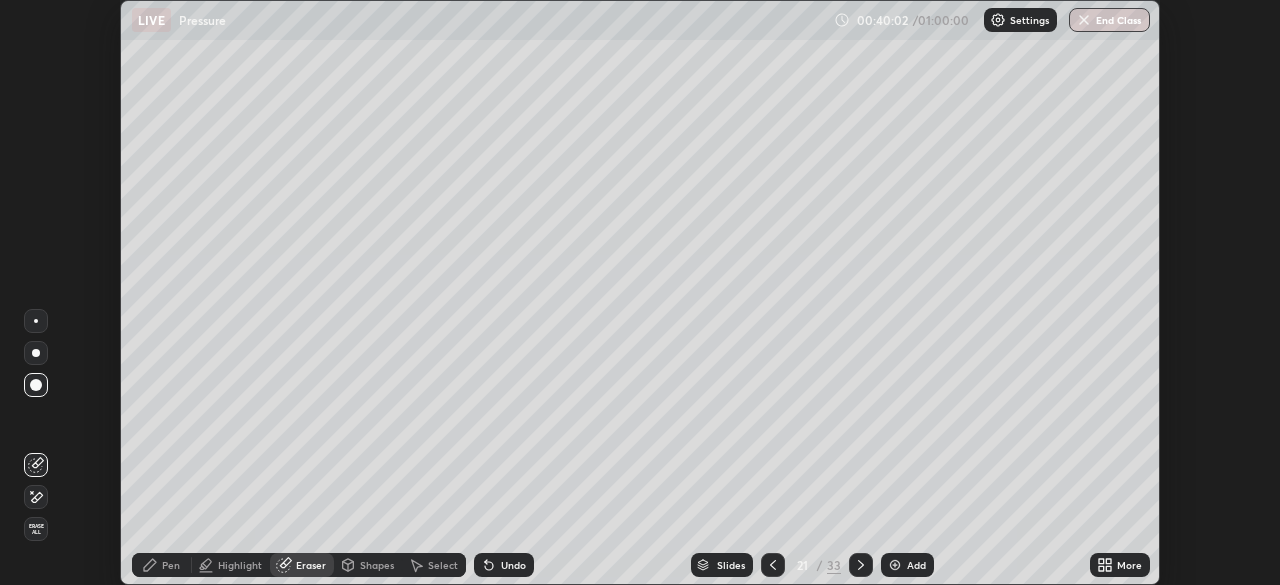 click on "Pen" at bounding box center [162, 565] 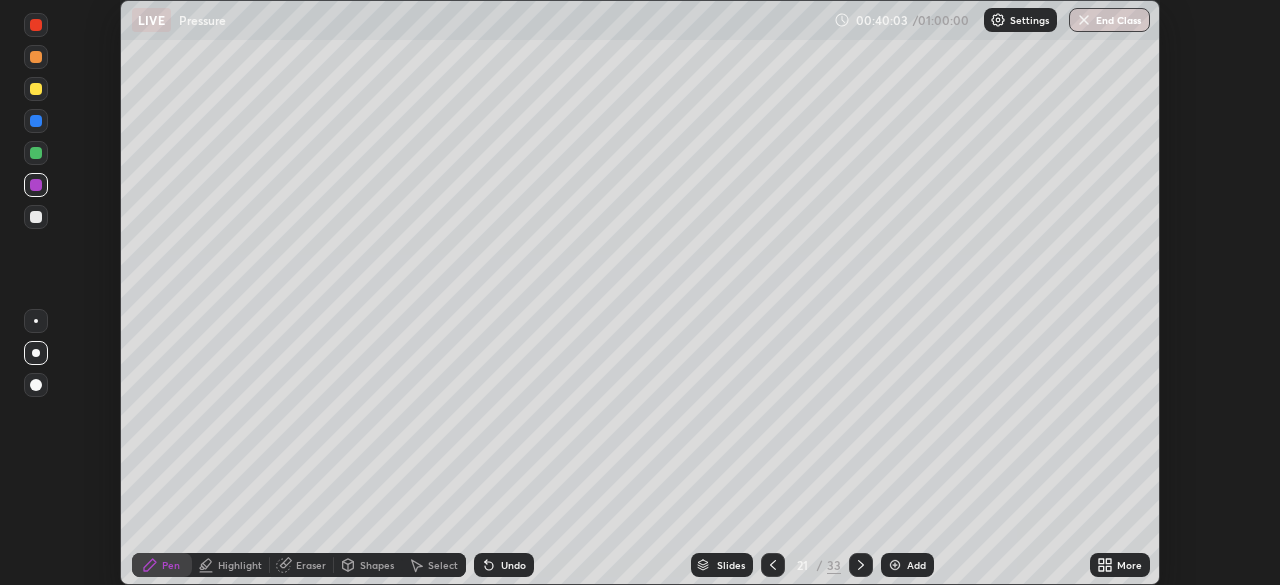 click at bounding box center (36, 121) 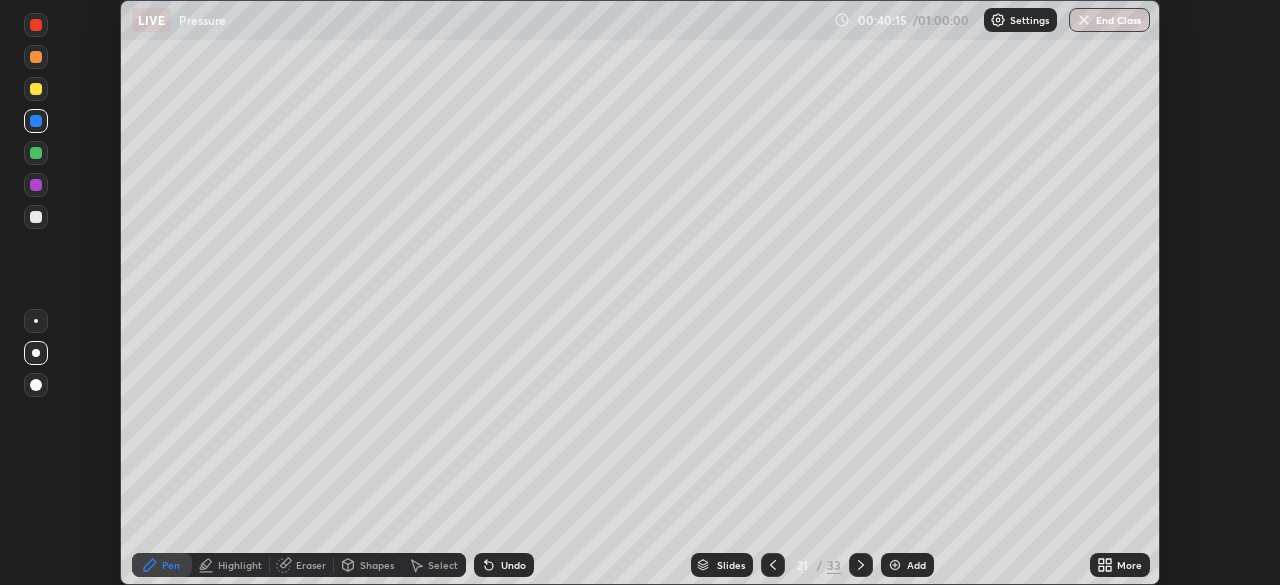 click at bounding box center (36, 153) 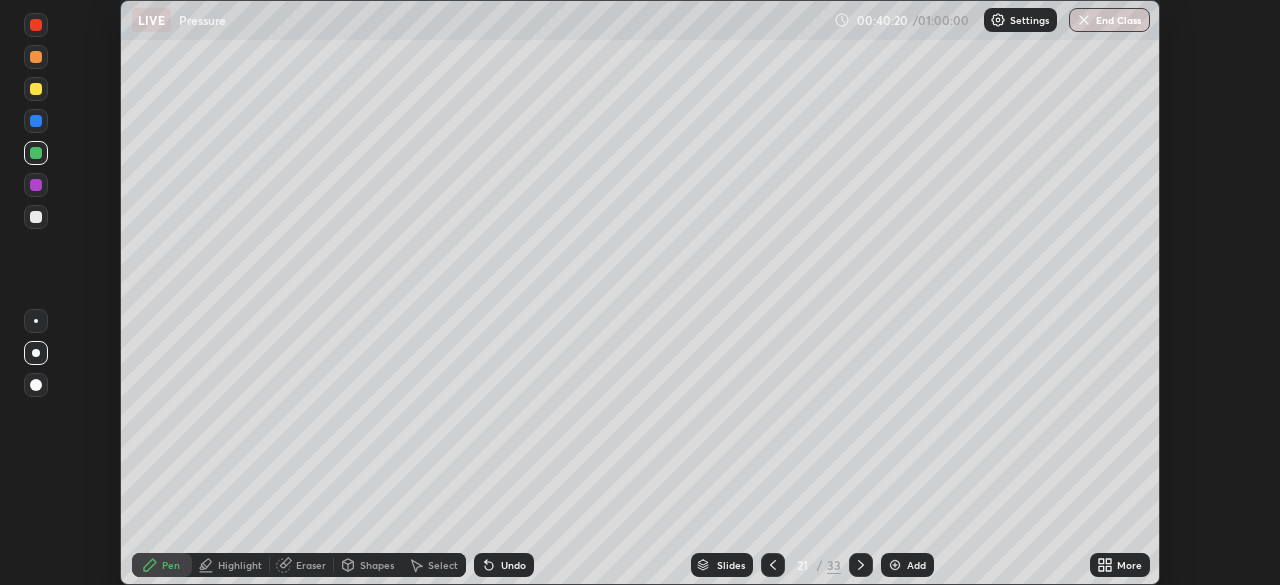 click at bounding box center [36, 121] 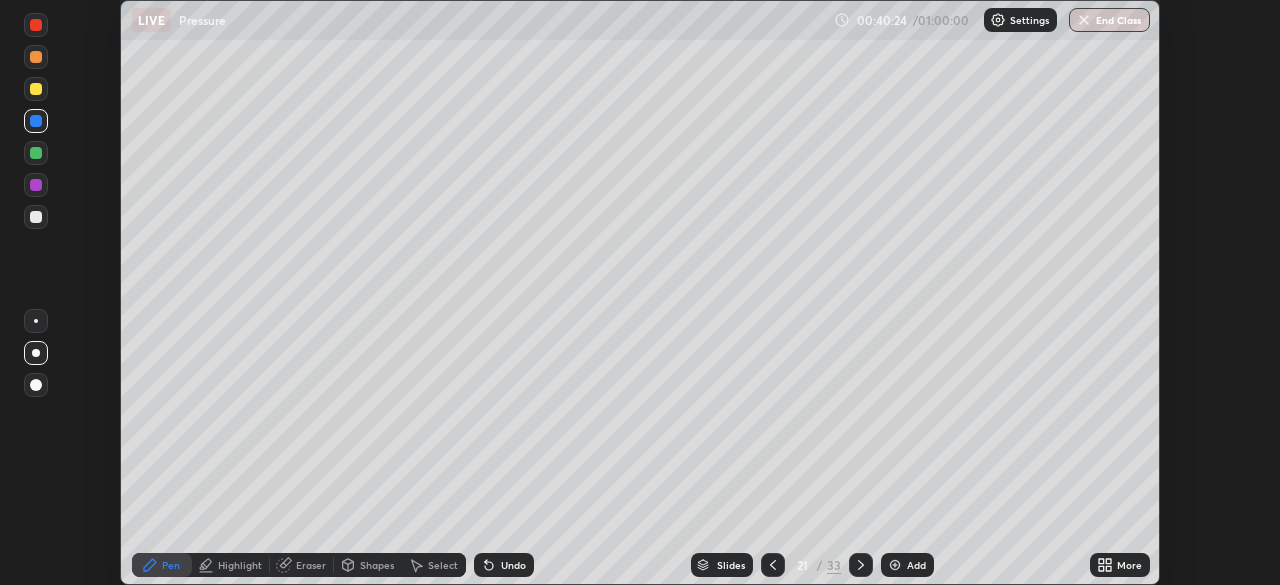 click at bounding box center (36, 89) 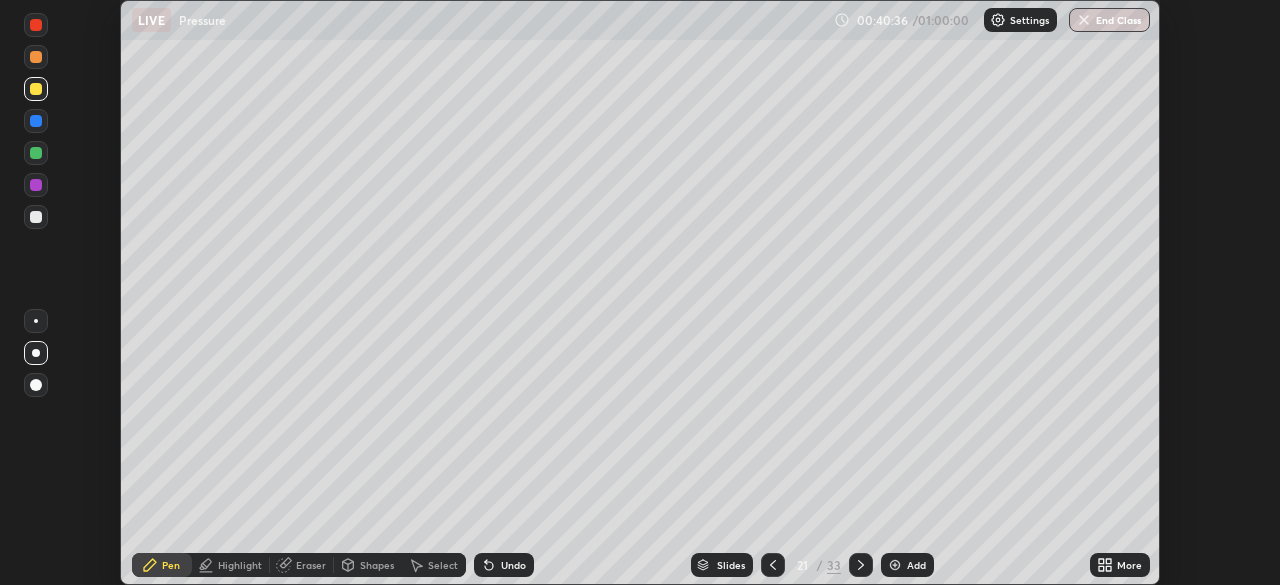 click on "Undo" at bounding box center (513, 565) 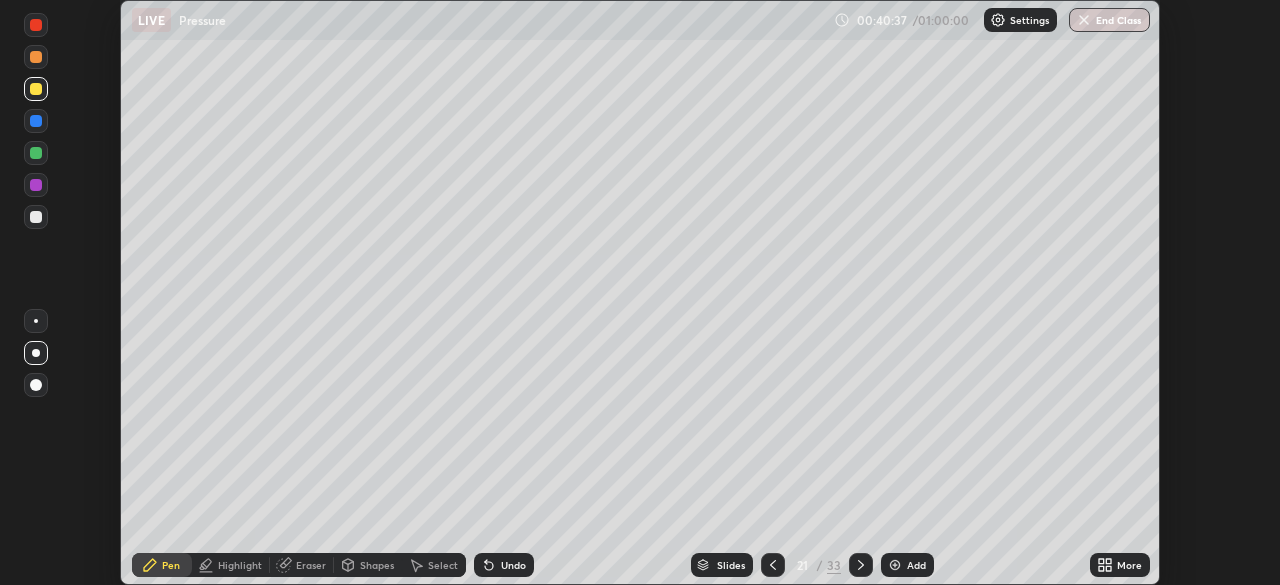 click on "Undo" at bounding box center [513, 565] 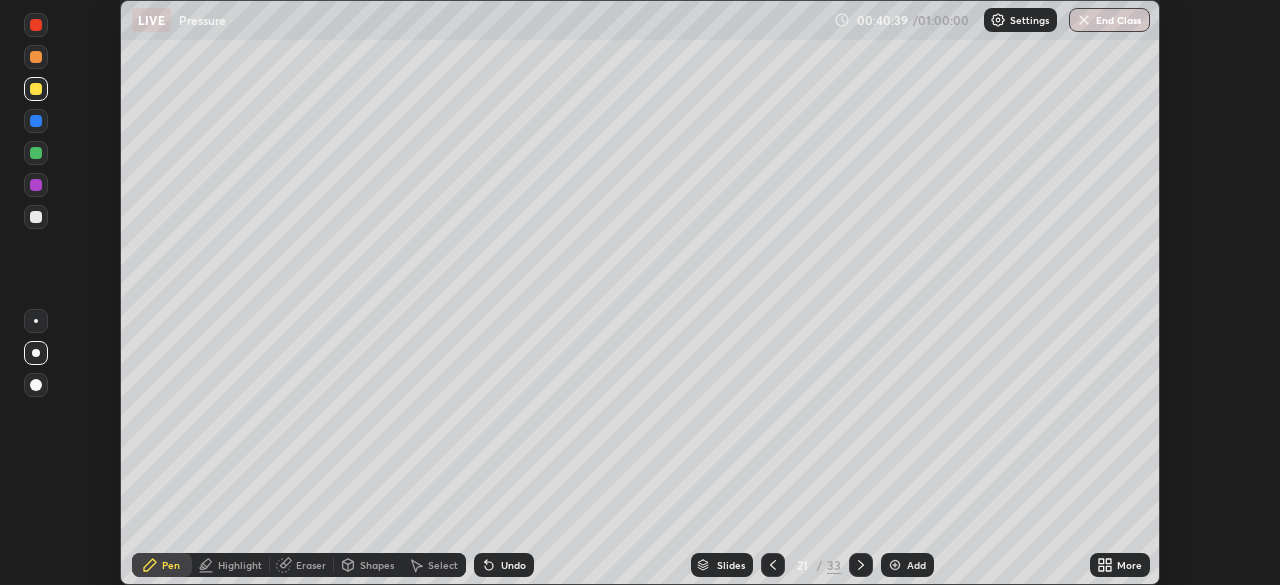 click at bounding box center [36, 153] 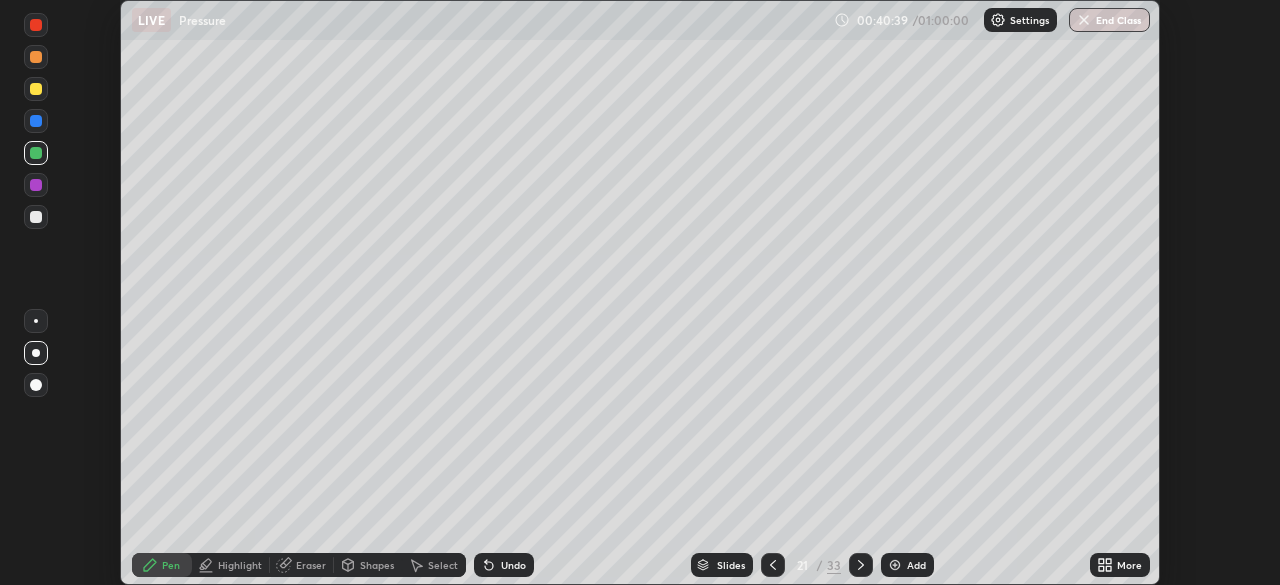 click 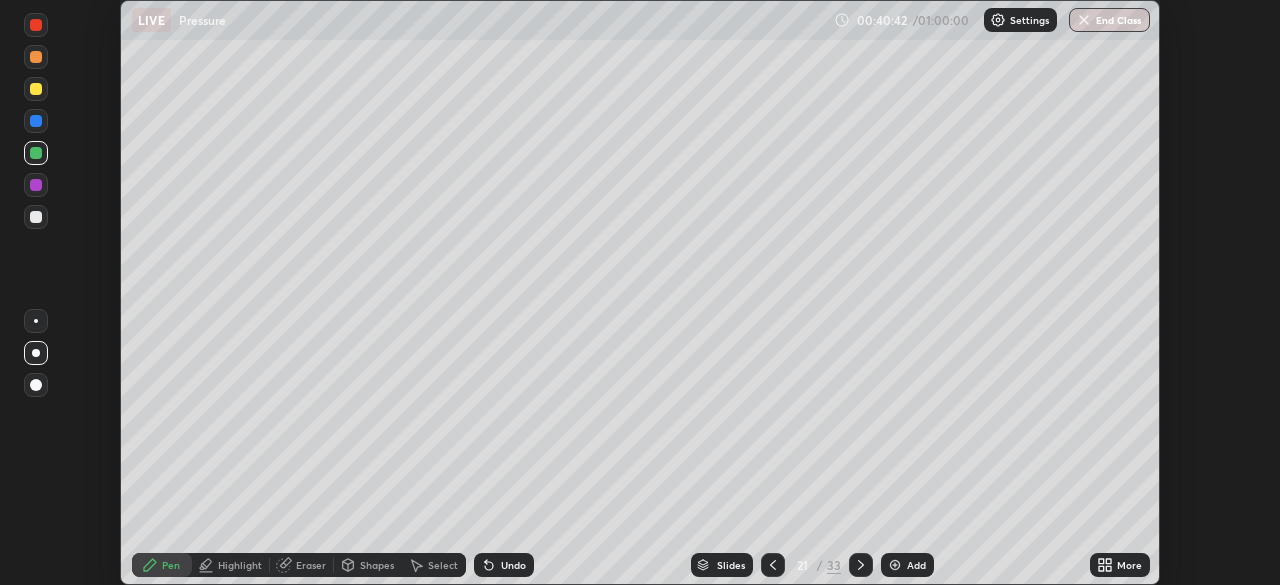 click at bounding box center [36, 25] 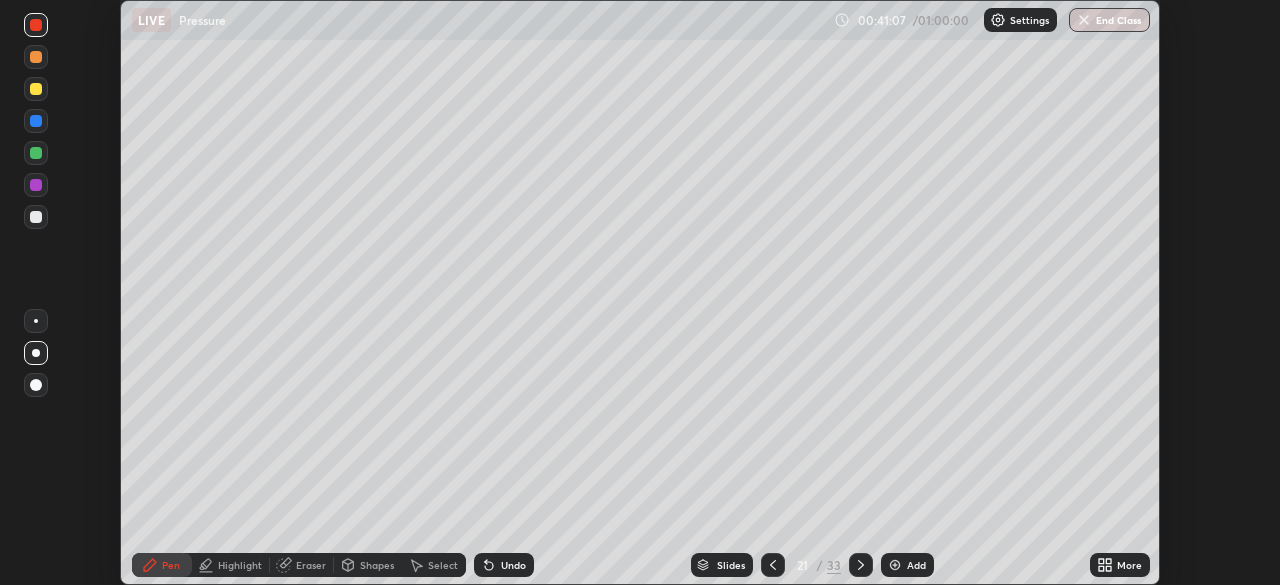 click at bounding box center (36, 153) 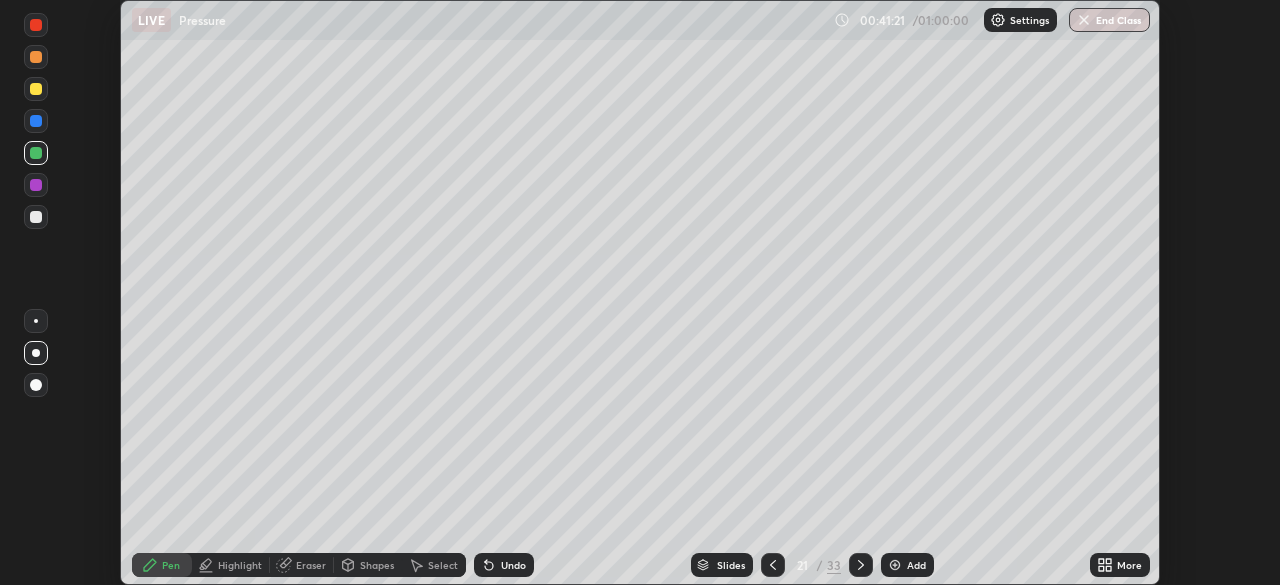 click at bounding box center [36, 121] 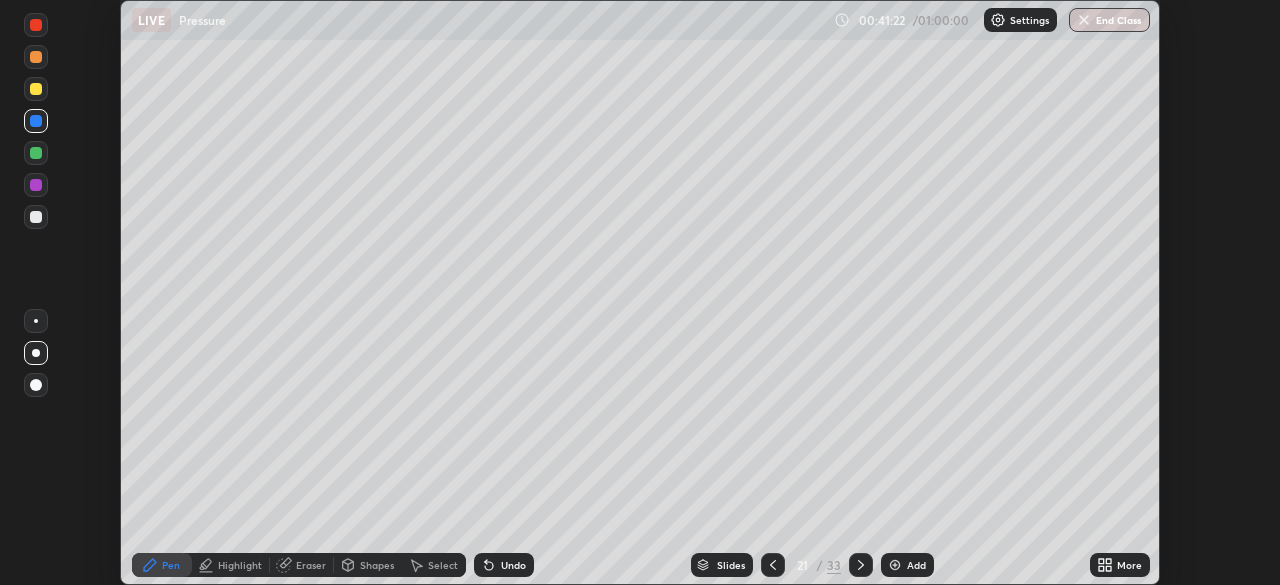 click at bounding box center [36, 185] 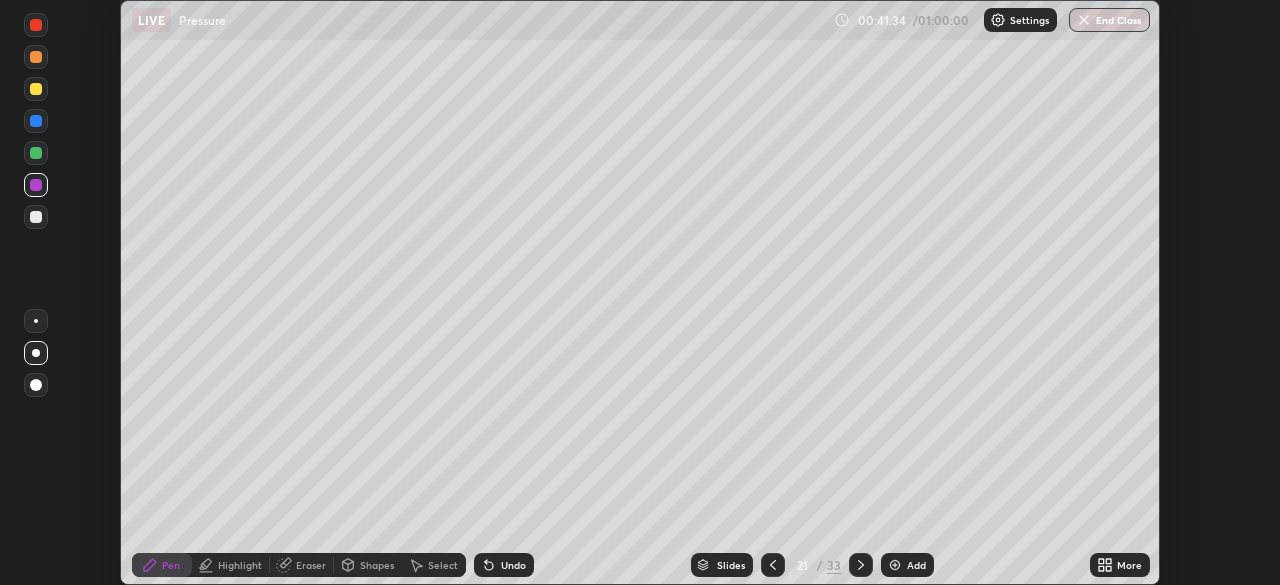 click on "Undo" at bounding box center [513, 565] 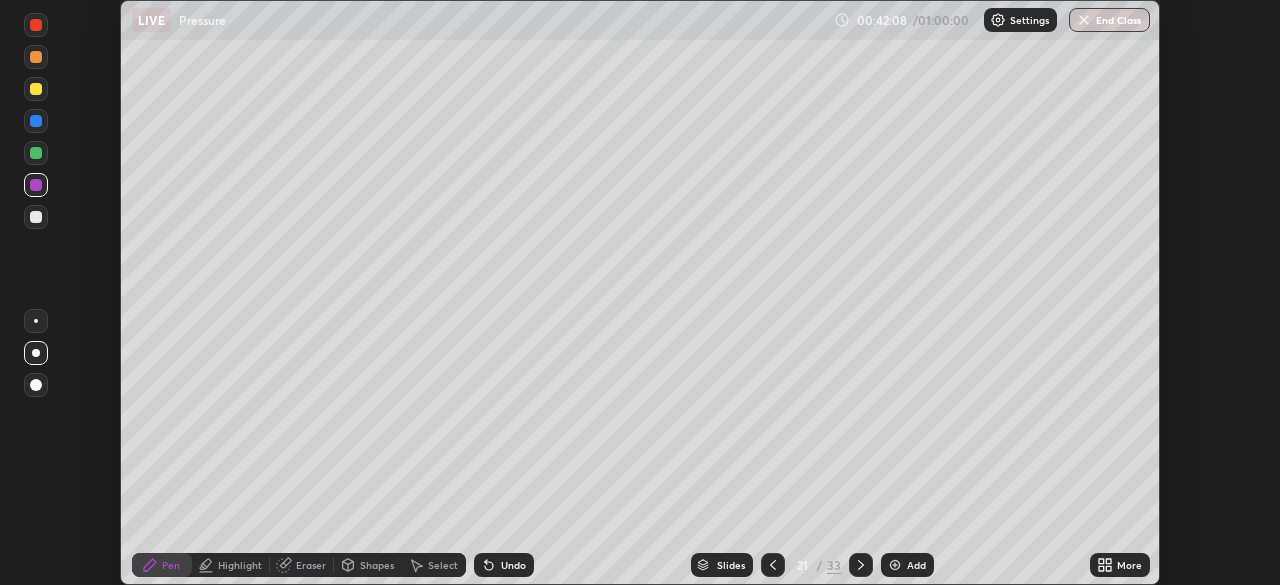 click at bounding box center (36, 217) 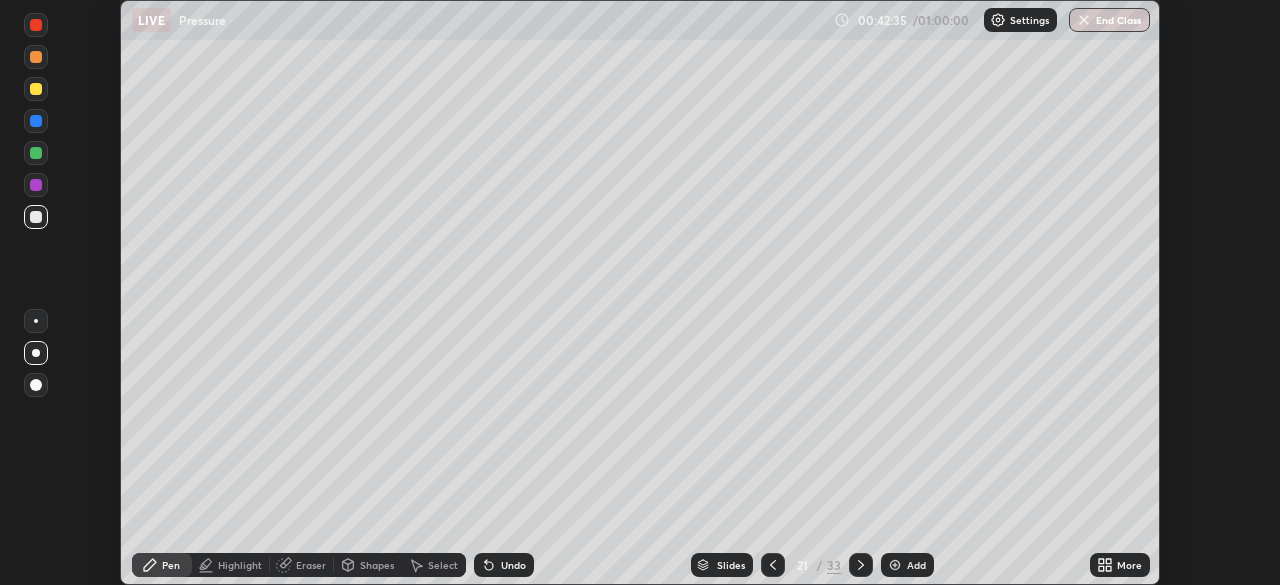 click at bounding box center (36, 153) 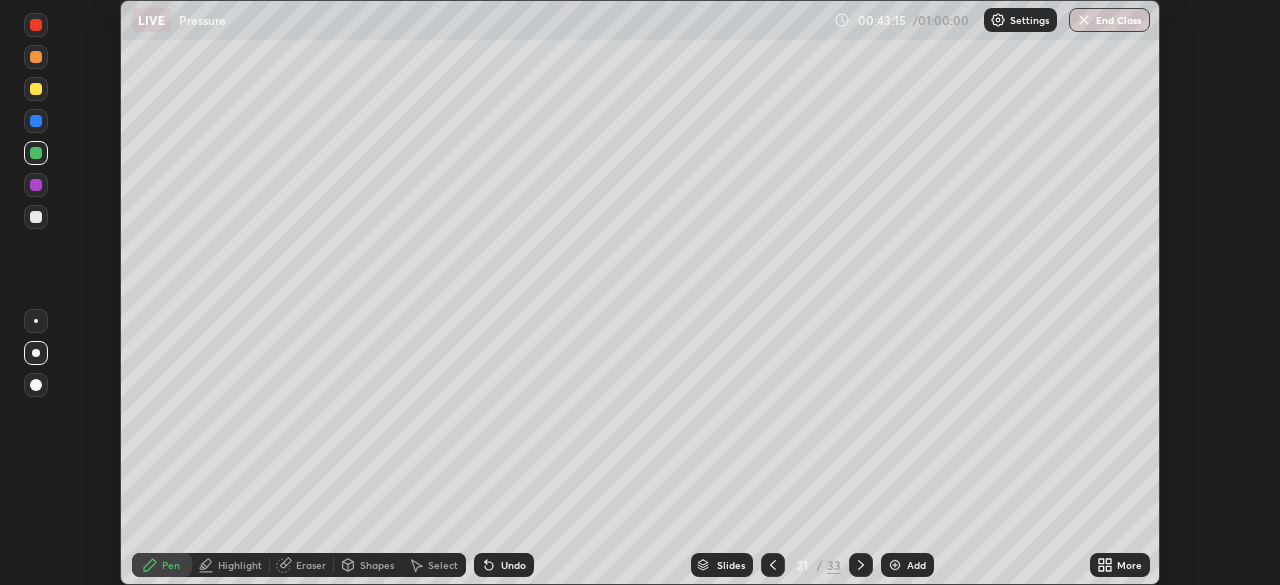 click at bounding box center (36, 121) 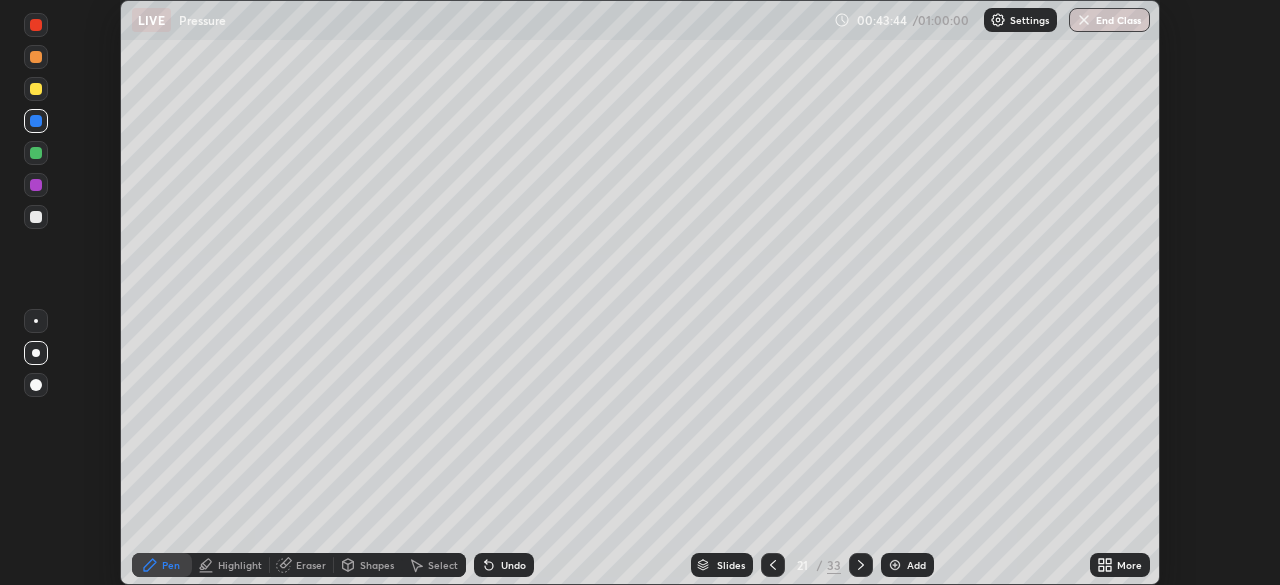 click 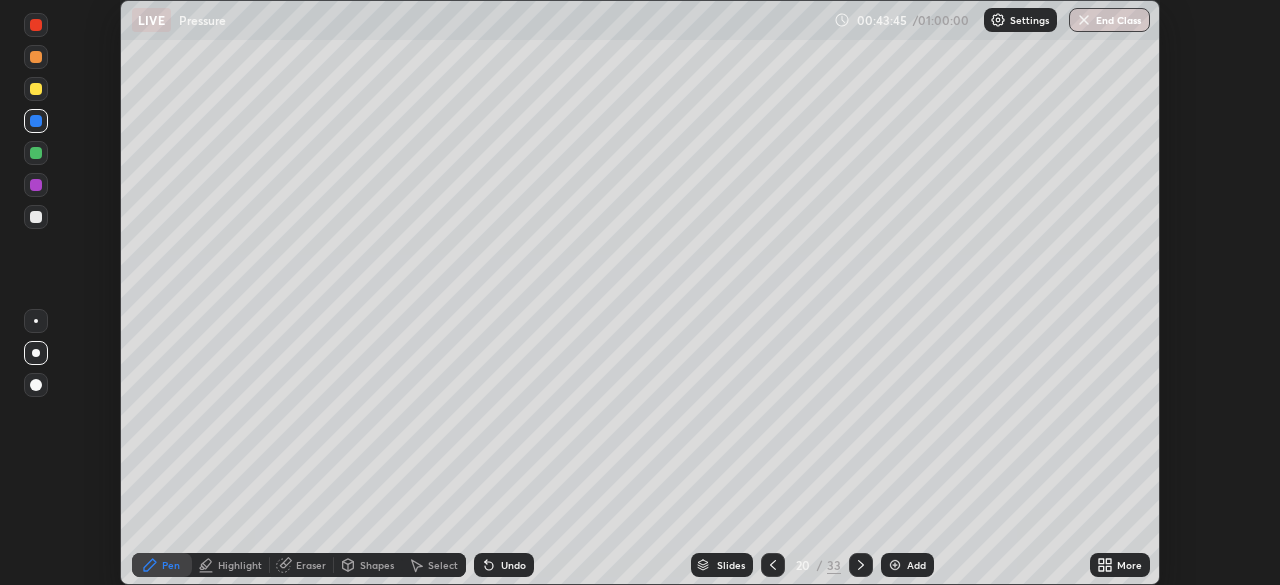 click on "Slides" at bounding box center (731, 565) 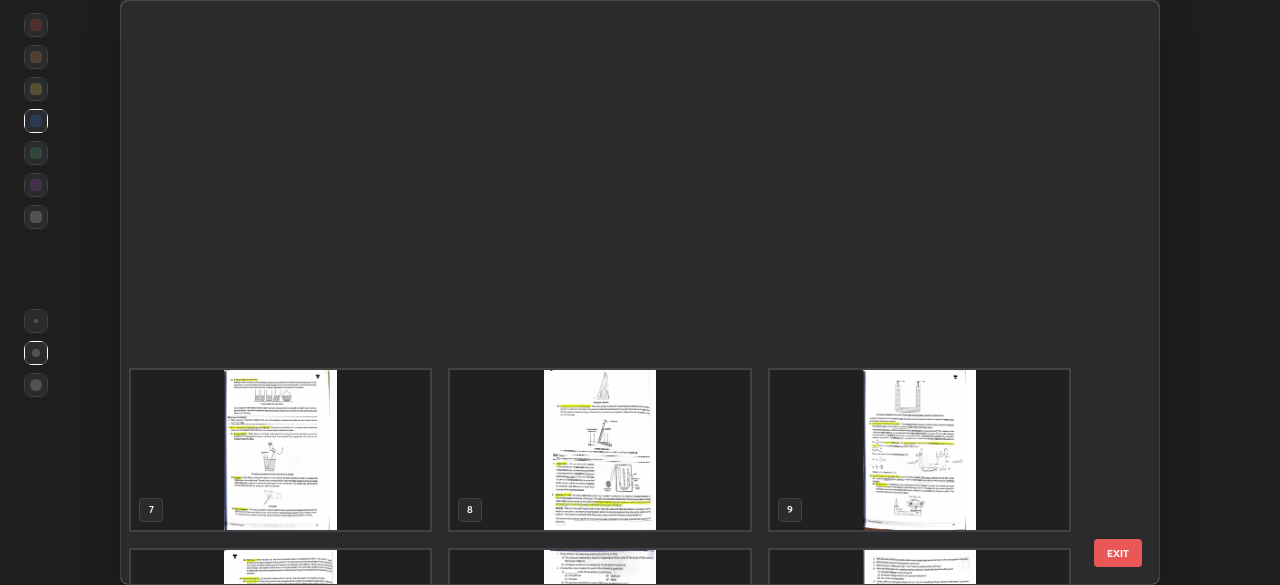 scroll, scrollTop: 674, scrollLeft: 0, axis: vertical 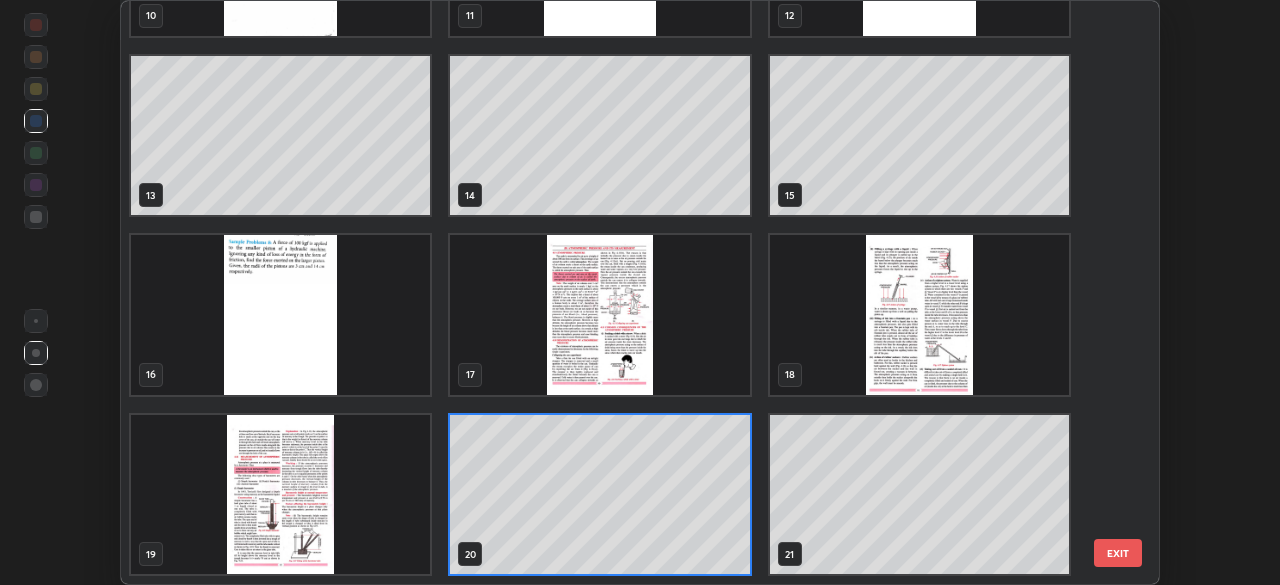click at bounding box center [280, 495] 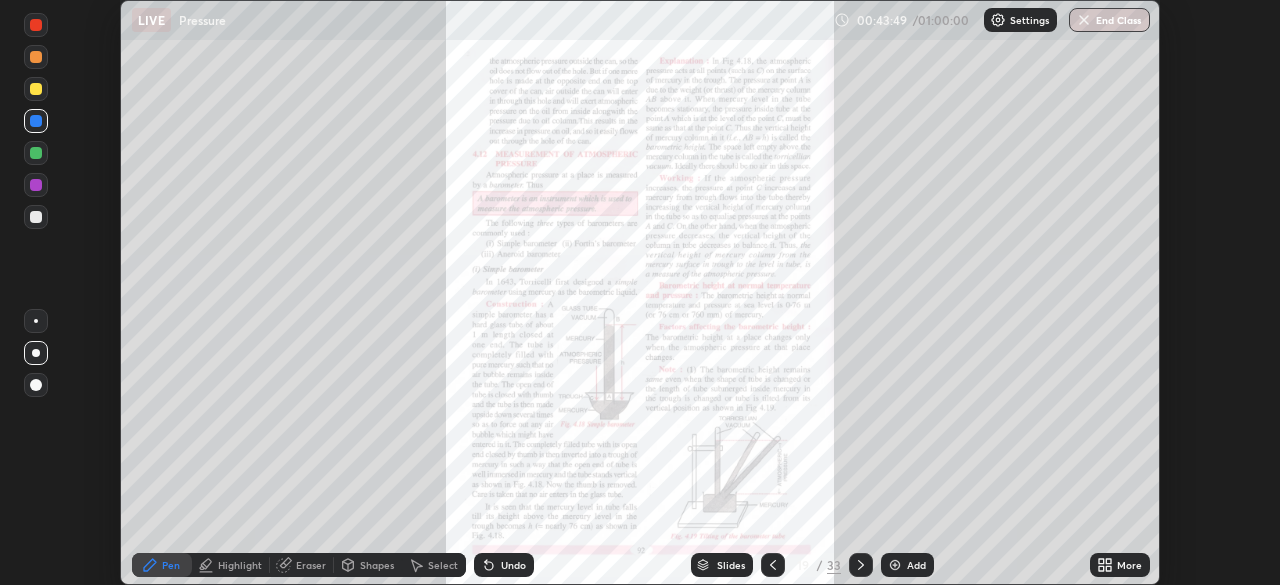 click at bounding box center (280, 495) 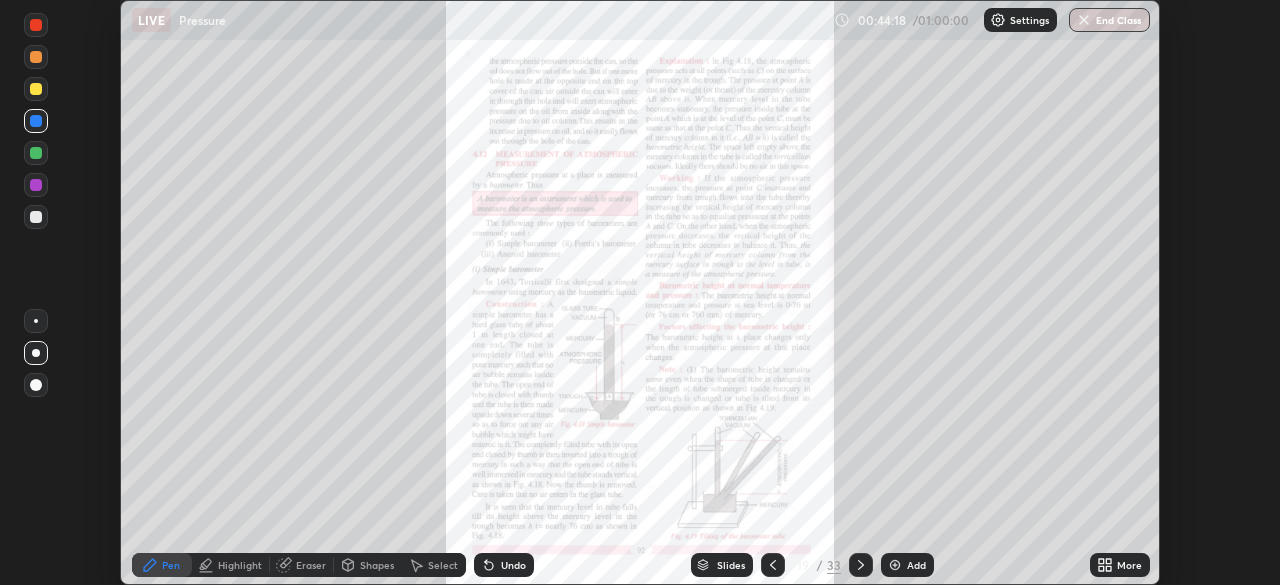 click on "Add" at bounding box center (907, 565) 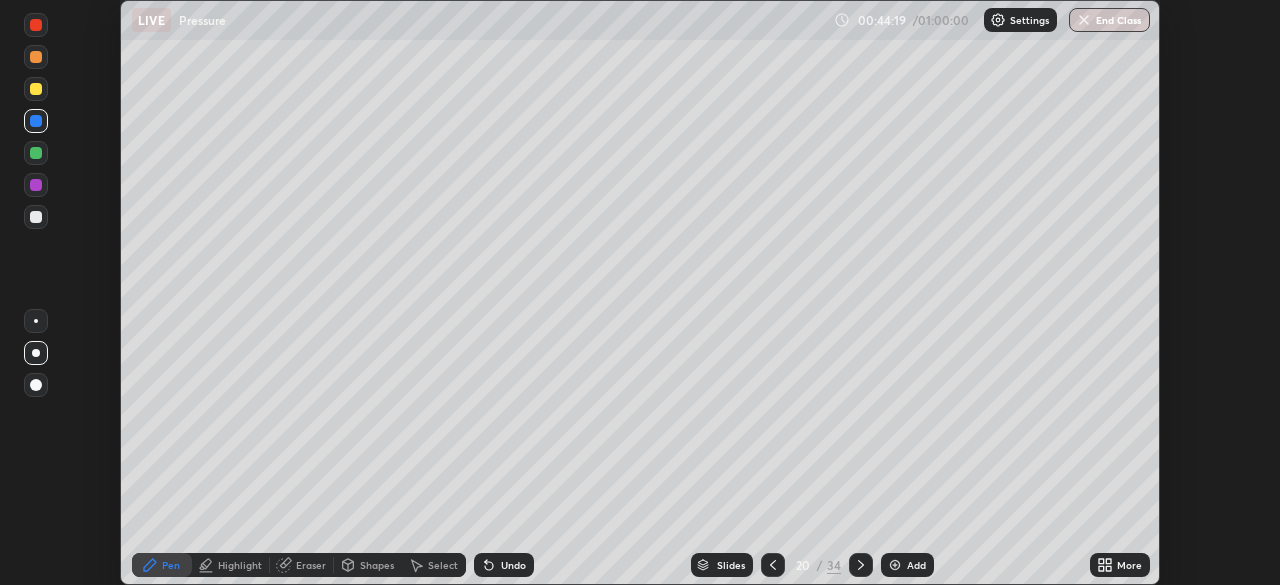 click at bounding box center [36, 89] 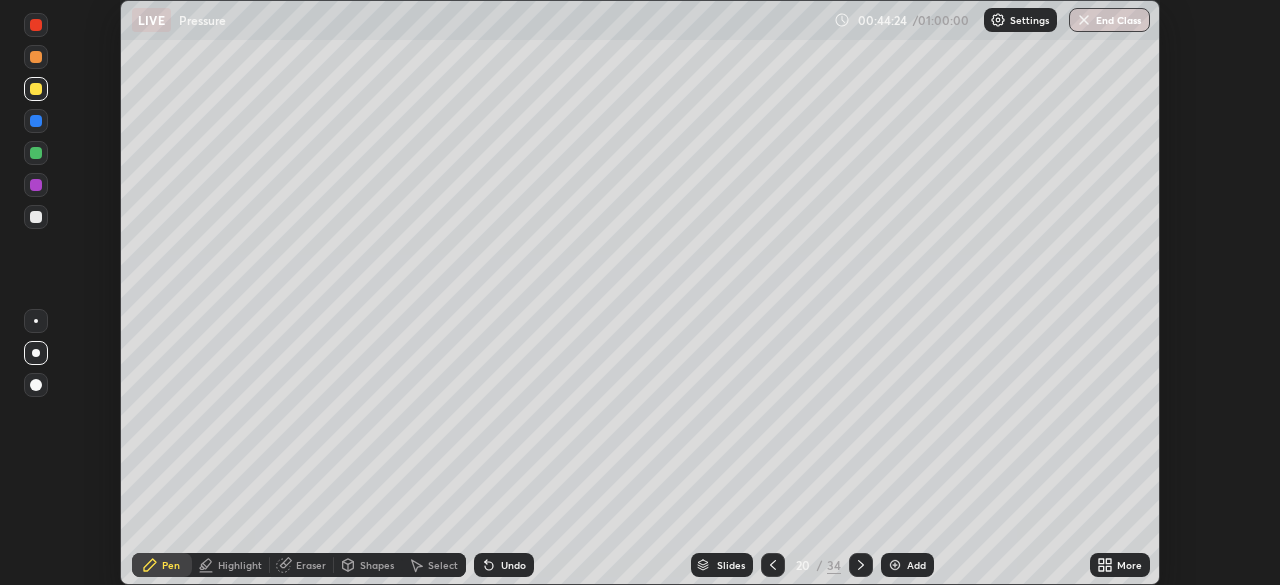 click at bounding box center [36, 153] 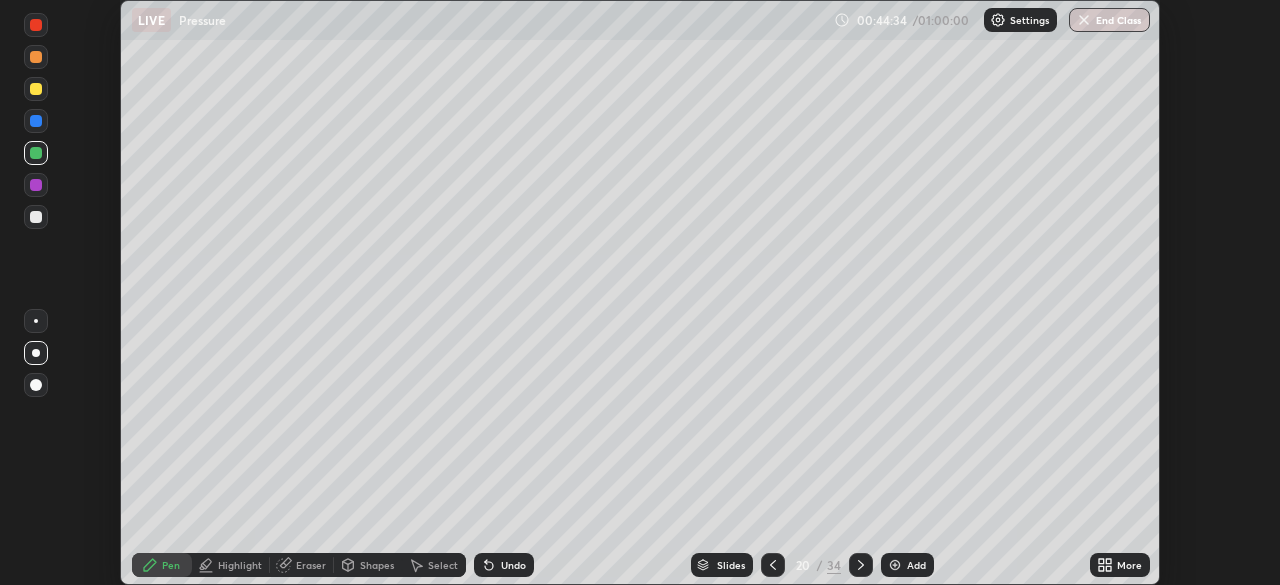 click at bounding box center (36, 217) 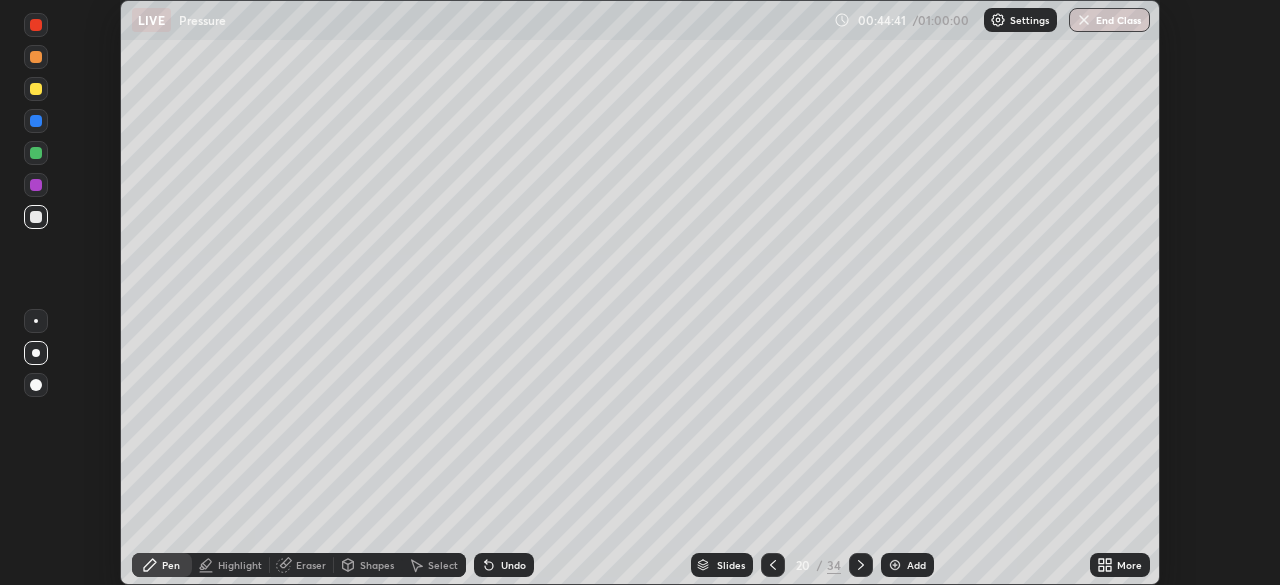 click on "Undo" at bounding box center [513, 565] 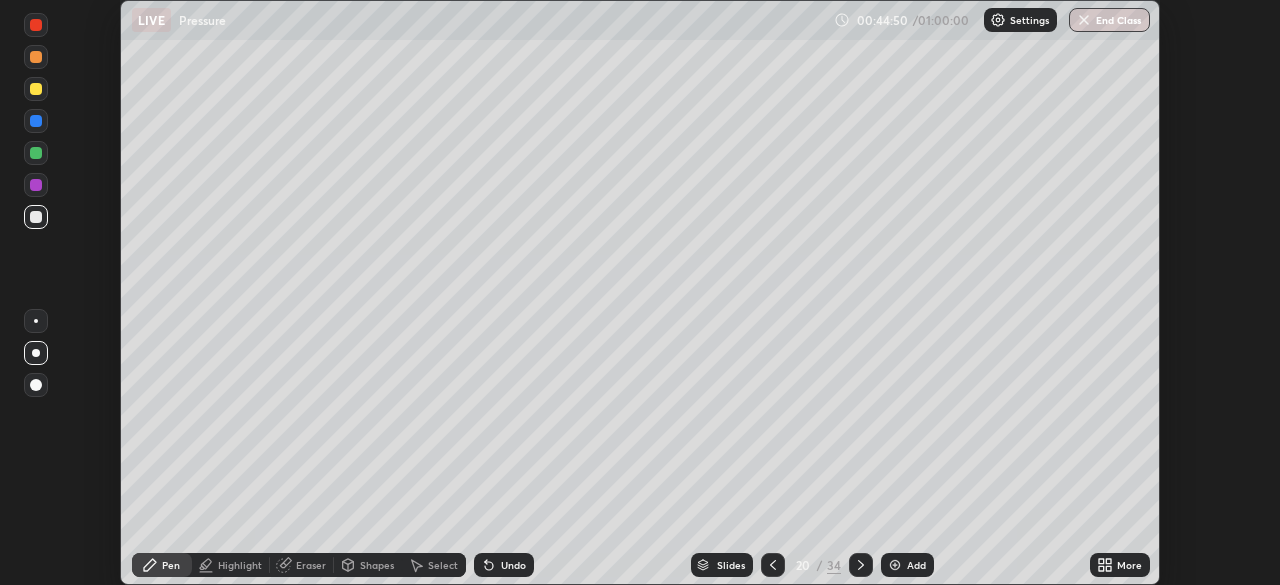 click at bounding box center [36, 121] 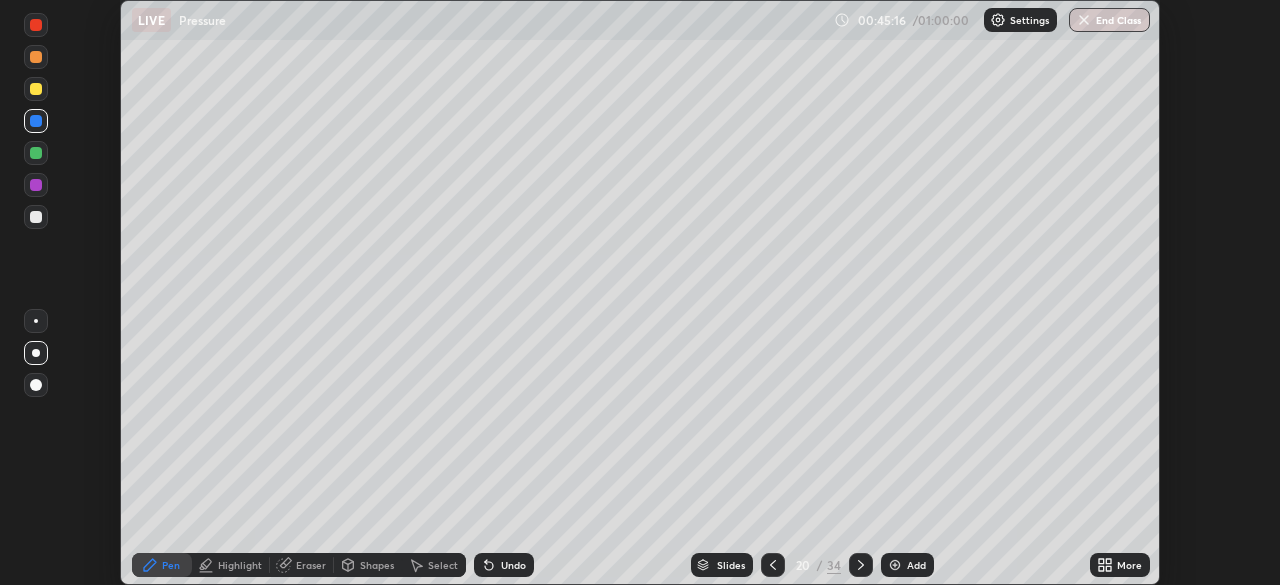 click at bounding box center [36, 185] 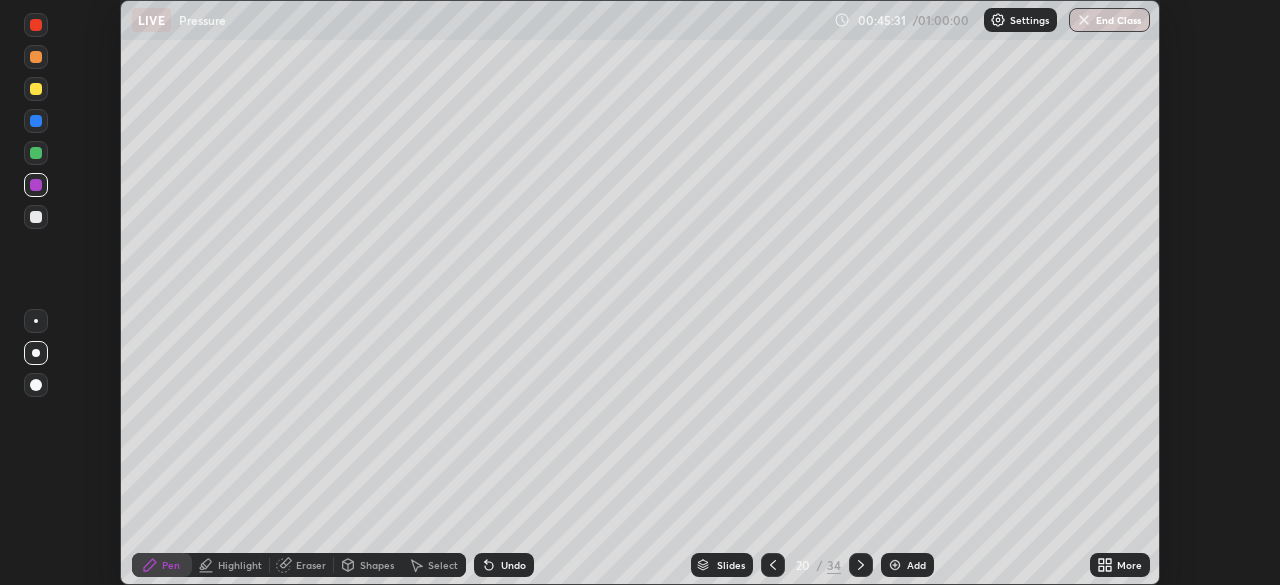 click at bounding box center [36, 153] 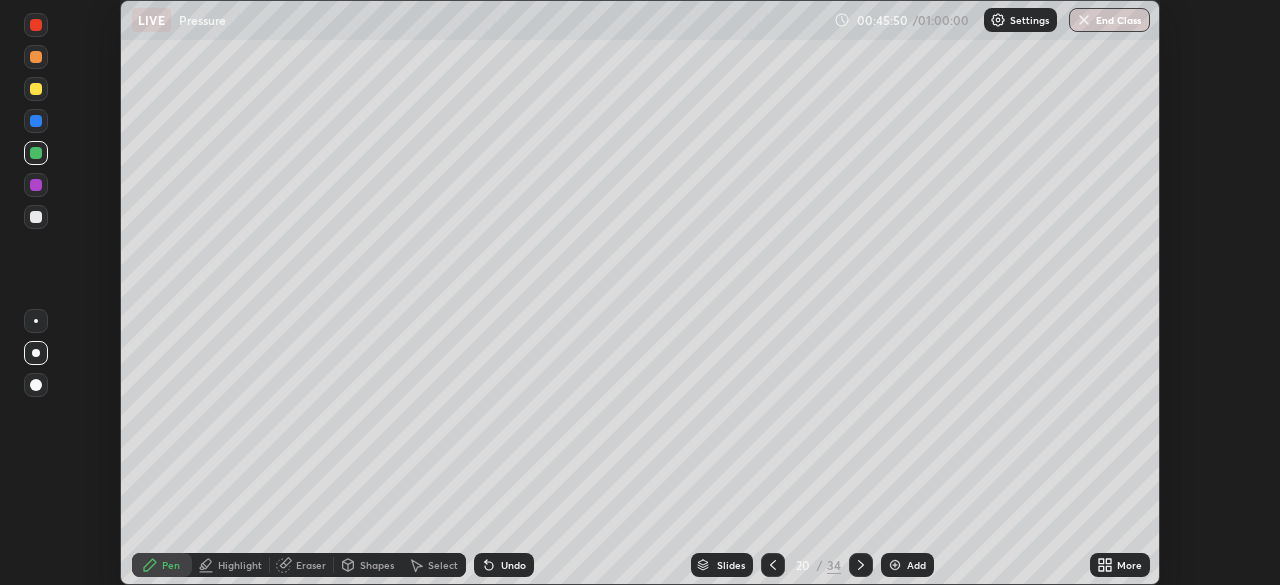click at bounding box center (36, 217) 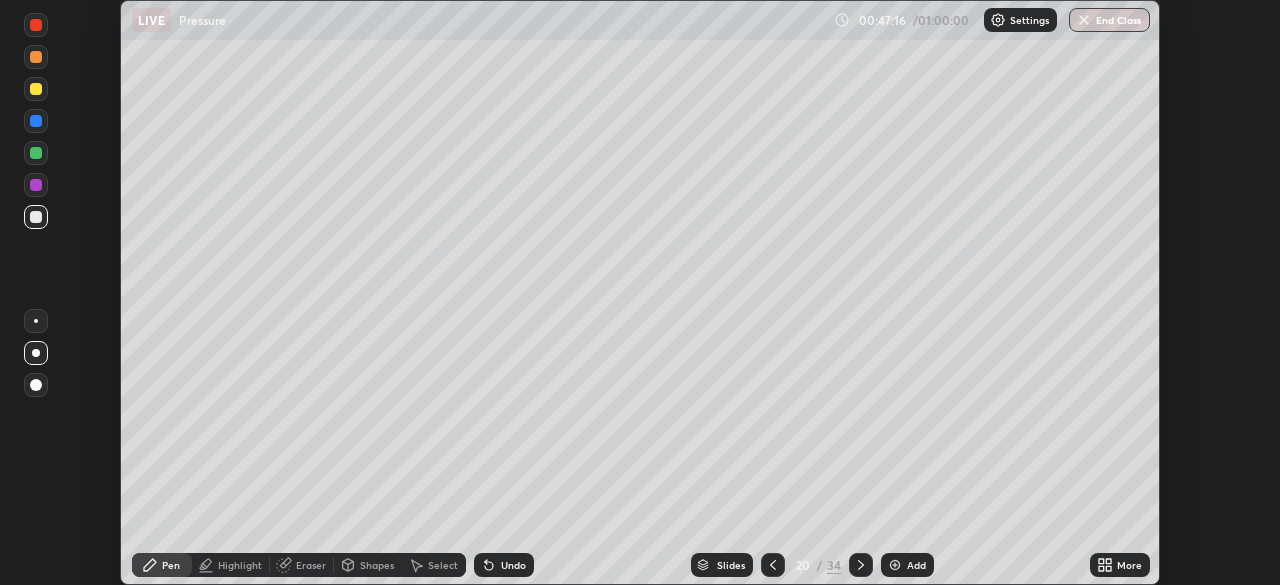 click 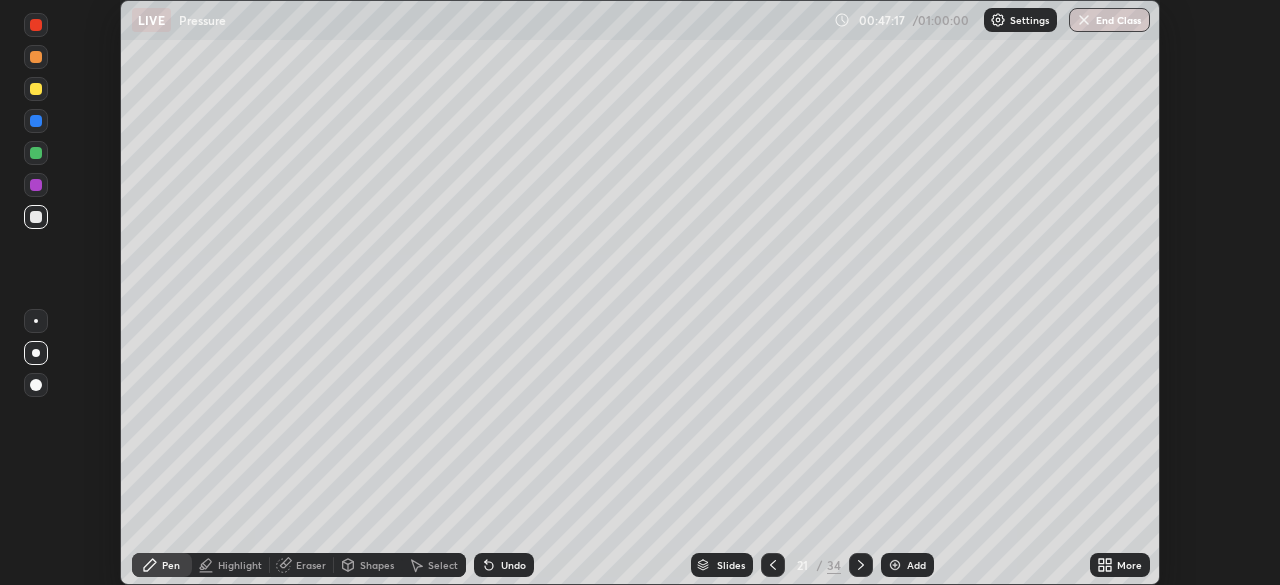 click on "Add" at bounding box center (916, 565) 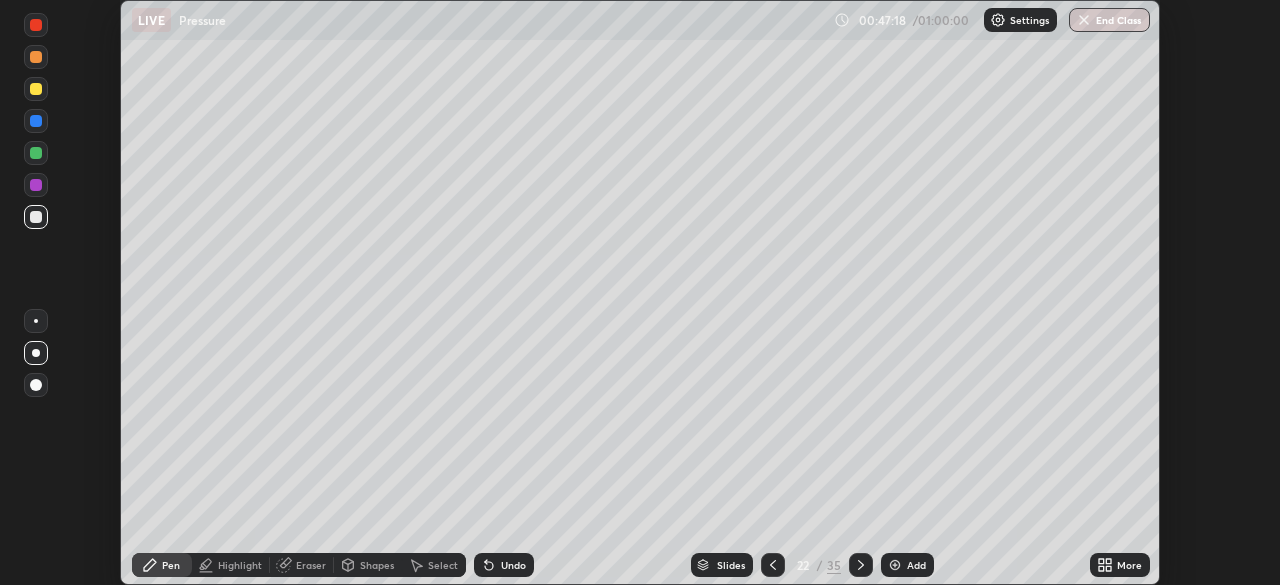 click on "Slides" at bounding box center (731, 565) 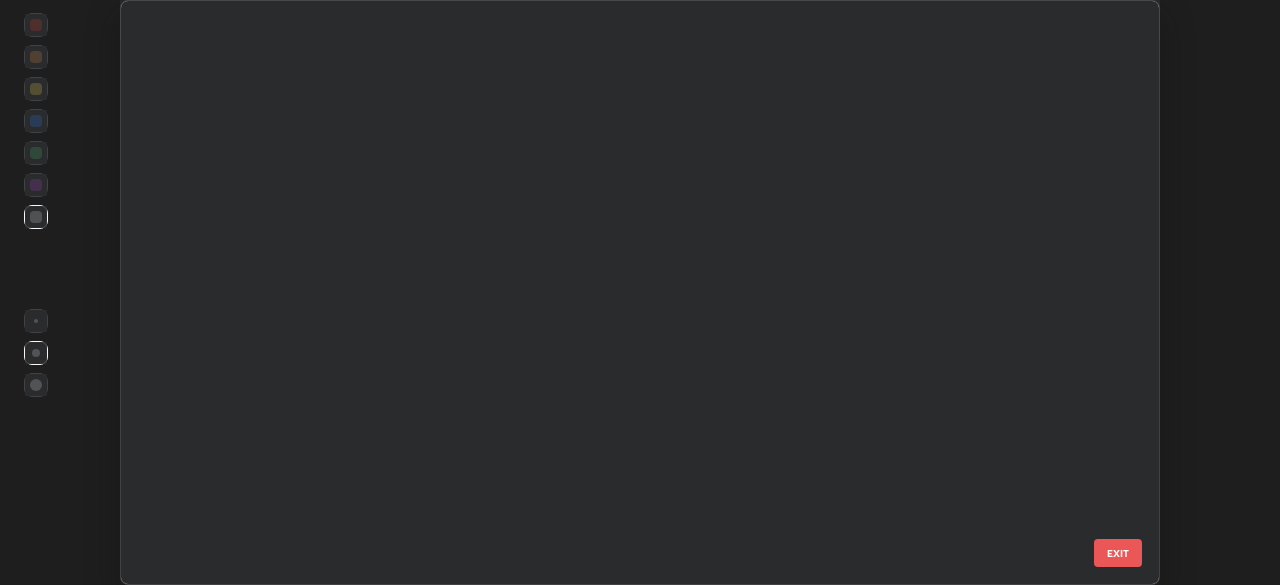 scroll, scrollTop: 854, scrollLeft: 0, axis: vertical 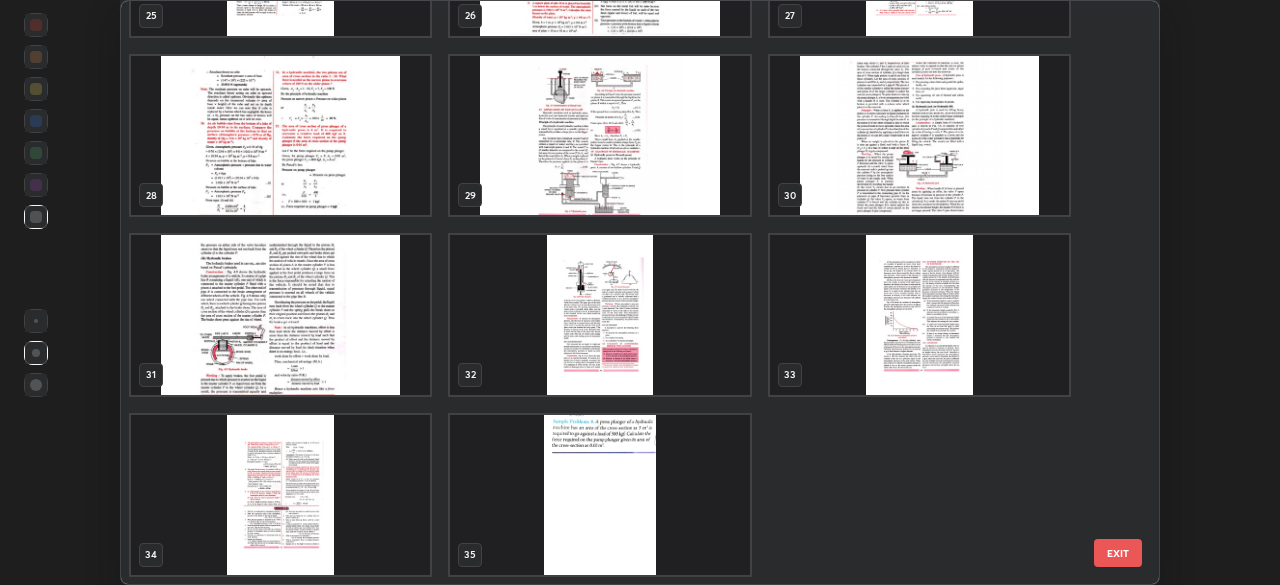 click at bounding box center (919, 136) 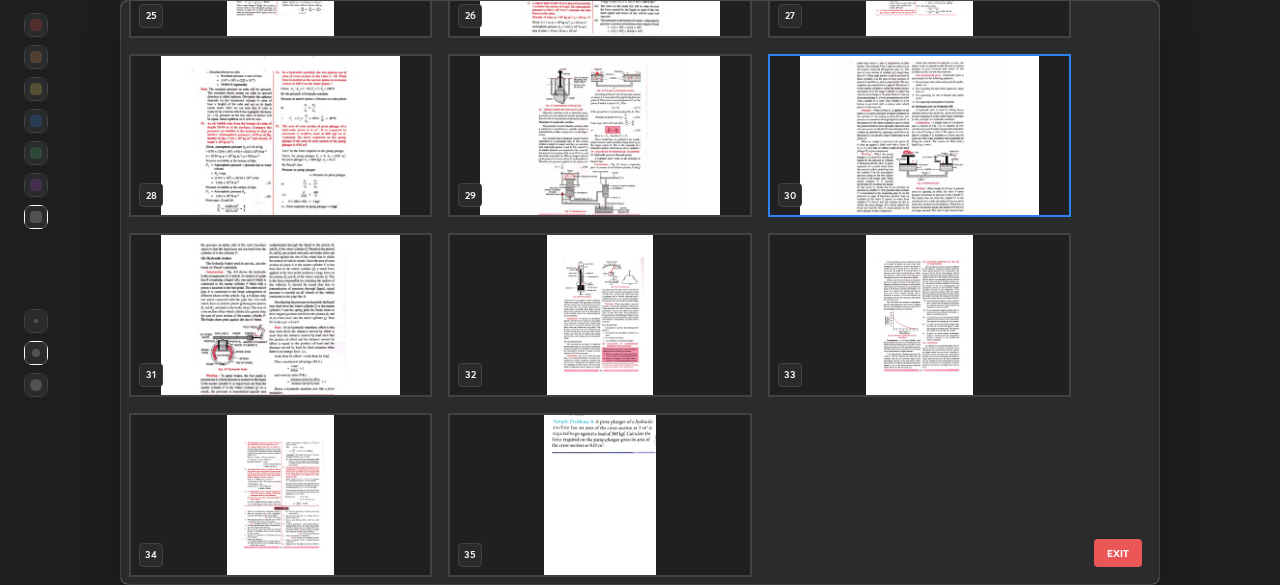 click at bounding box center [919, 136] 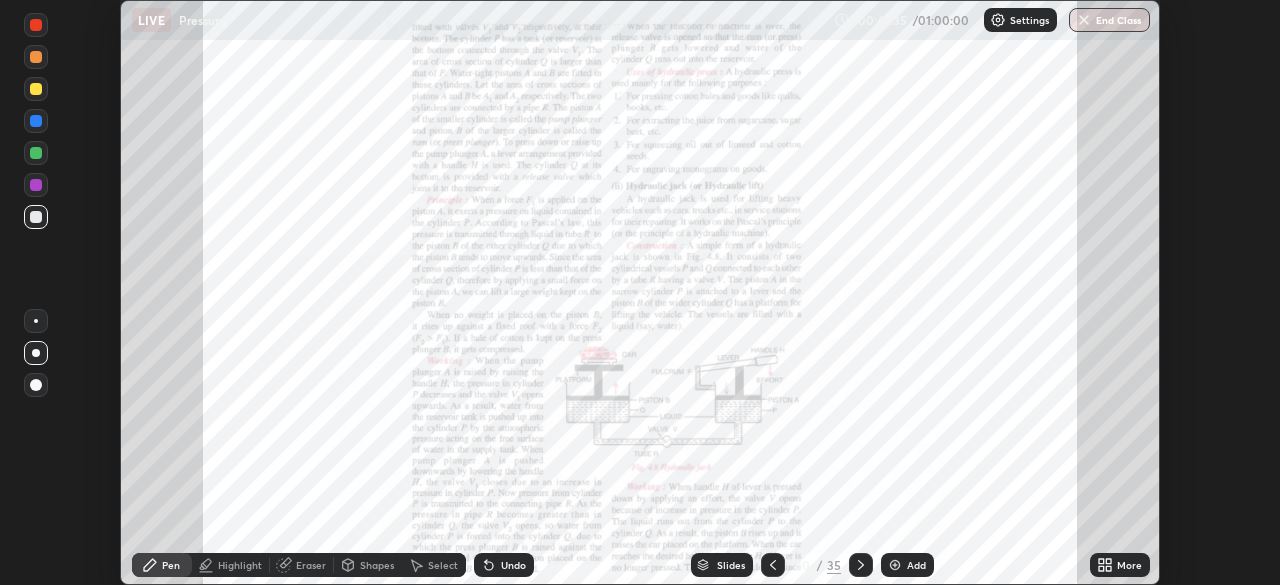 click at bounding box center [773, 565] 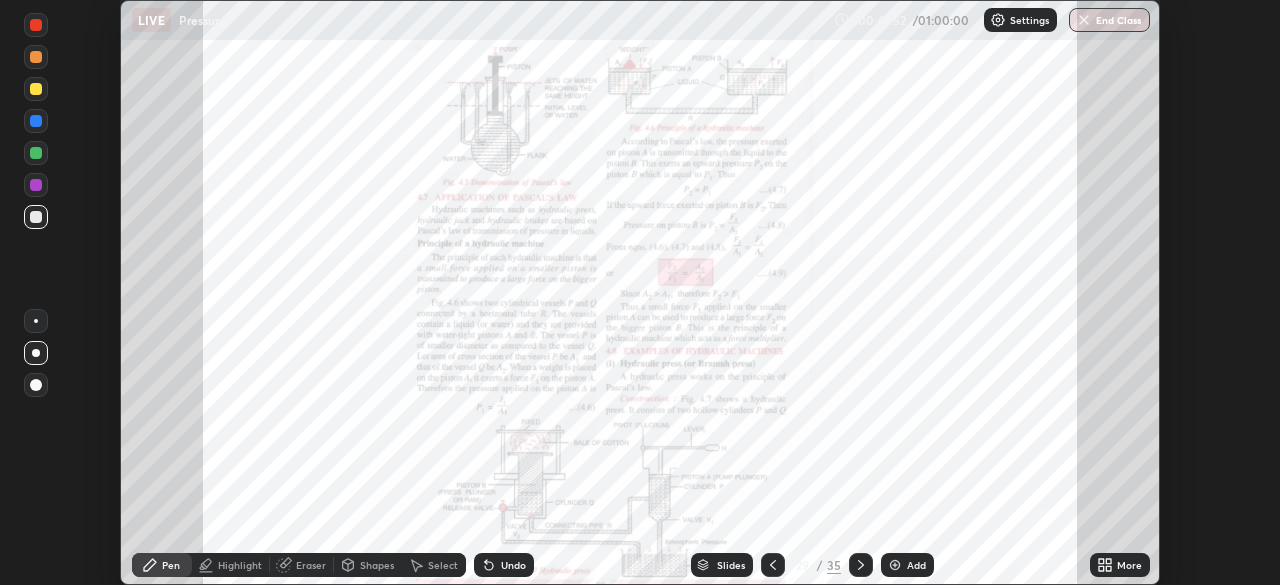 click 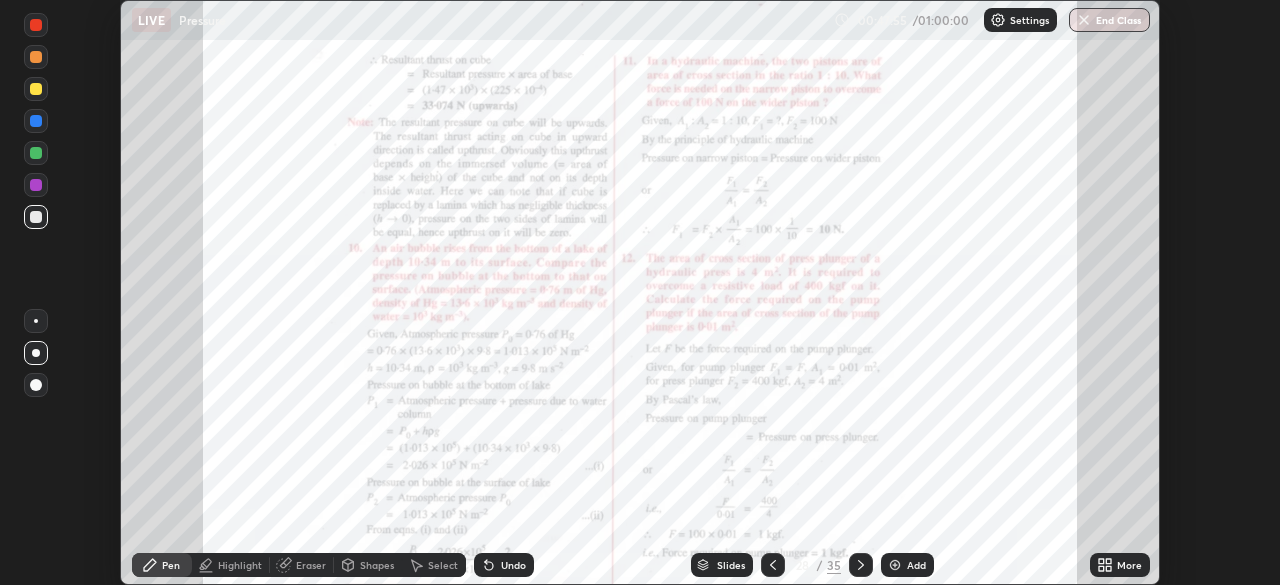 click 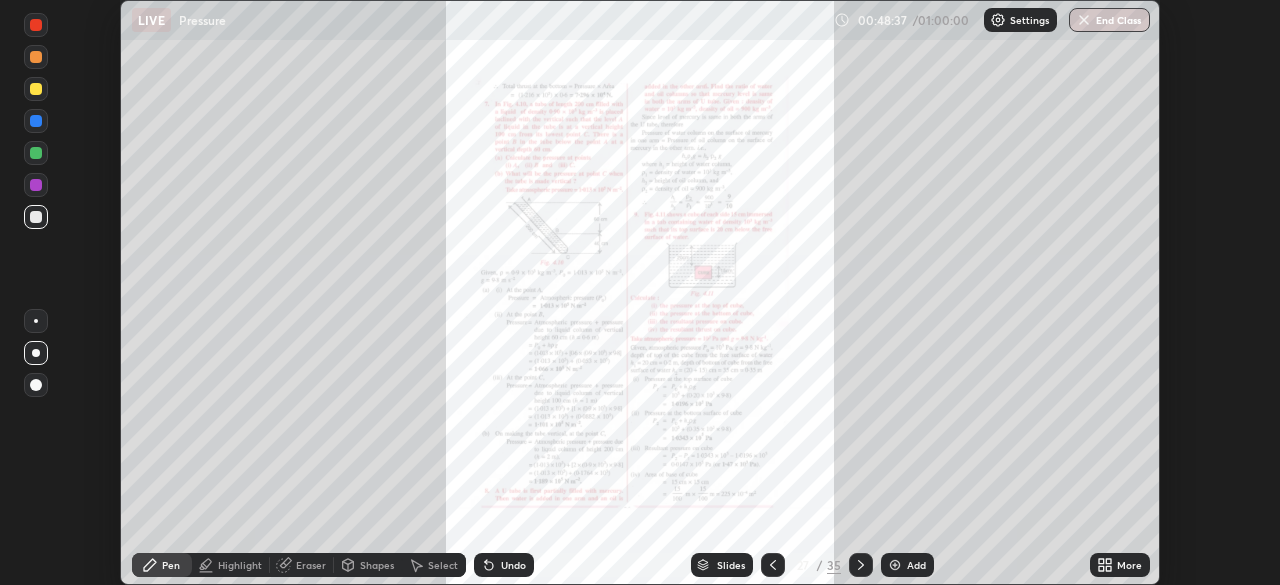 click 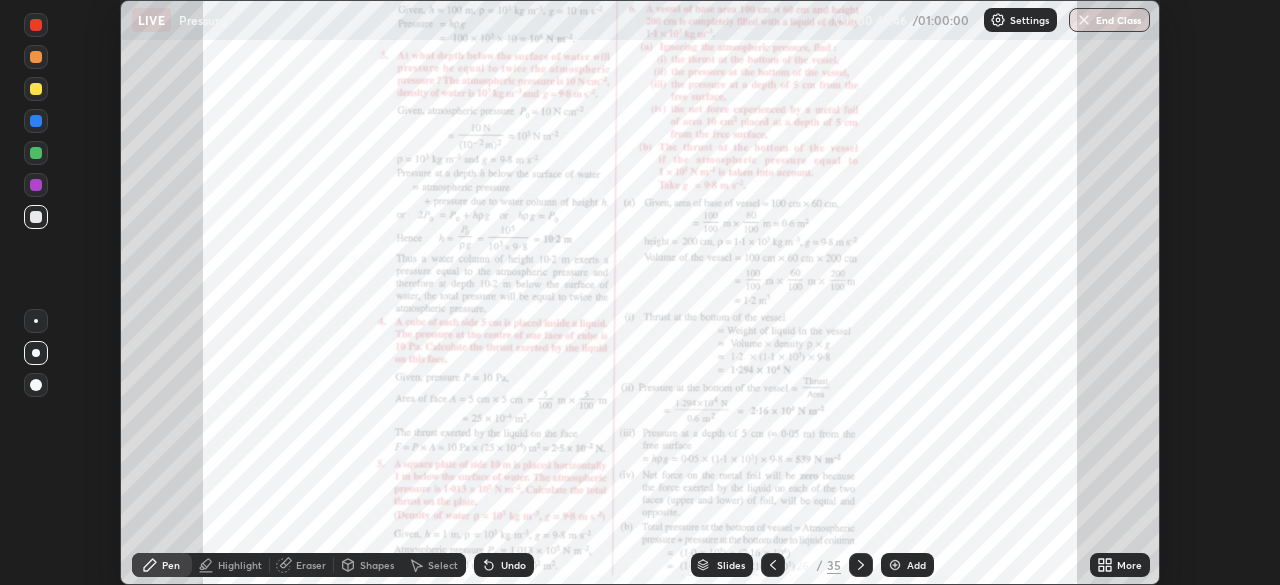 click 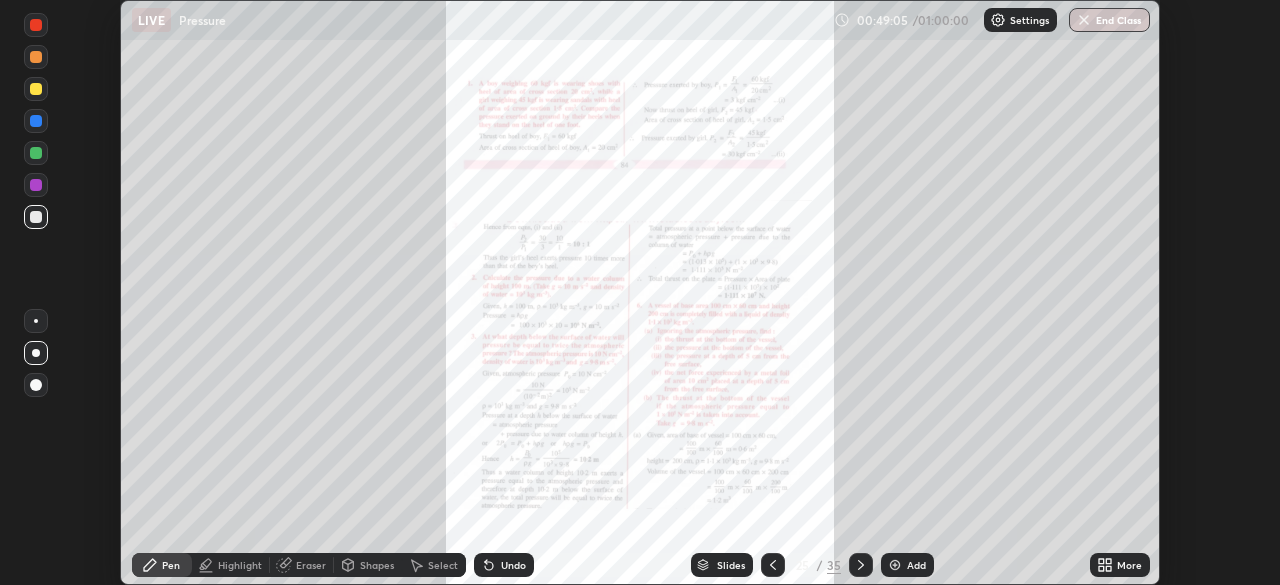 click 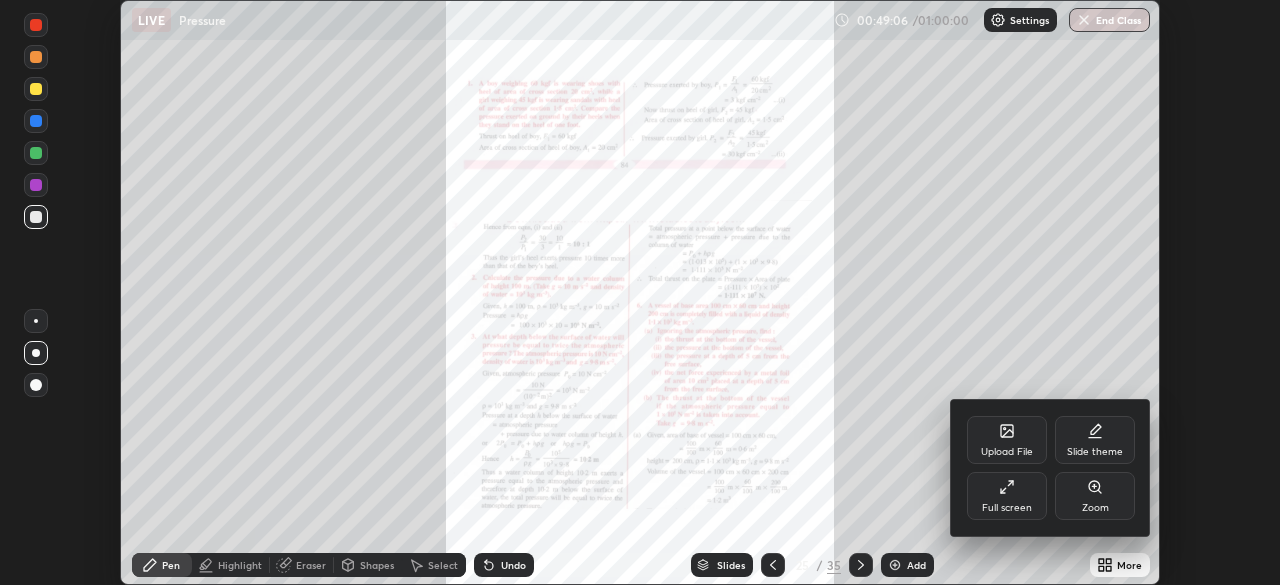 click on "Zoom" at bounding box center (1095, 496) 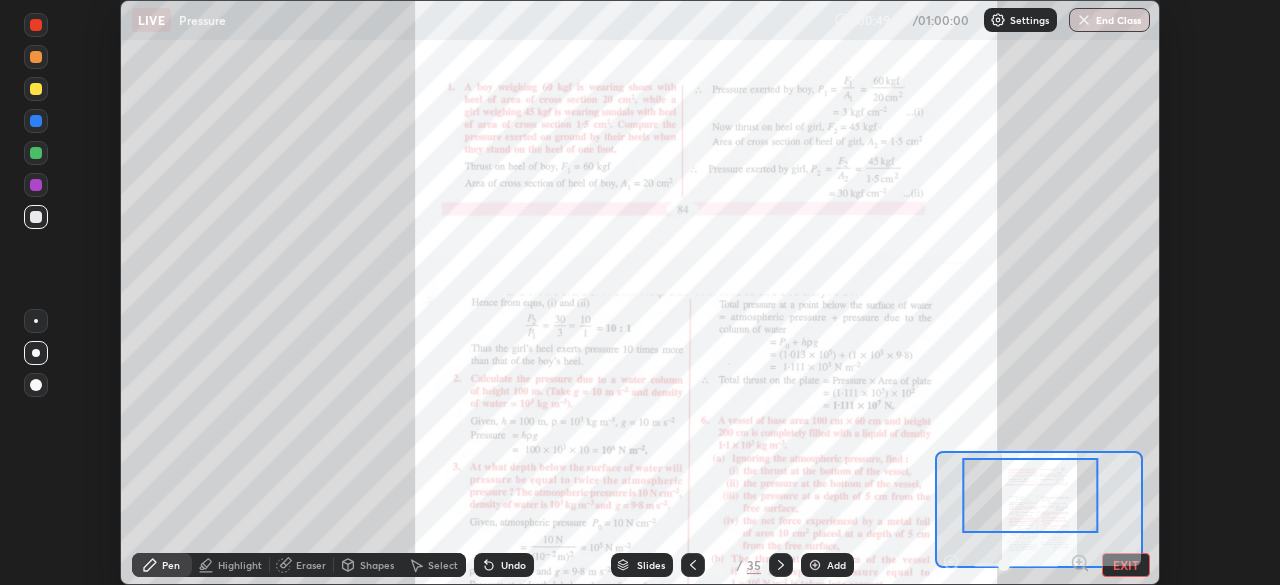 click 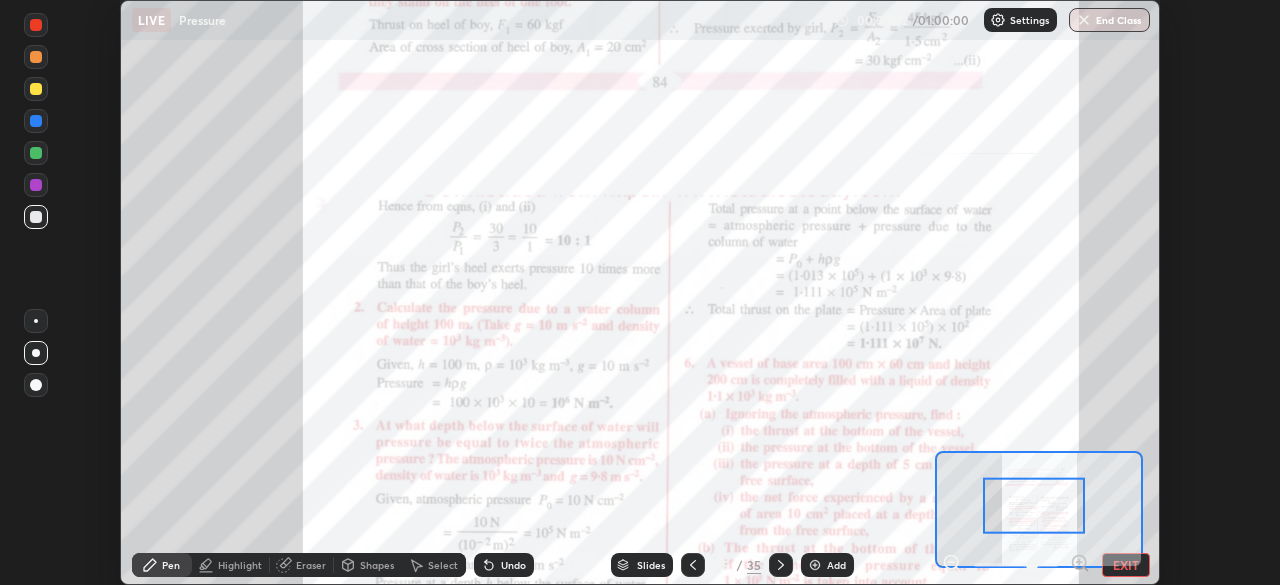 click on "Add" at bounding box center (827, 565) 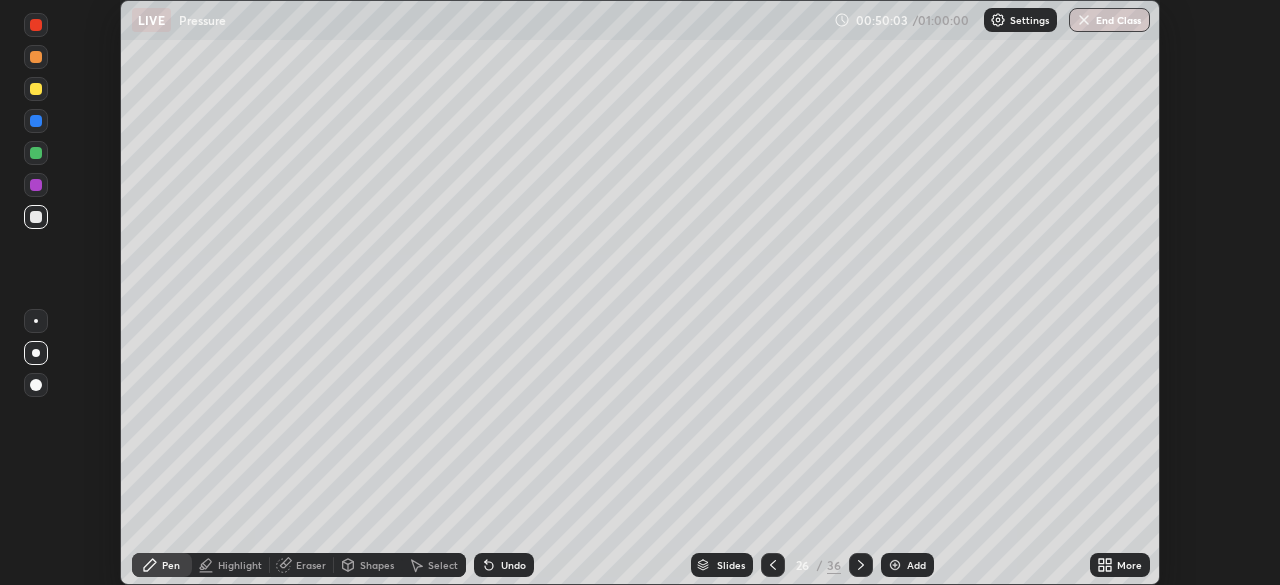 click on "Shapes" at bounding box center (377, 565) 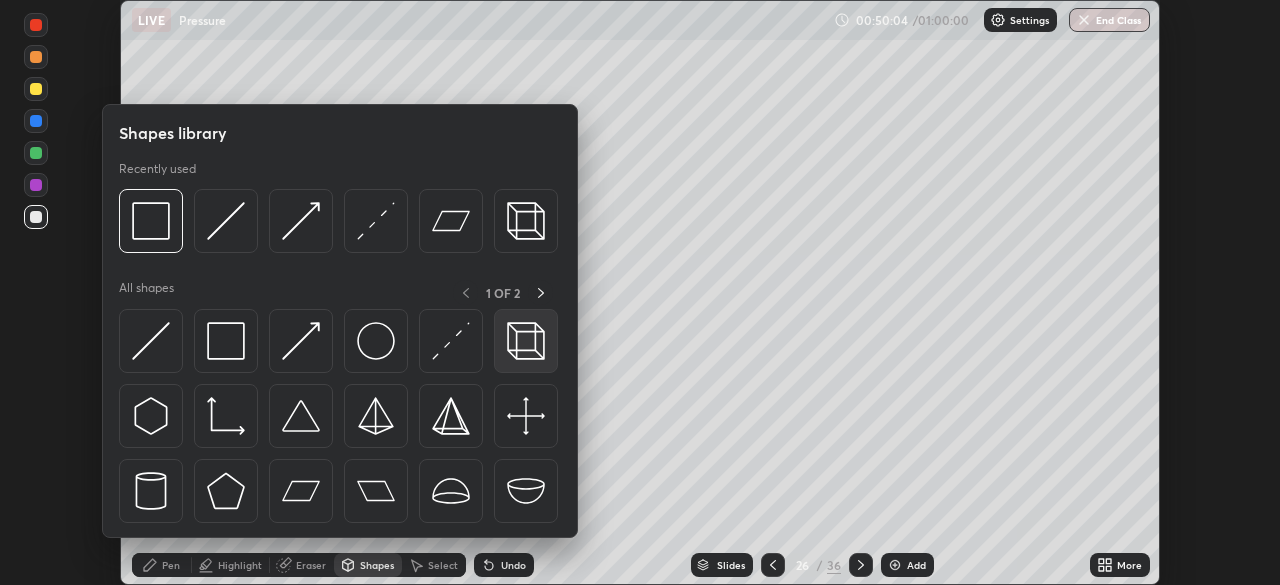 click at bounding box center [526, 341] 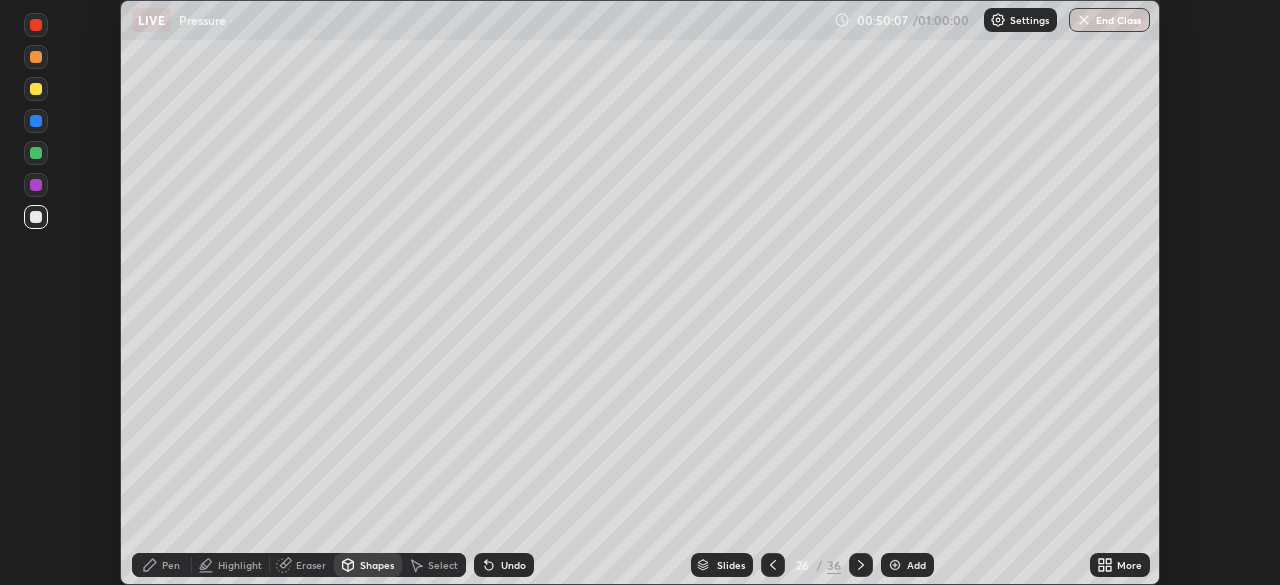 click on "Shapes" at bounding box center [368, 565] 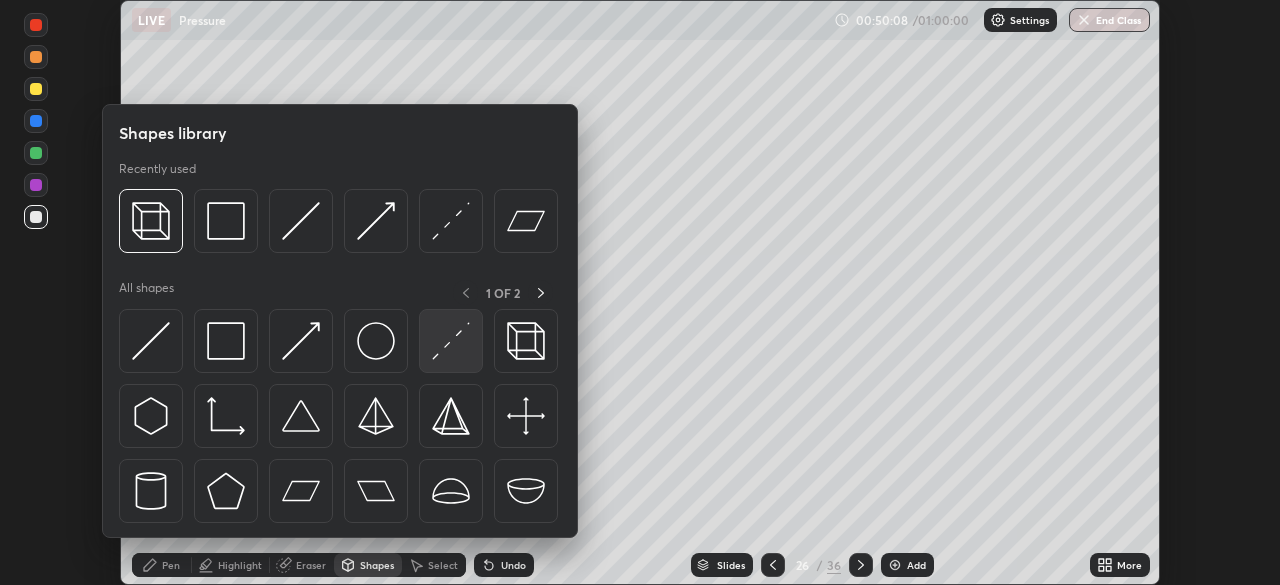 click at bounding box center [451, 341] 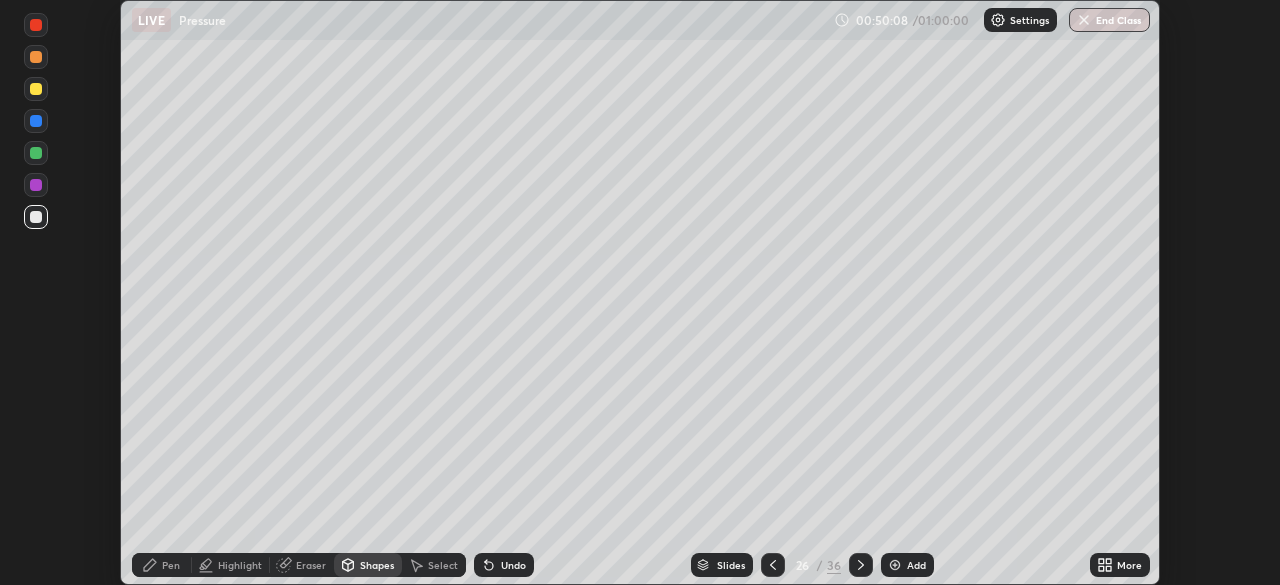 click at bounding box center (36, 121) 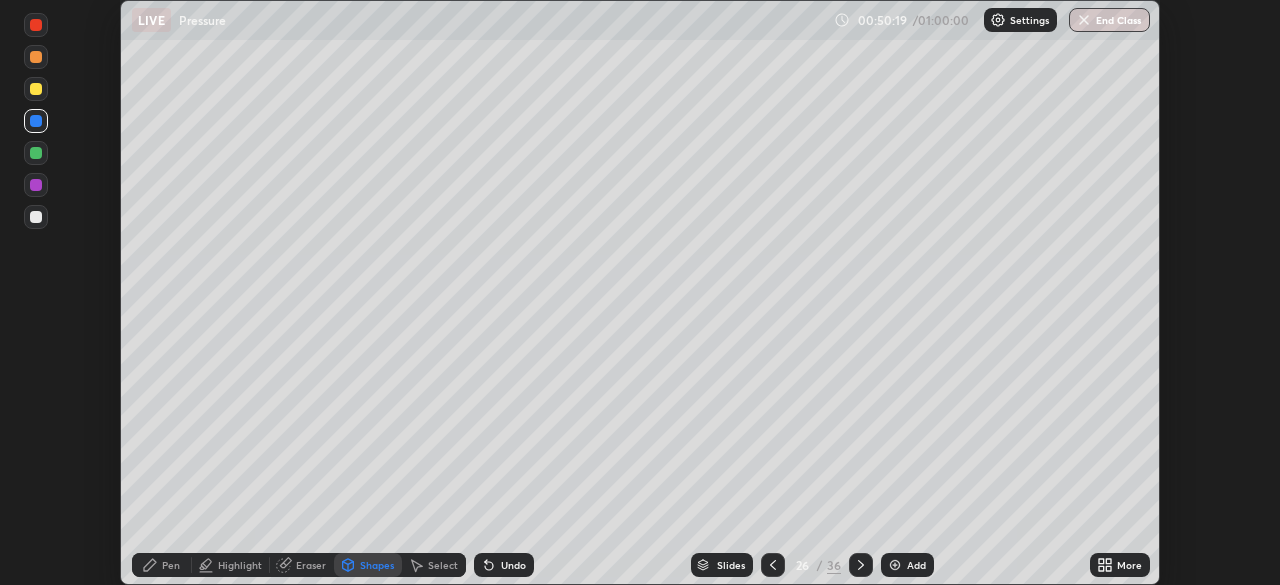 click on "Shapes" at bounding box center [377, 565] 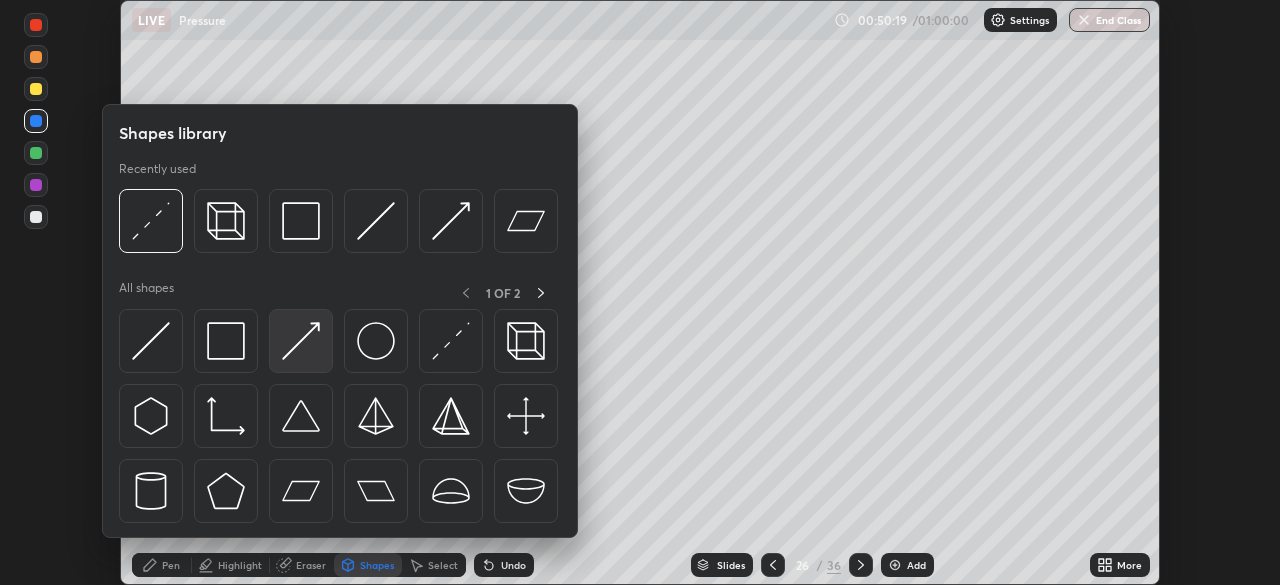 click at bounding box center (301, 341) 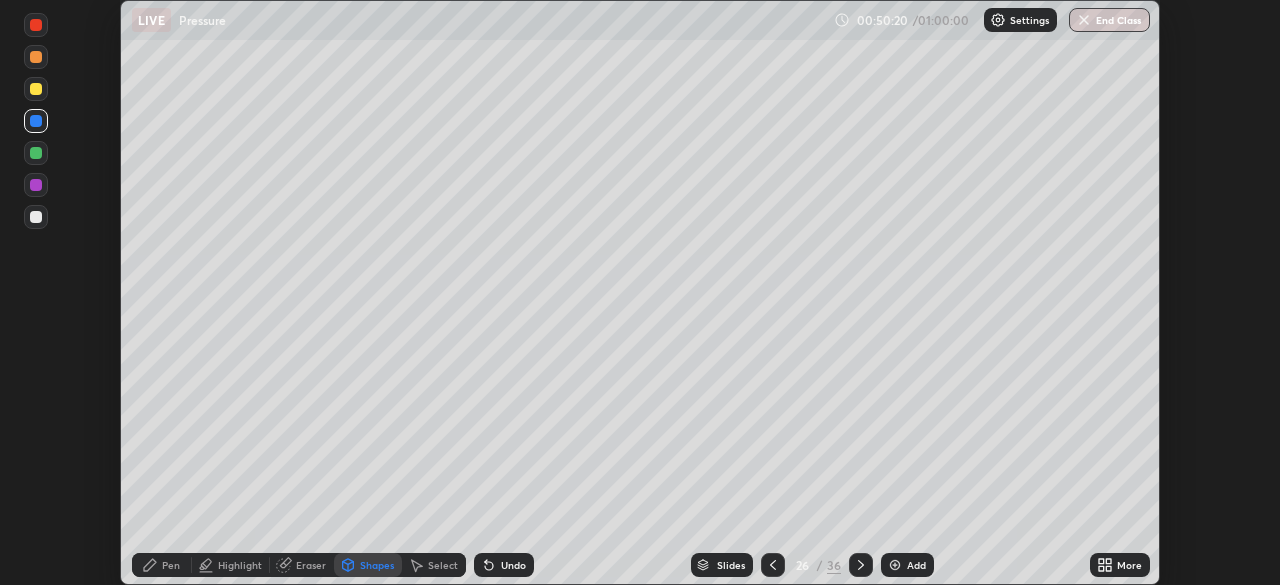 click at bounding box center [36, 25] 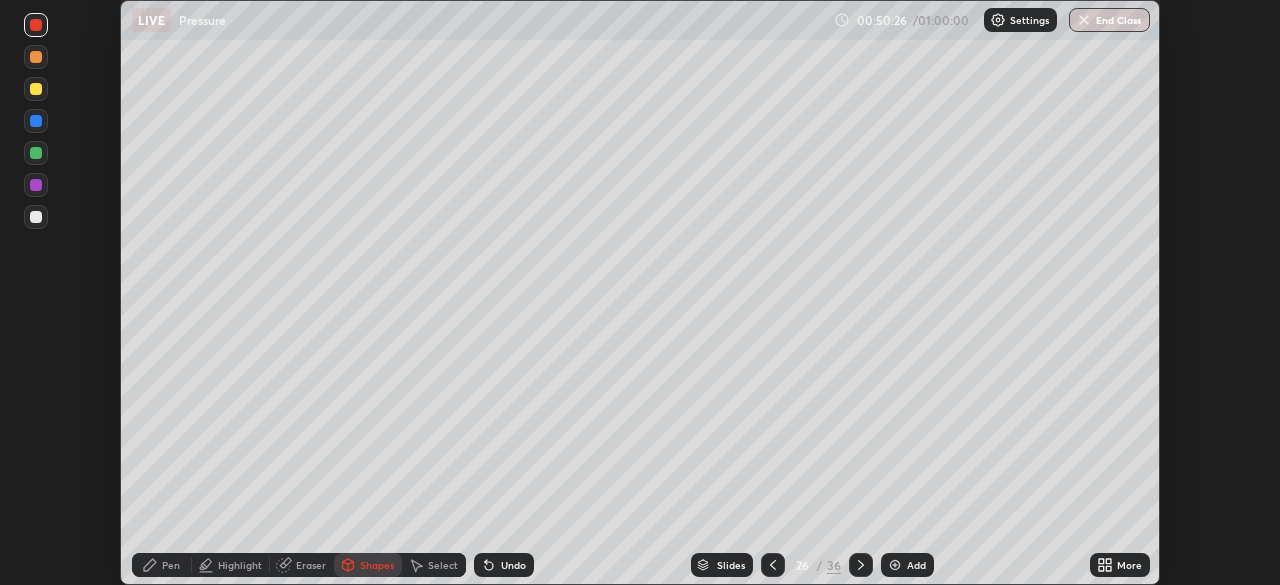 click on "Pen" at bounding box center (162, 565) 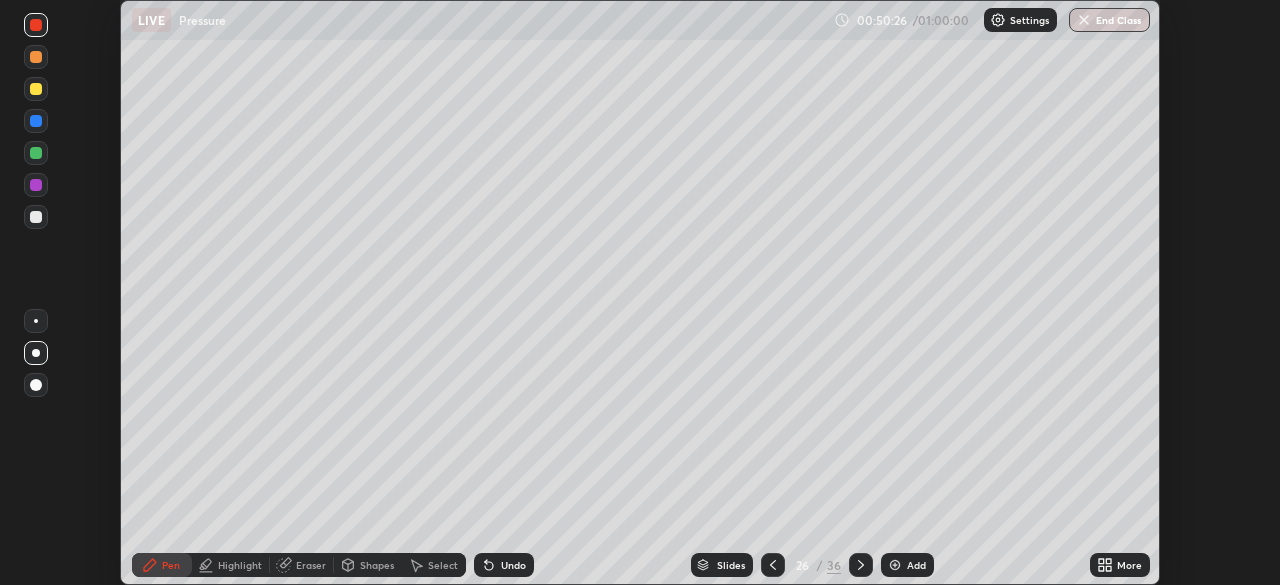 click at bounding box center [36, 217] 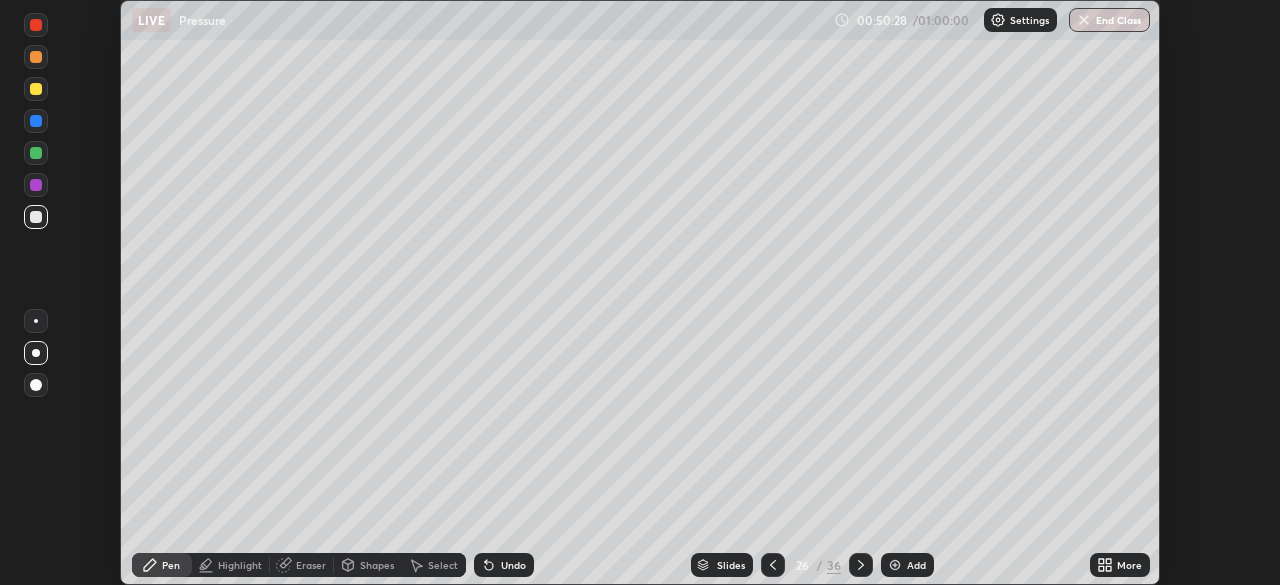 click at bounding box center (36, 185) 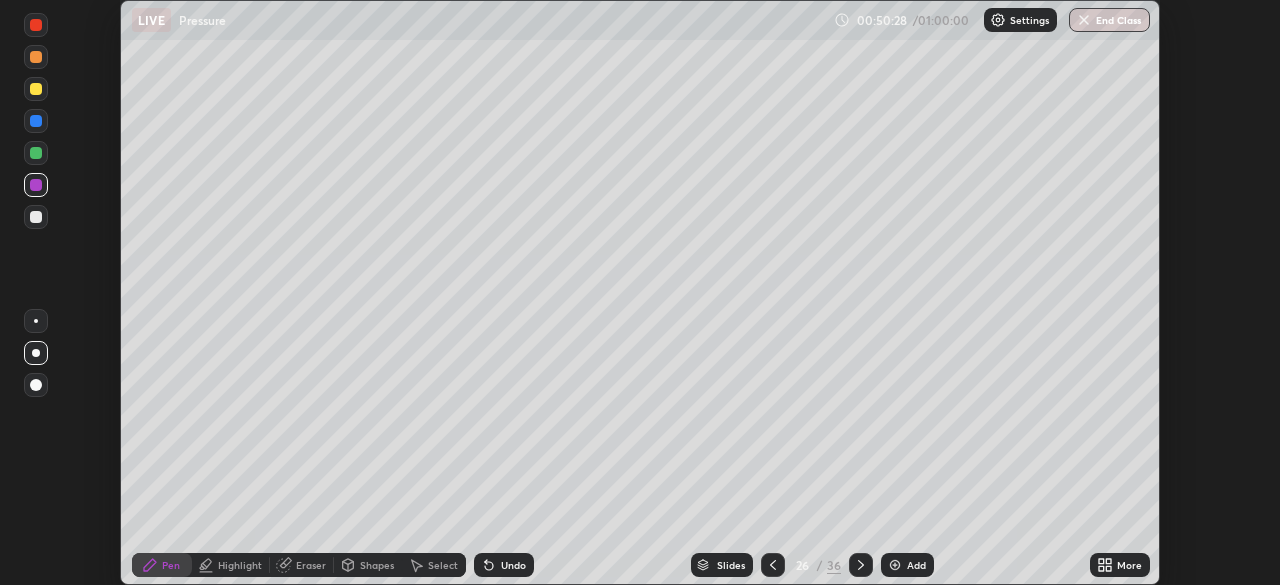 click at bounding box center [36, 153] 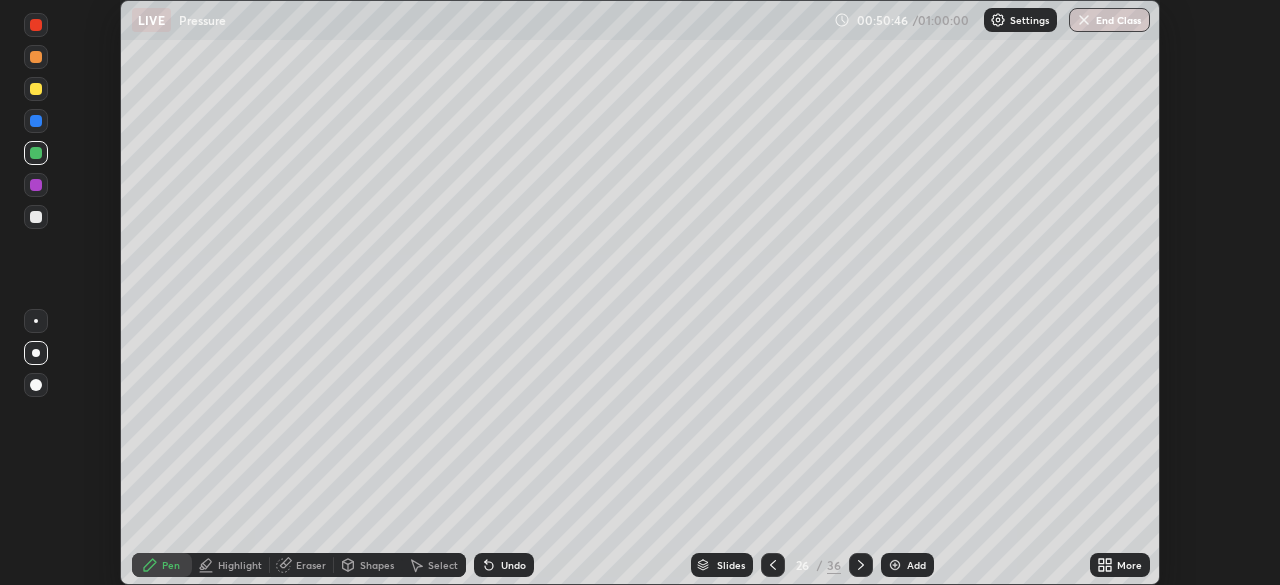 click at bounding box center (36, 185) 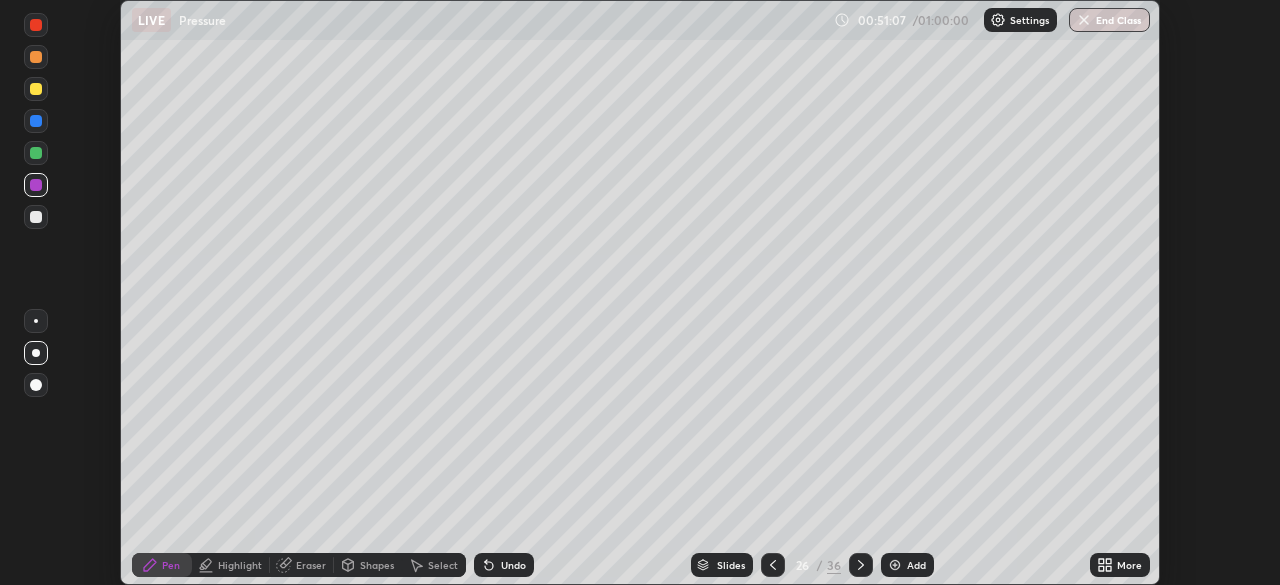 click at bounding box center (36, 153) 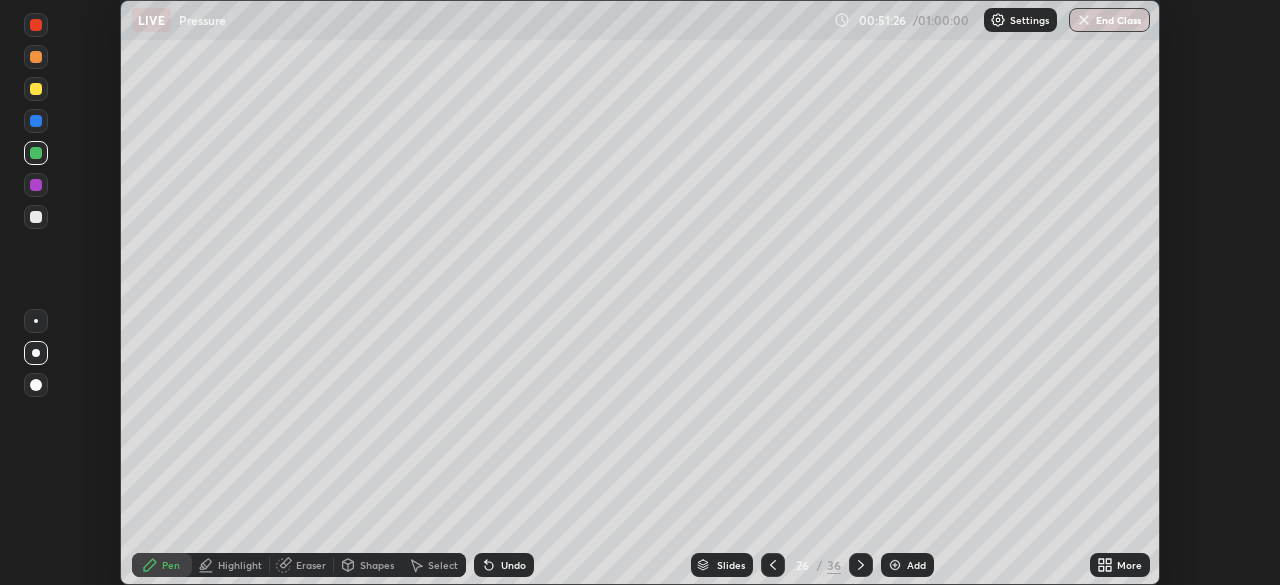 click at bounding box center [36, 121] 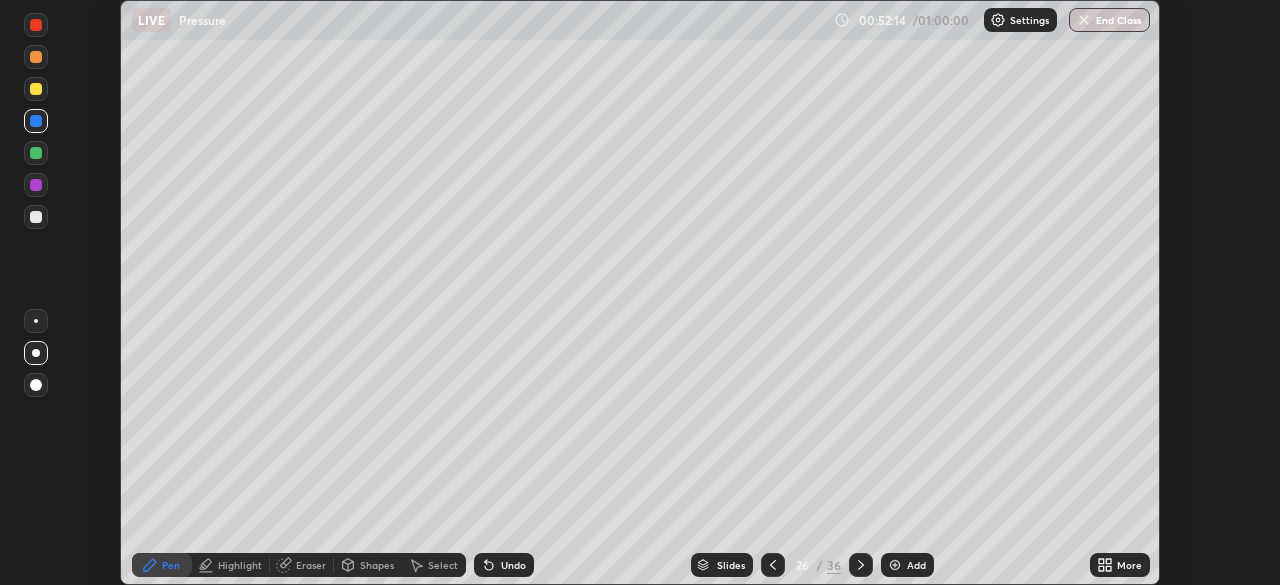 click 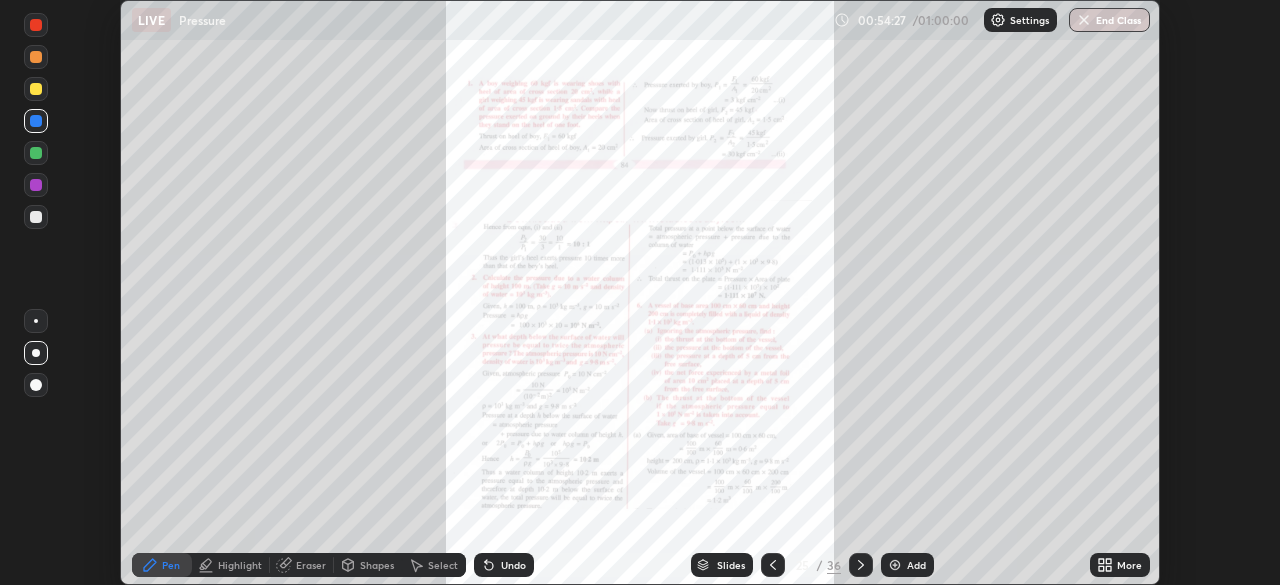 click 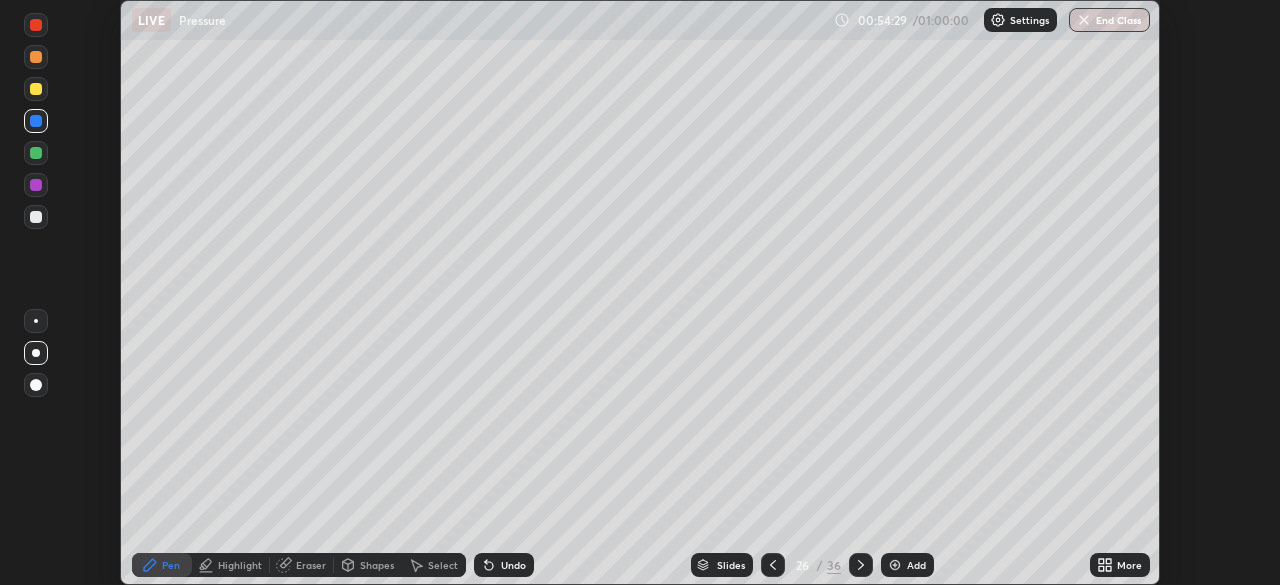 click on "Slides" at bounding box center (731, 565) 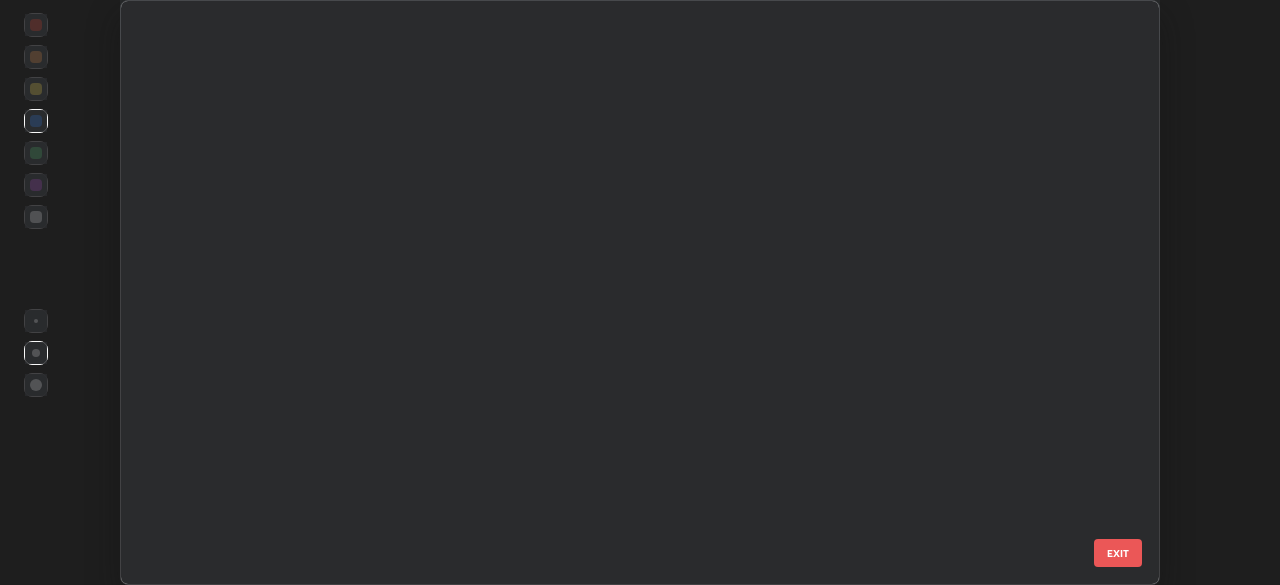 scroll, scrollTop: 1033, scrollLeft: 0, axis: vertical 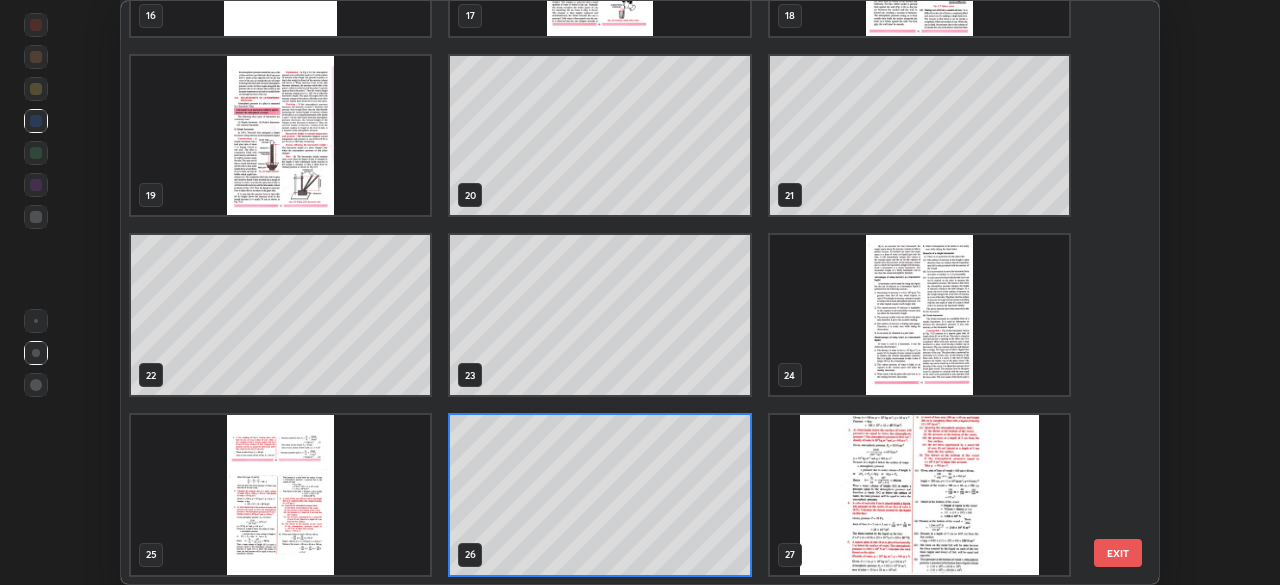 click at bounding box center [280, 495] 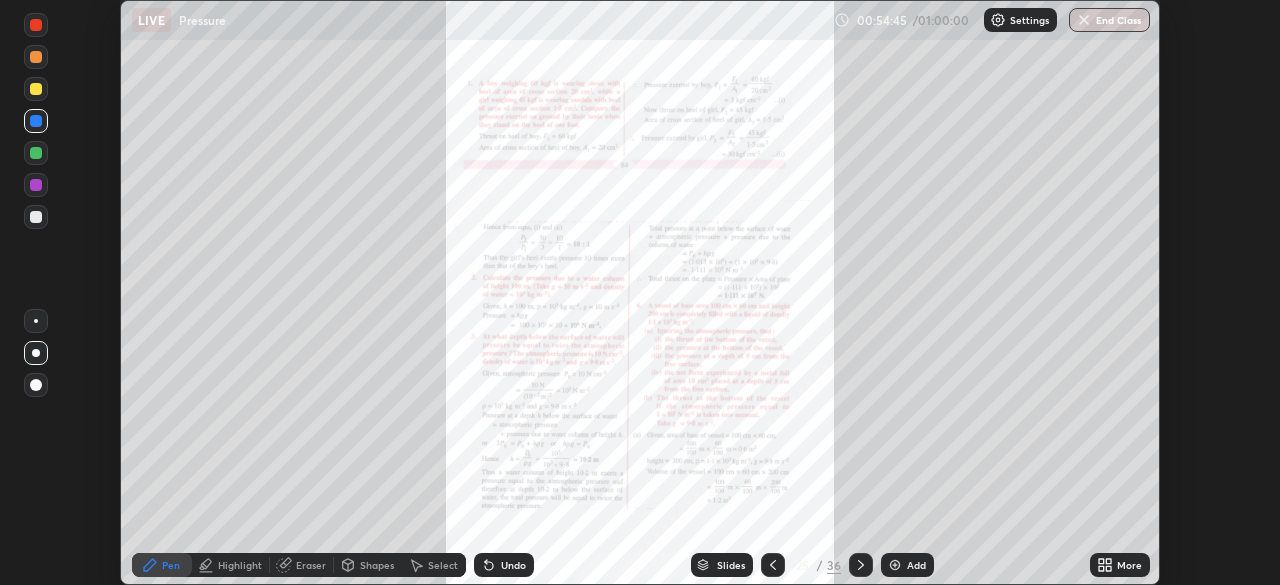 click at bounding box center [36, 89] 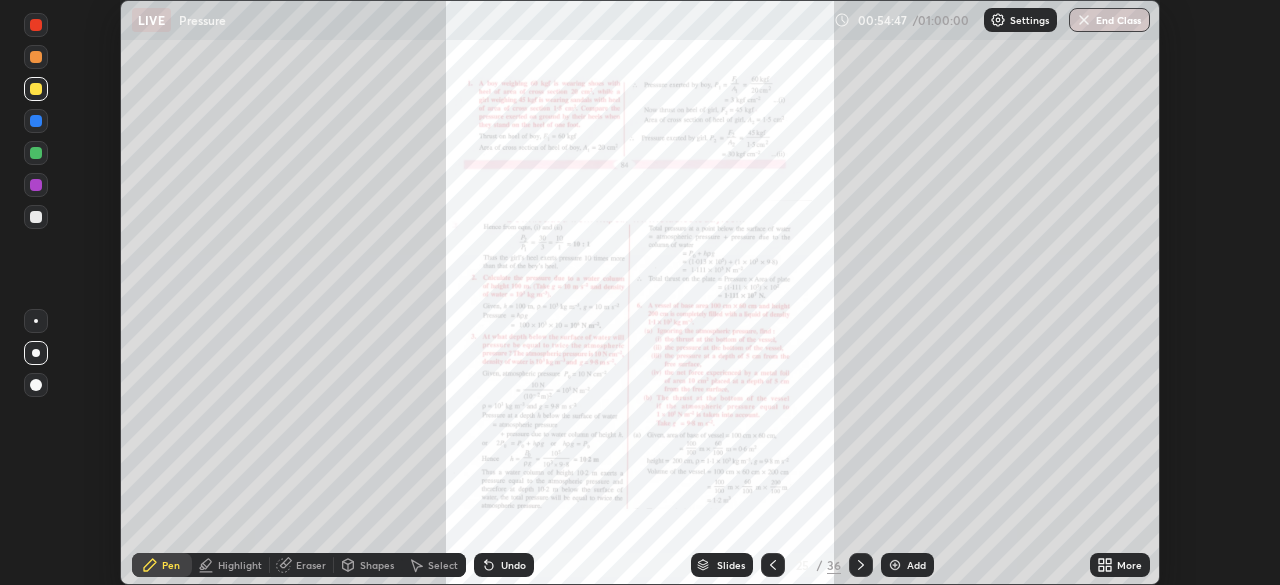 click at bounding box center [36, 25] 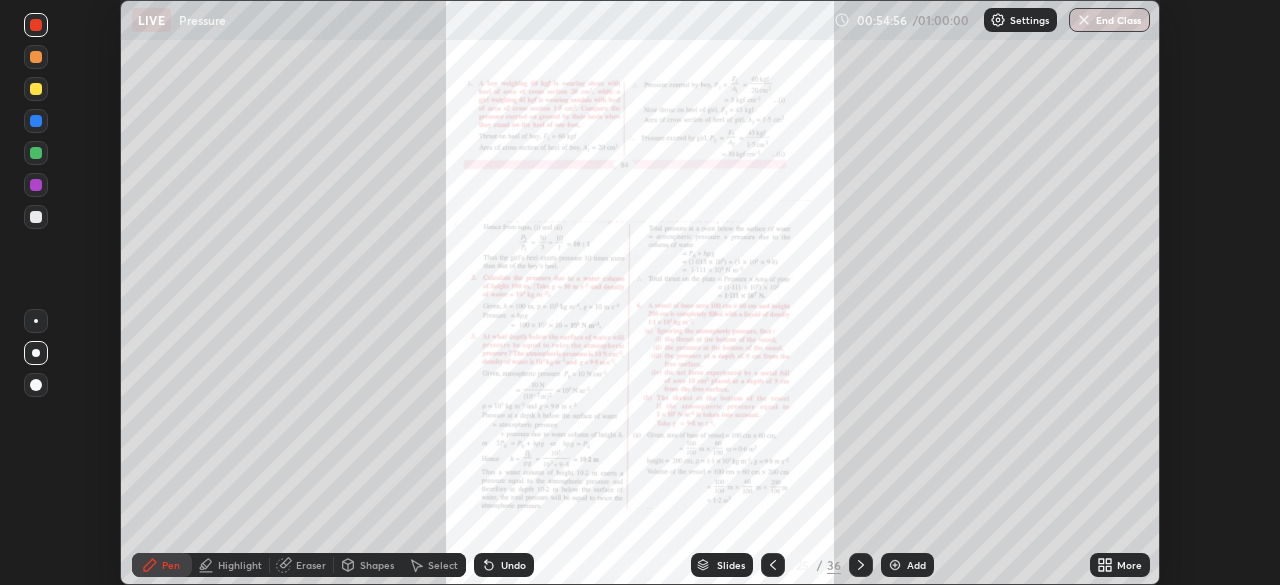click 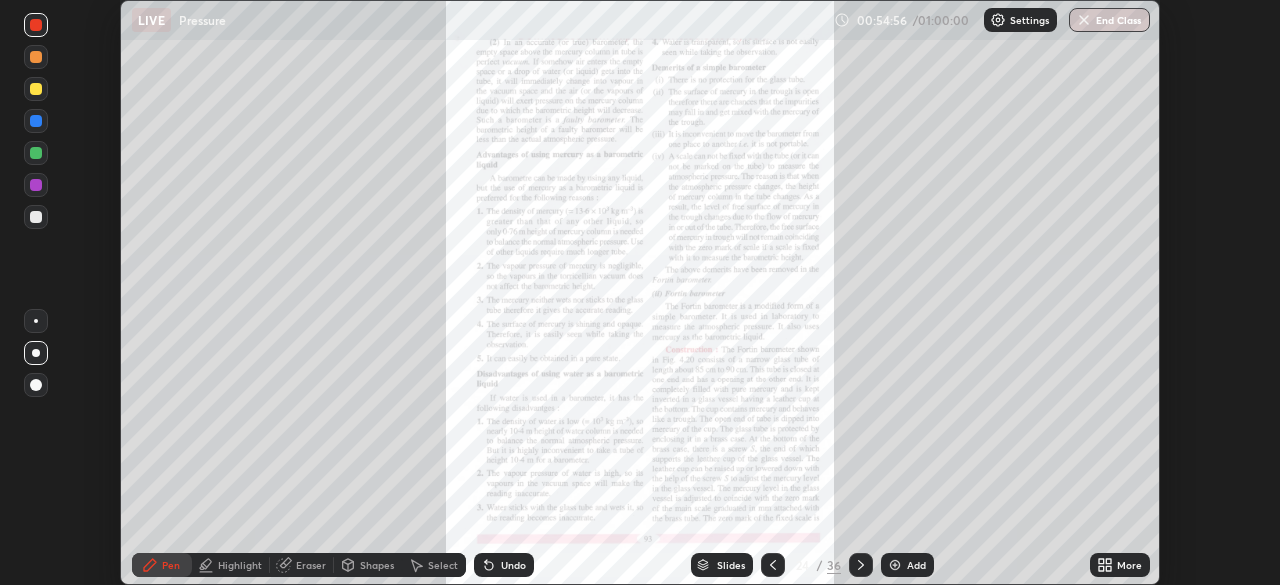 click on "Slides" at bounding box center (722, 565) 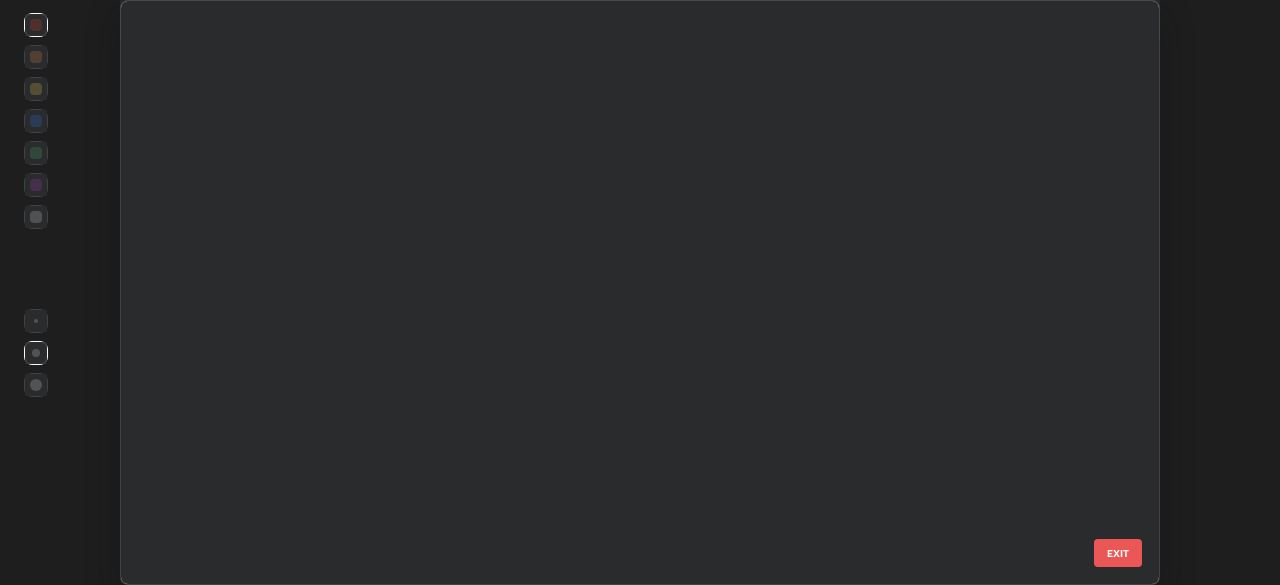 scroll, scrollTop: 854, scrollLeft: 0, axis: vertical 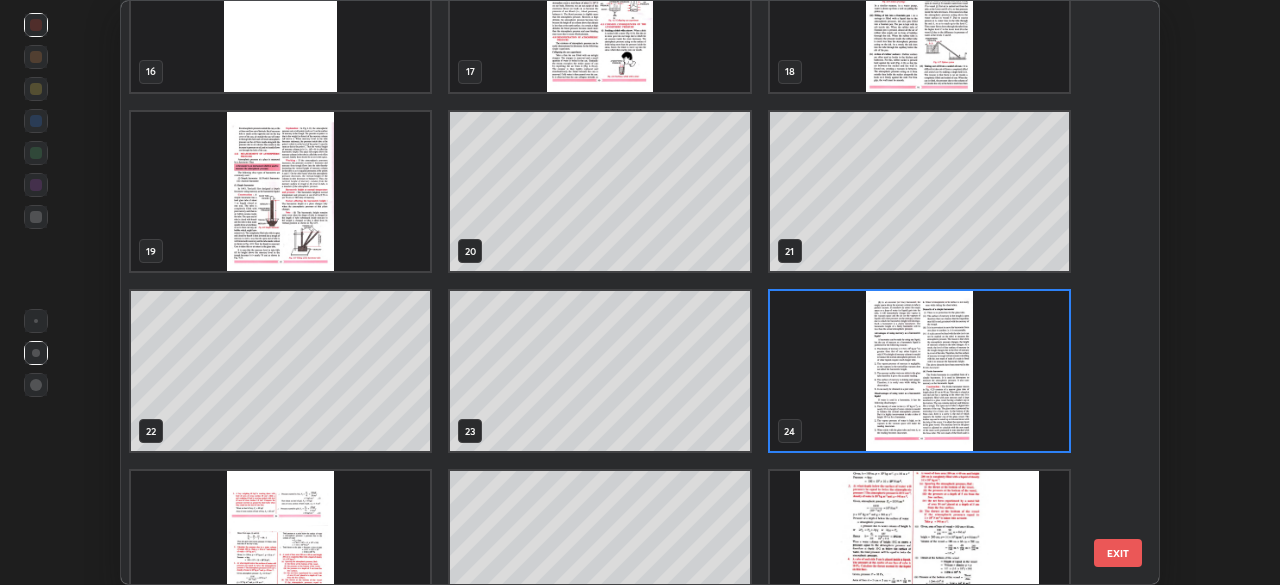 click at bounding box center [919, 551] 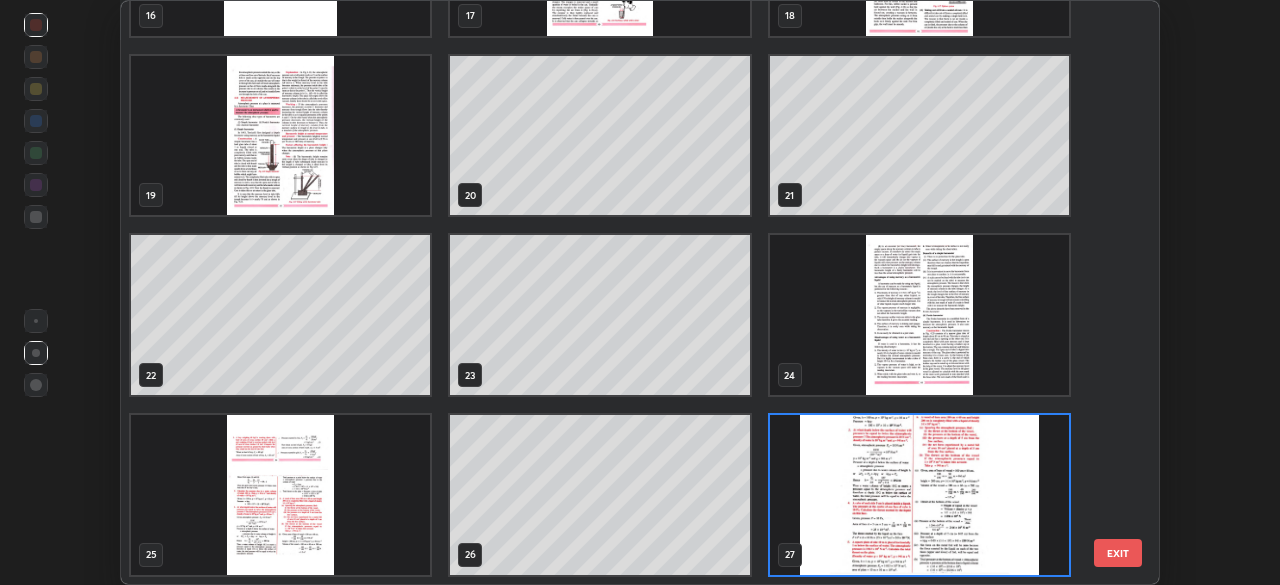 click at bounding box center (919, 495) 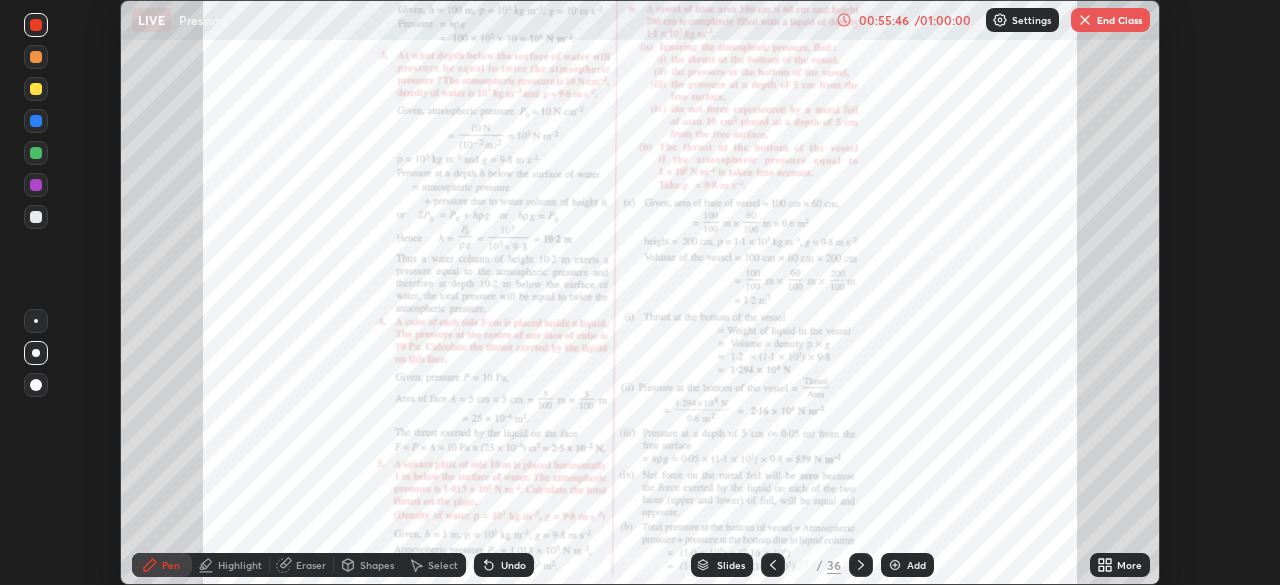 click 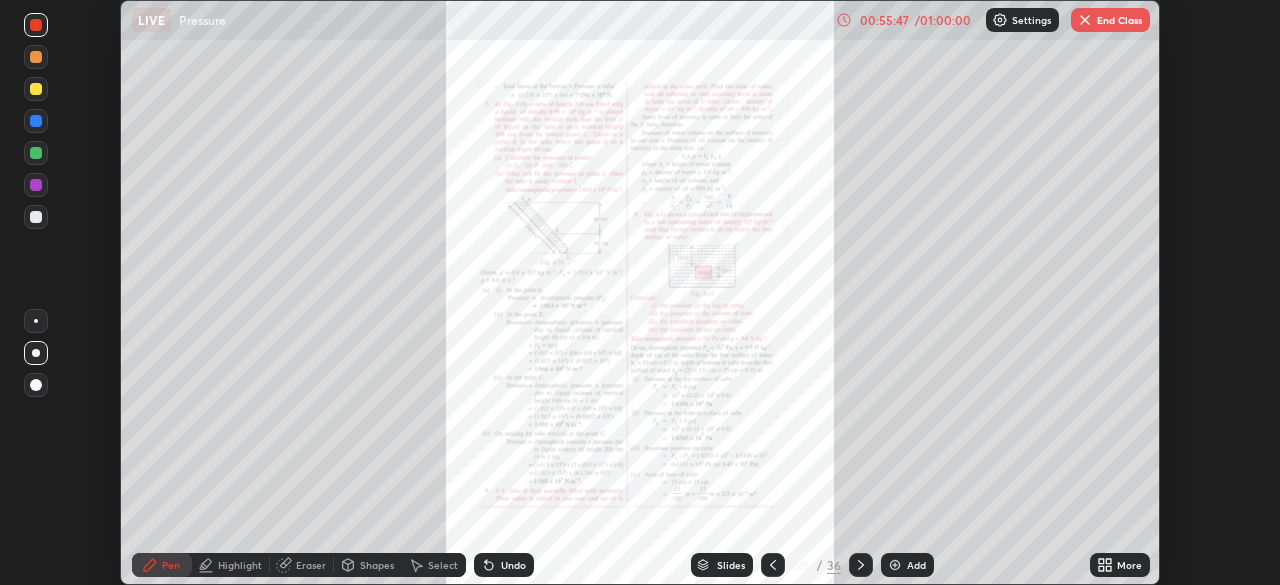 click at bounding box center [861, 565] 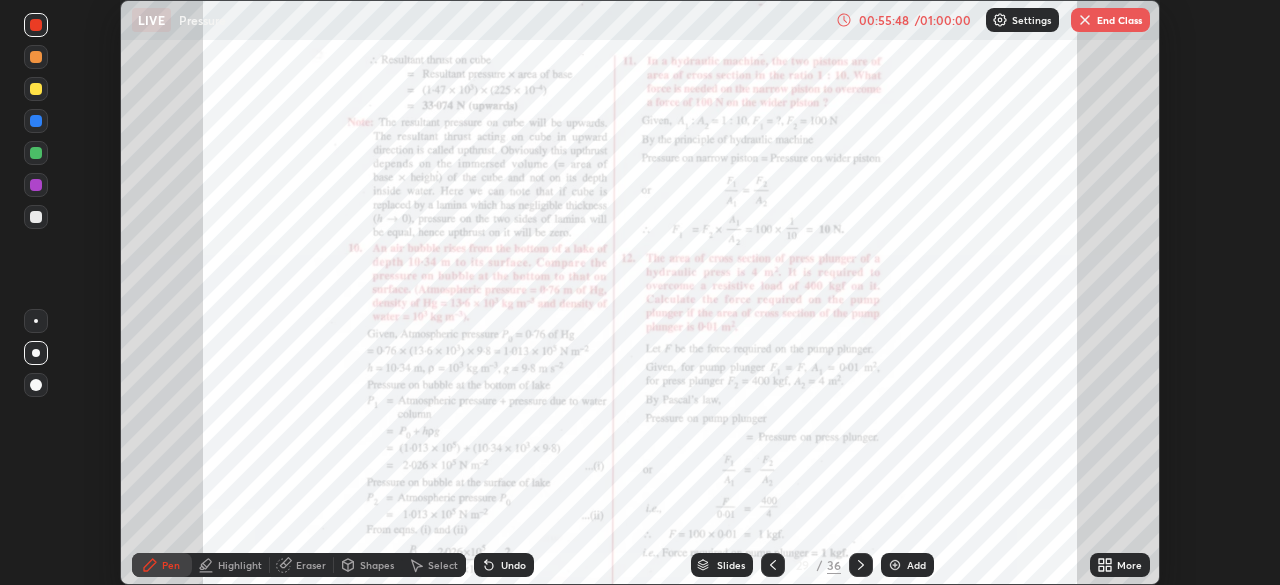click 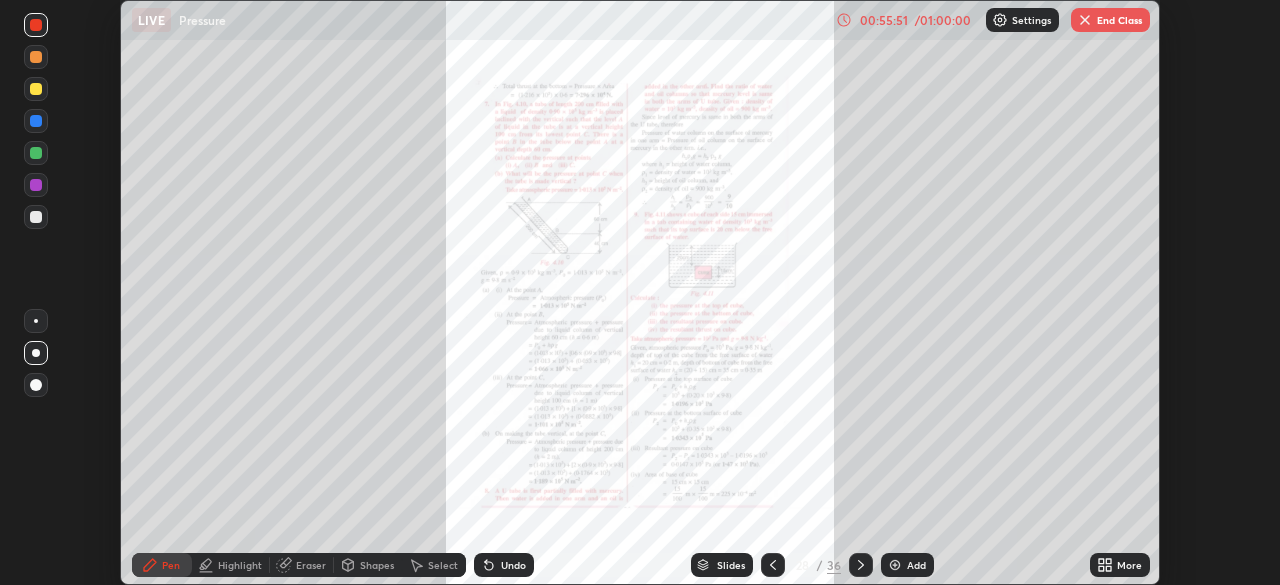 click 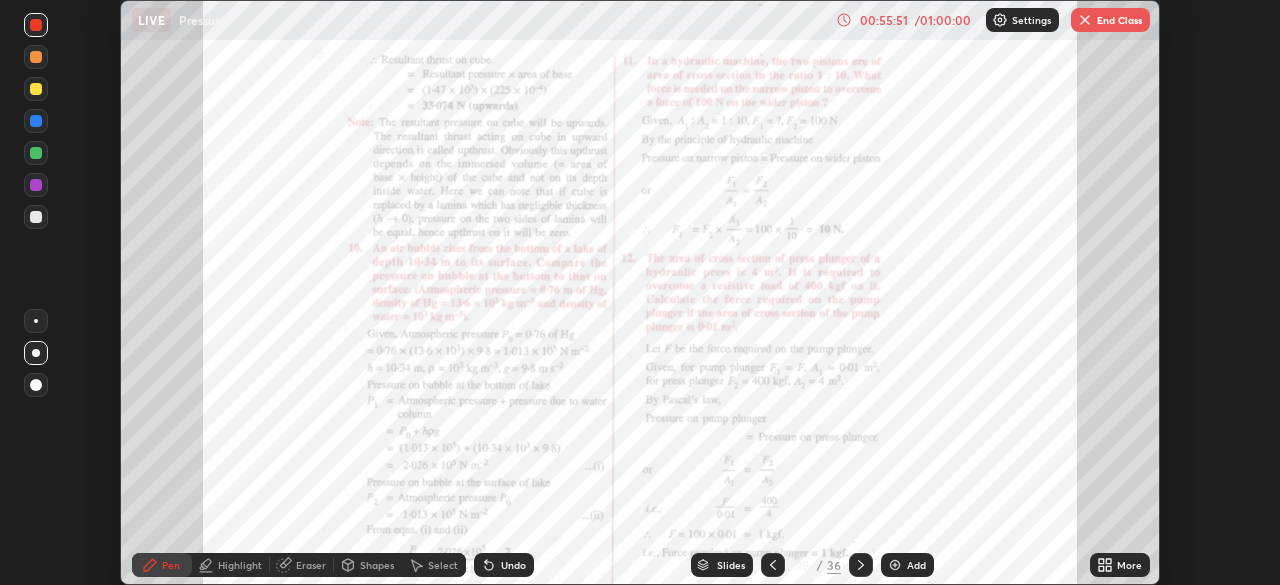 click 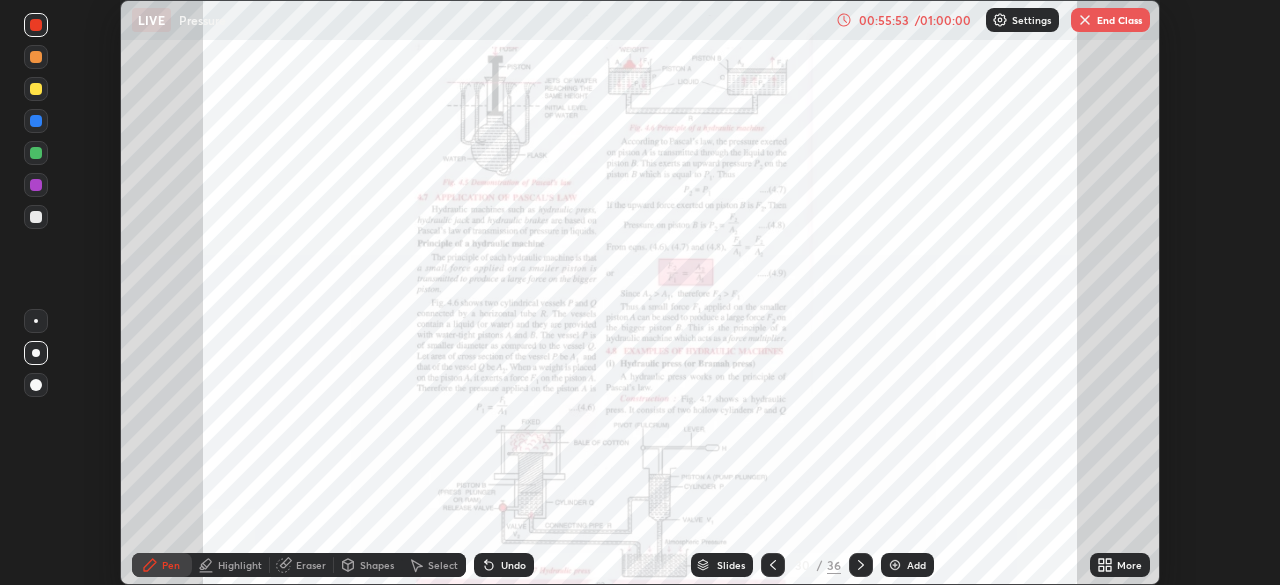 click 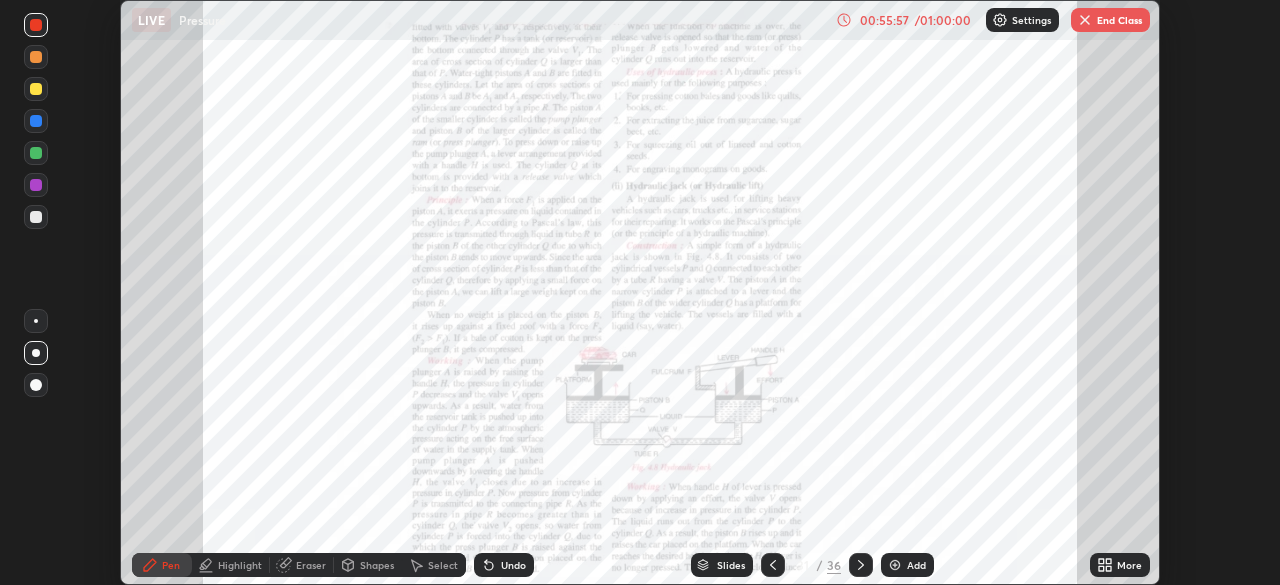 click 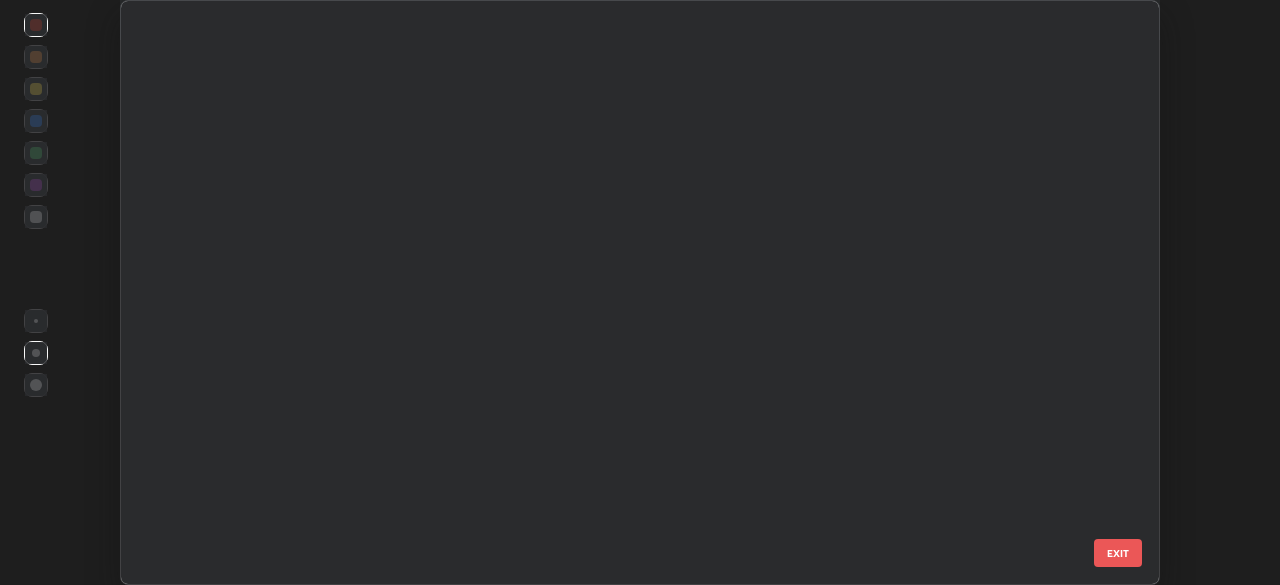 scroll, scrollTop: 1393, scrollLeft: 0, axis: vertical 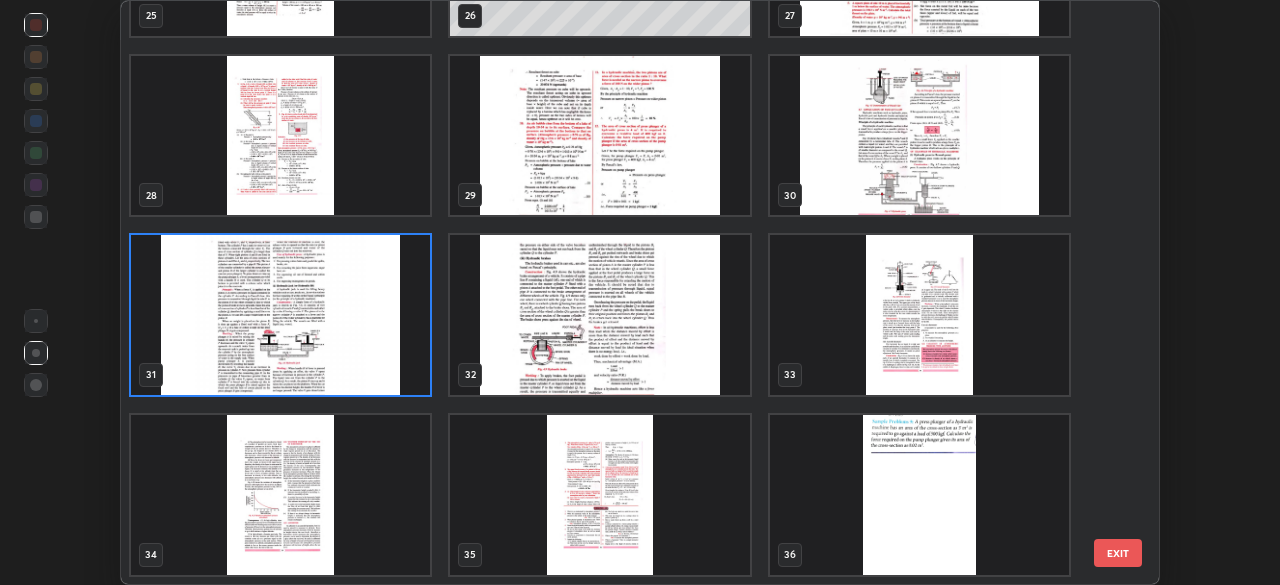 click on "EXIT" at bounding box center [1118, 553] 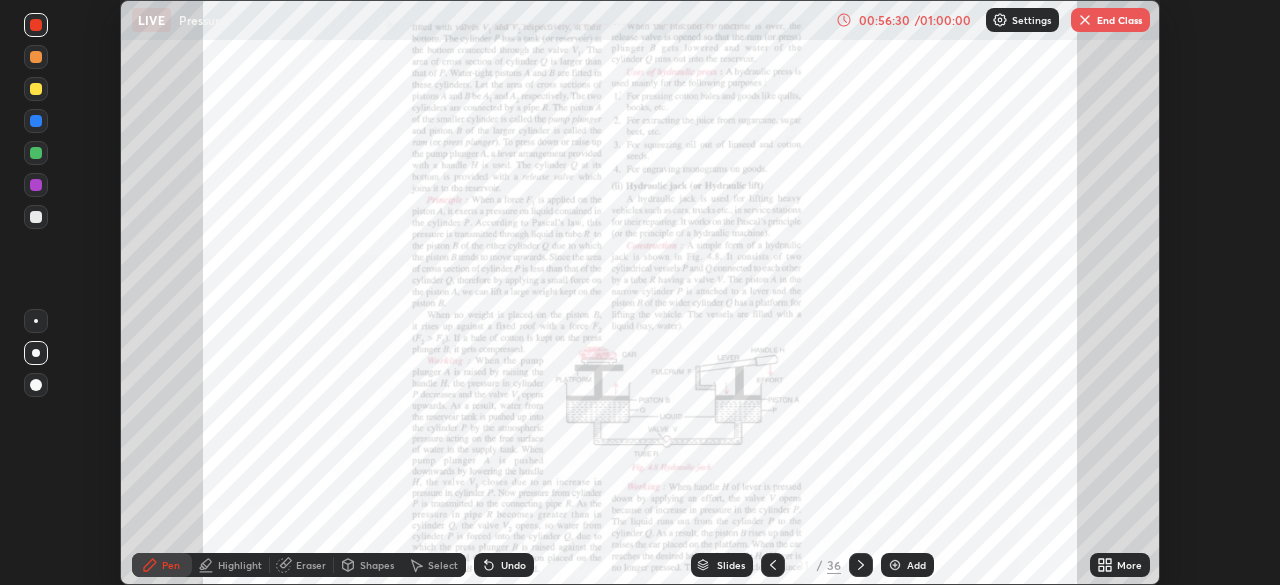 click on "End Class" at bounding box center [1110, 20] 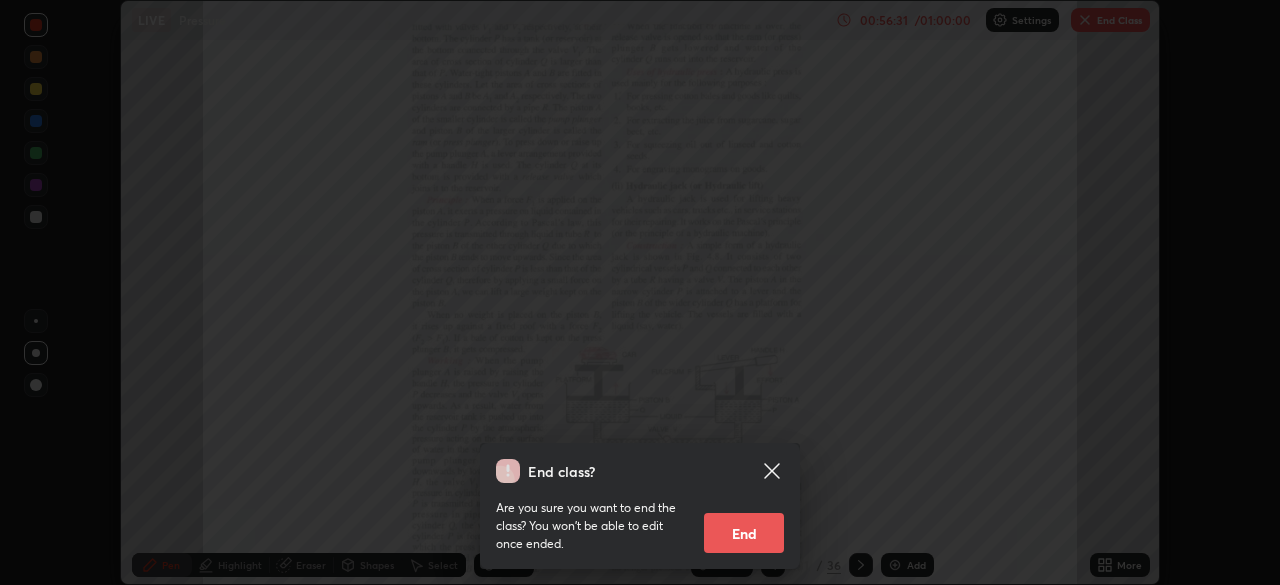 click on "End" at bounding box center (744, 533) 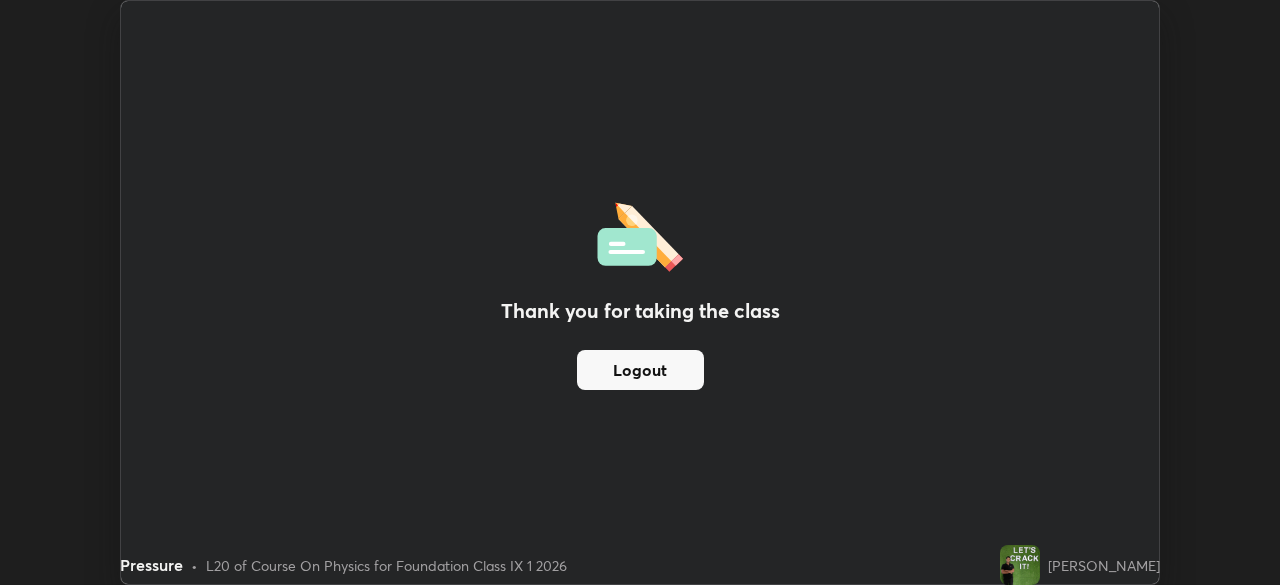 click on "Logout" at bounding box center [640, 370] 